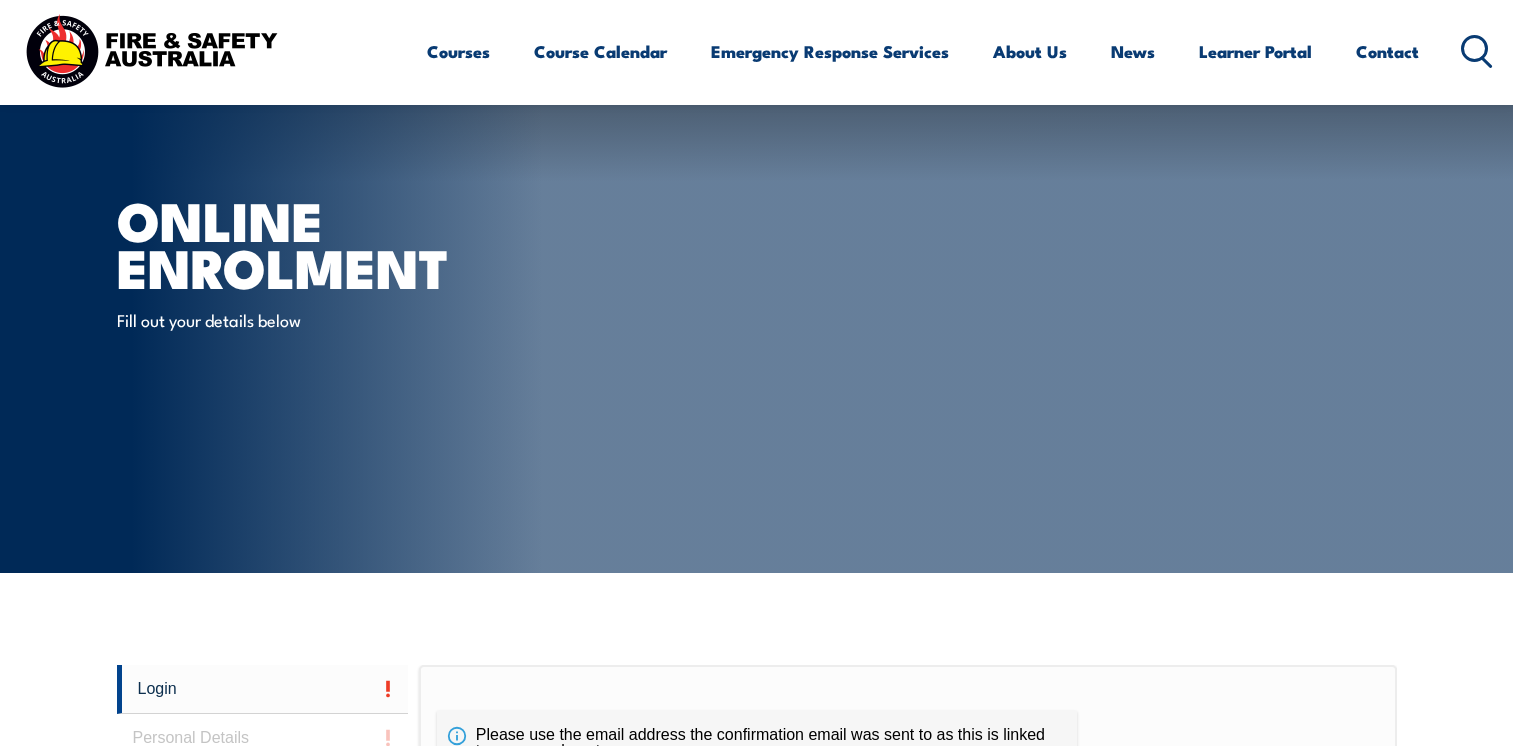 scroll, scrollTop: 532, scrollLeft: 0, axis: vertical 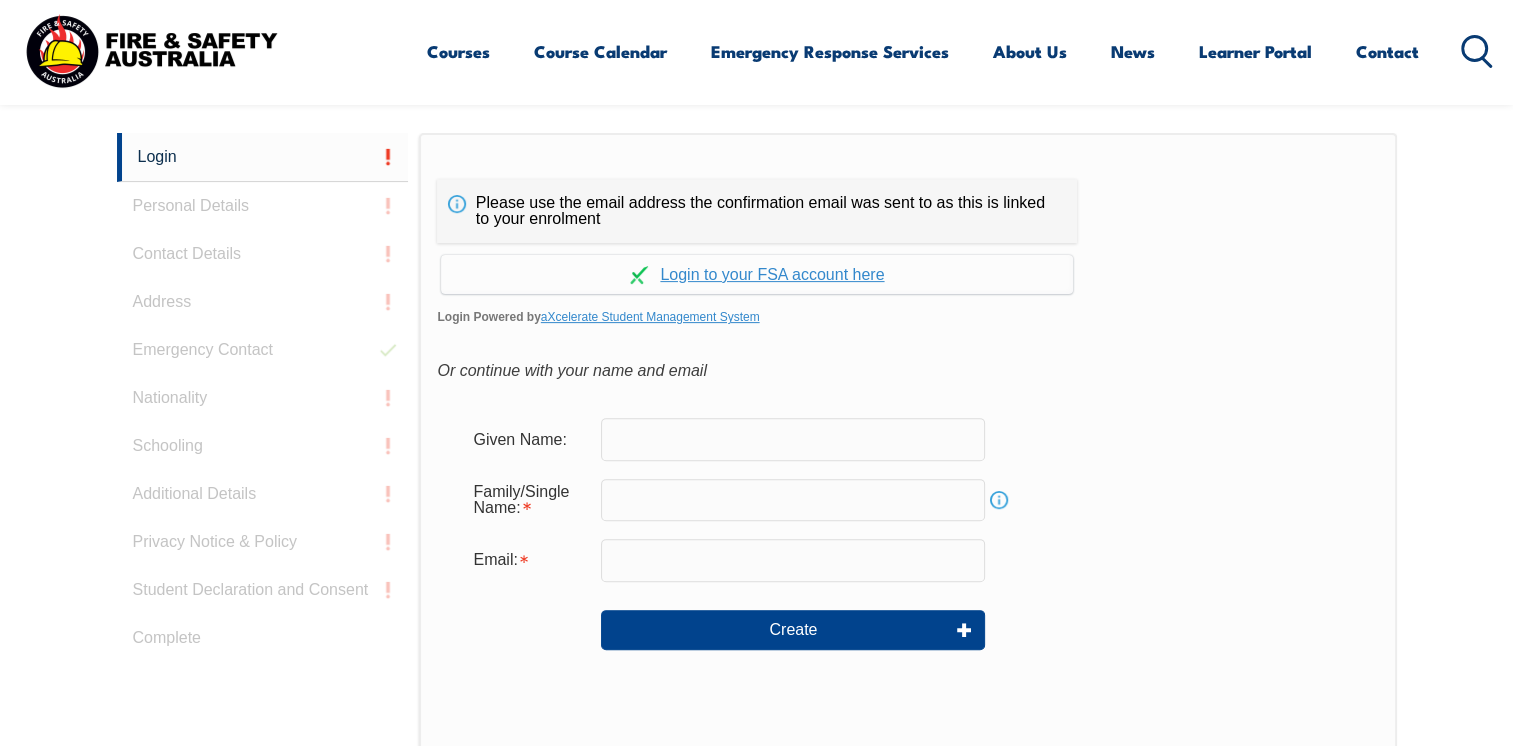 click at bounding box center (793, 439) 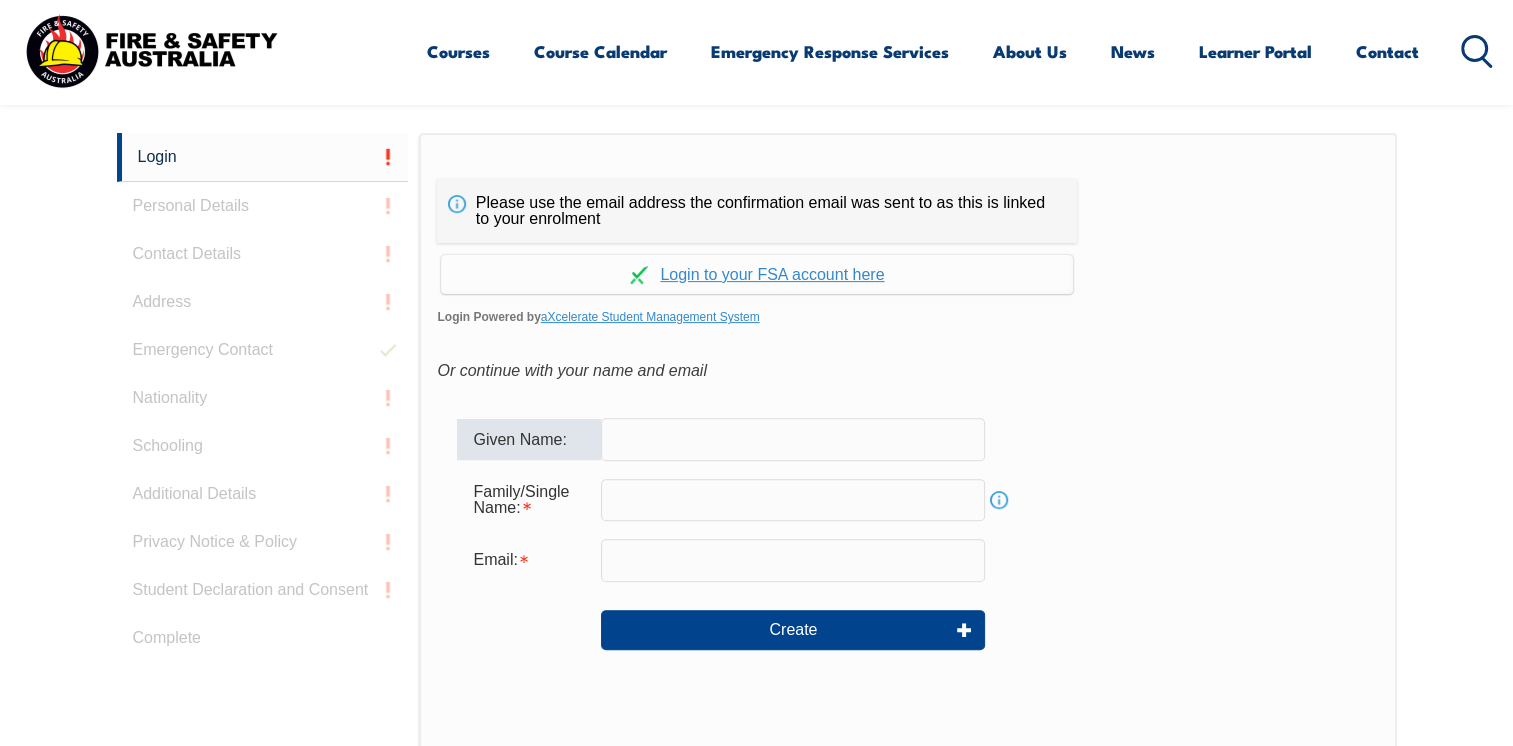 type on "jomon" 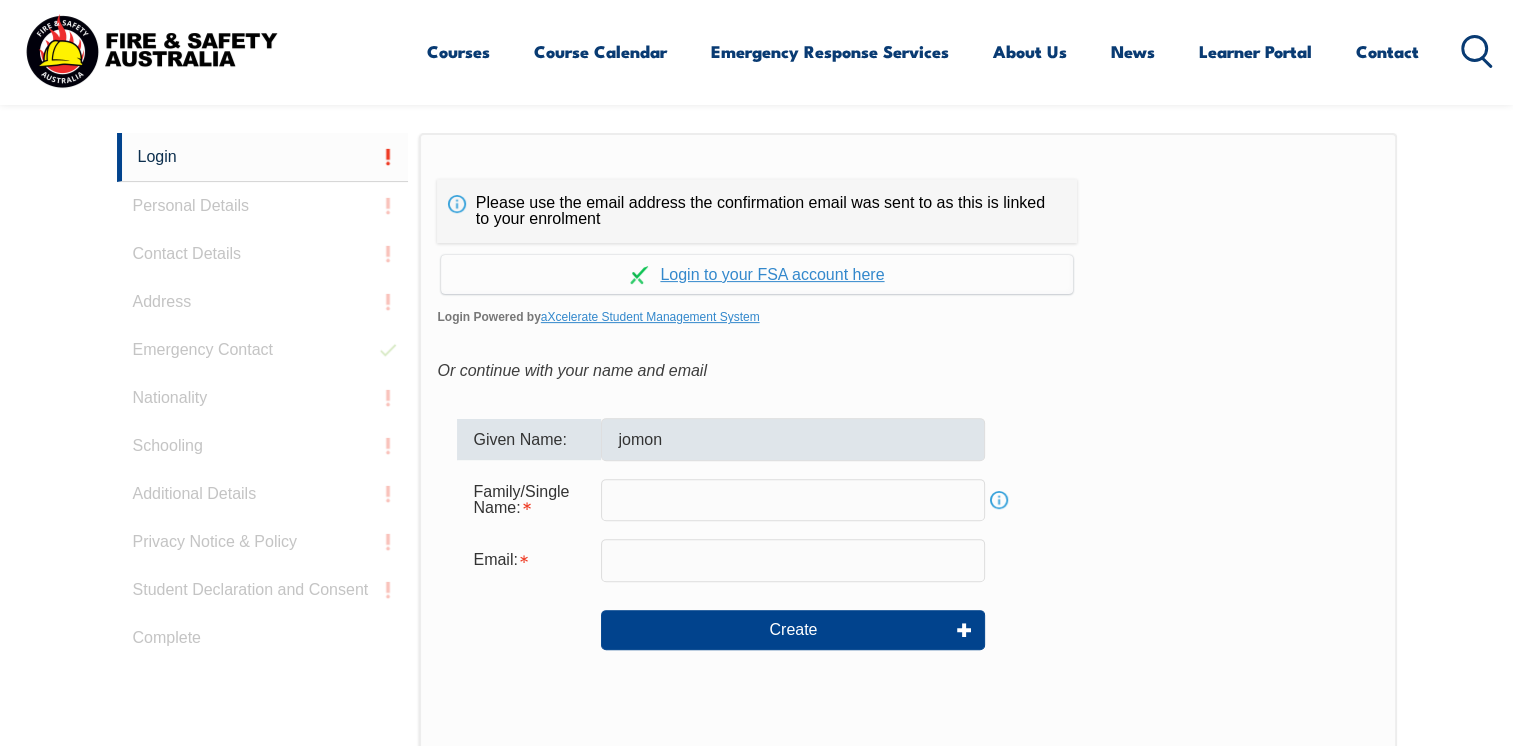 type on "joseph" 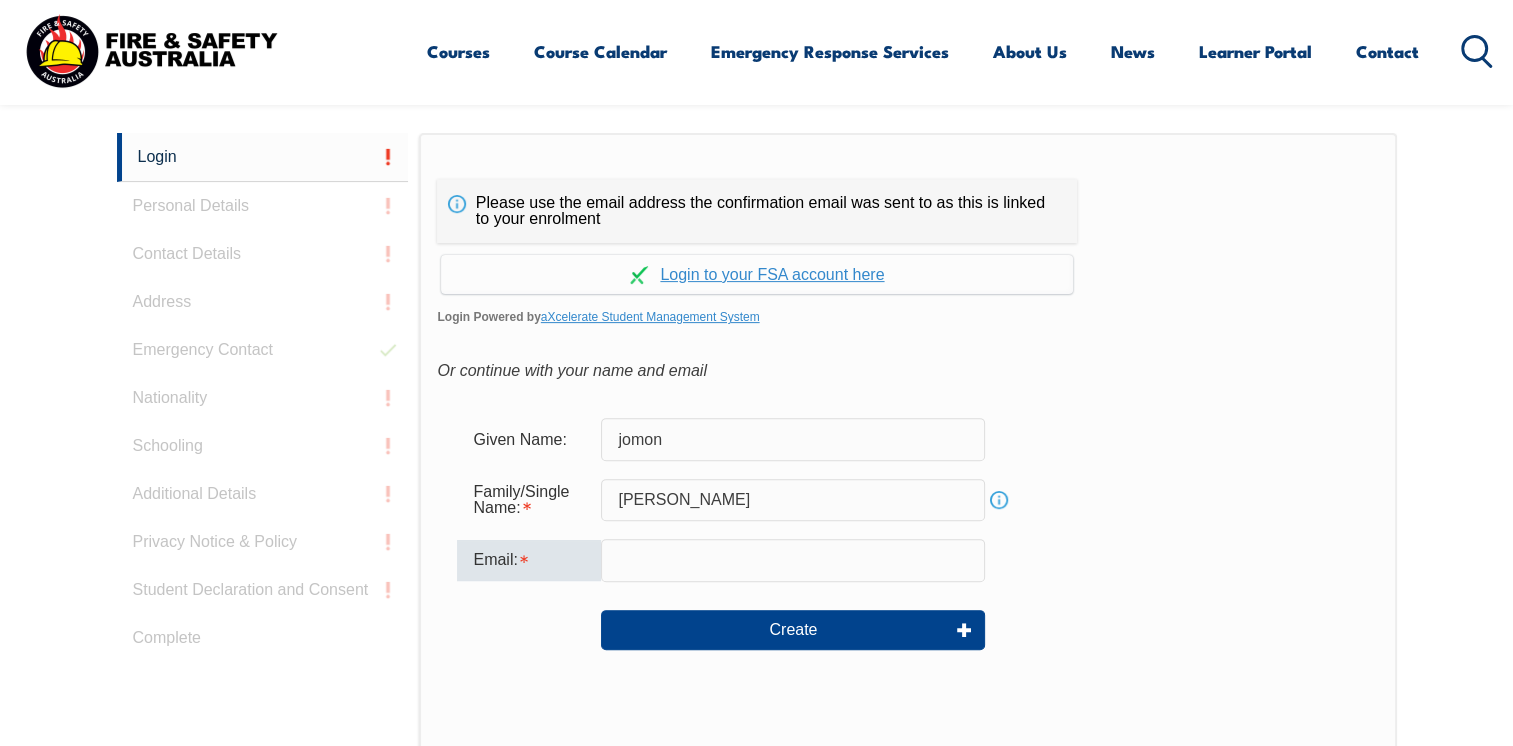 click at bounding box center [793, 560] 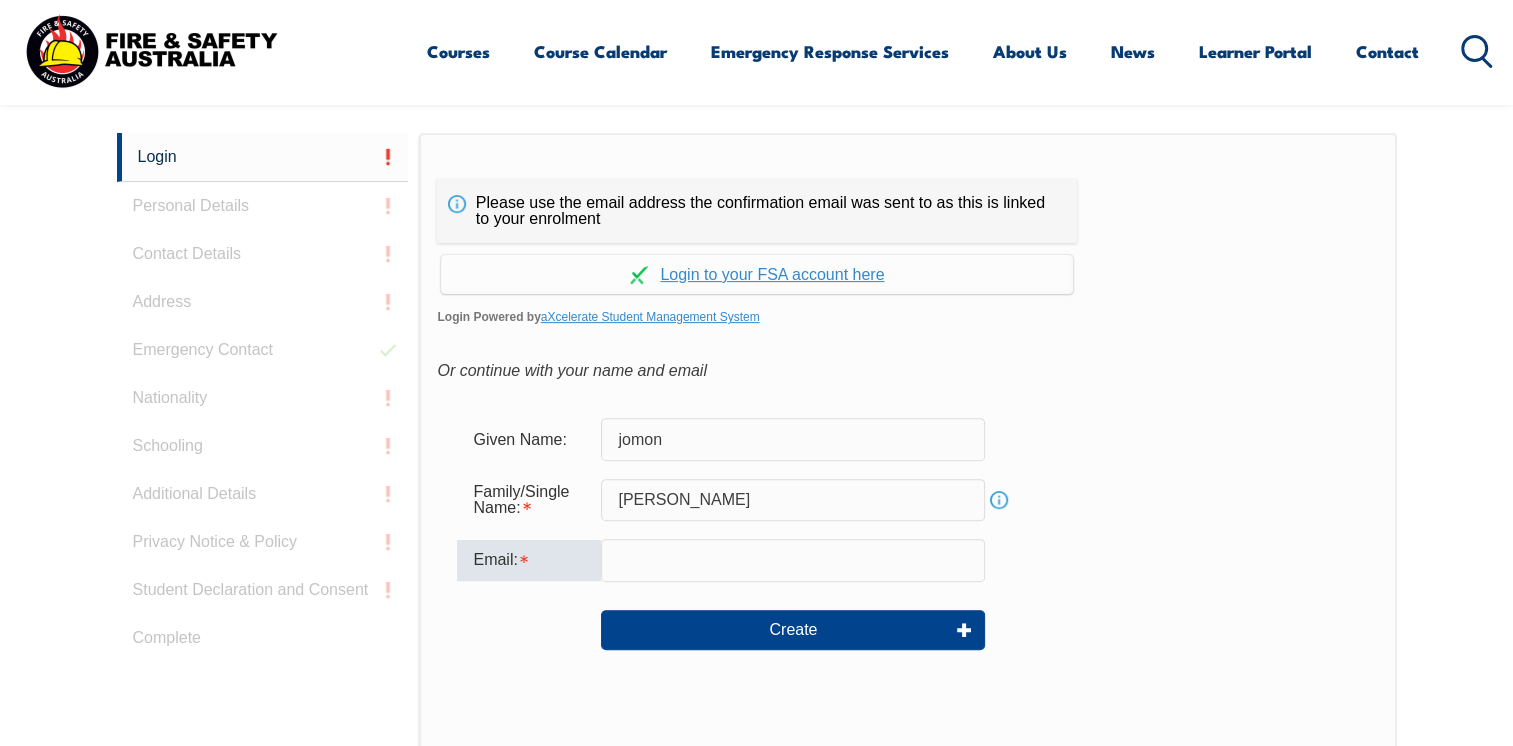 type on "[EMAIL_ADDRESS][PERSON_NAME][DOMAIN_NAME]" 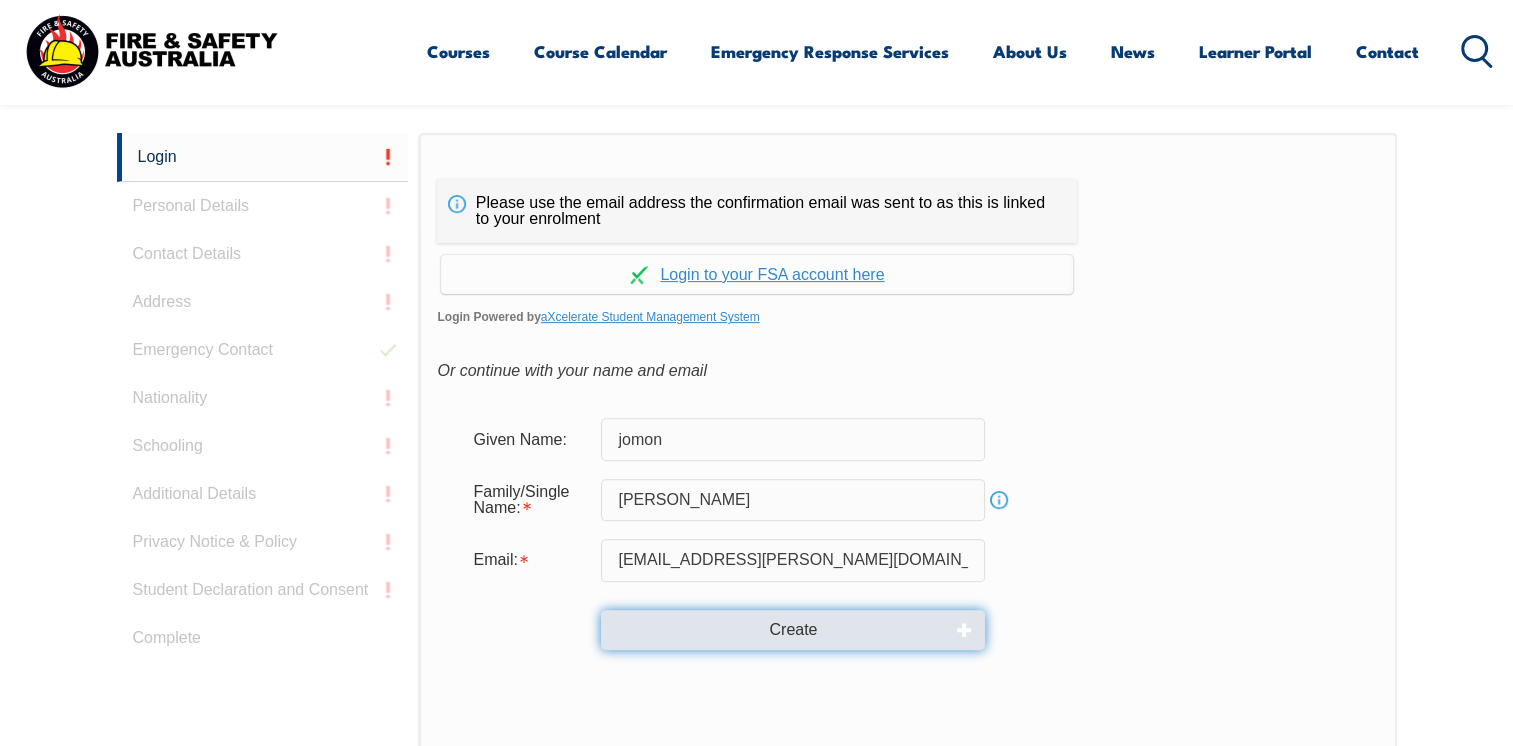 click on "Create" at bounding box center [793, 630] 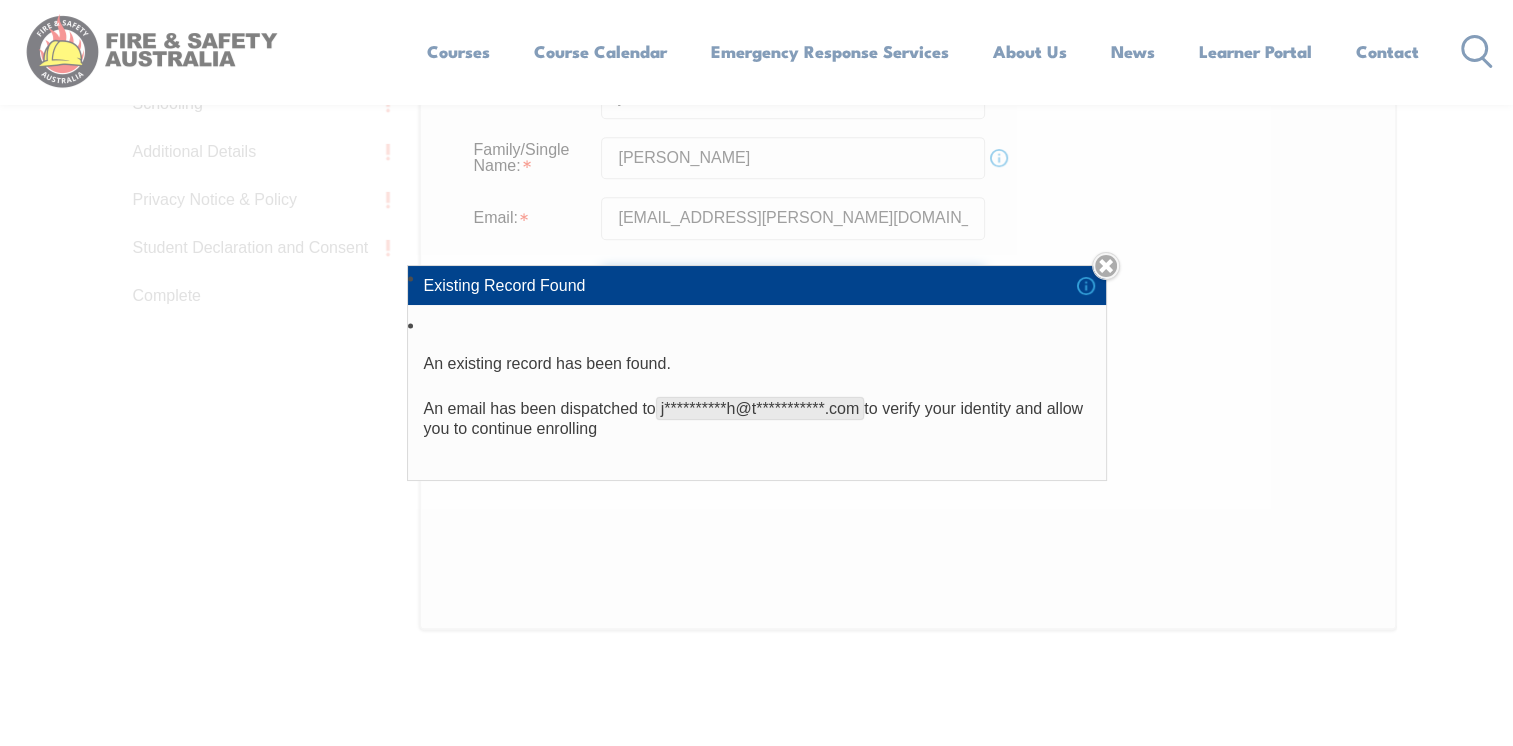 scroll, scrollTop: 872, scrollLeft: 0, axis: vertical 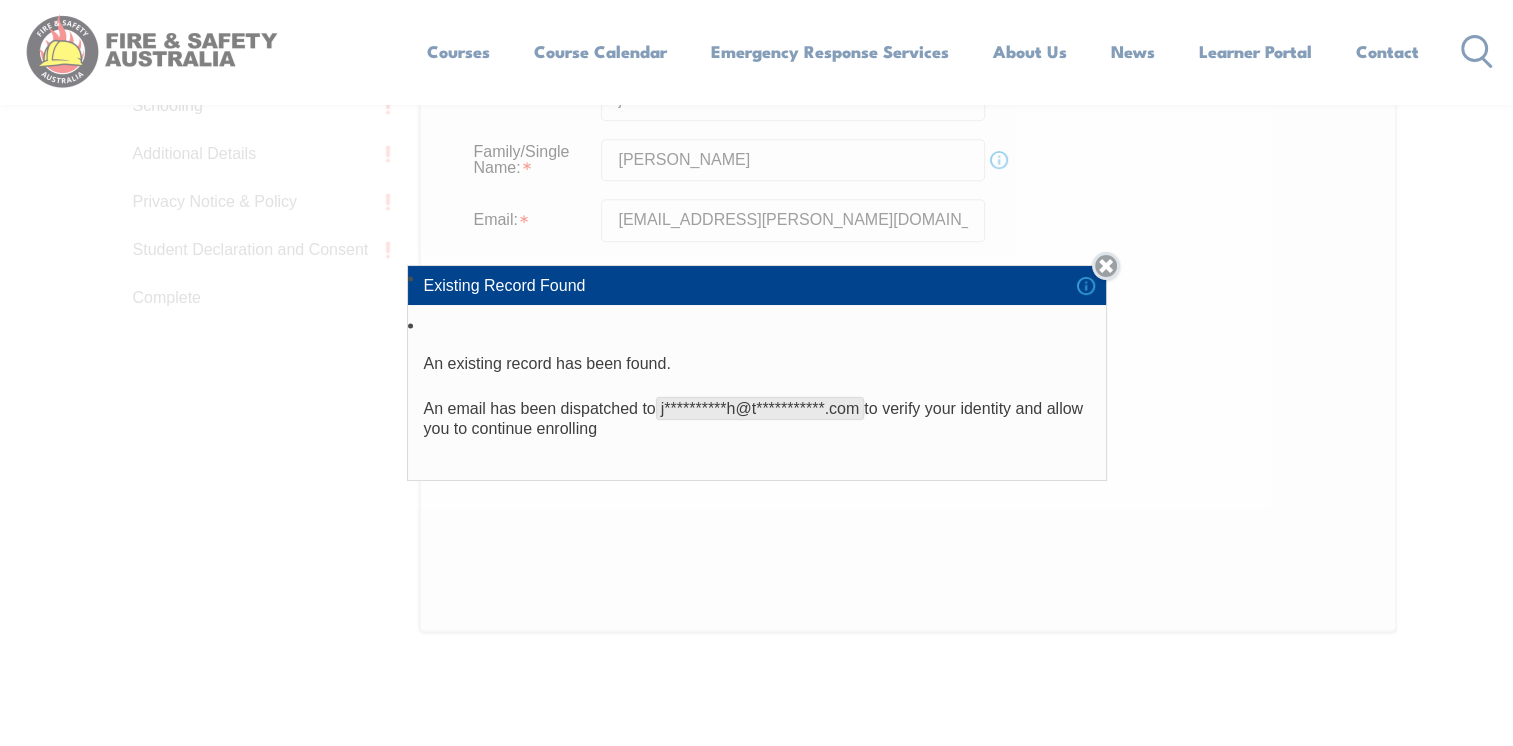 click on "Close" at bounding box center [1106, 266] 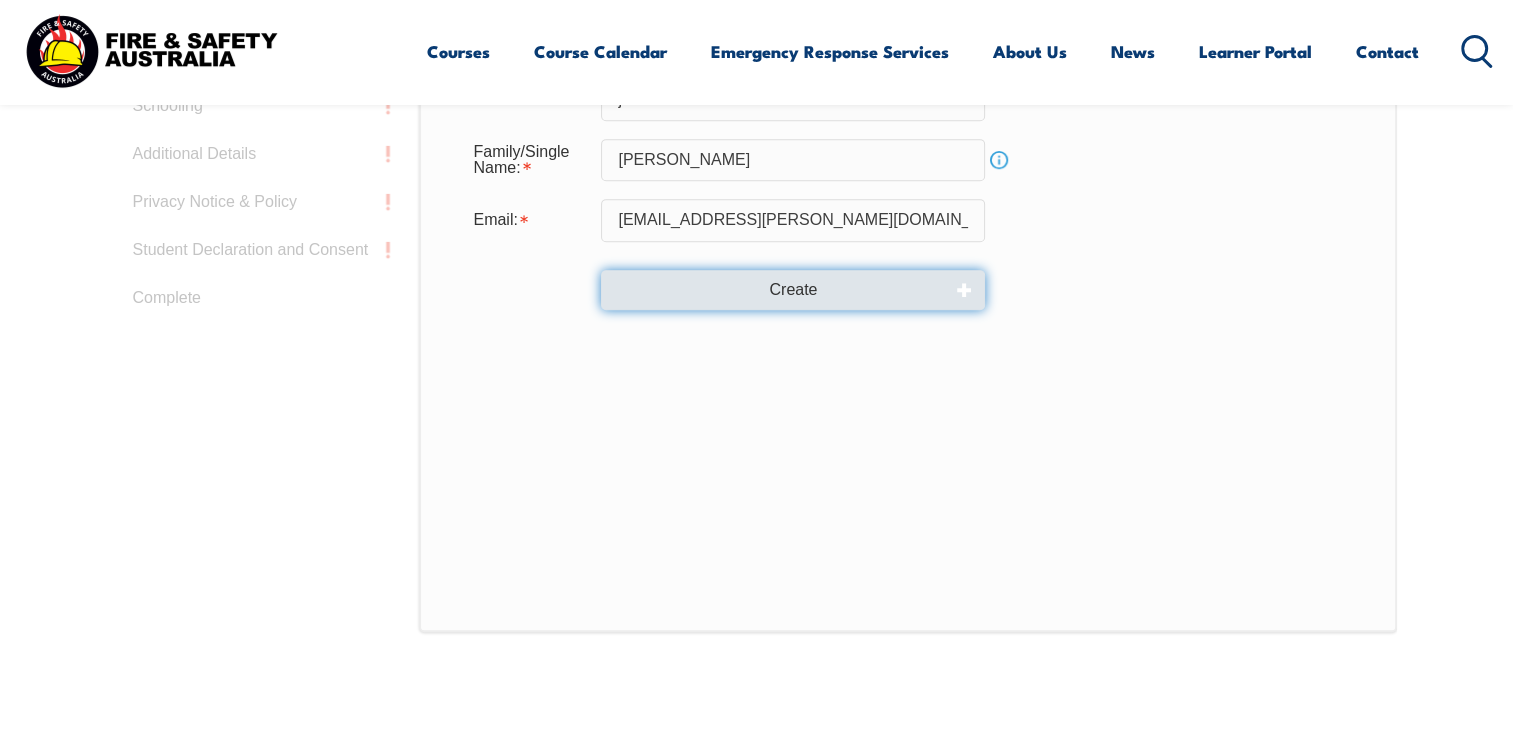 click on "Create" at bounding box center (793, 290) 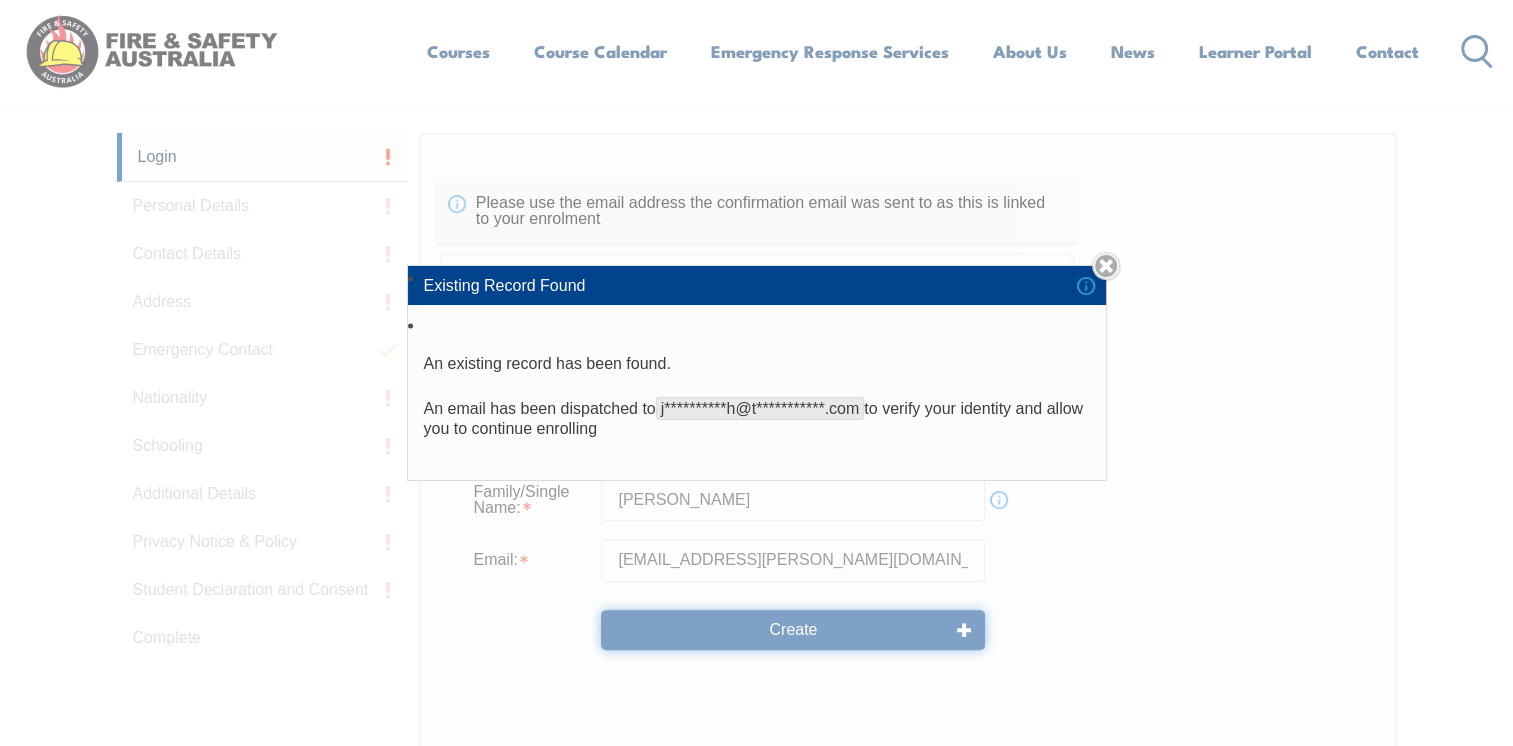 scroll, scrollTop: 527, scrollLeft: 0, axis: vertical 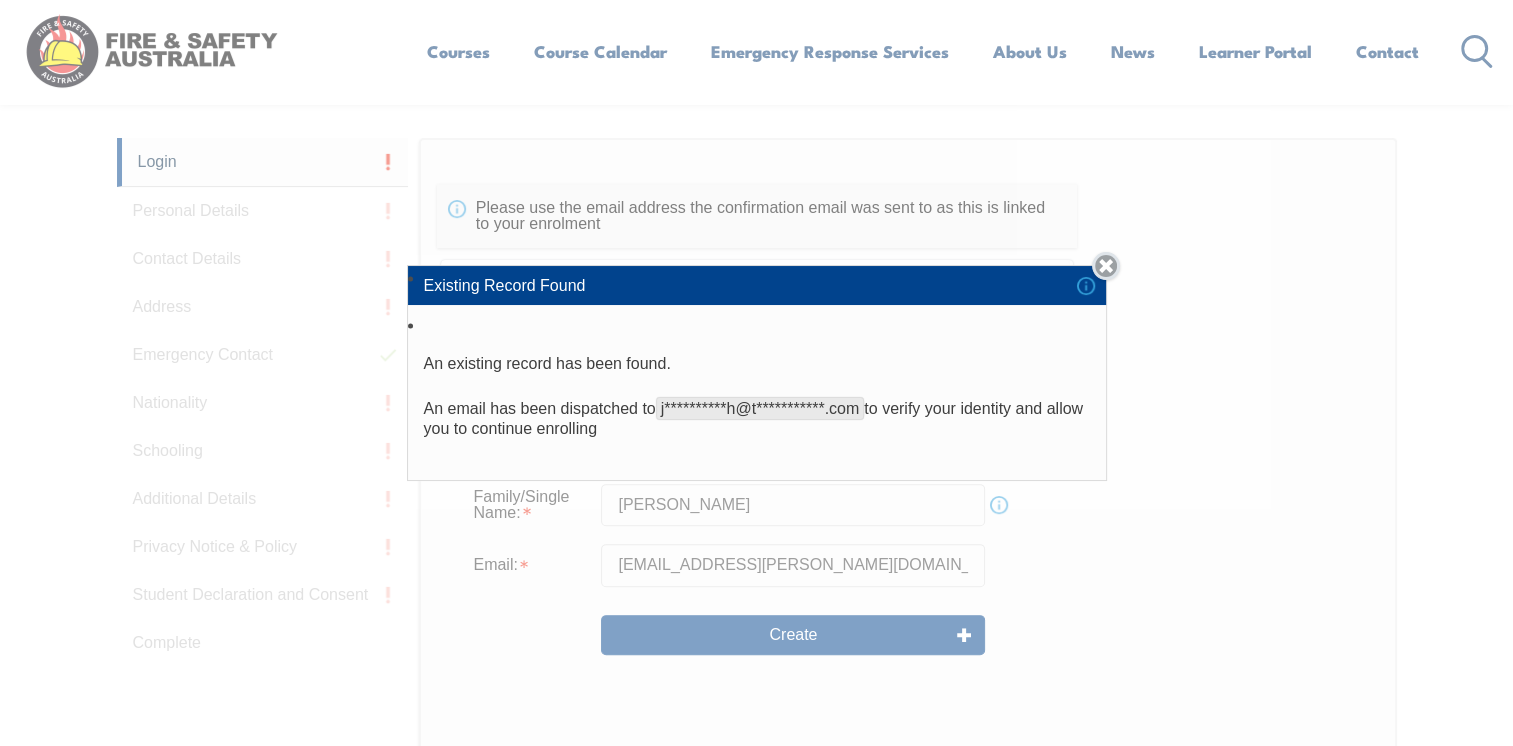 click on "Close" at bounding box center [1106, 266] 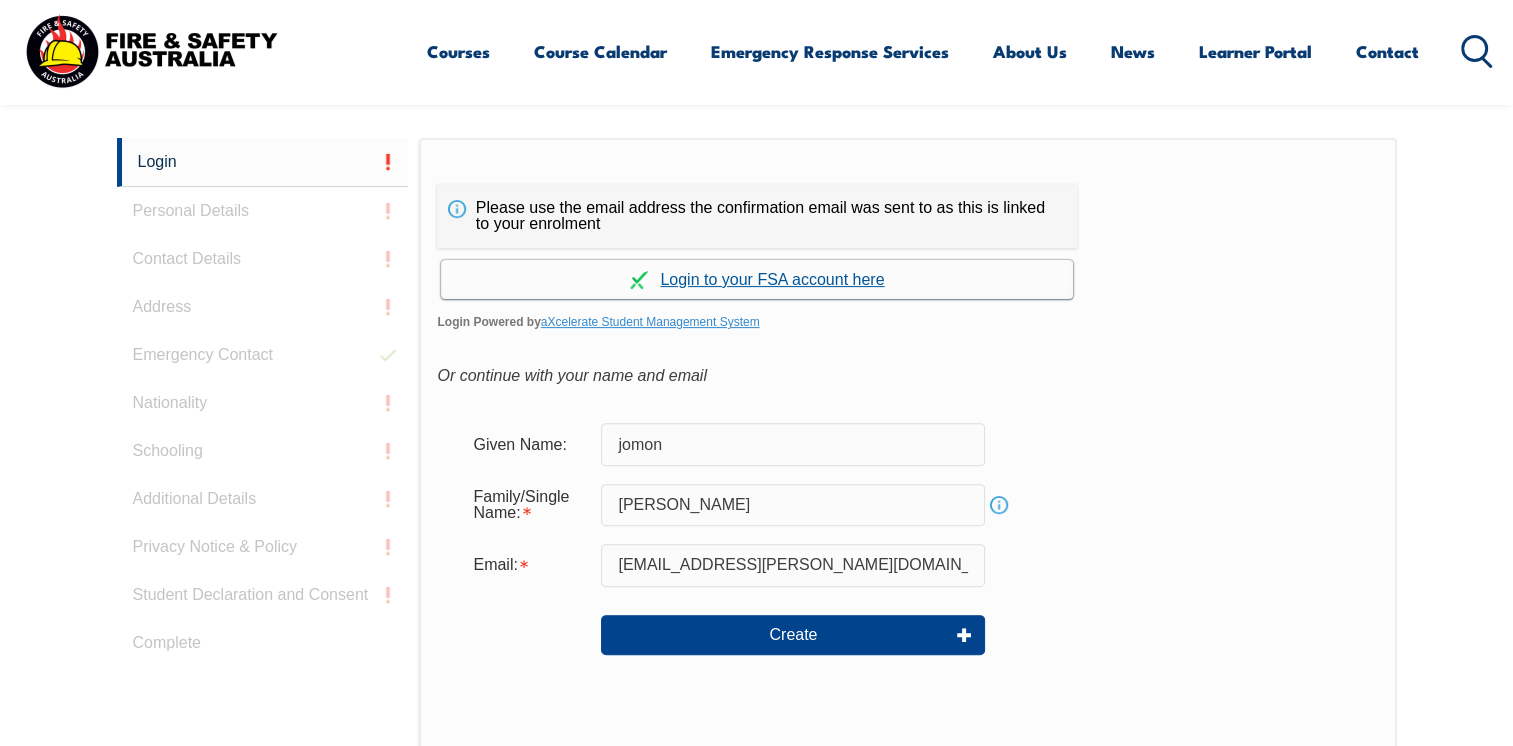 click on "Continue with aXcelerate" at bounding box center [757, 279] 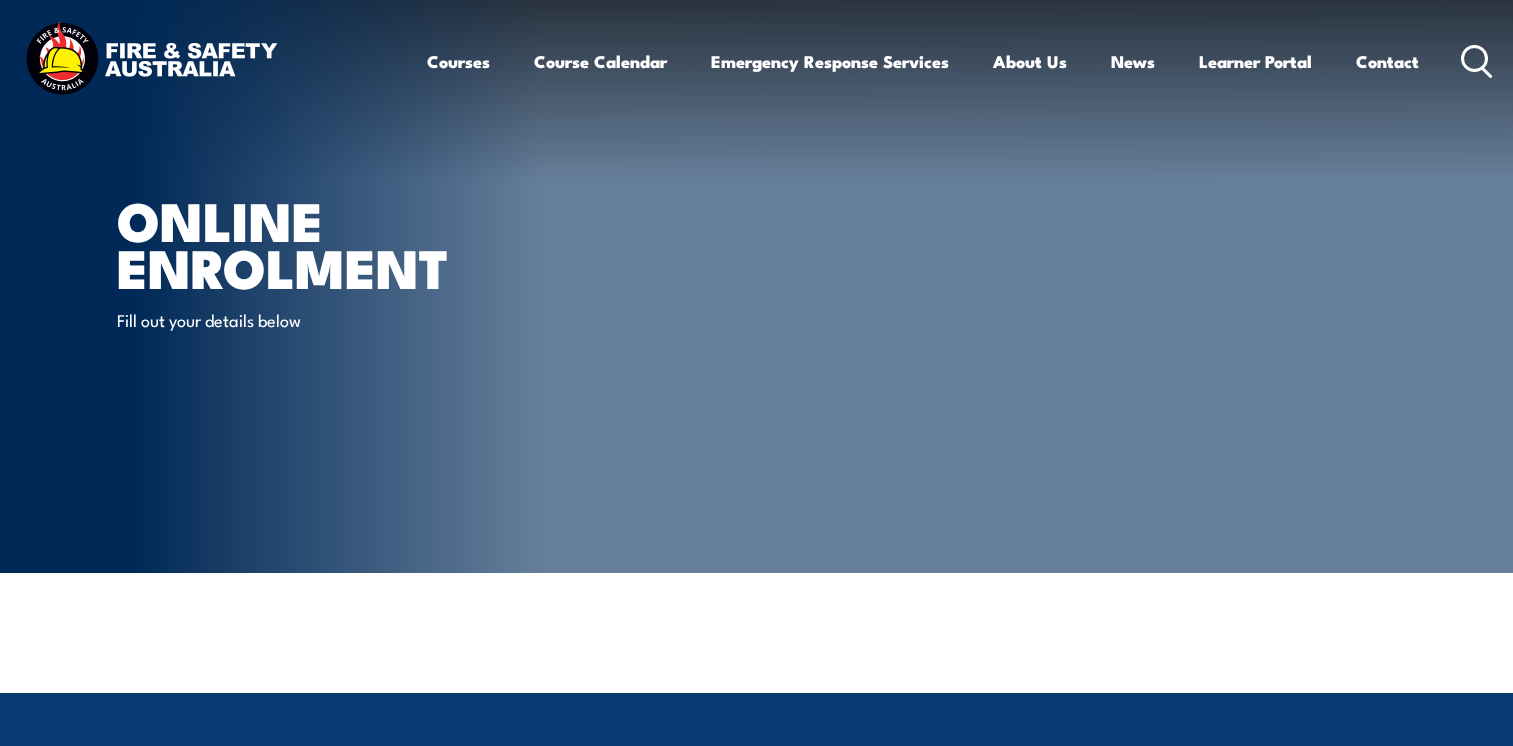 scroll, scrollTop: 0, scrollLeft: 0, axis: both 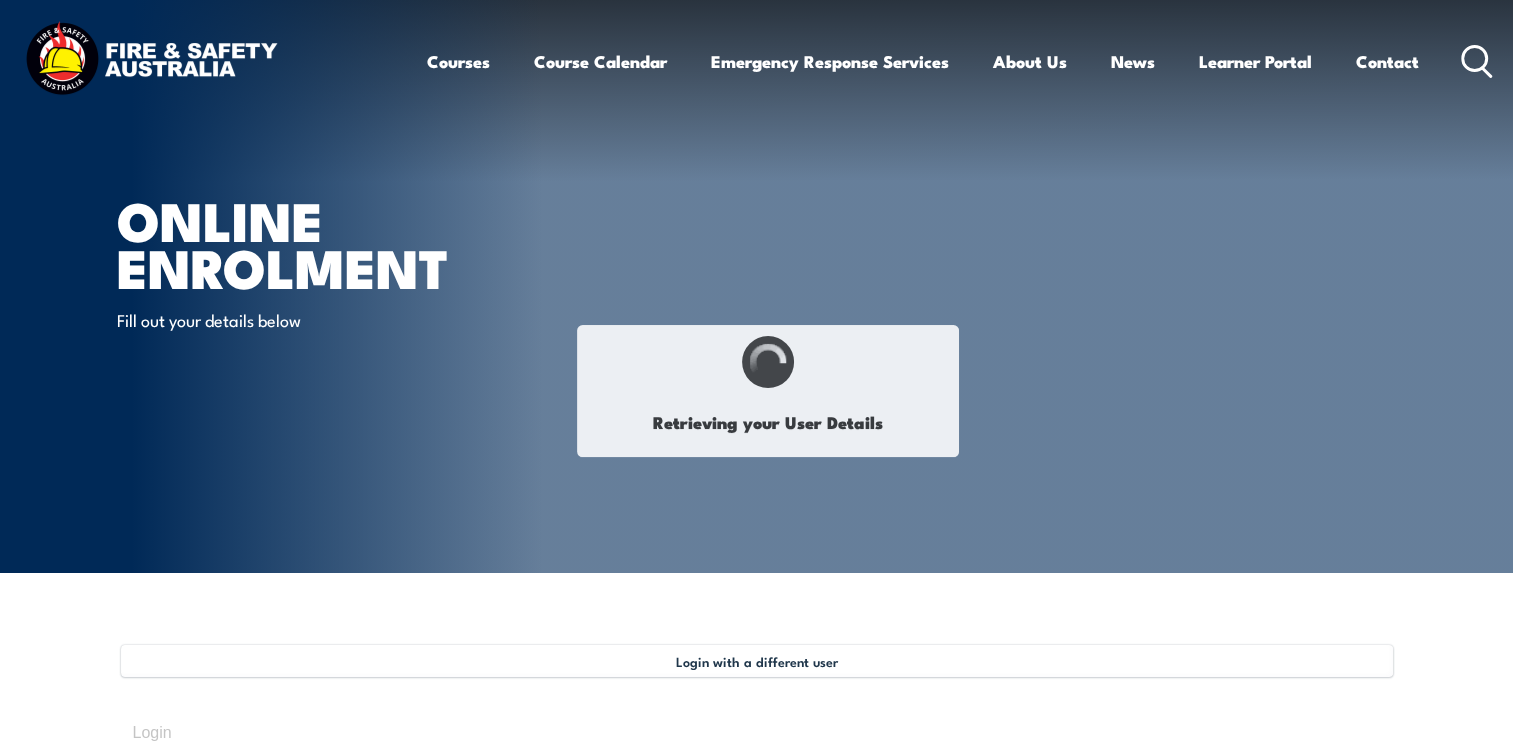 type on "Jomon" 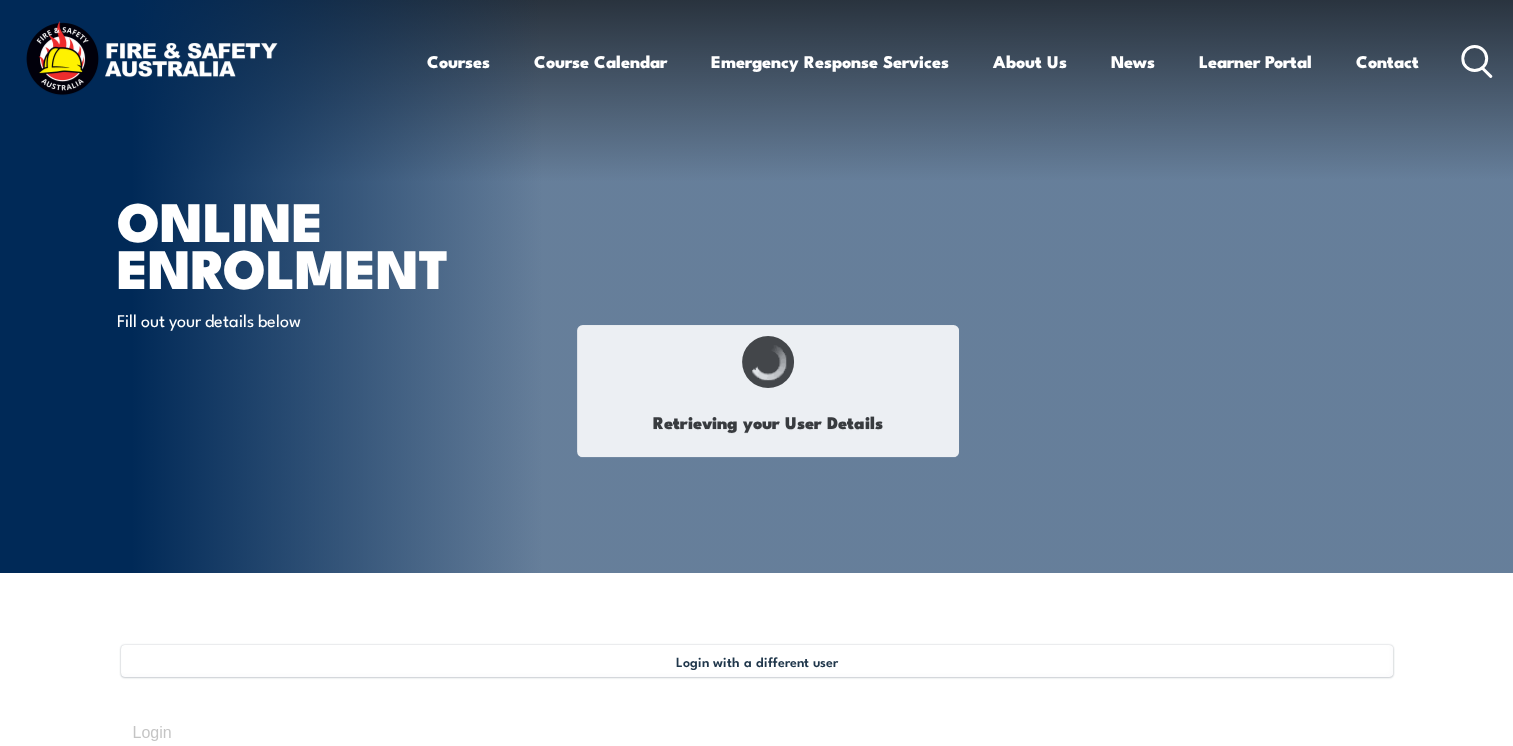 type on "[PERSON_NAME]" 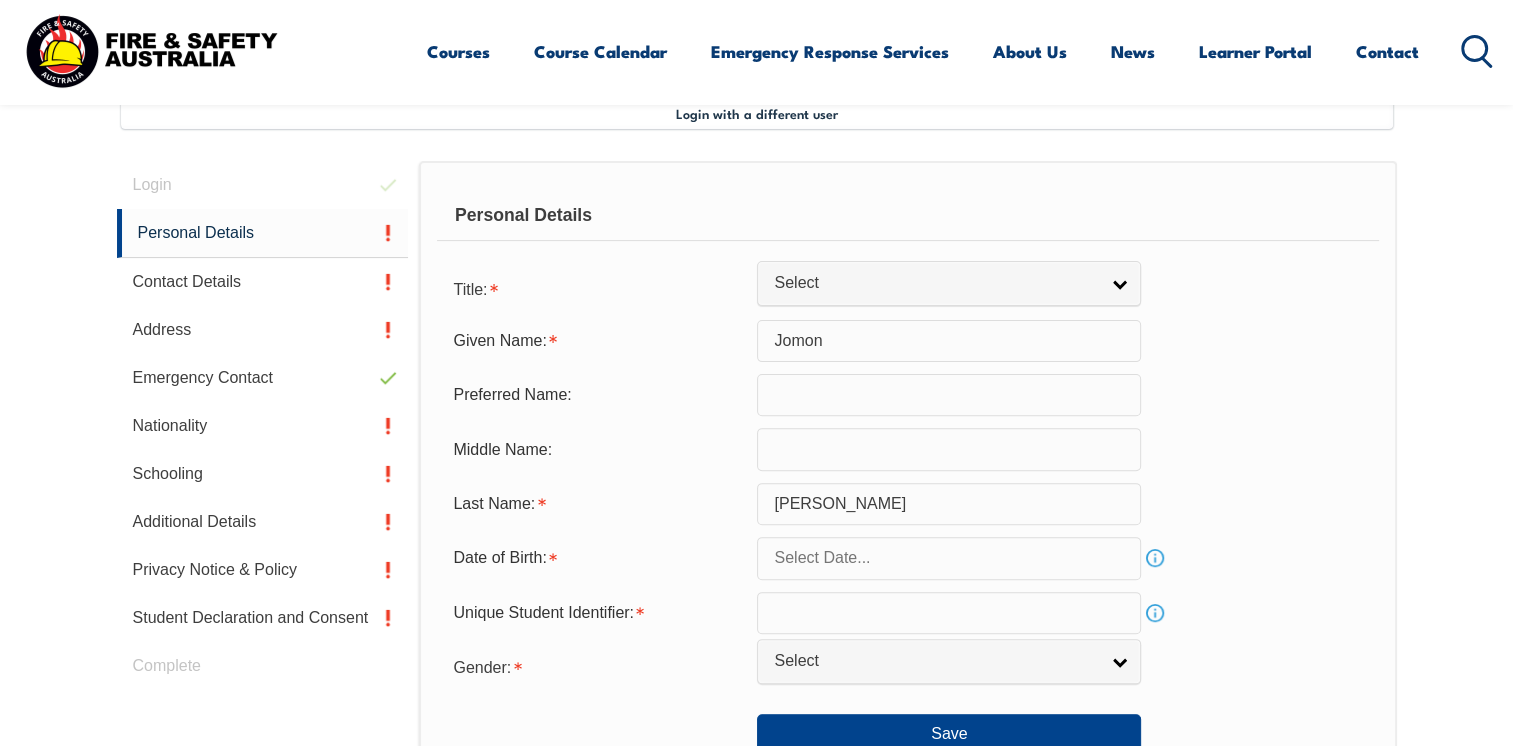 scroll, scrollTop: 544, scrollLeft: 0, axis: vertical 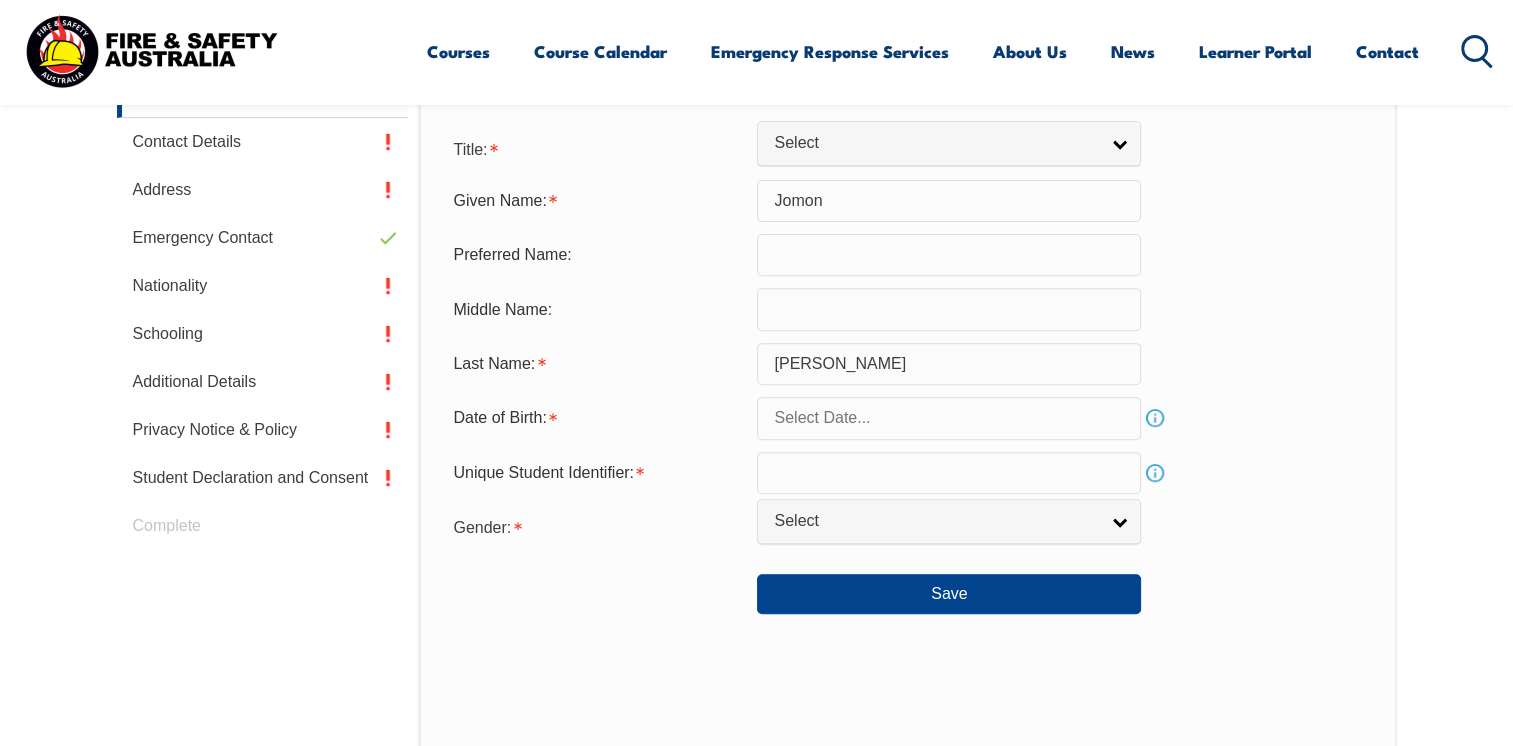 click at bounding box center [949, 418] 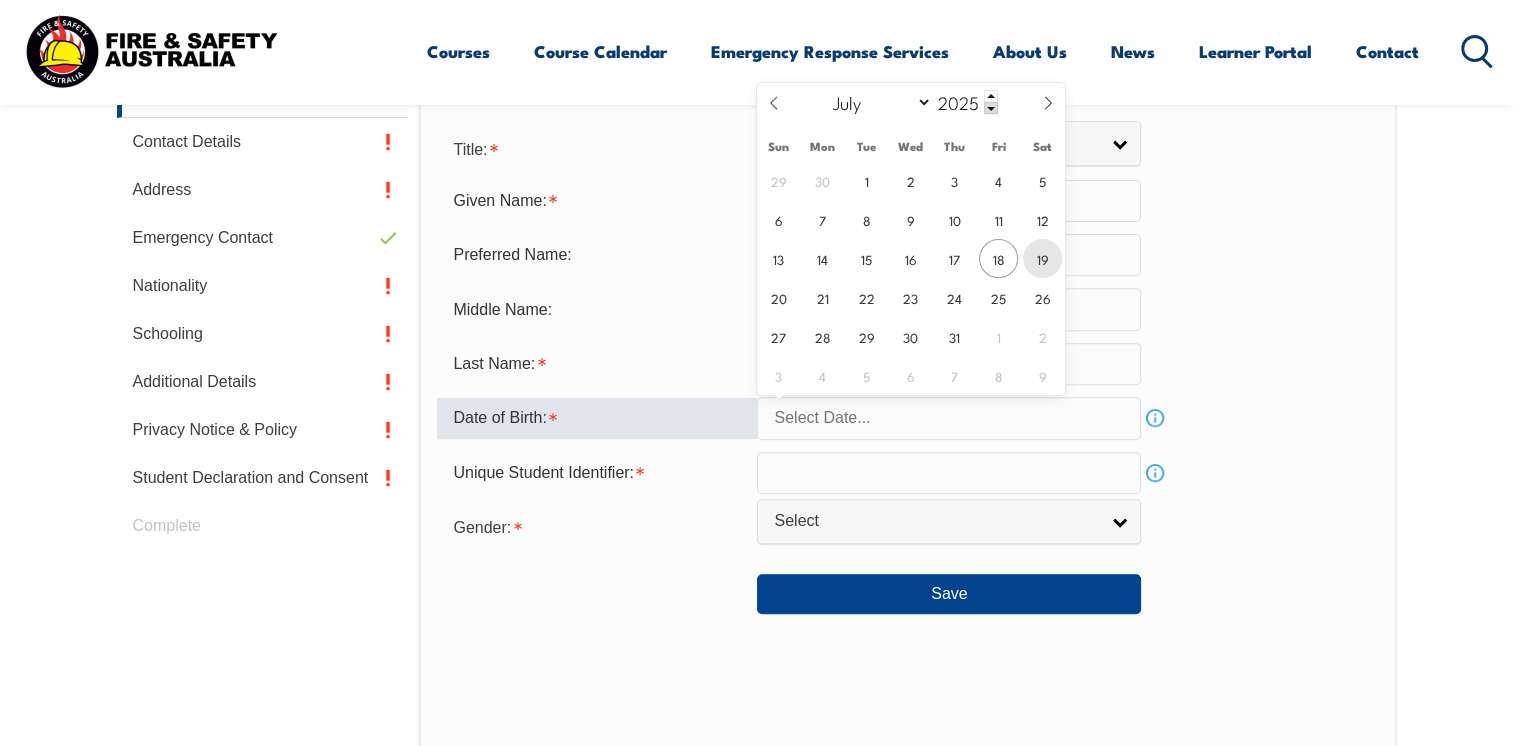 click on "19" at bounding box center (1042, 258) 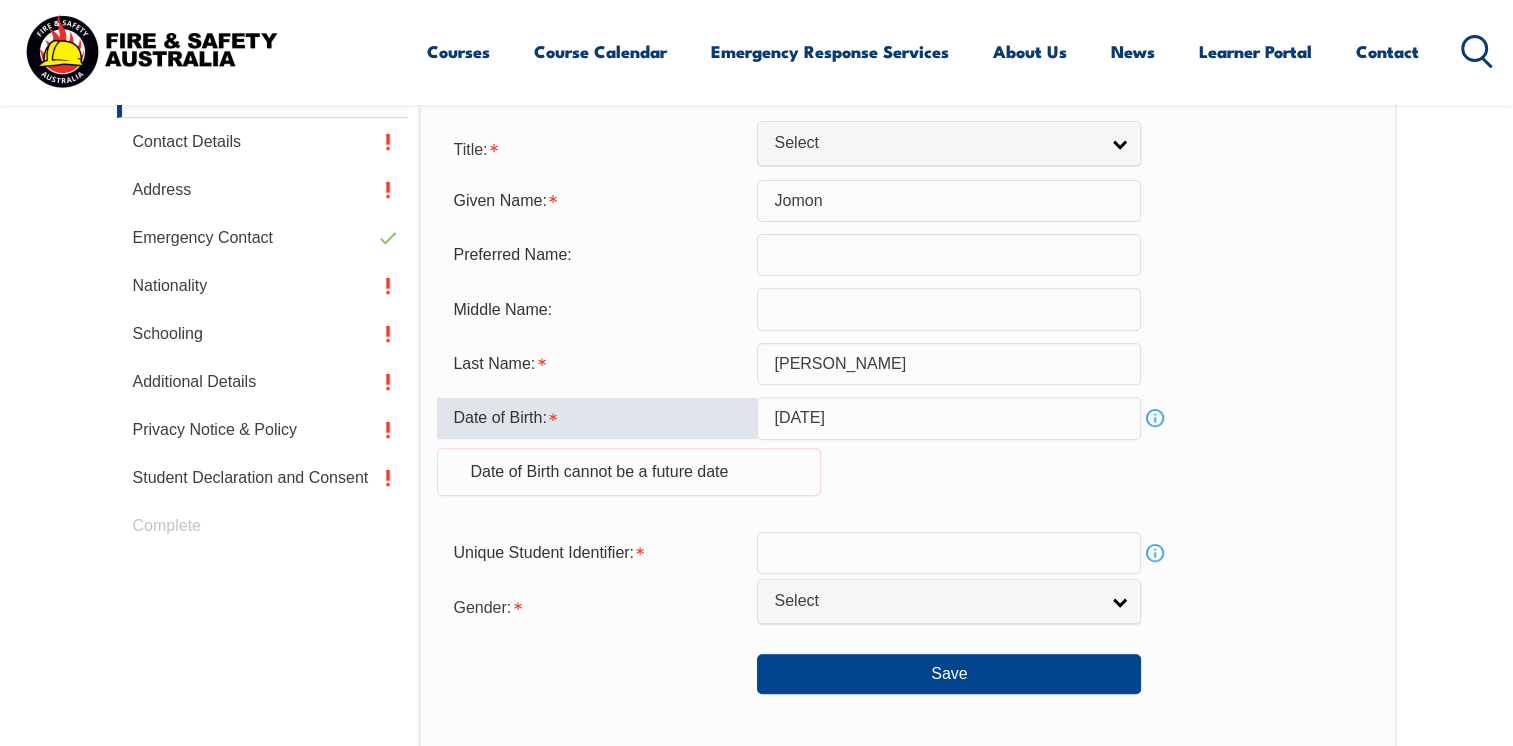 click on "[DATE]" at bounding box center (949, 418) 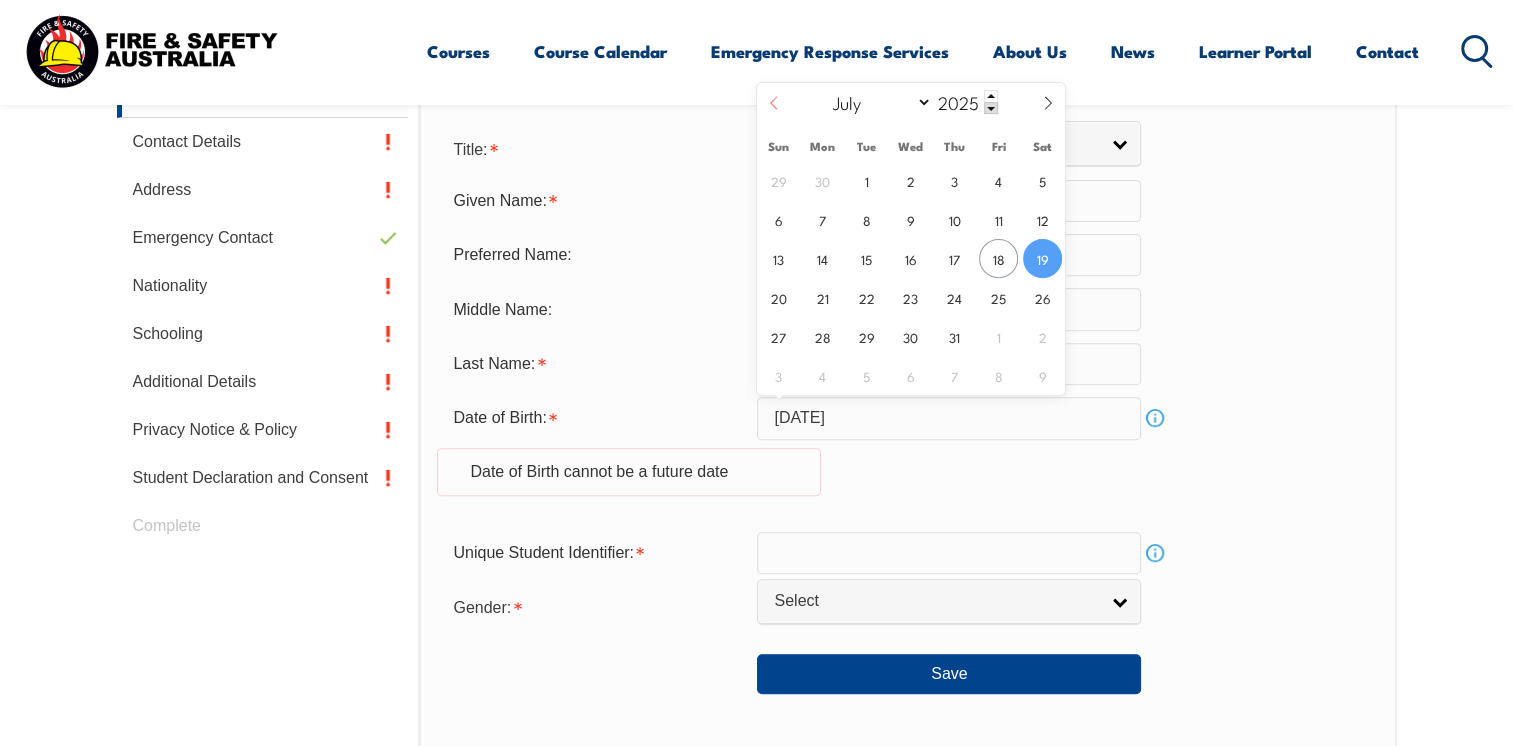 click 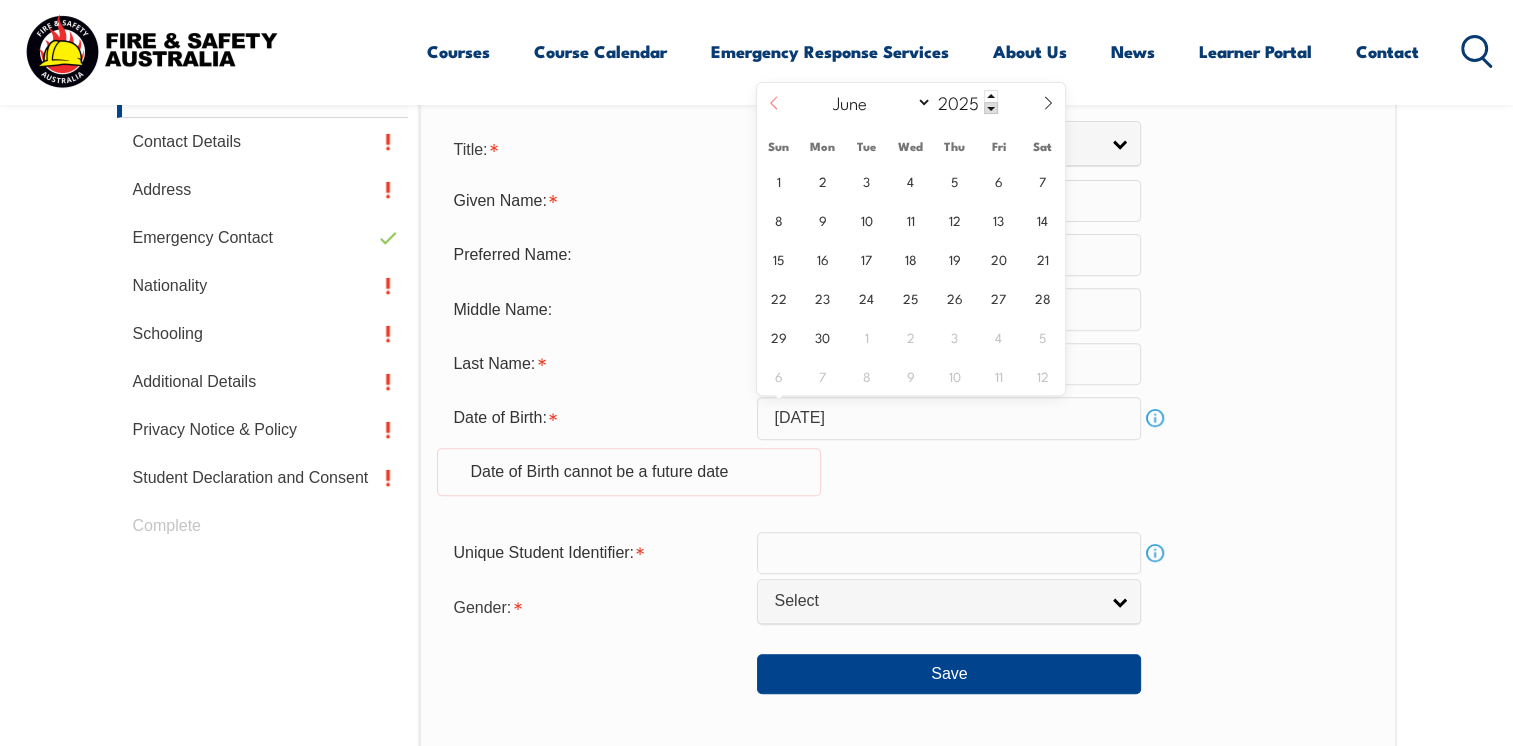 click 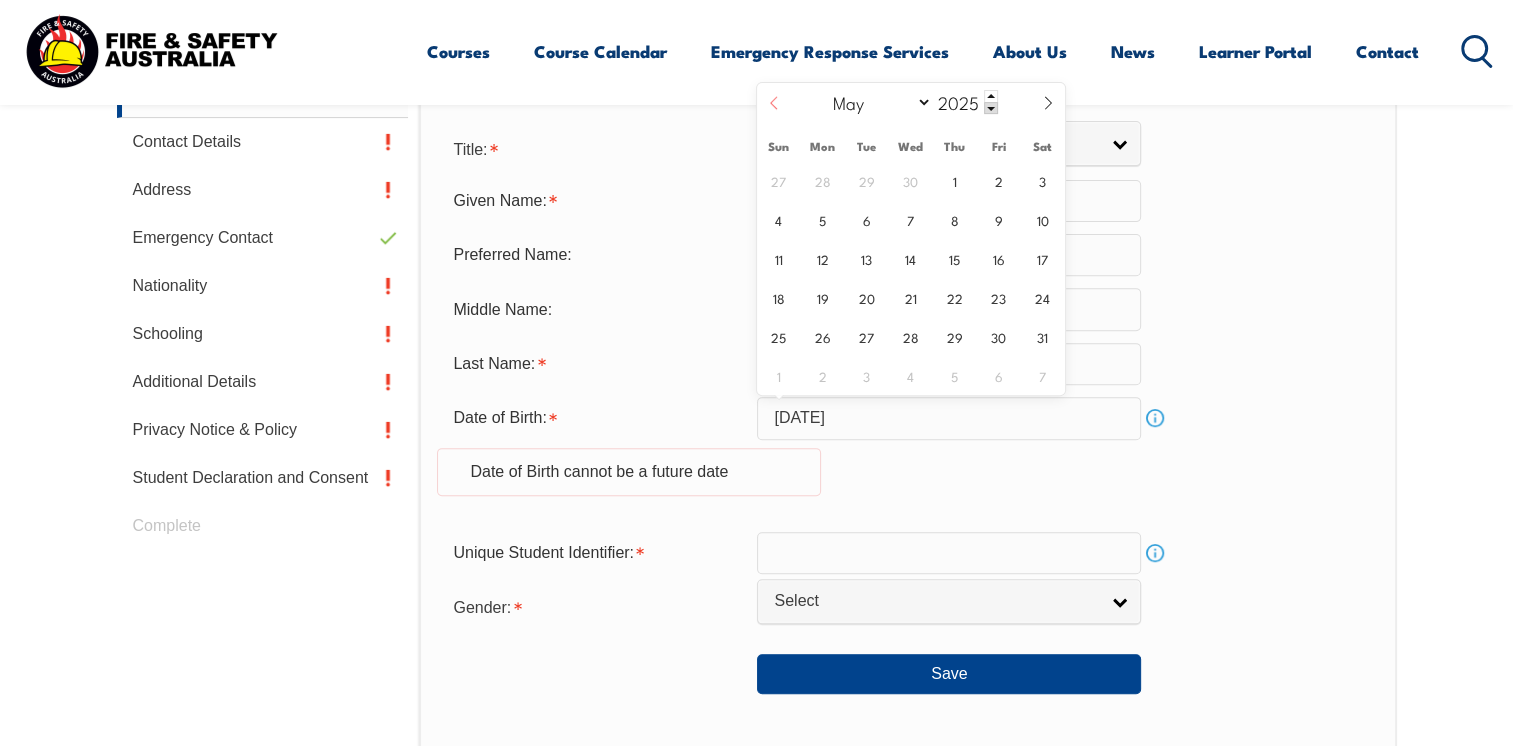 click 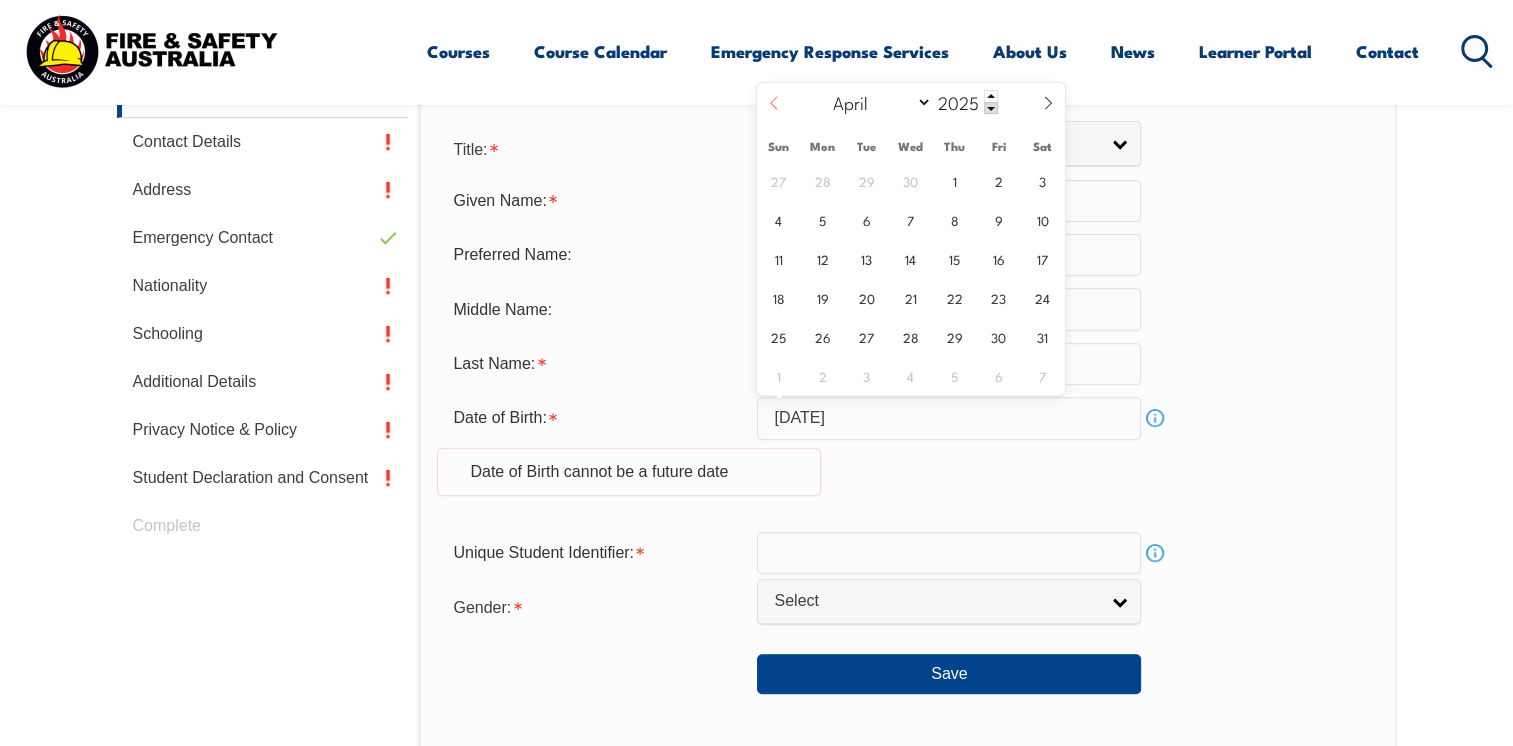 click 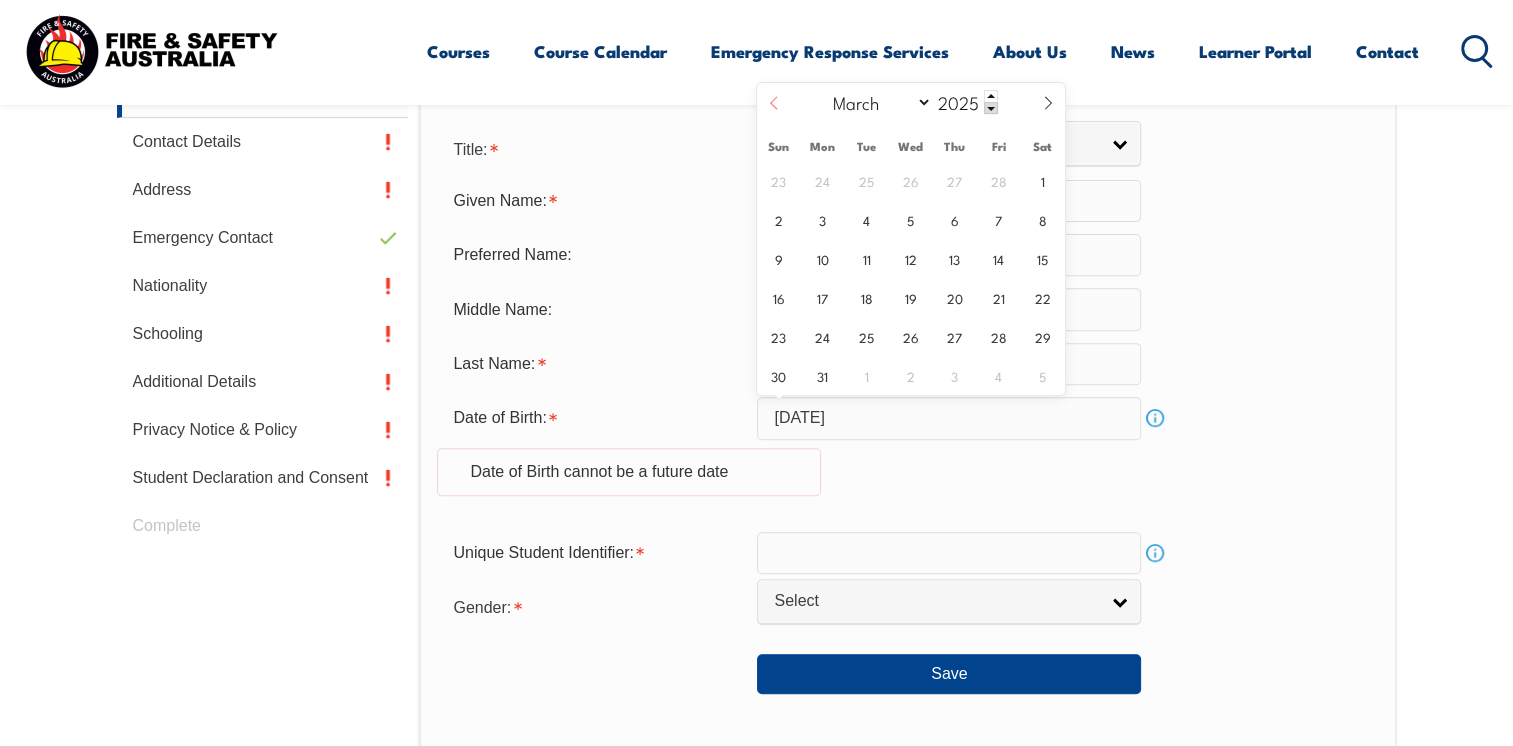 click 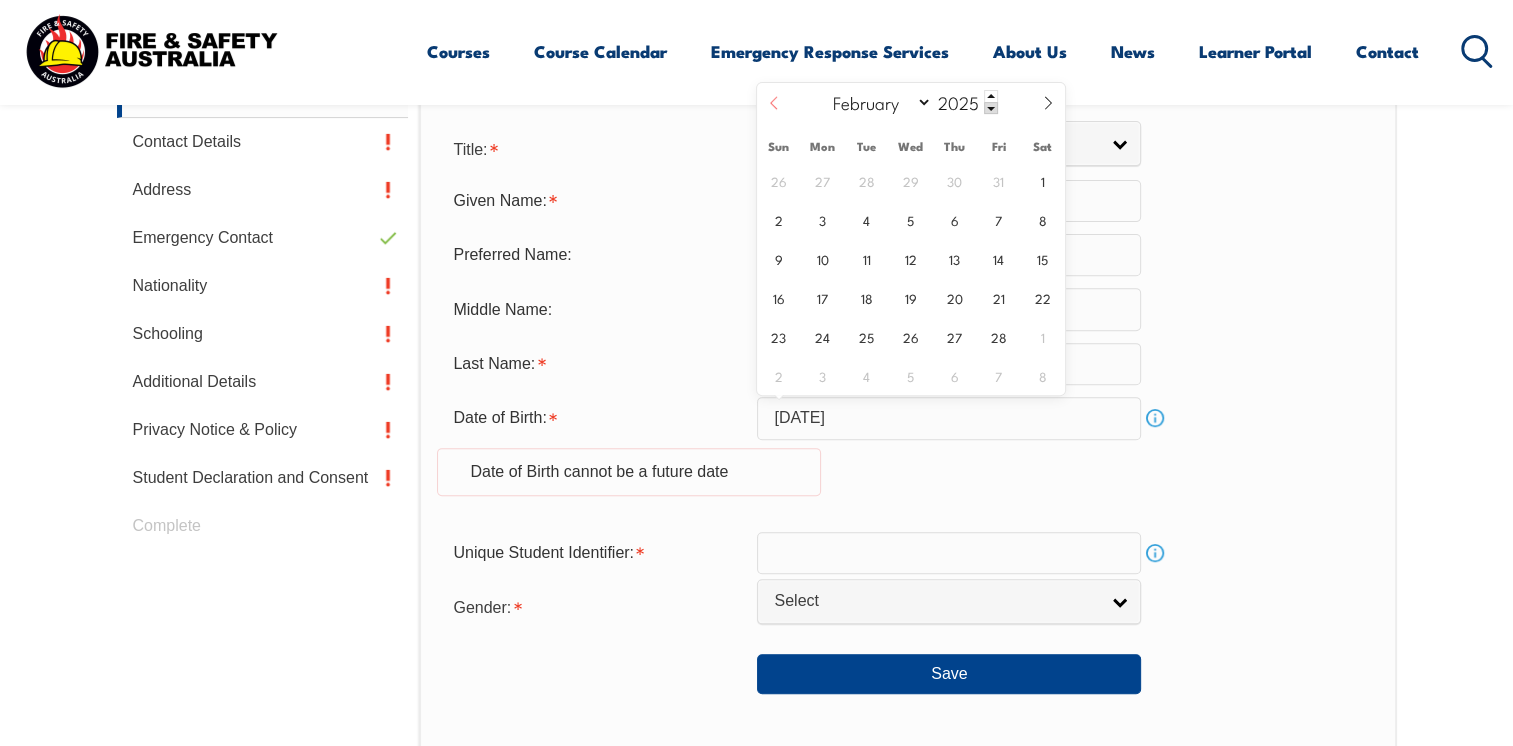 click 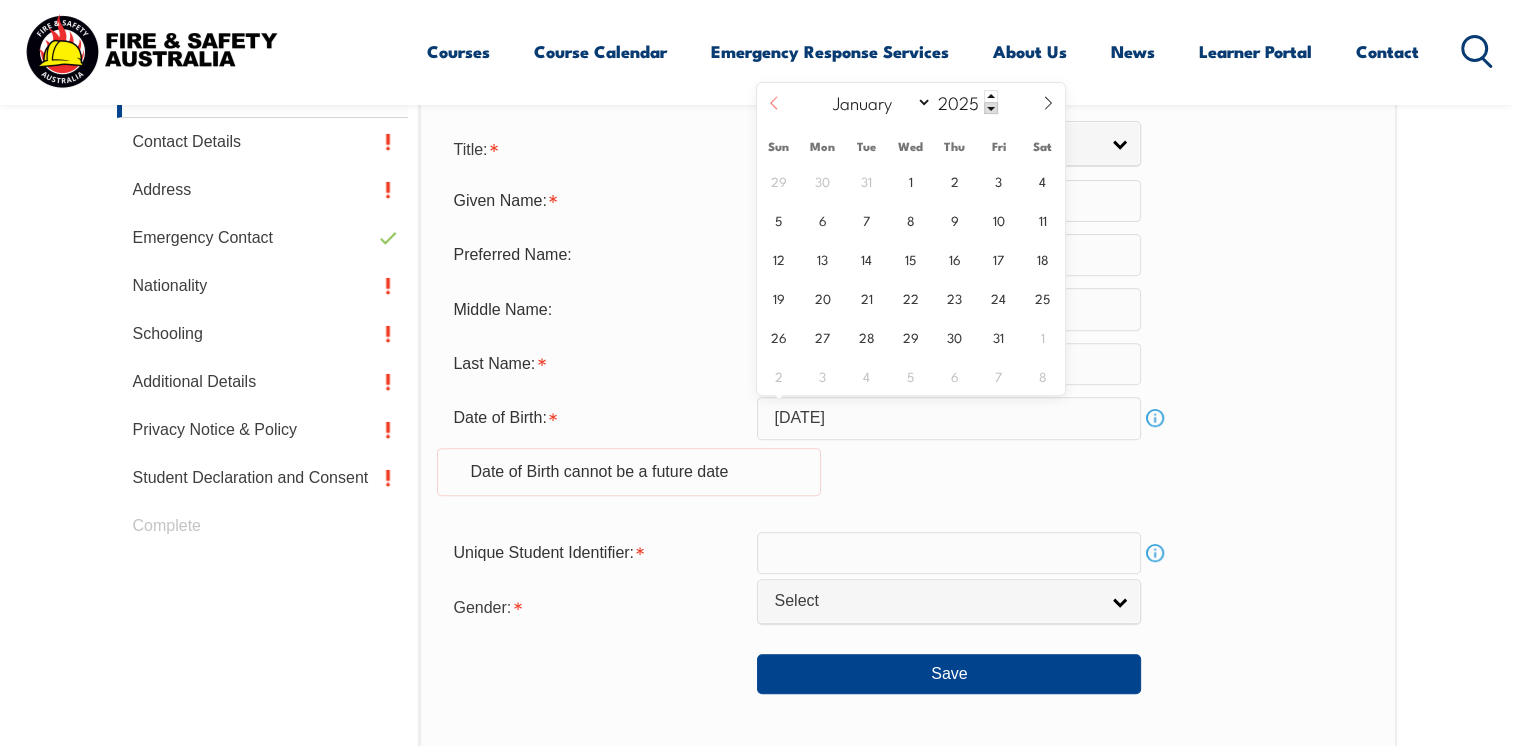 click 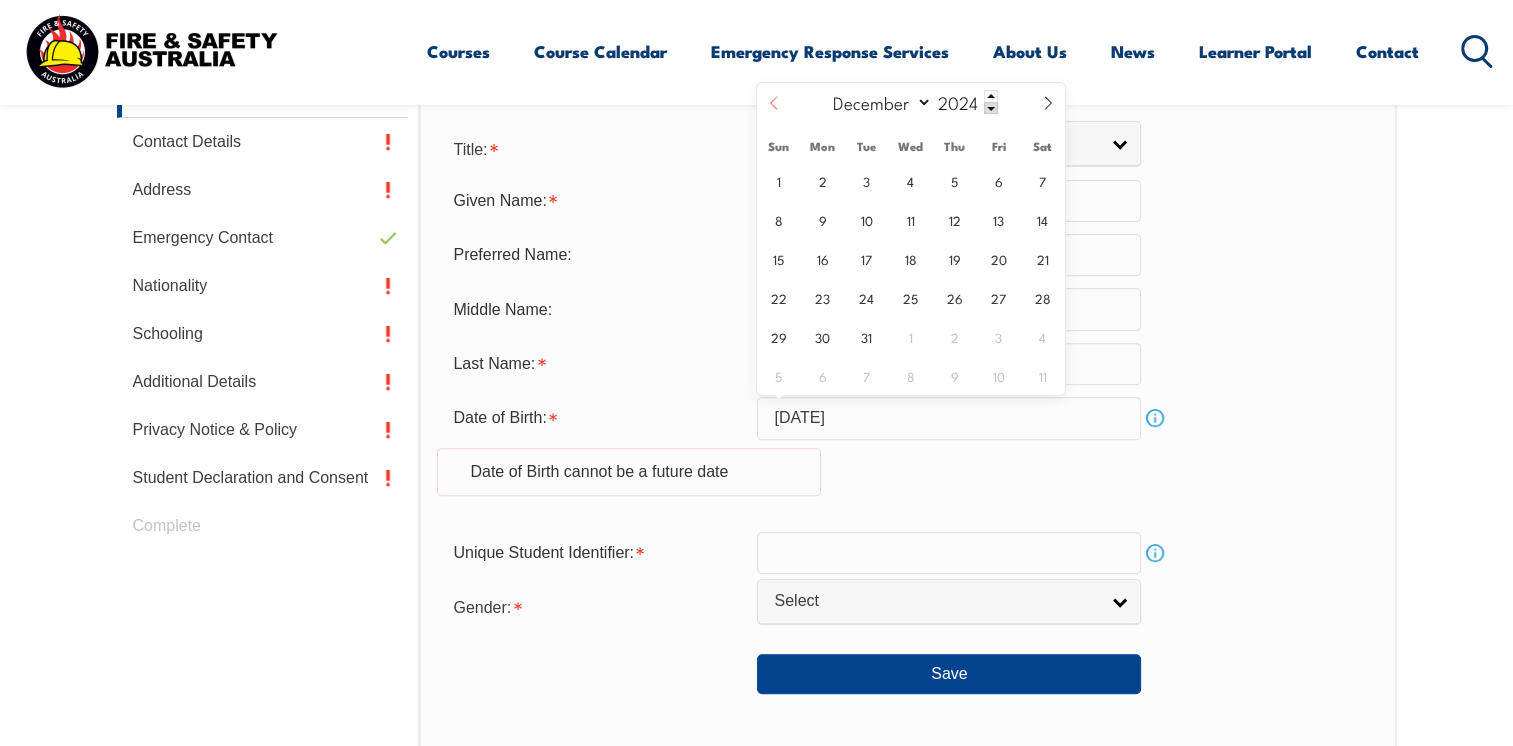 click 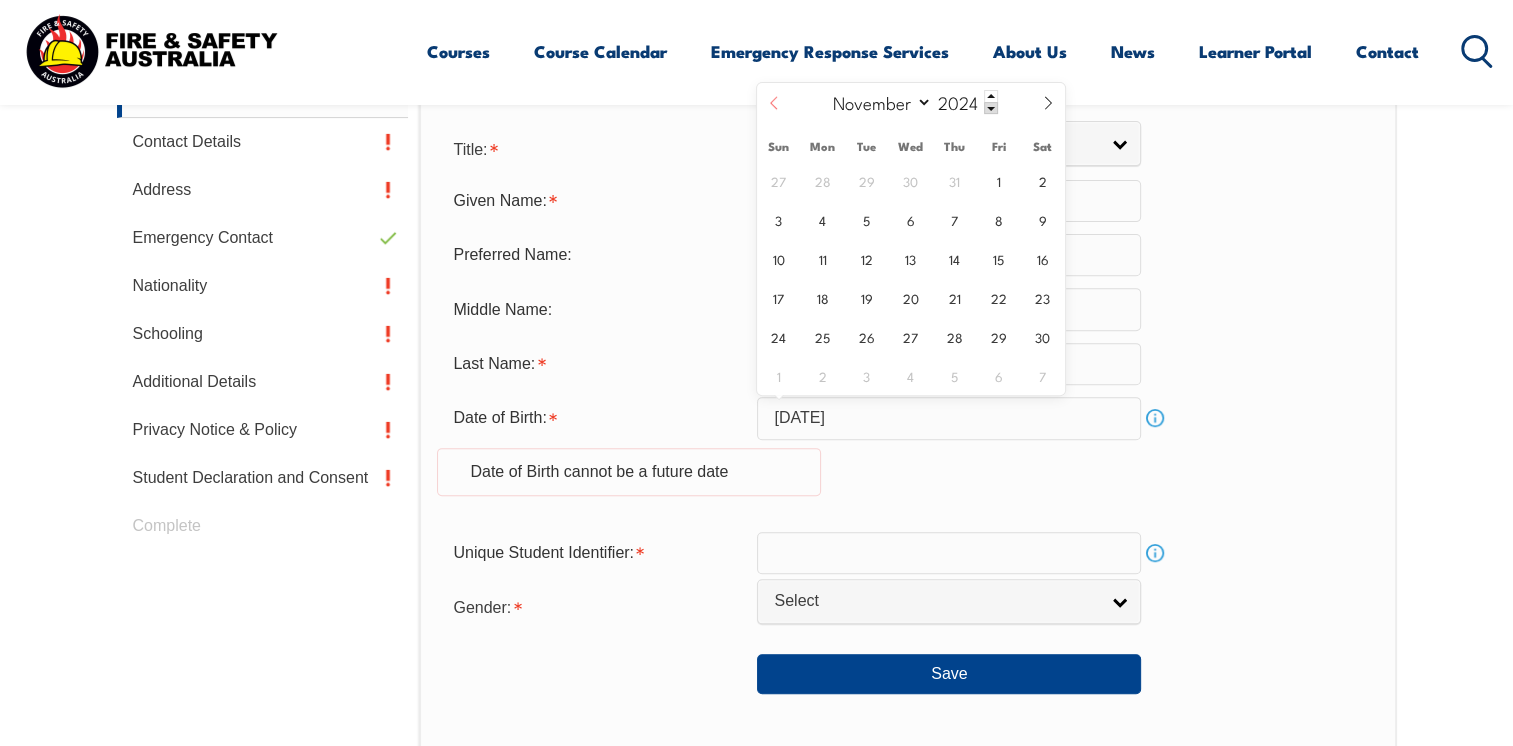 click 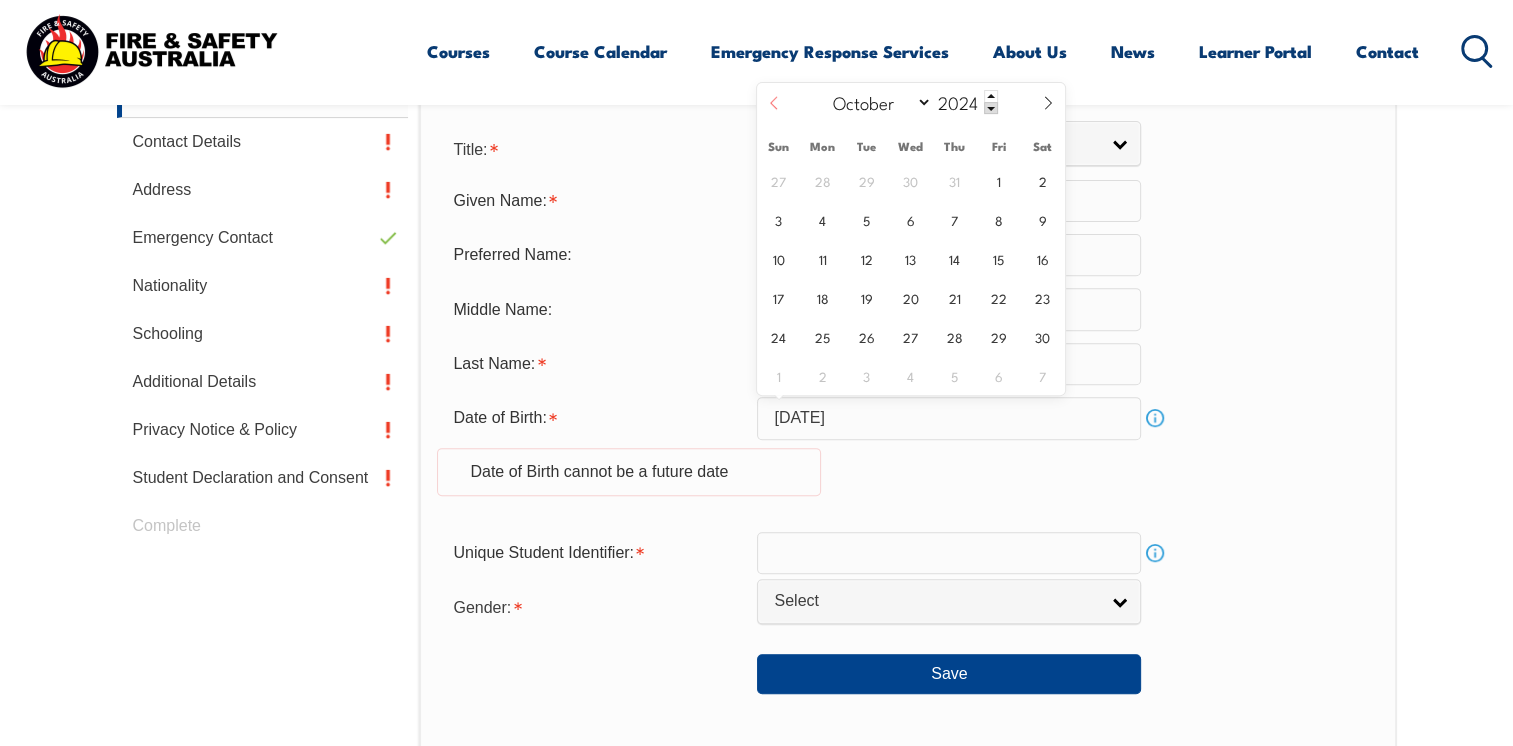 click 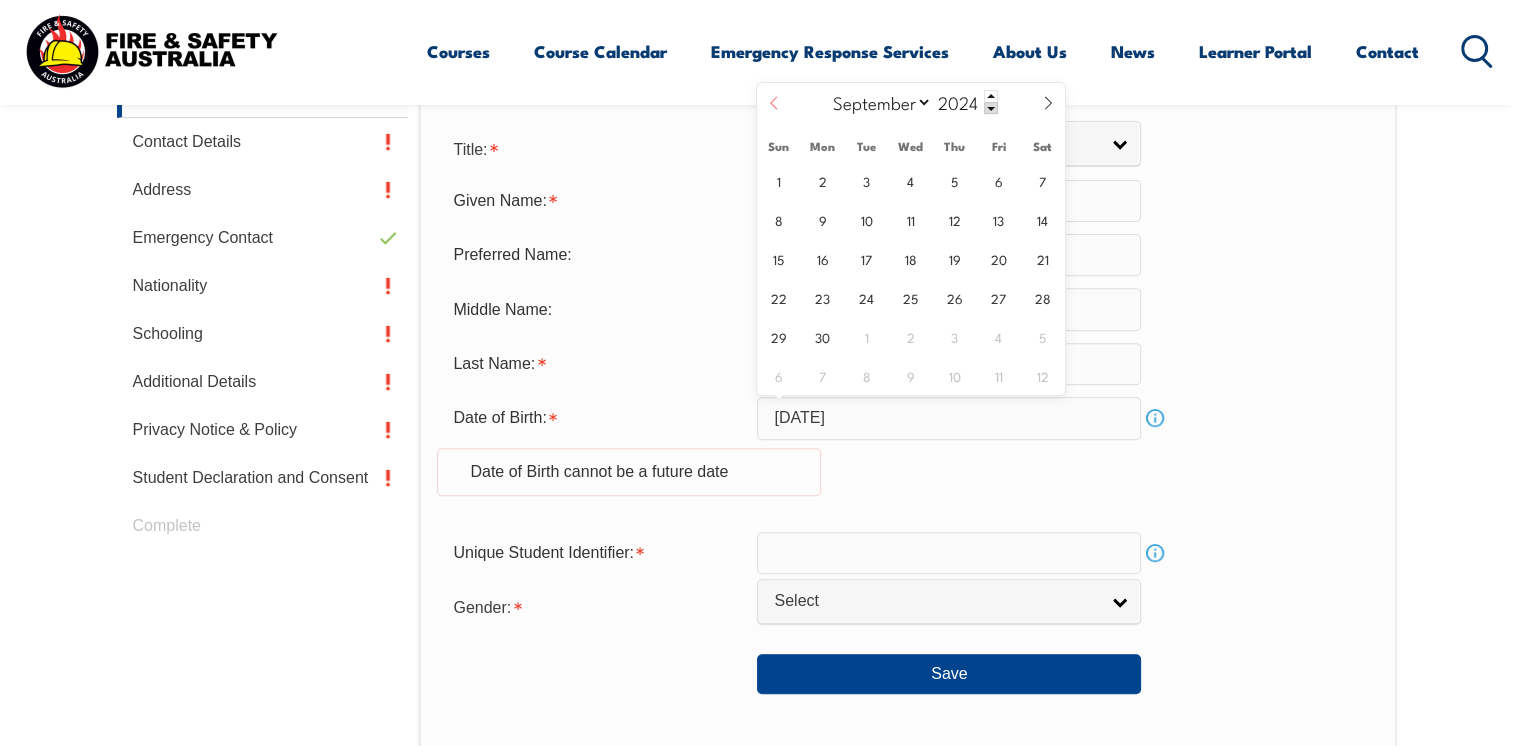 click 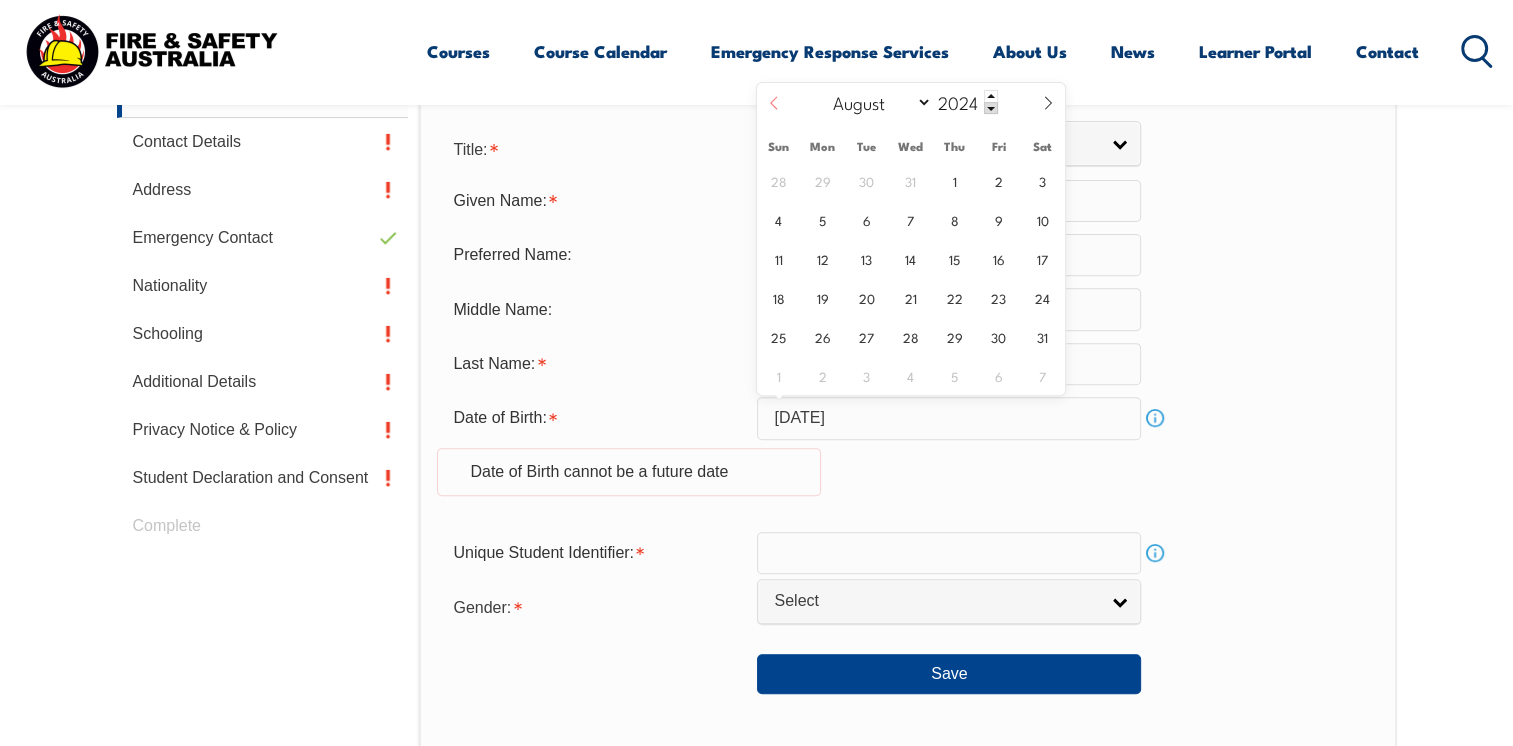 click 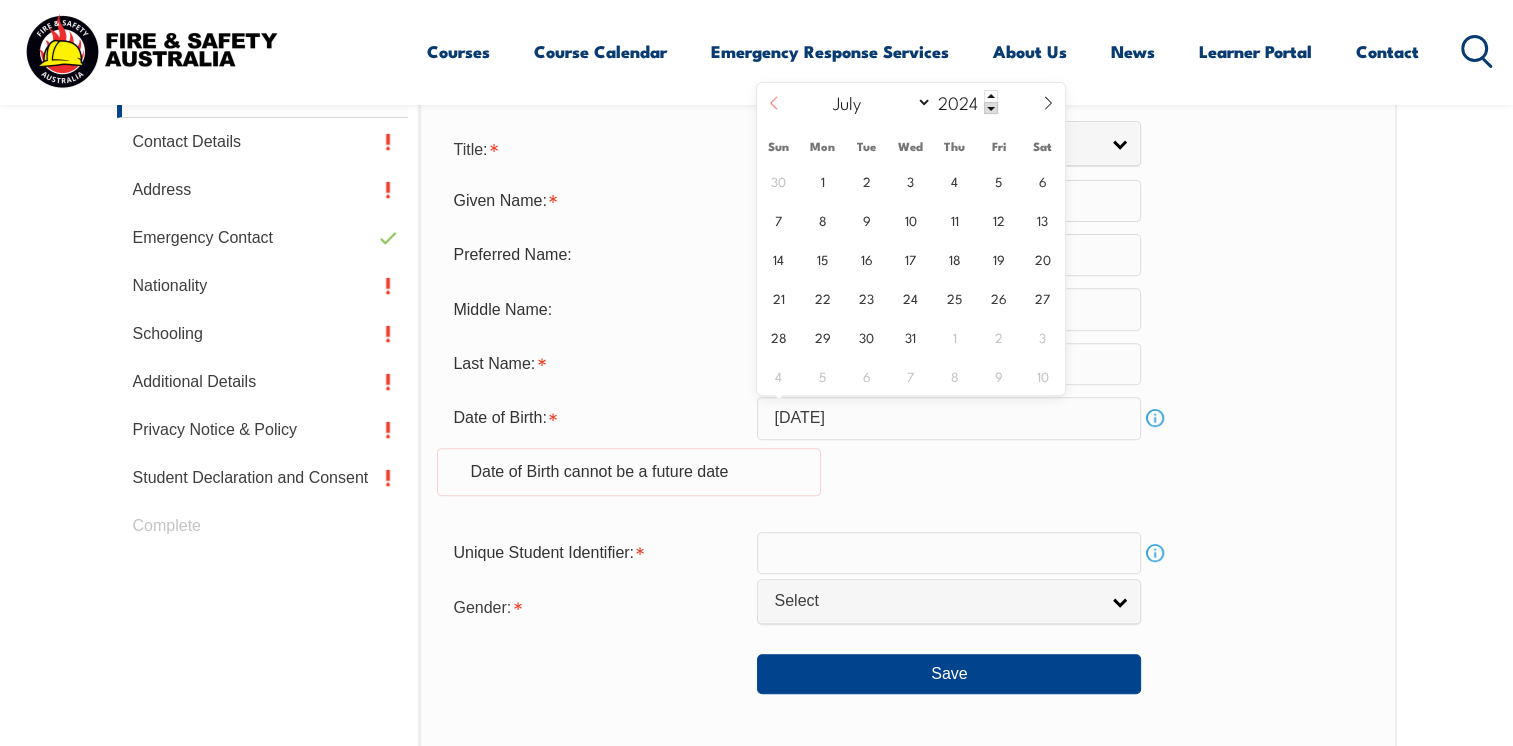 click 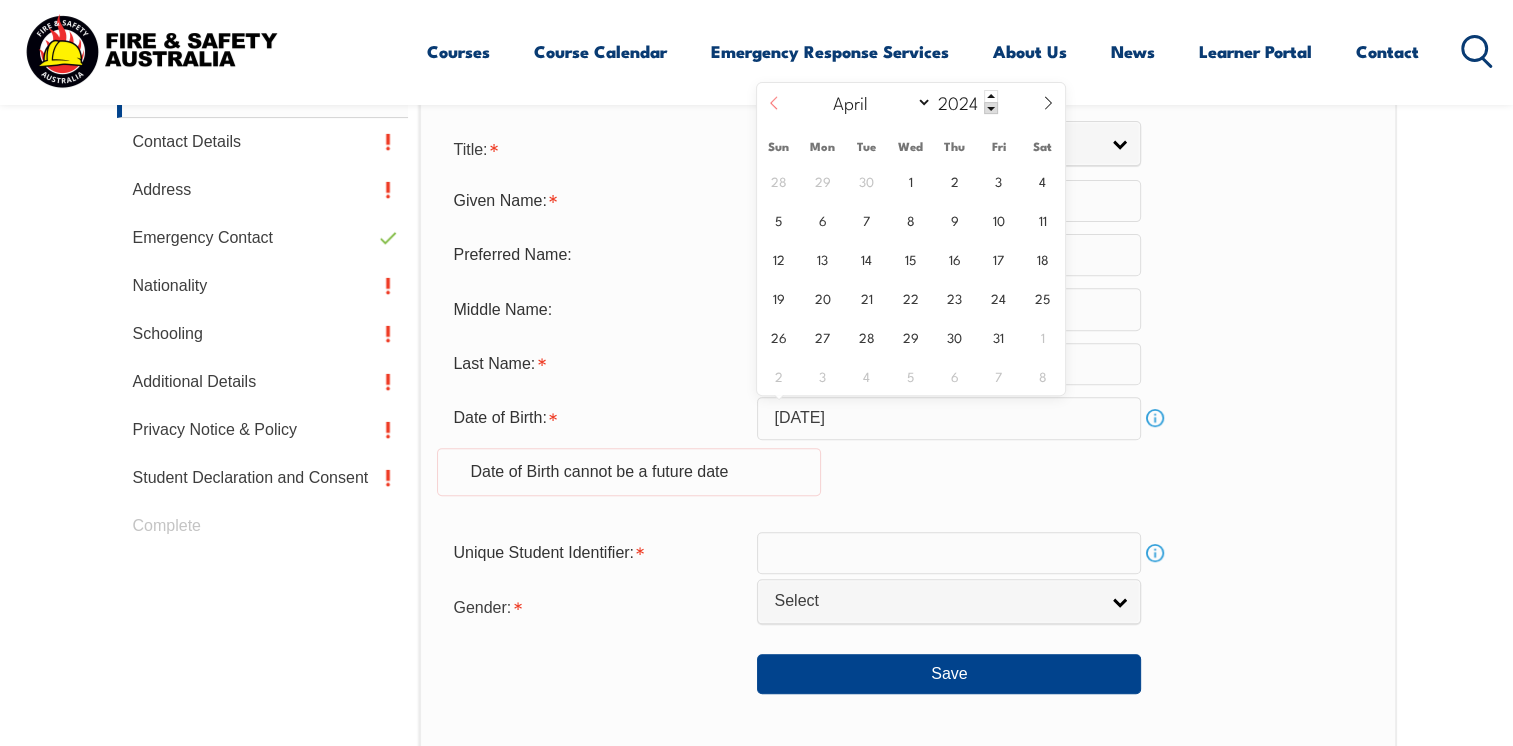 click 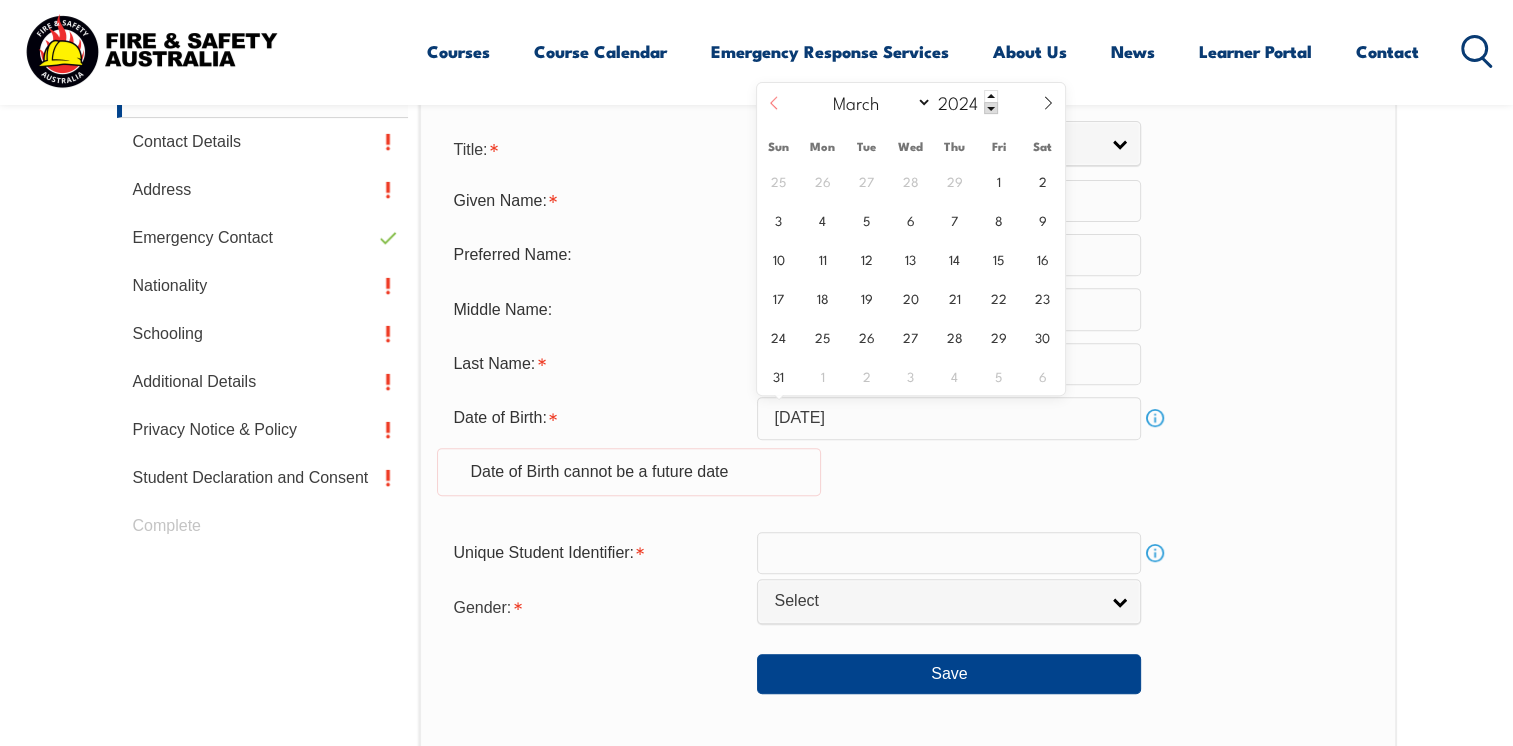 click 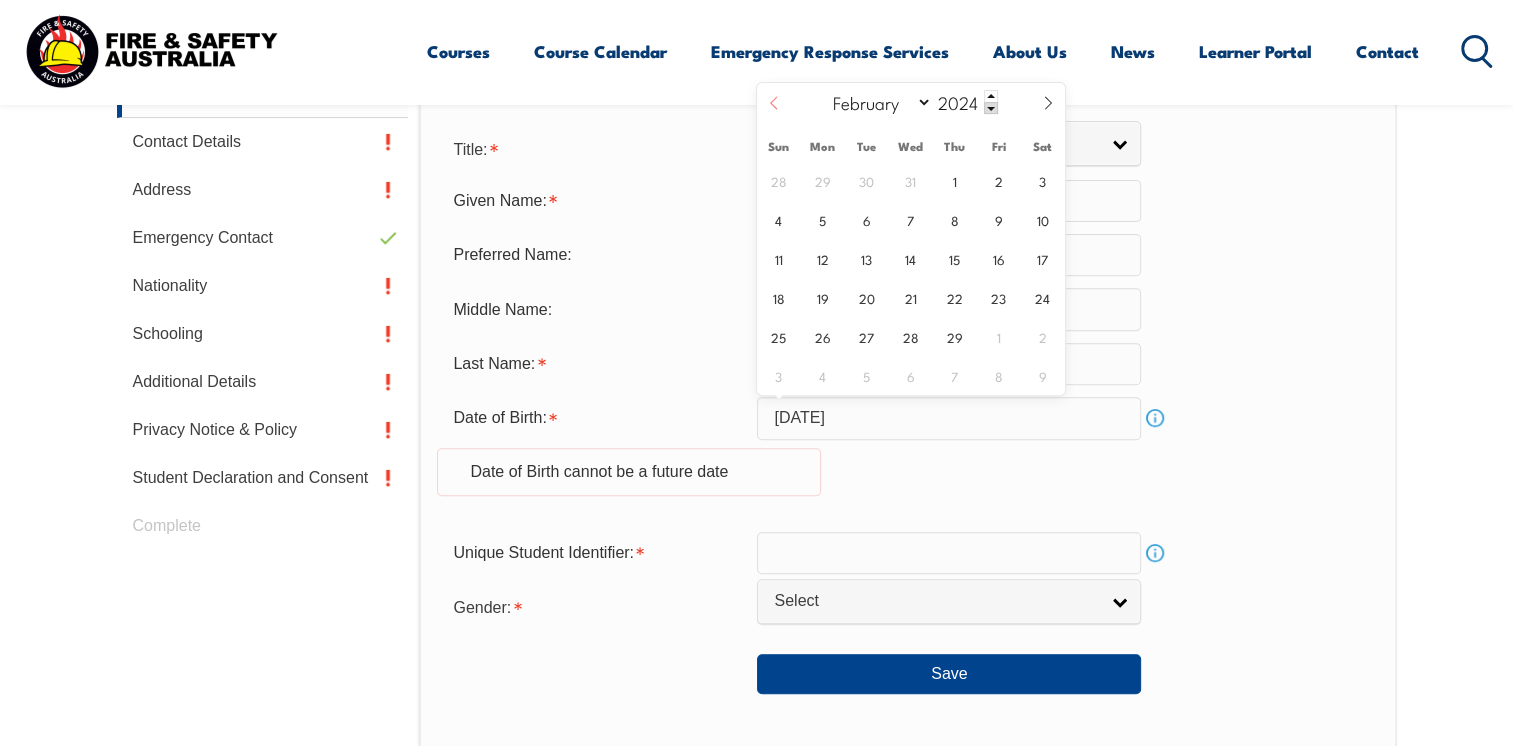 click 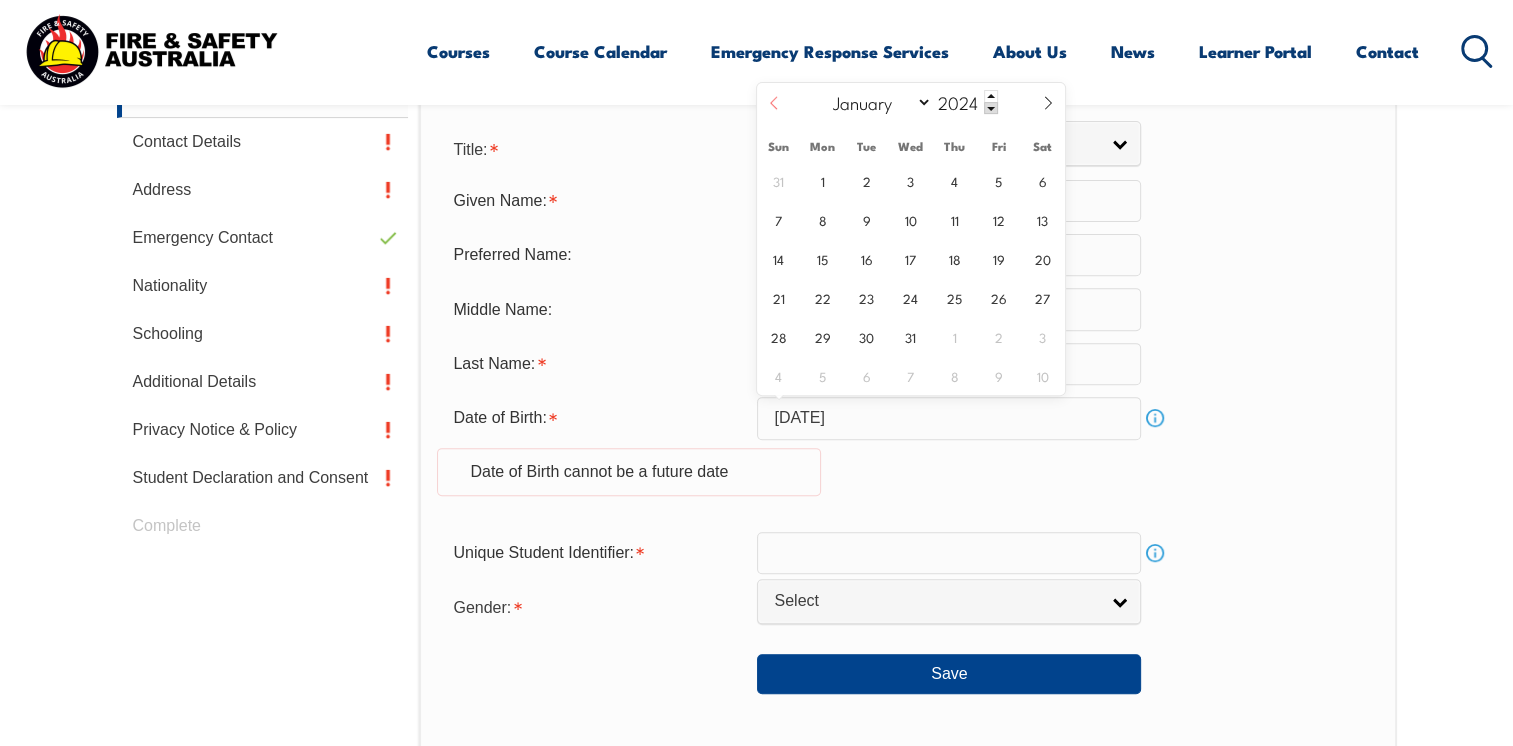 click 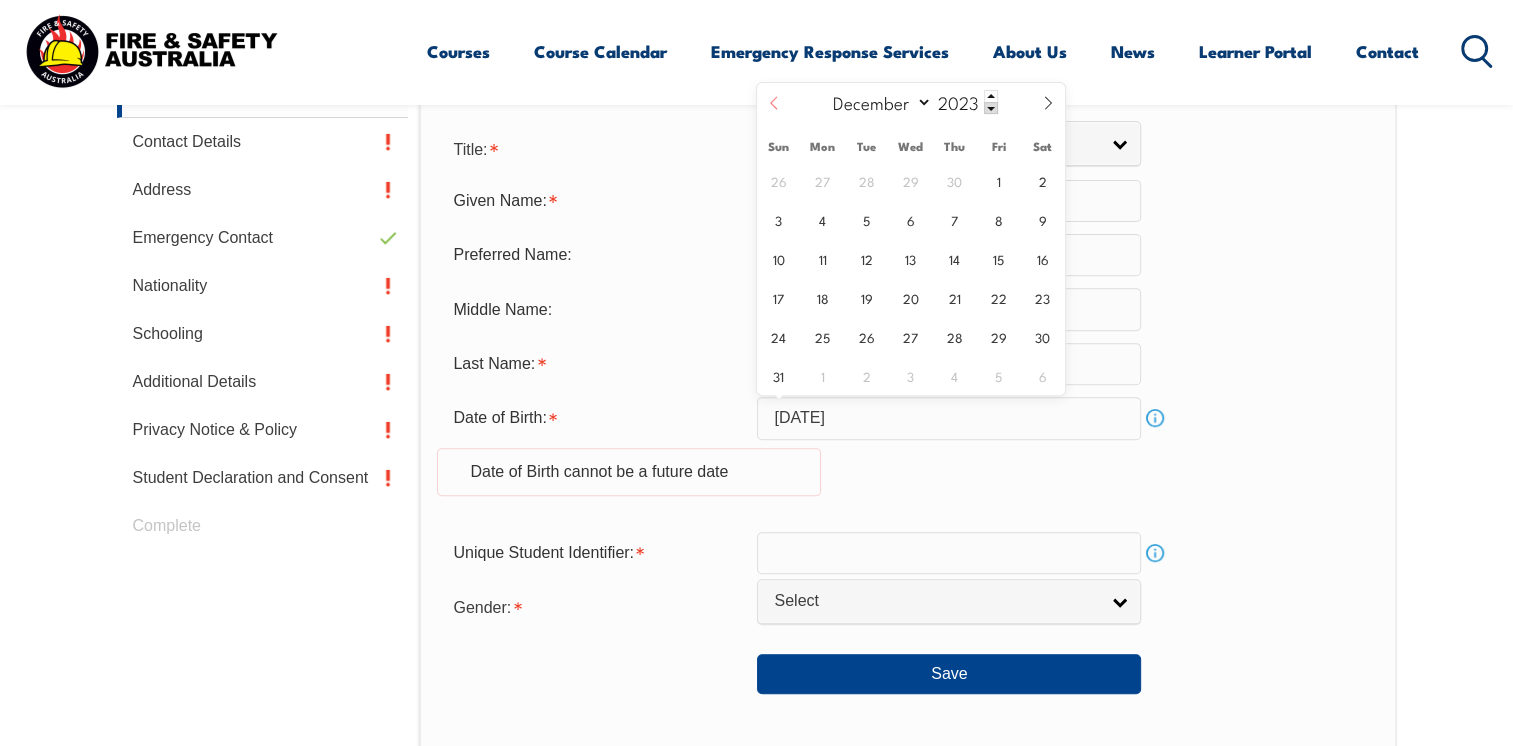 click 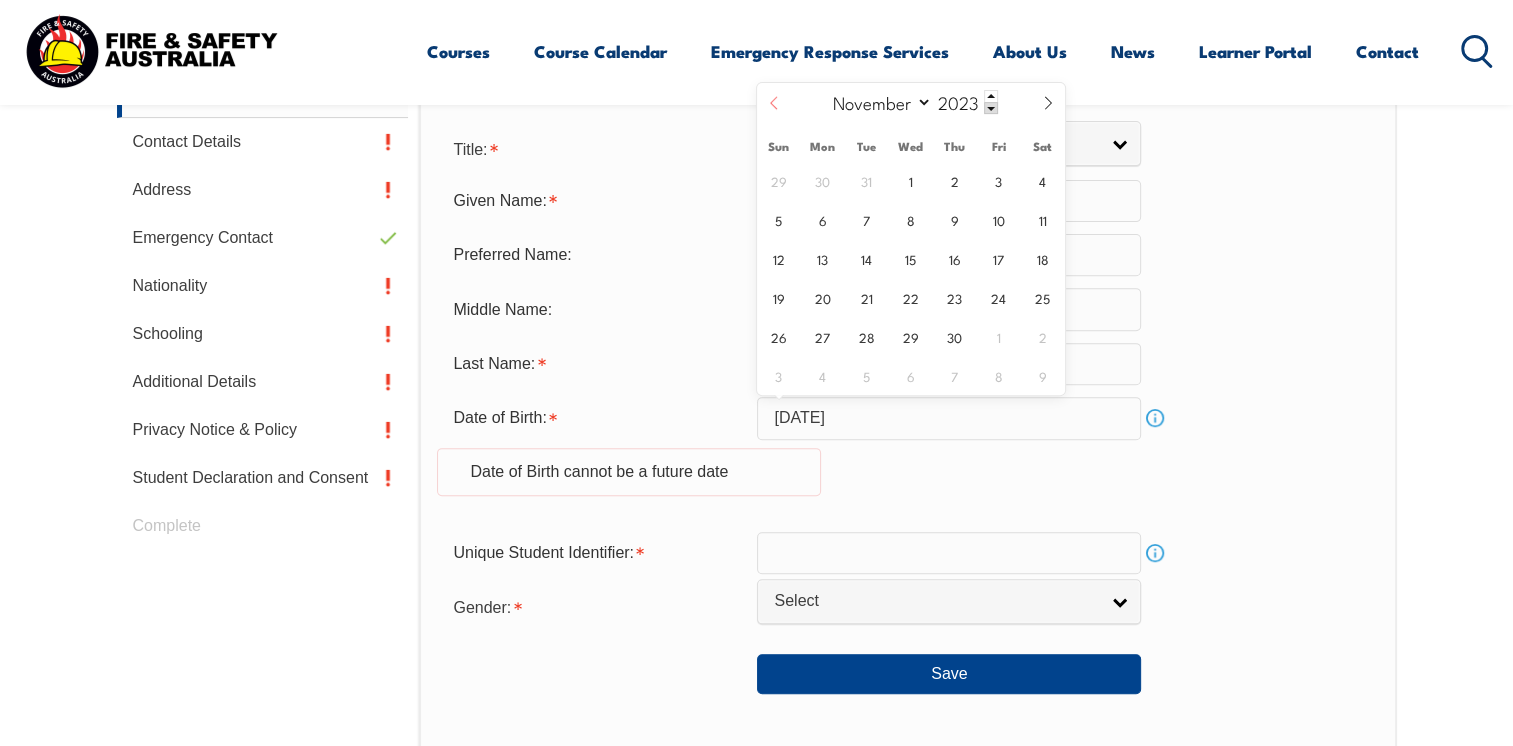 click 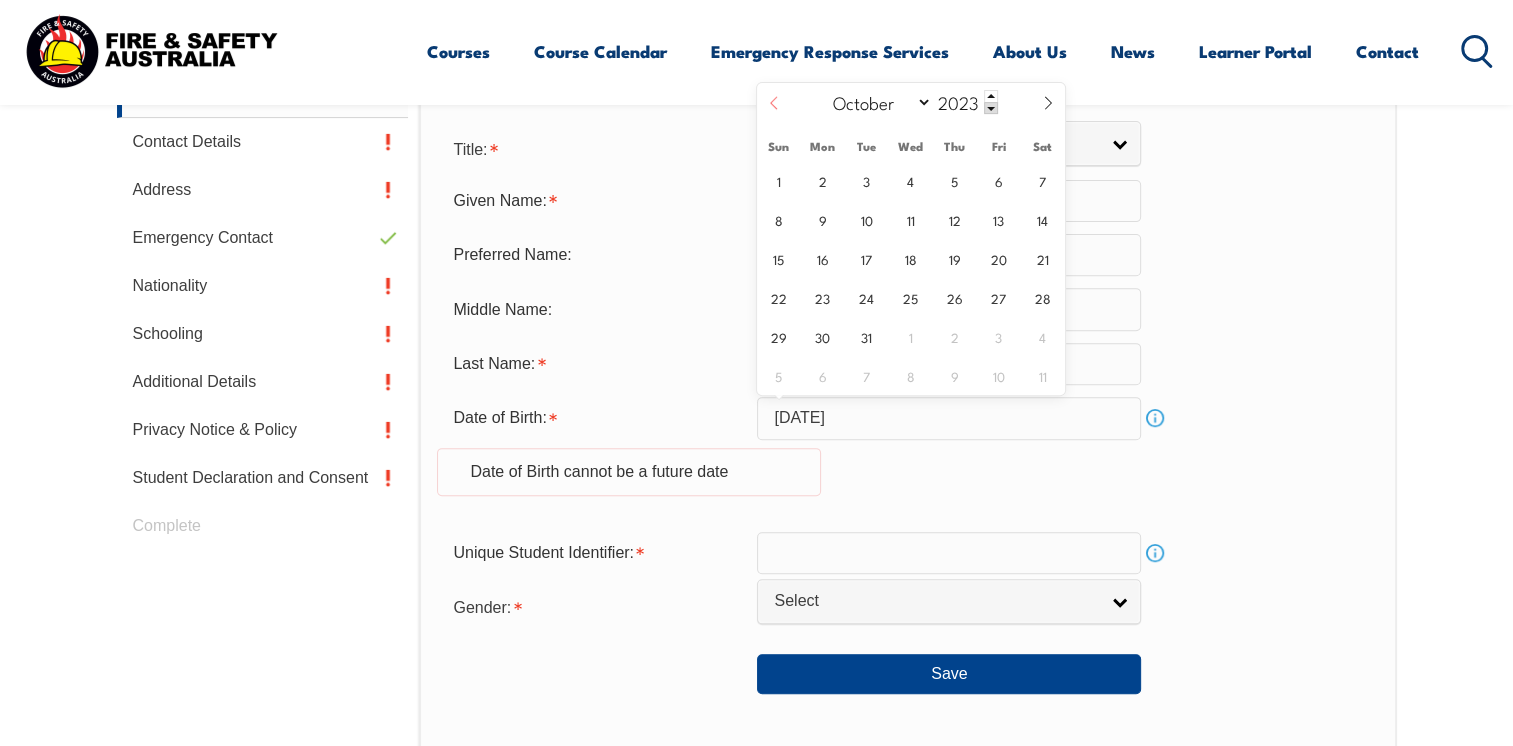 click 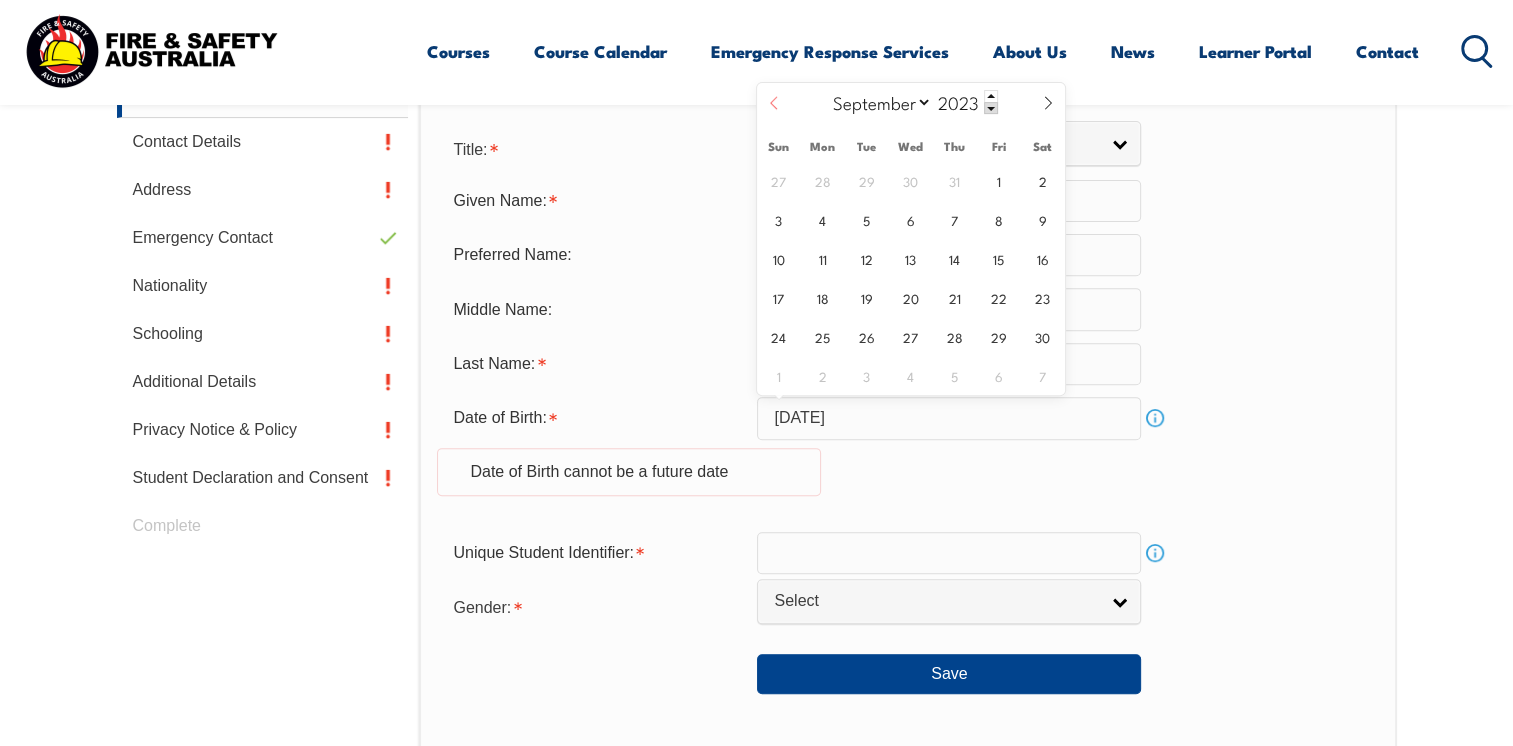 click 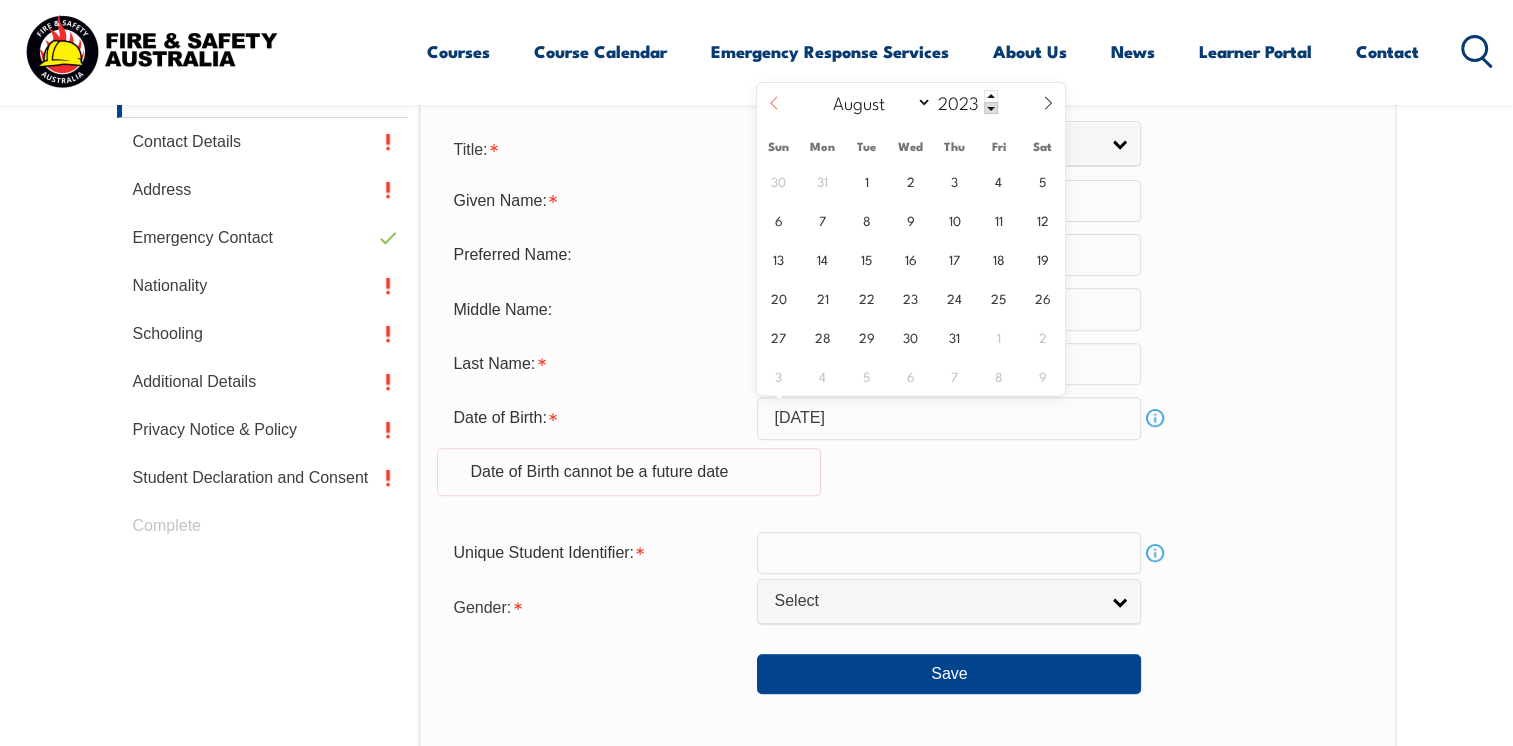 click 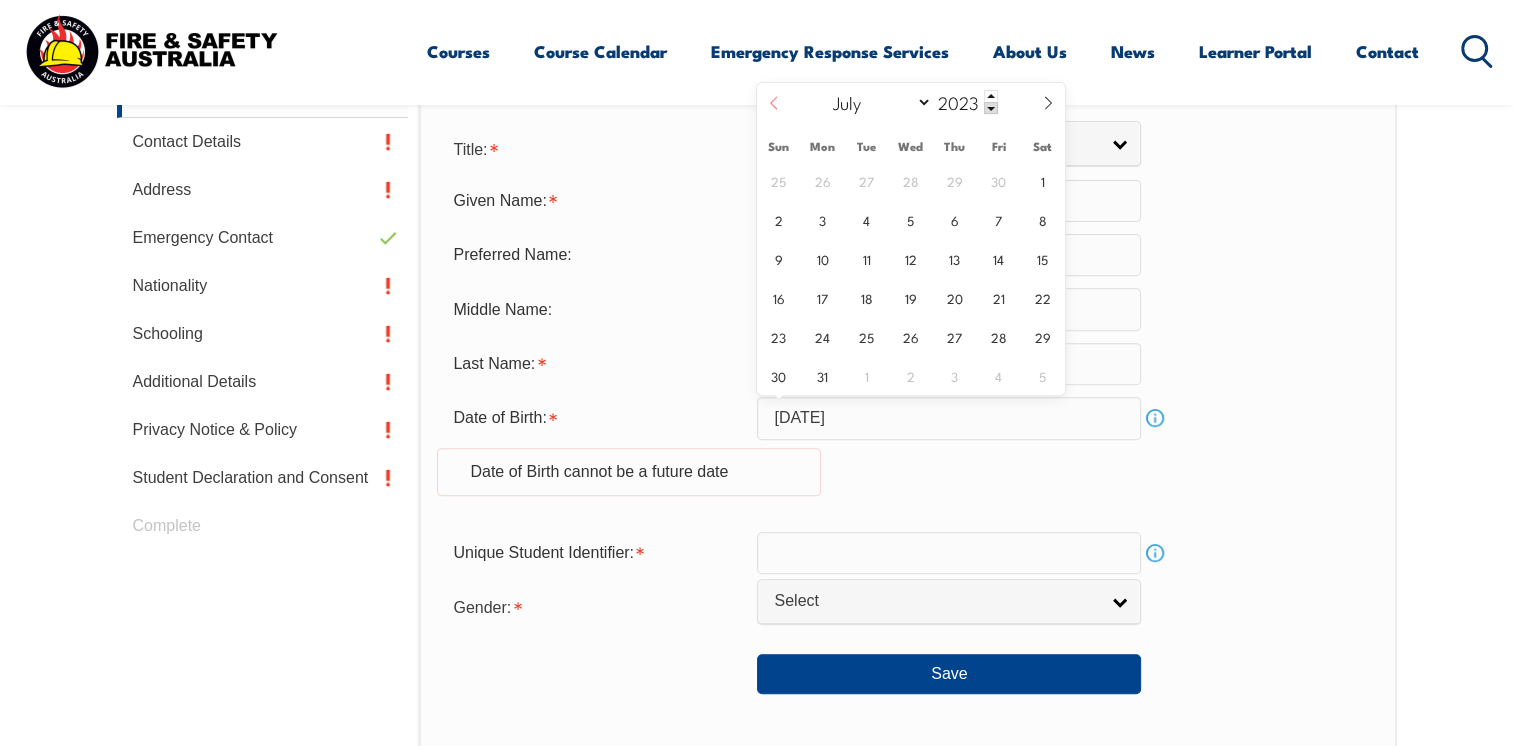 click 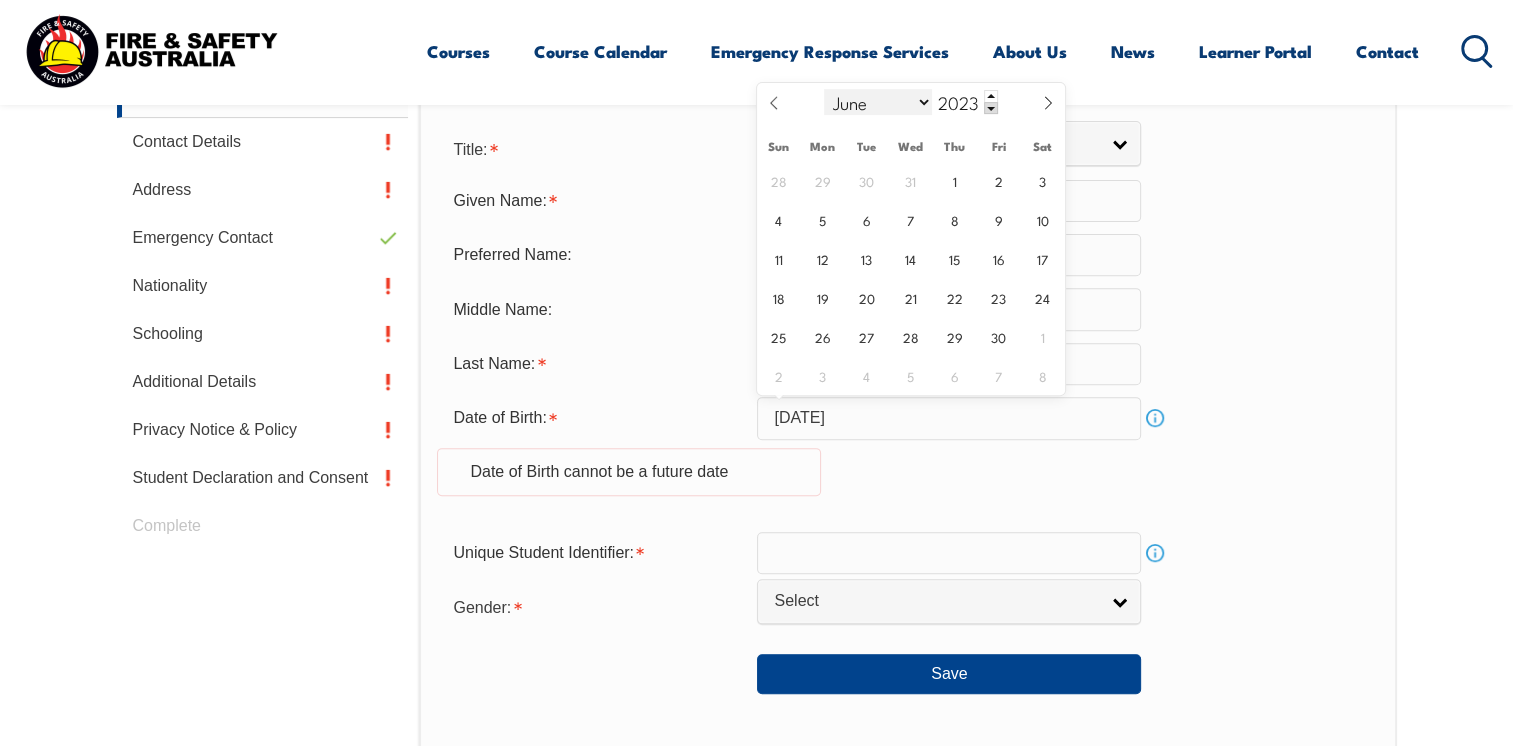 click on "January February March April May June July August September October November December" at bounding box center [878, 102] 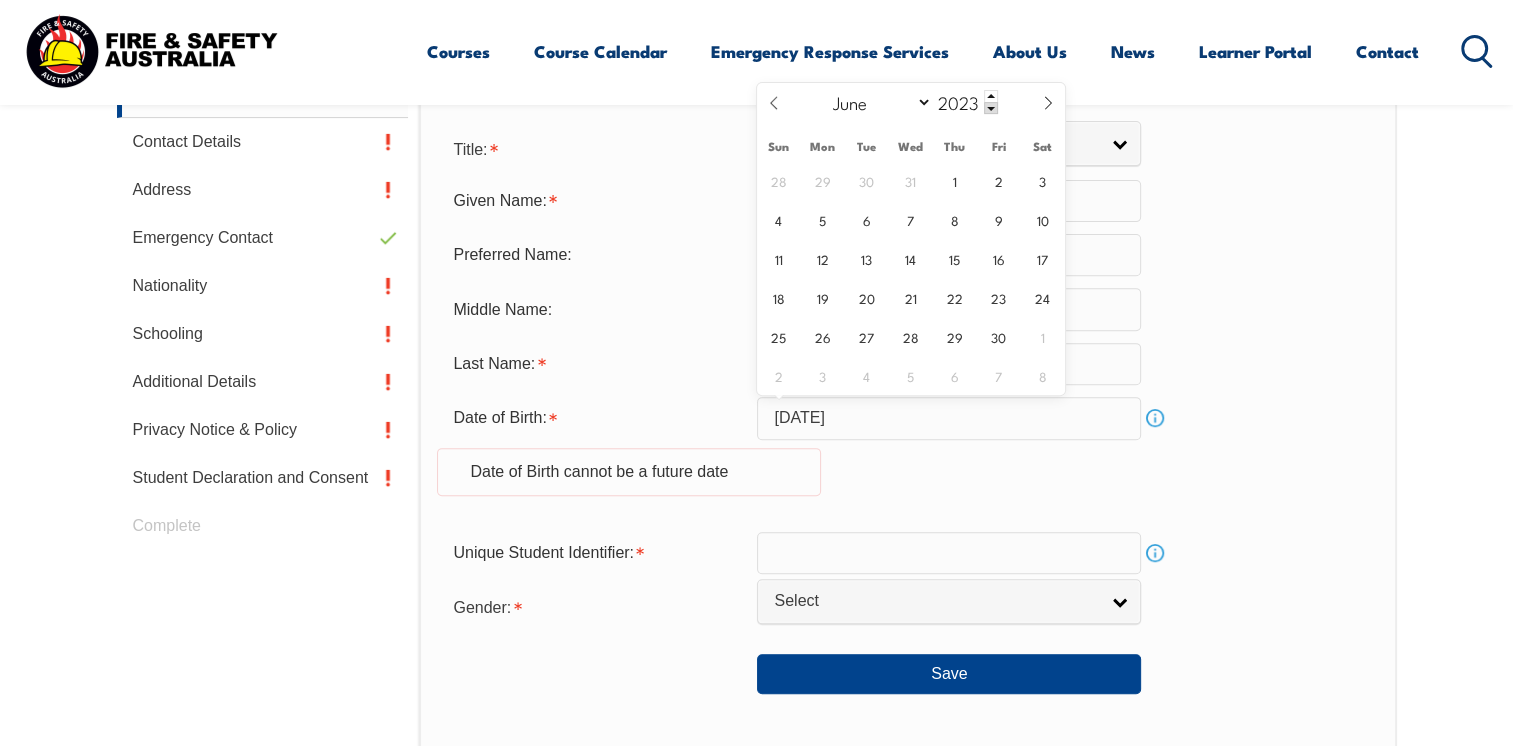 select on "0" 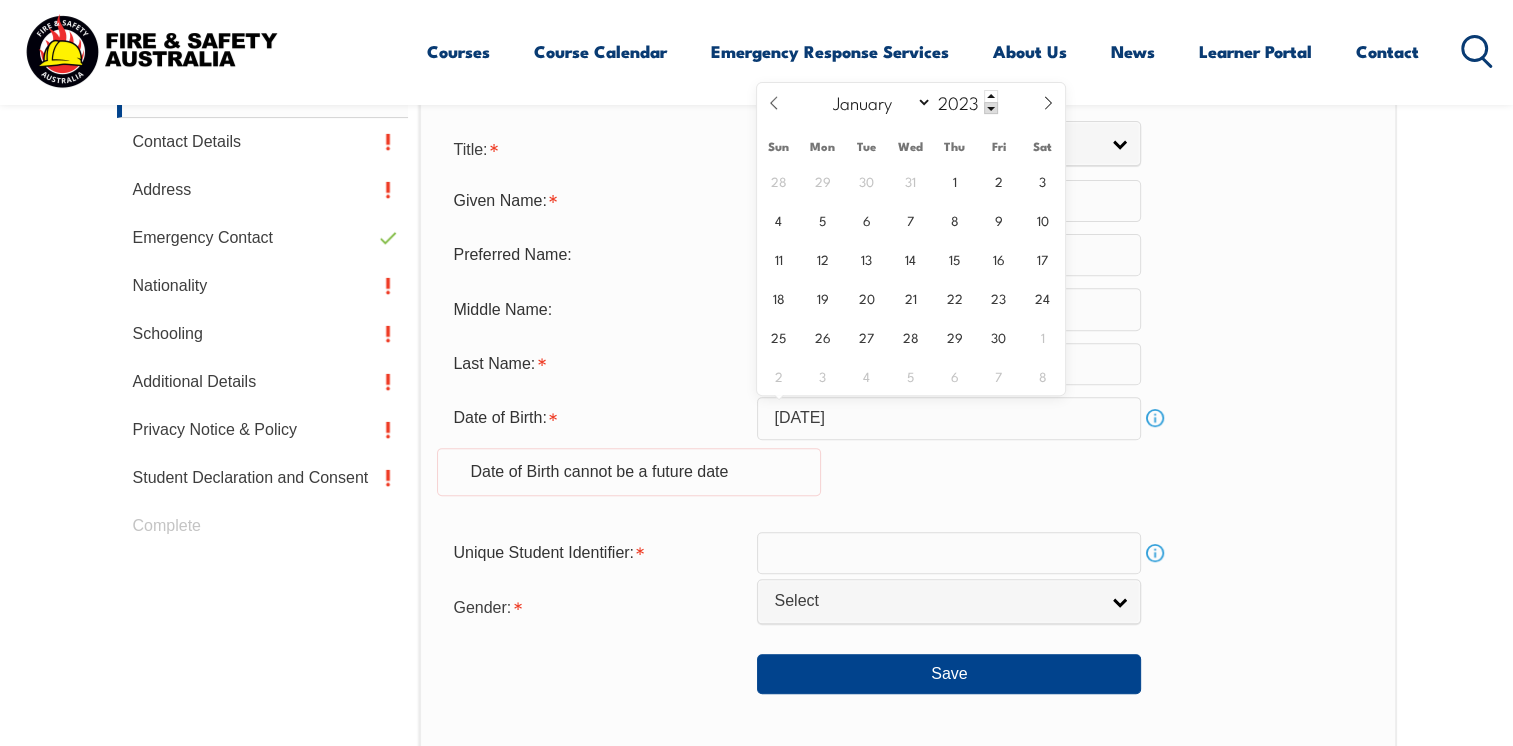 click on "January February March April May June July August September October November December" at bounding box center (878, 102) 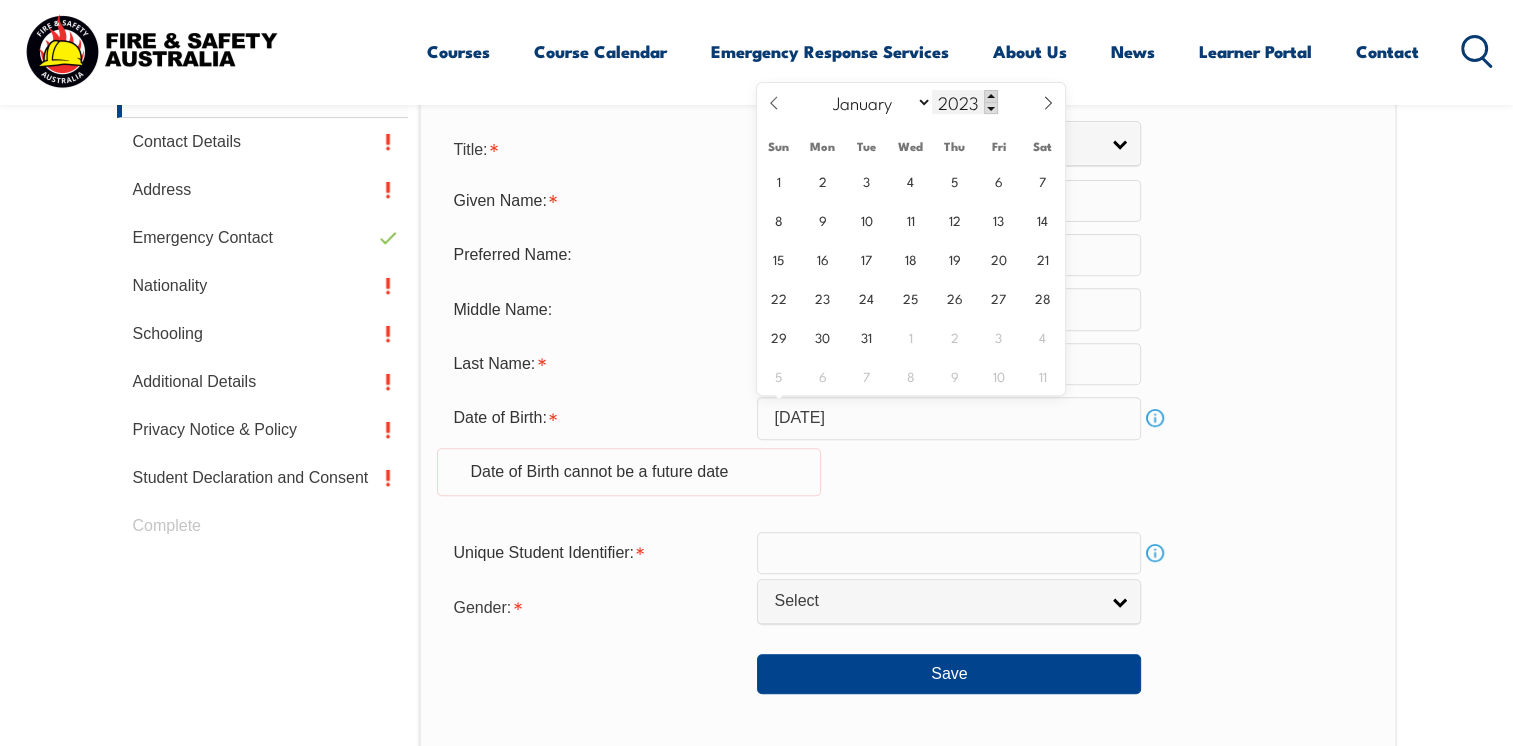 click at bounding box center (991, 96) 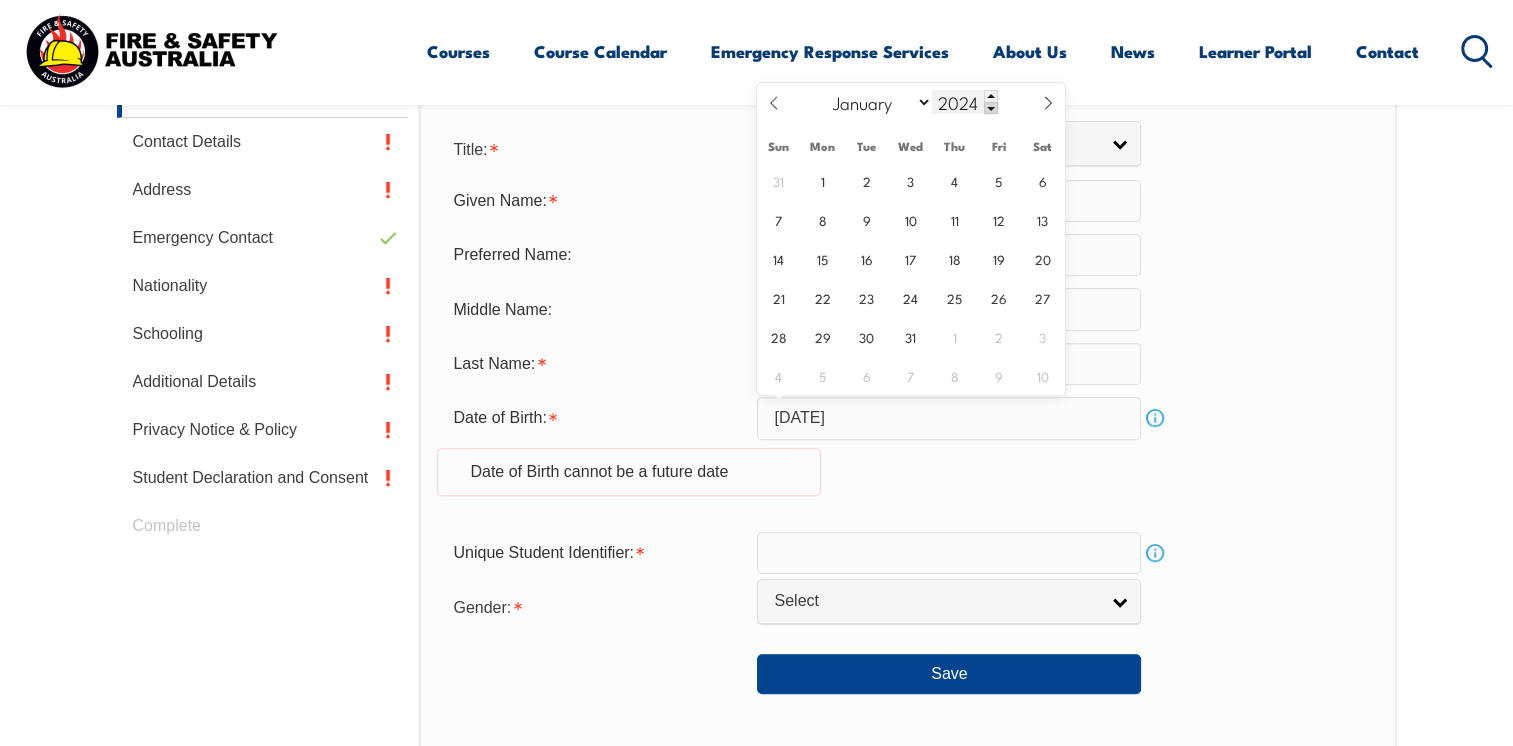 click at bounding box center (991, 108) 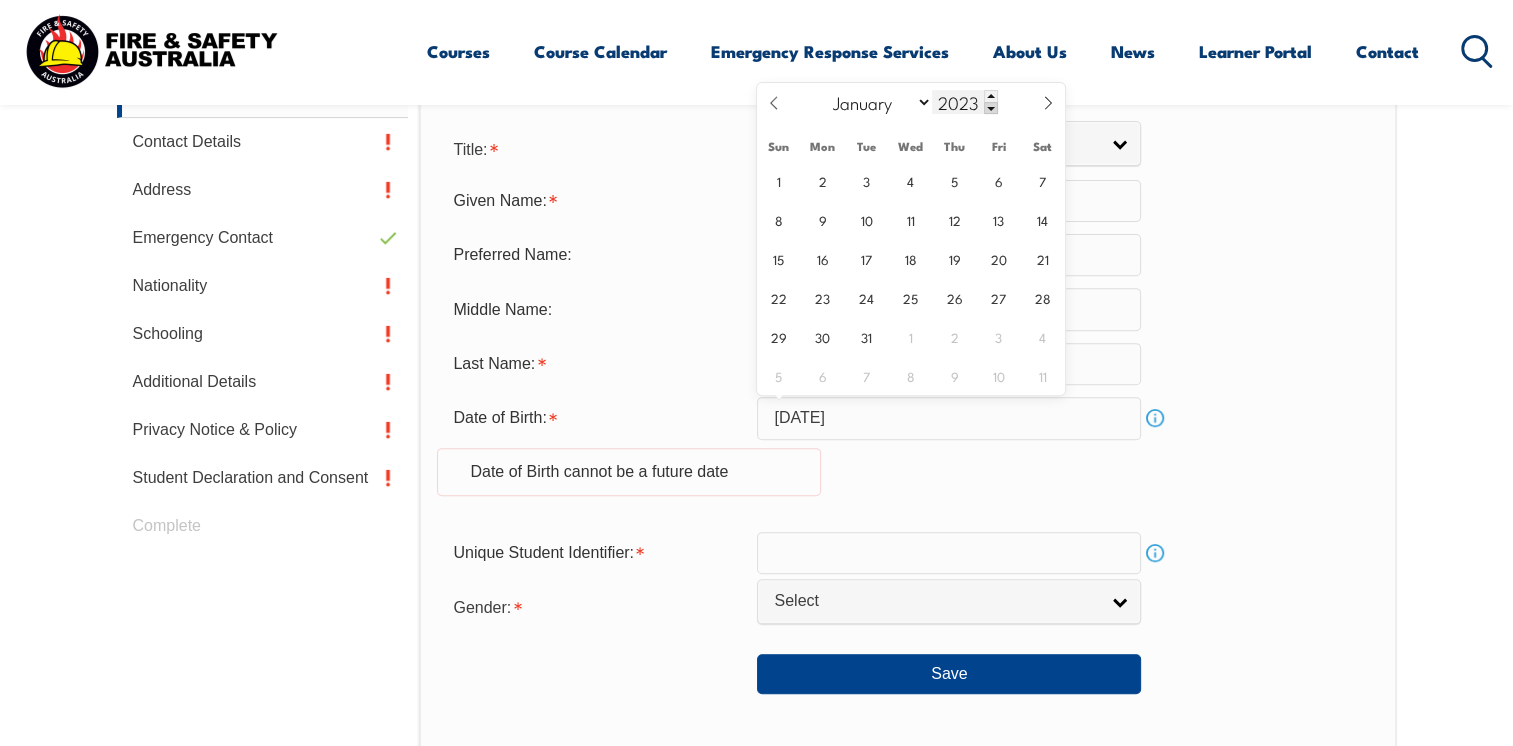 click at bounding box center (991, 108) 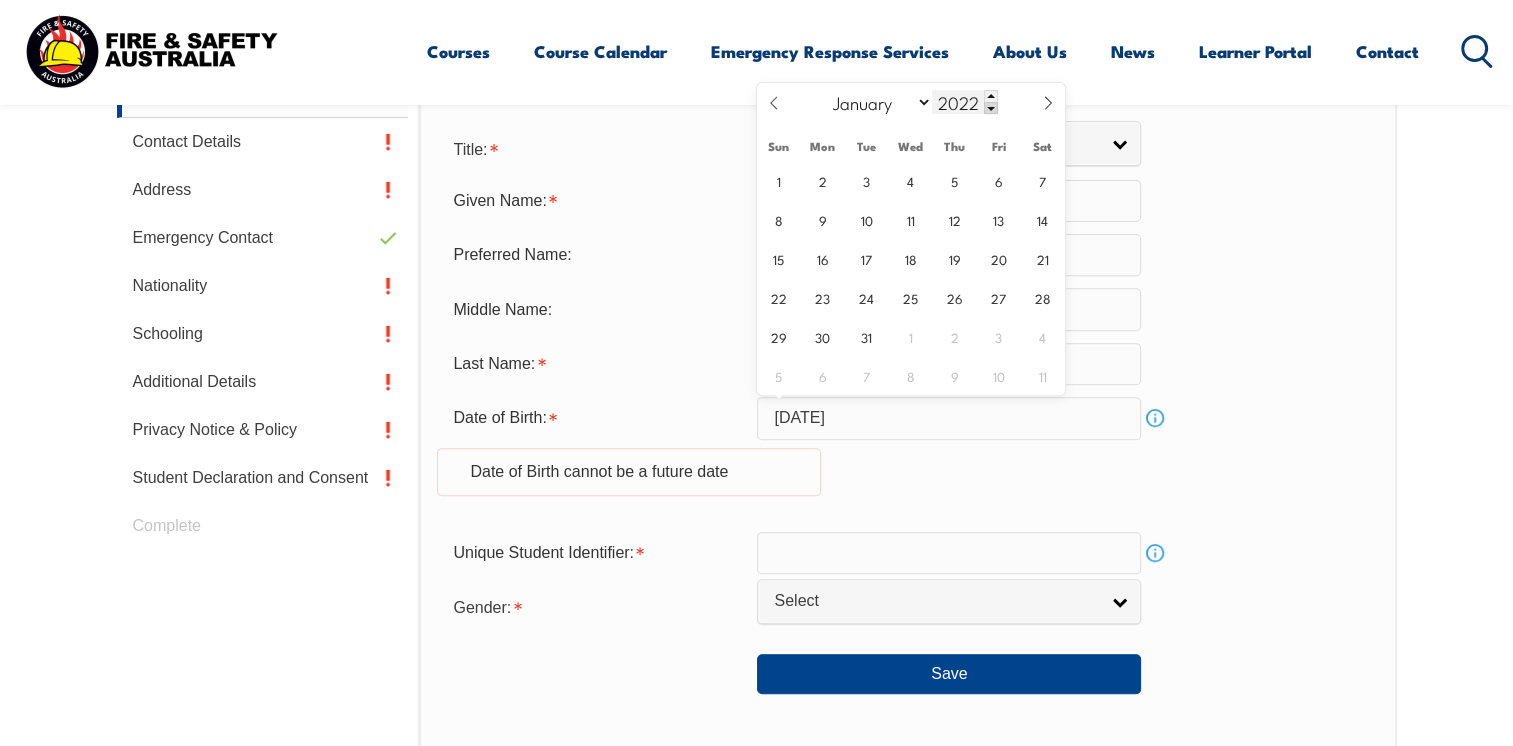 click at bounding box center (991, 108) 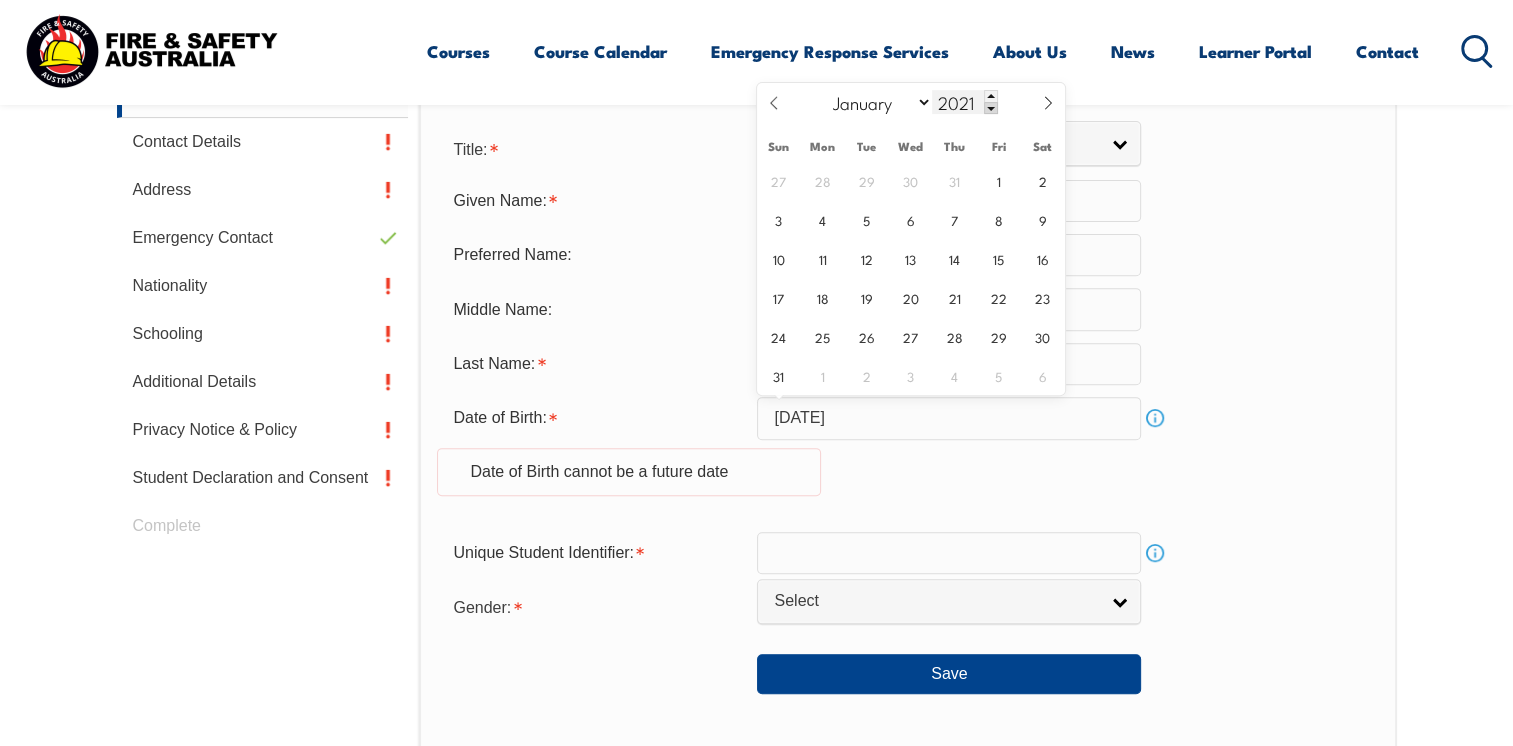 click at bounding box center (991, 108) 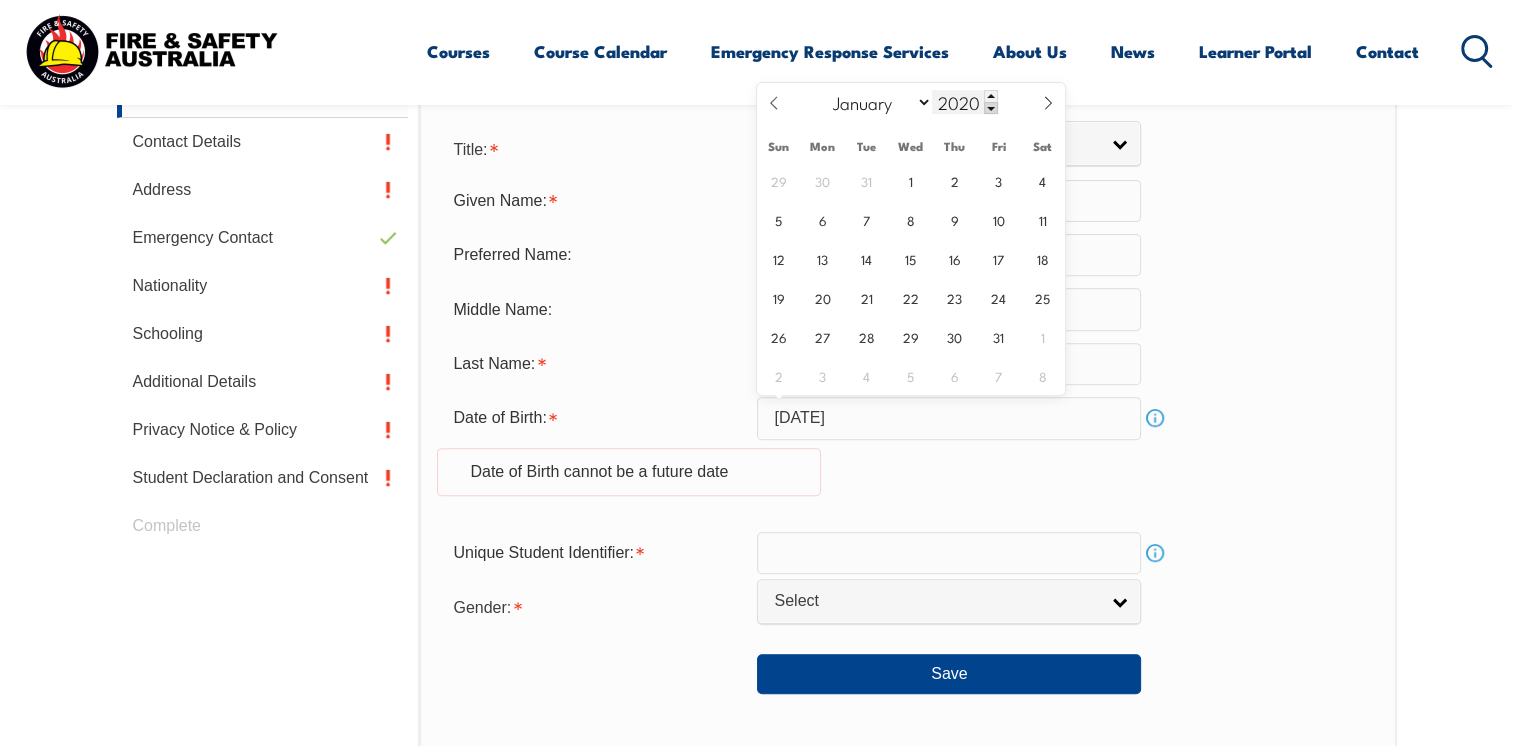 click at bounding box center (991, 108) 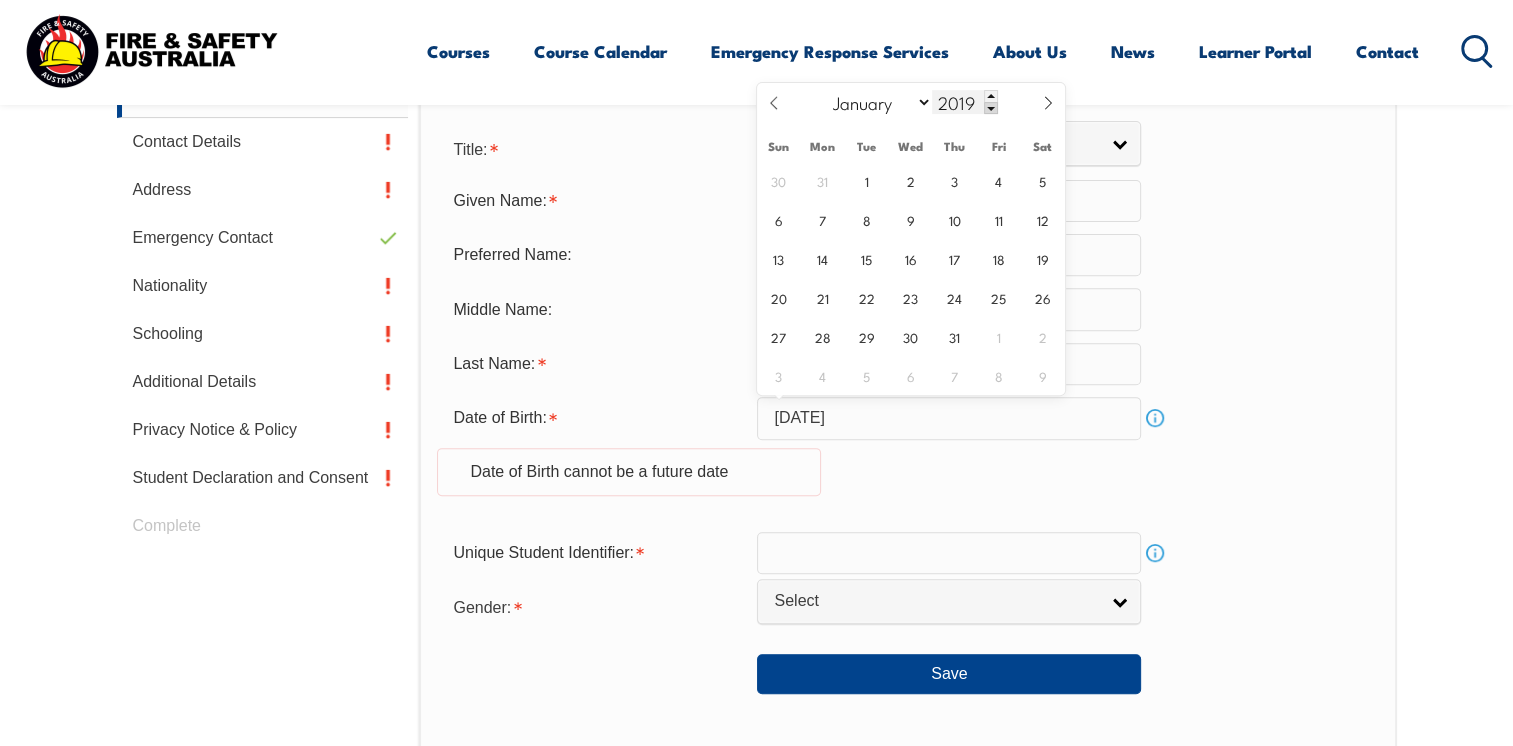 click at bounding box center (991, 108) 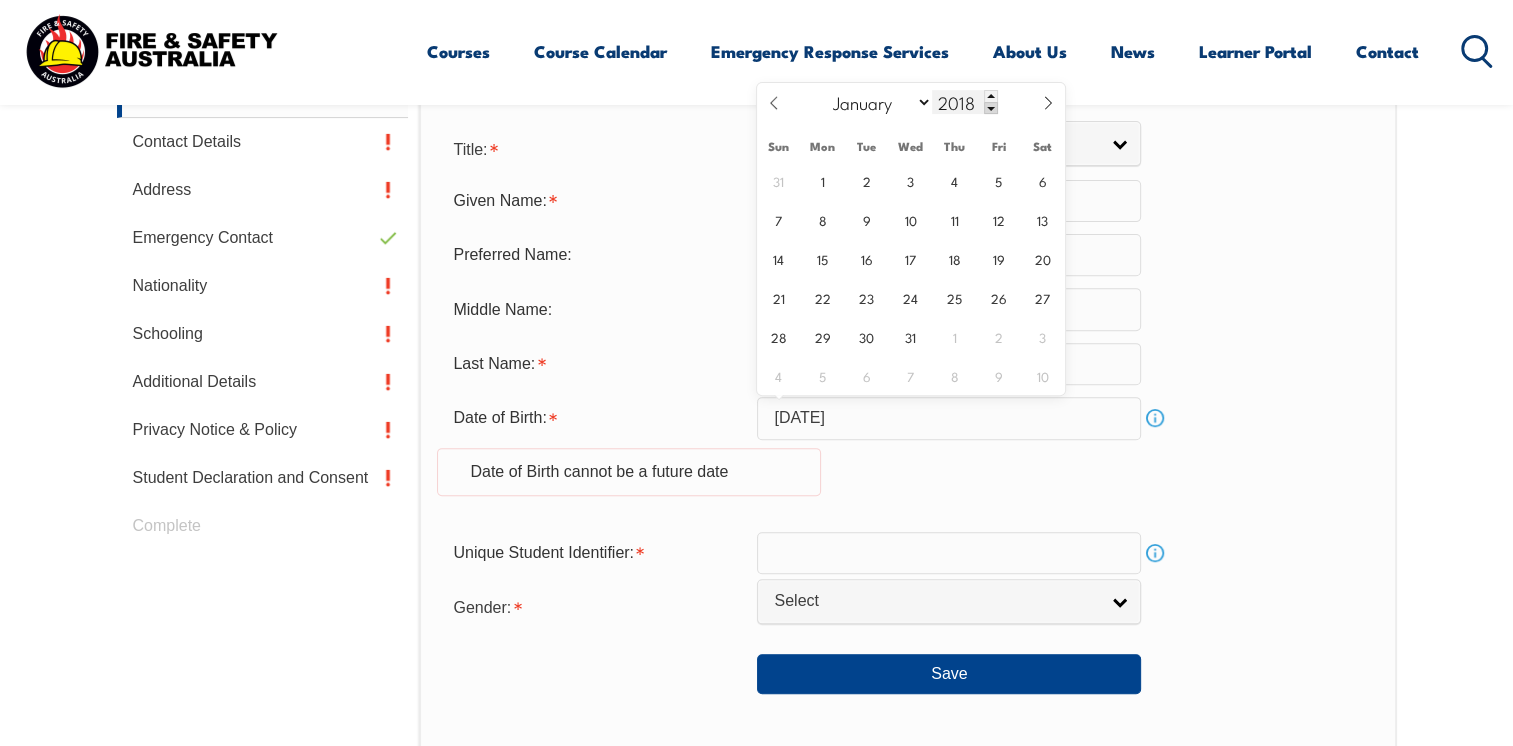 click at bounding box center (991, 108) 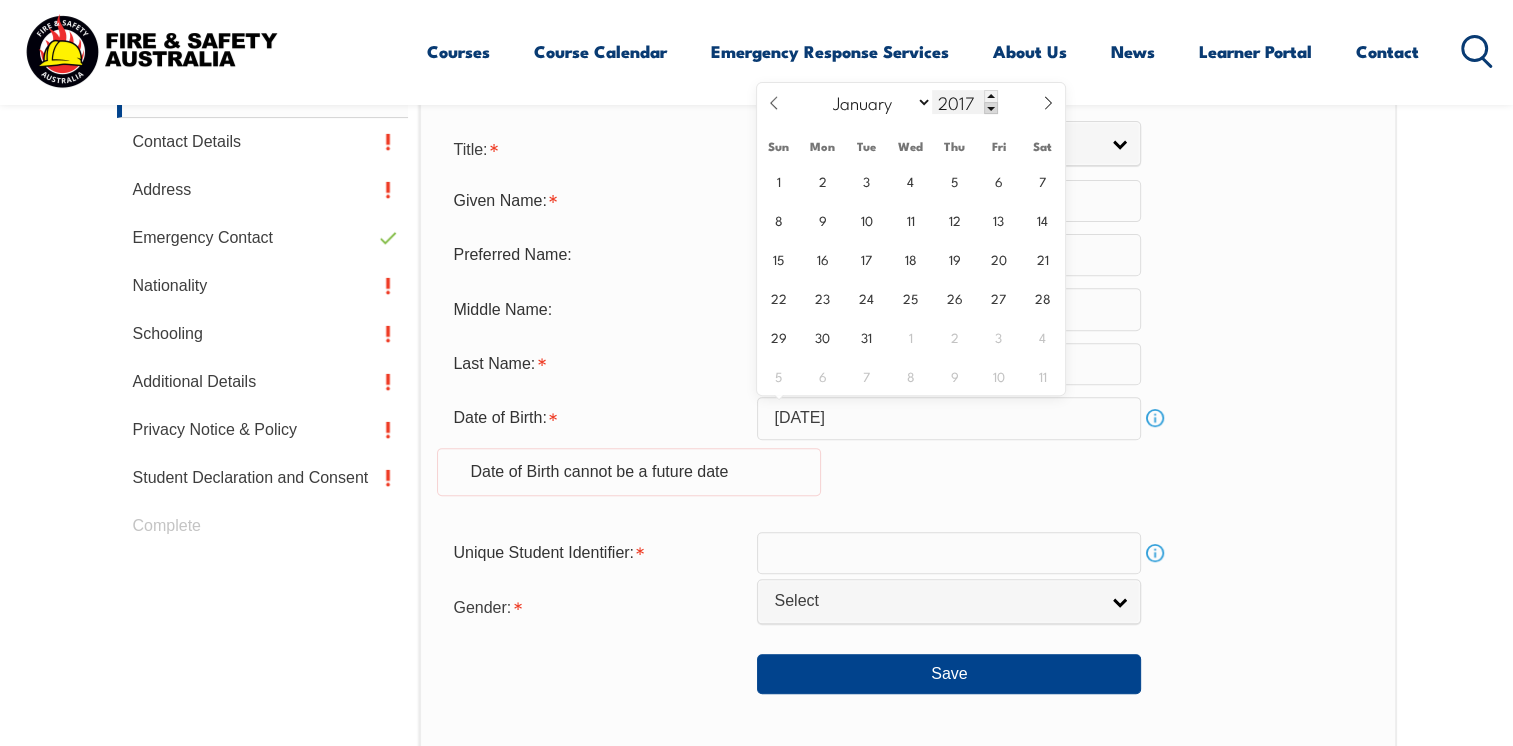 click at bounding box center (991, 108) 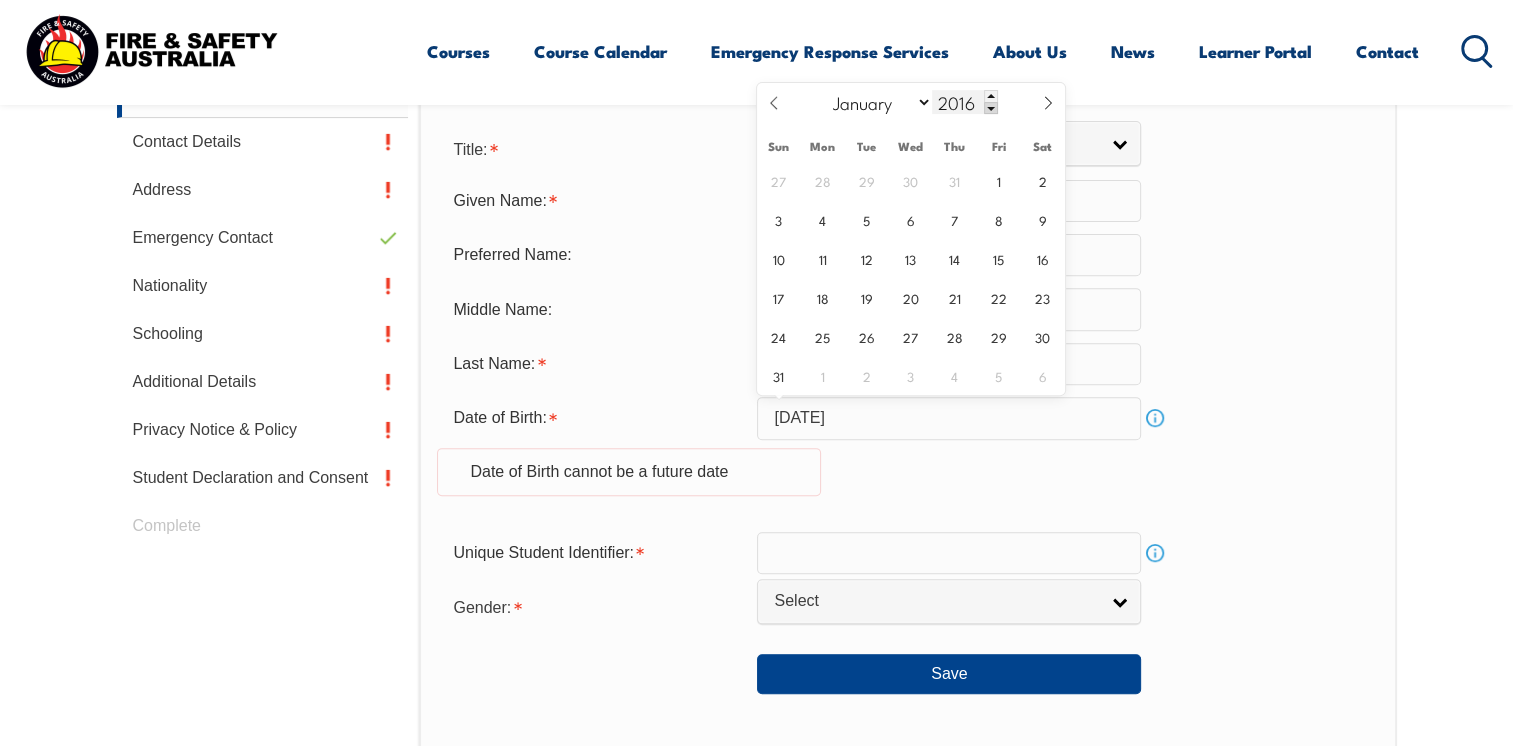 click at bounding box center [991, 108] 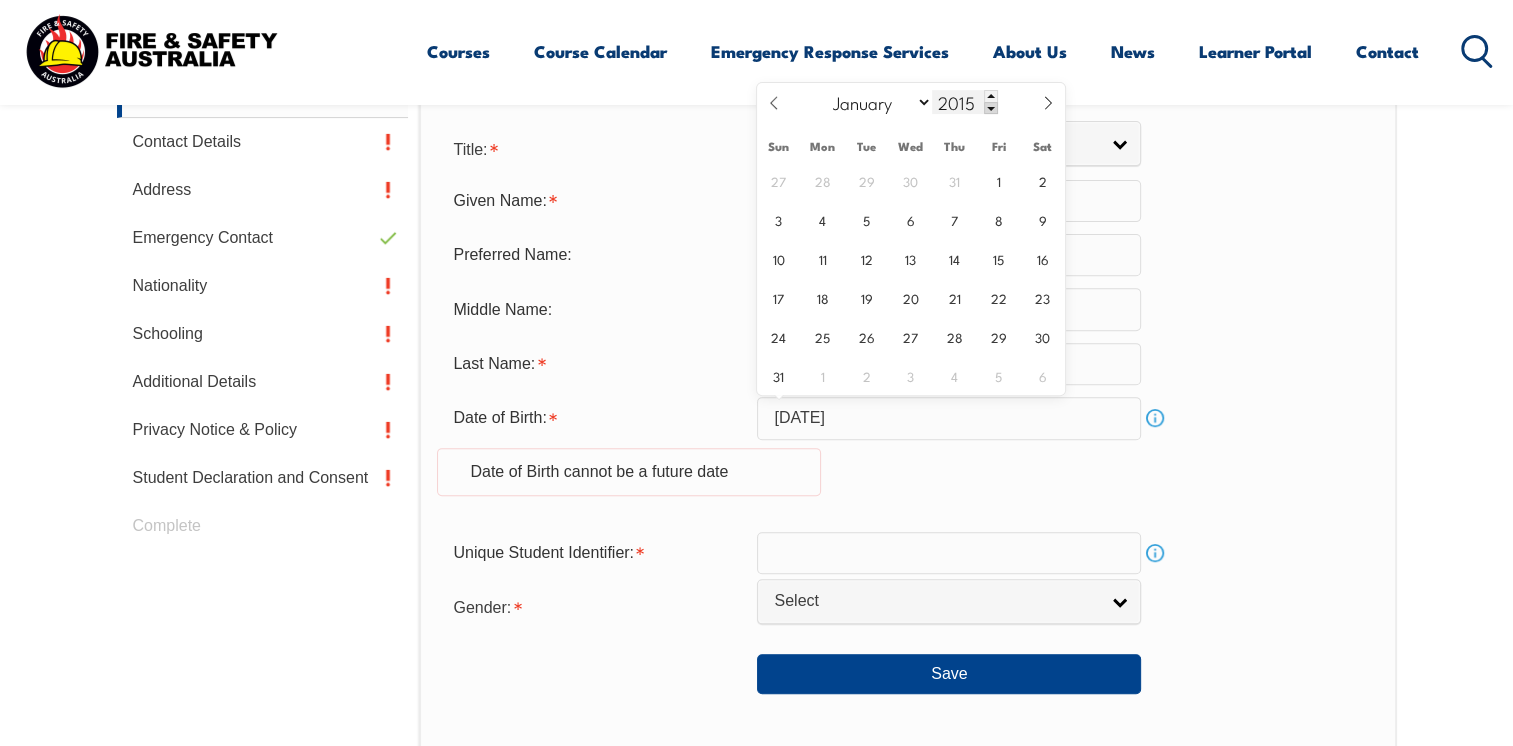 click at bounding box center (991, 108) 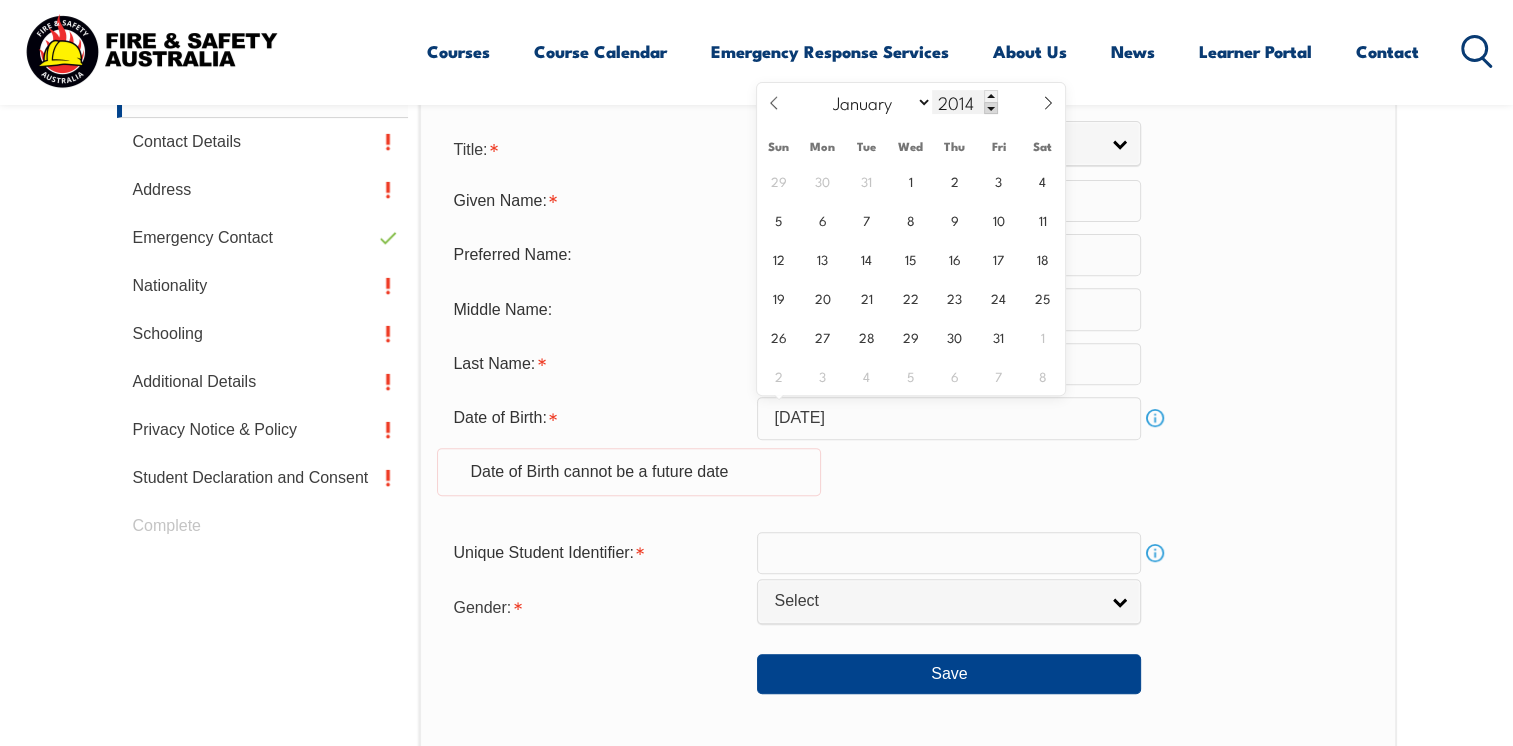 click at bounding box center (991, 108) 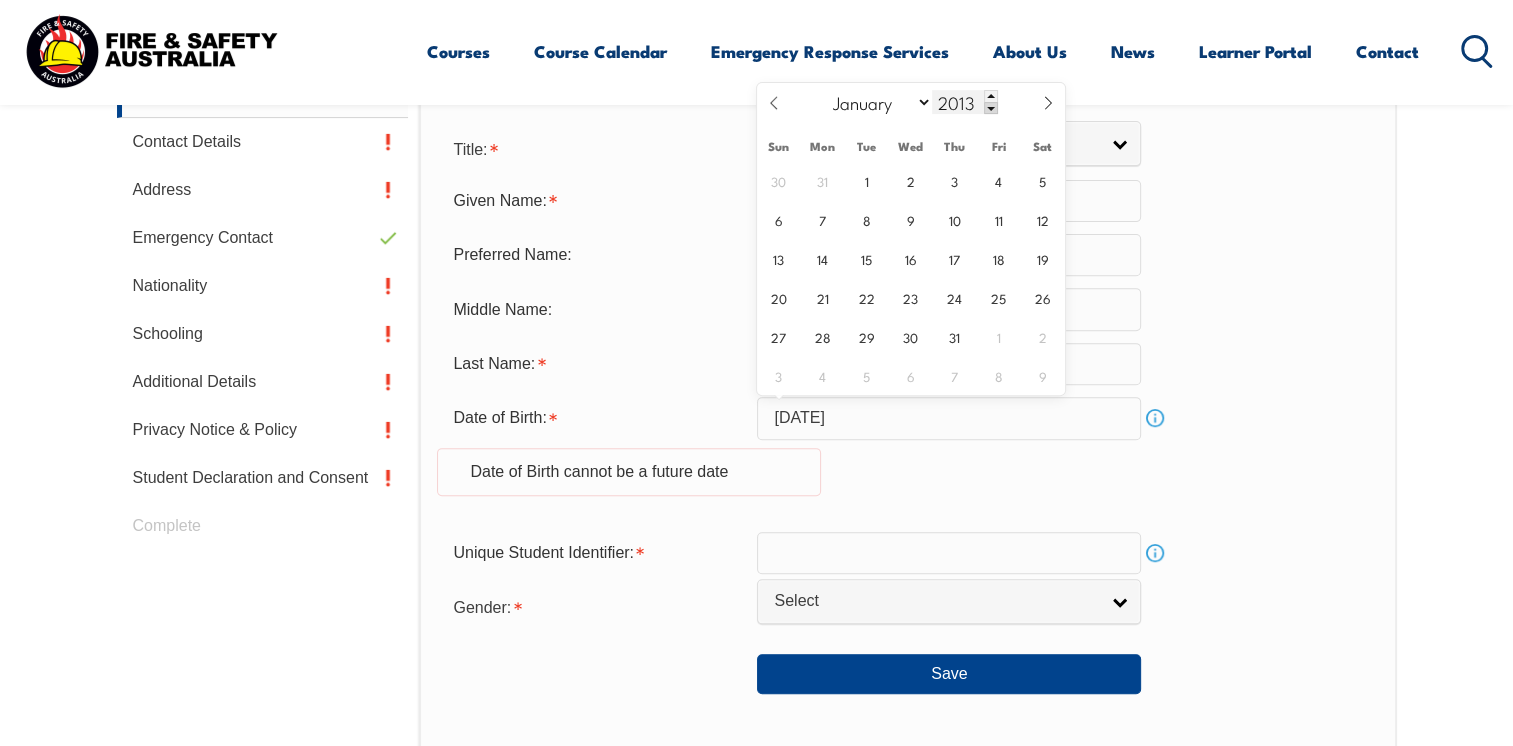 click at bounding box center [991, 108] 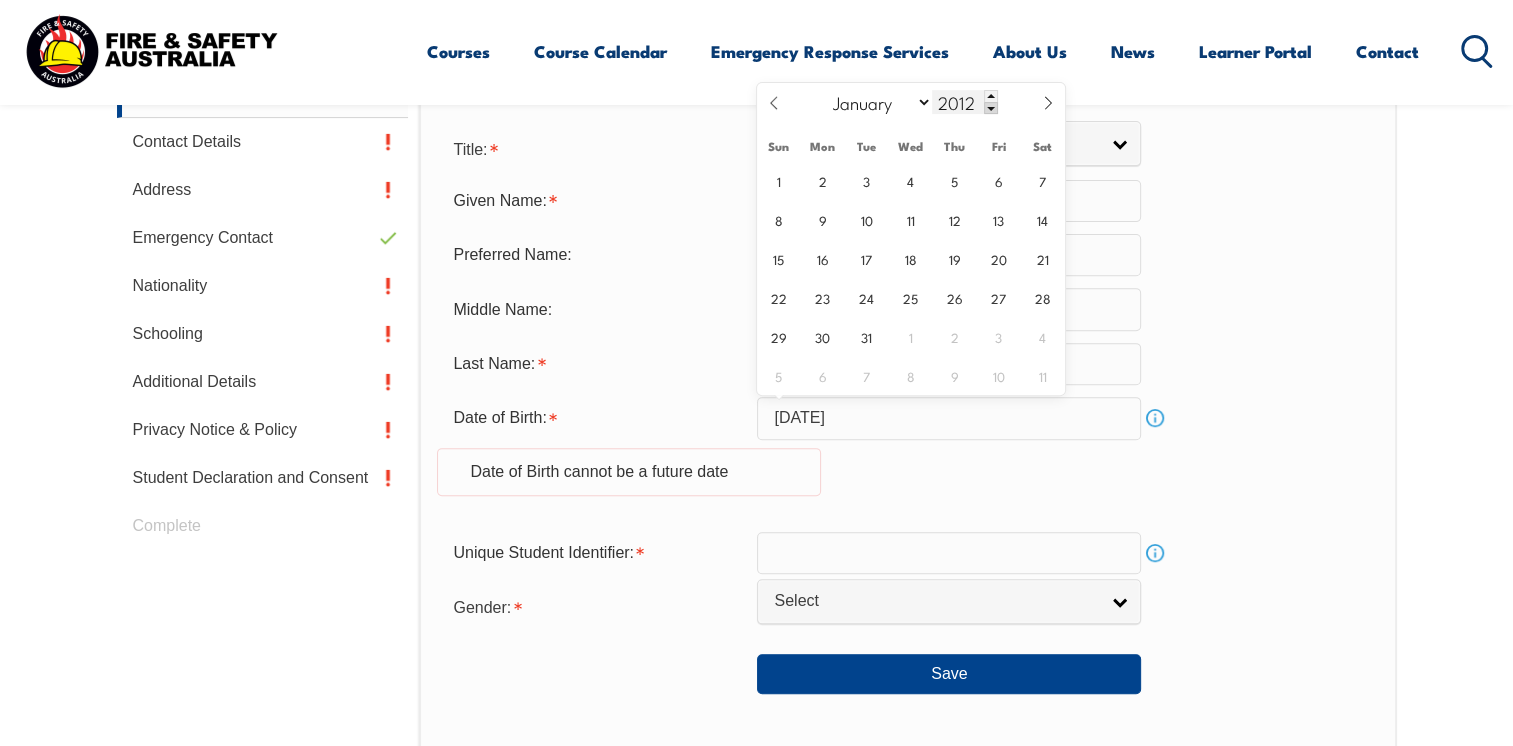 click at bounding box center (991, 108) 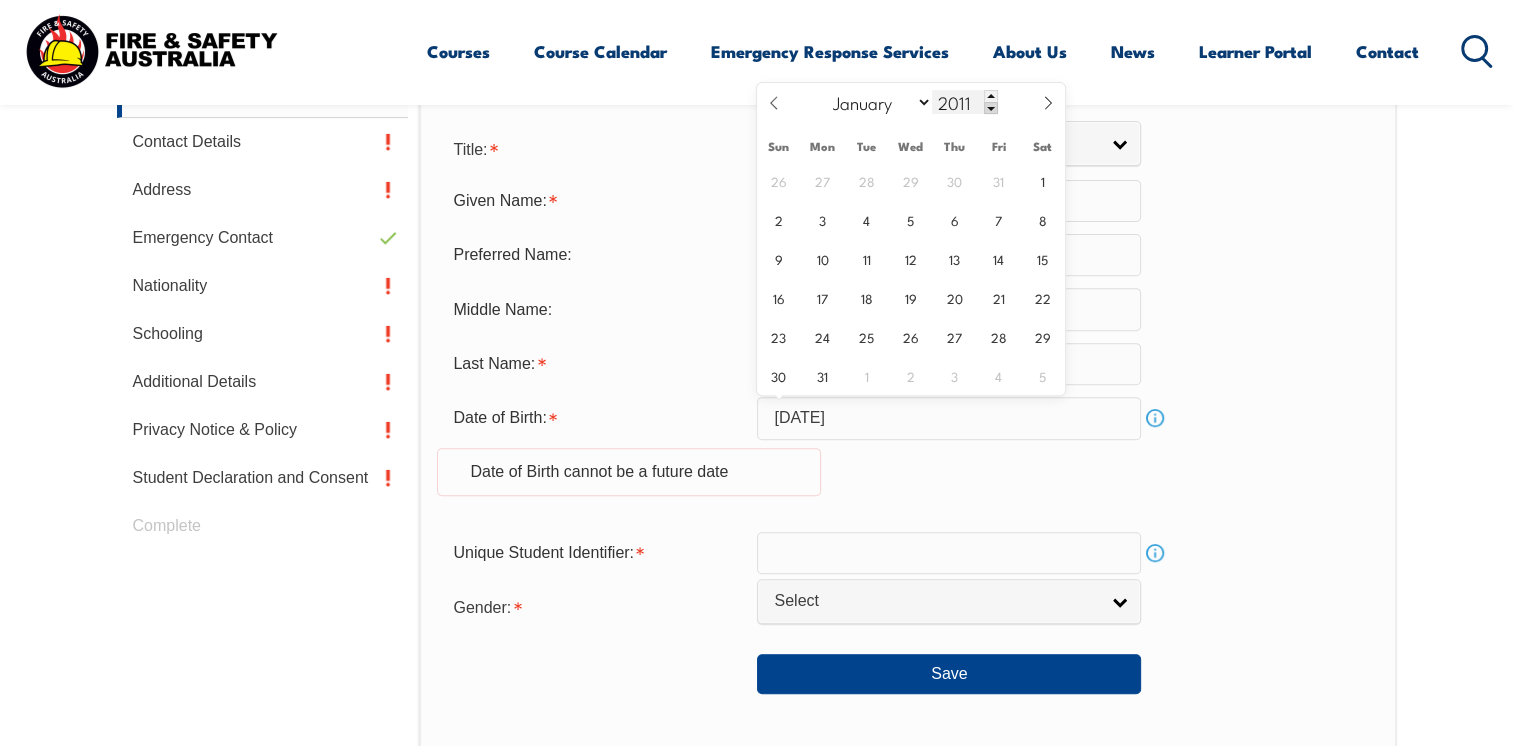 click at bounding box center (991, 108) 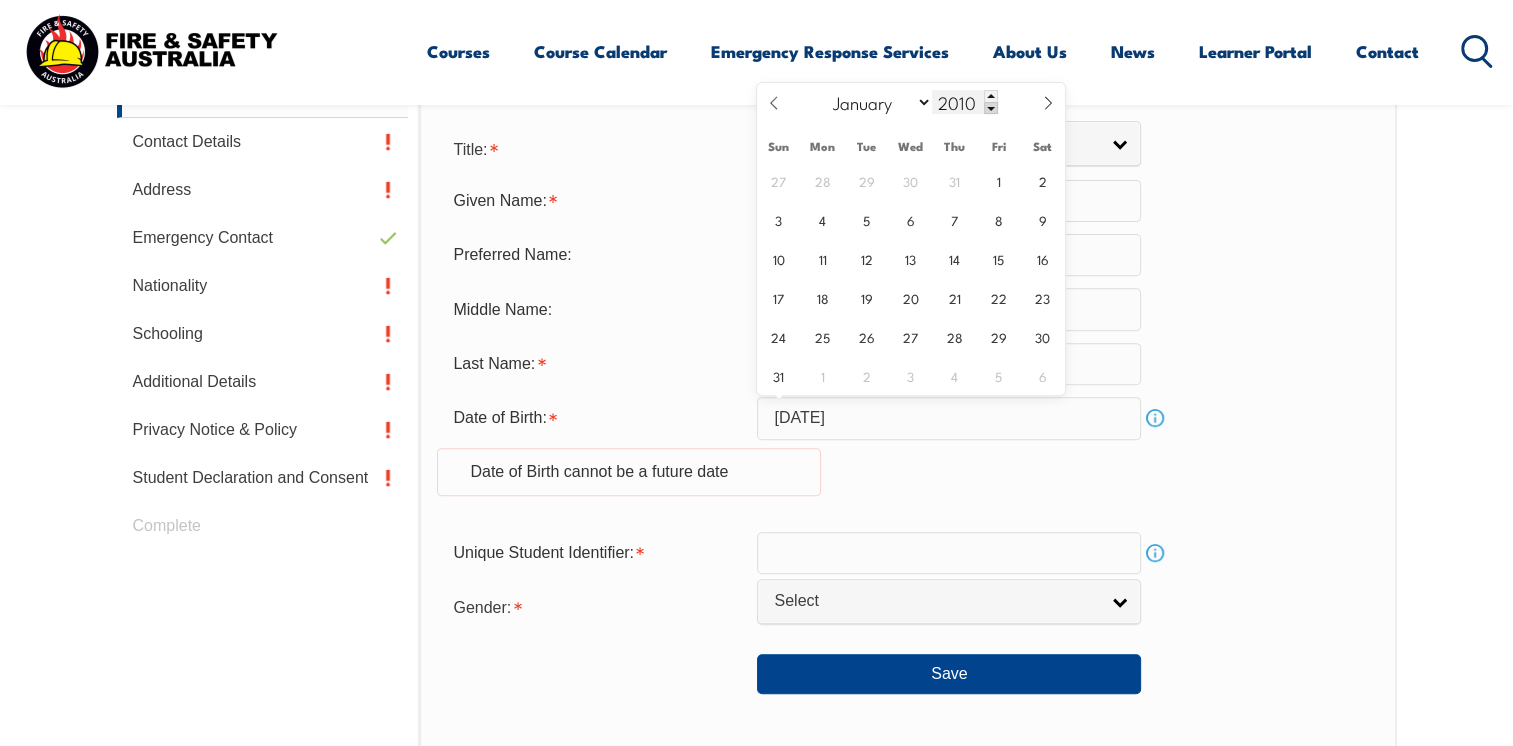 click at bounding box center [991, 108] 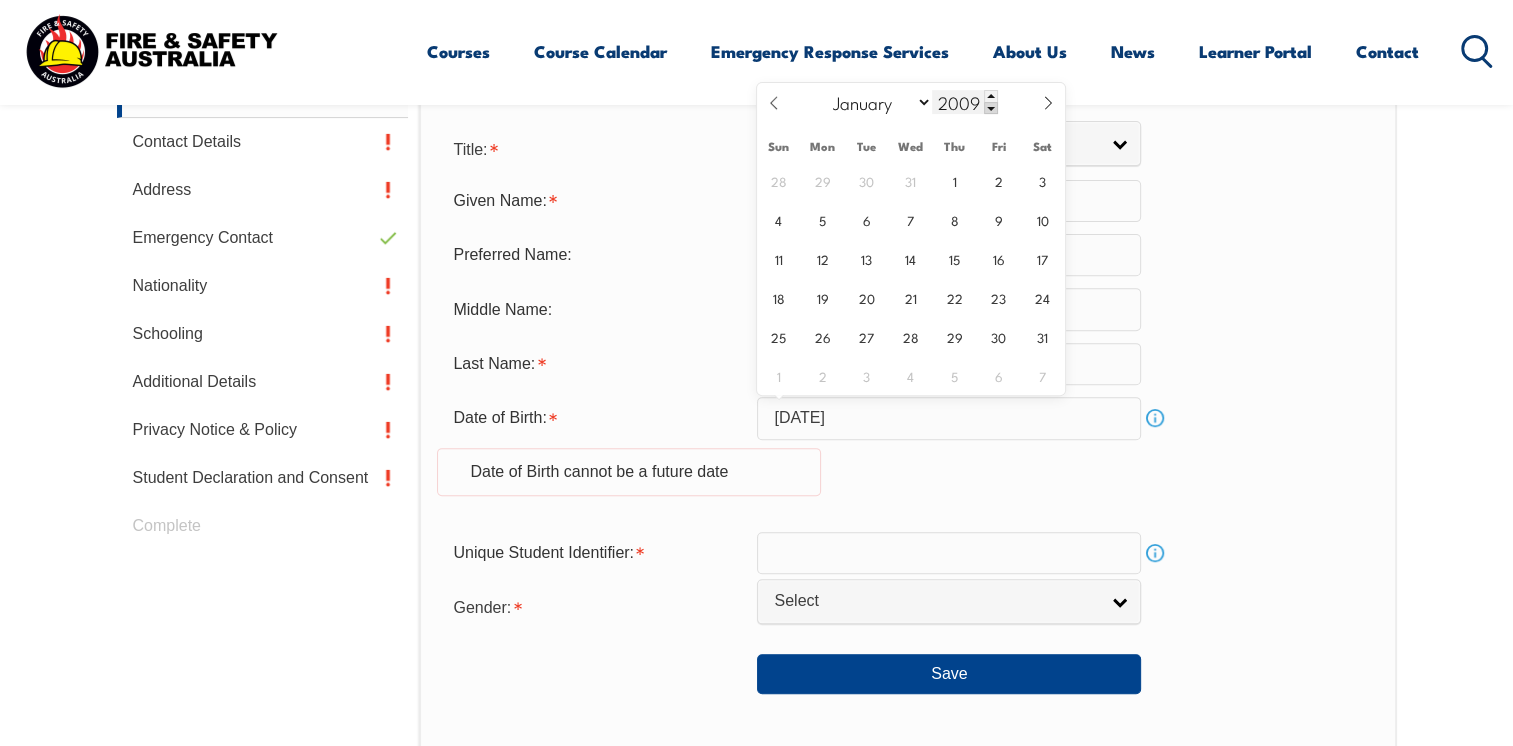 click at bounding box center [991, 108] 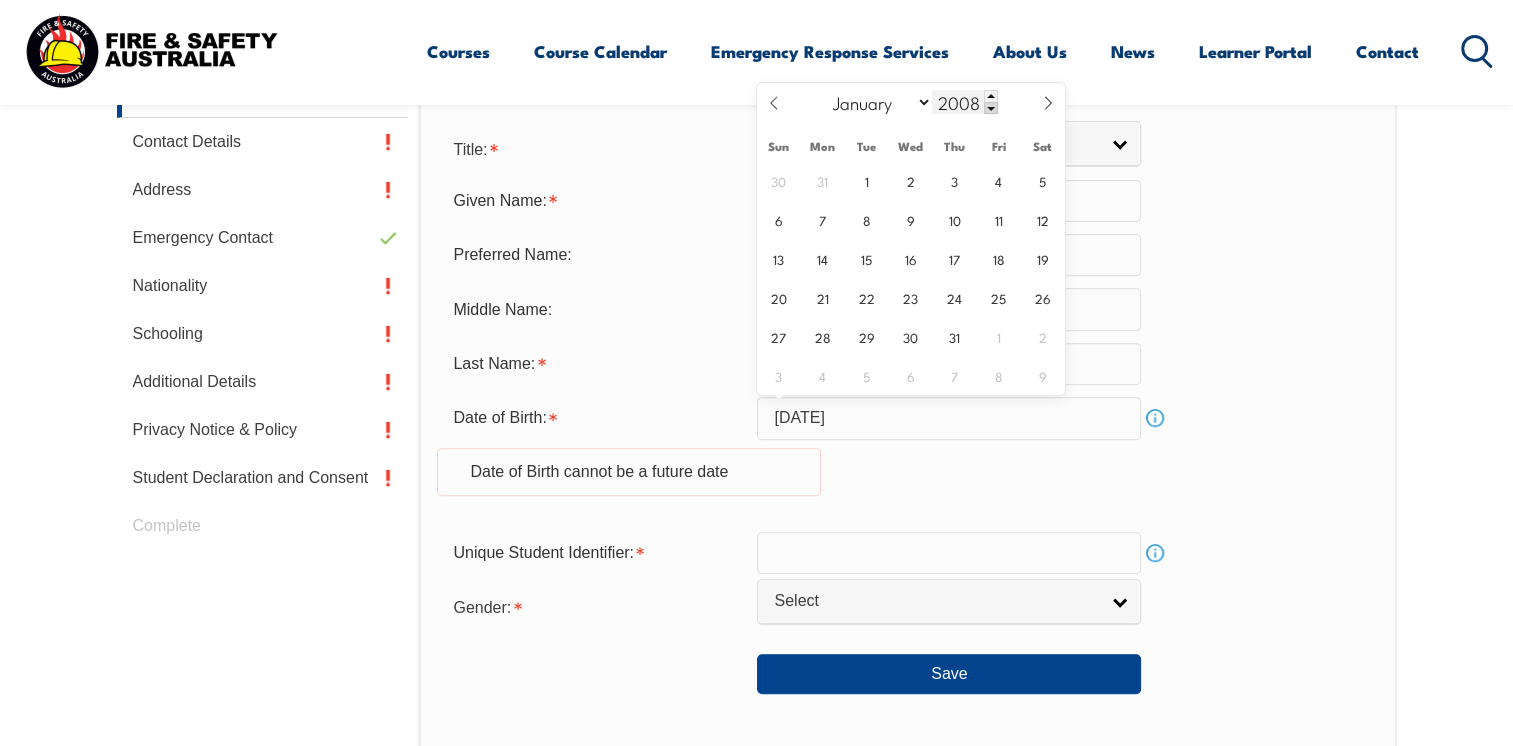 click at bounding box center [991, 108] 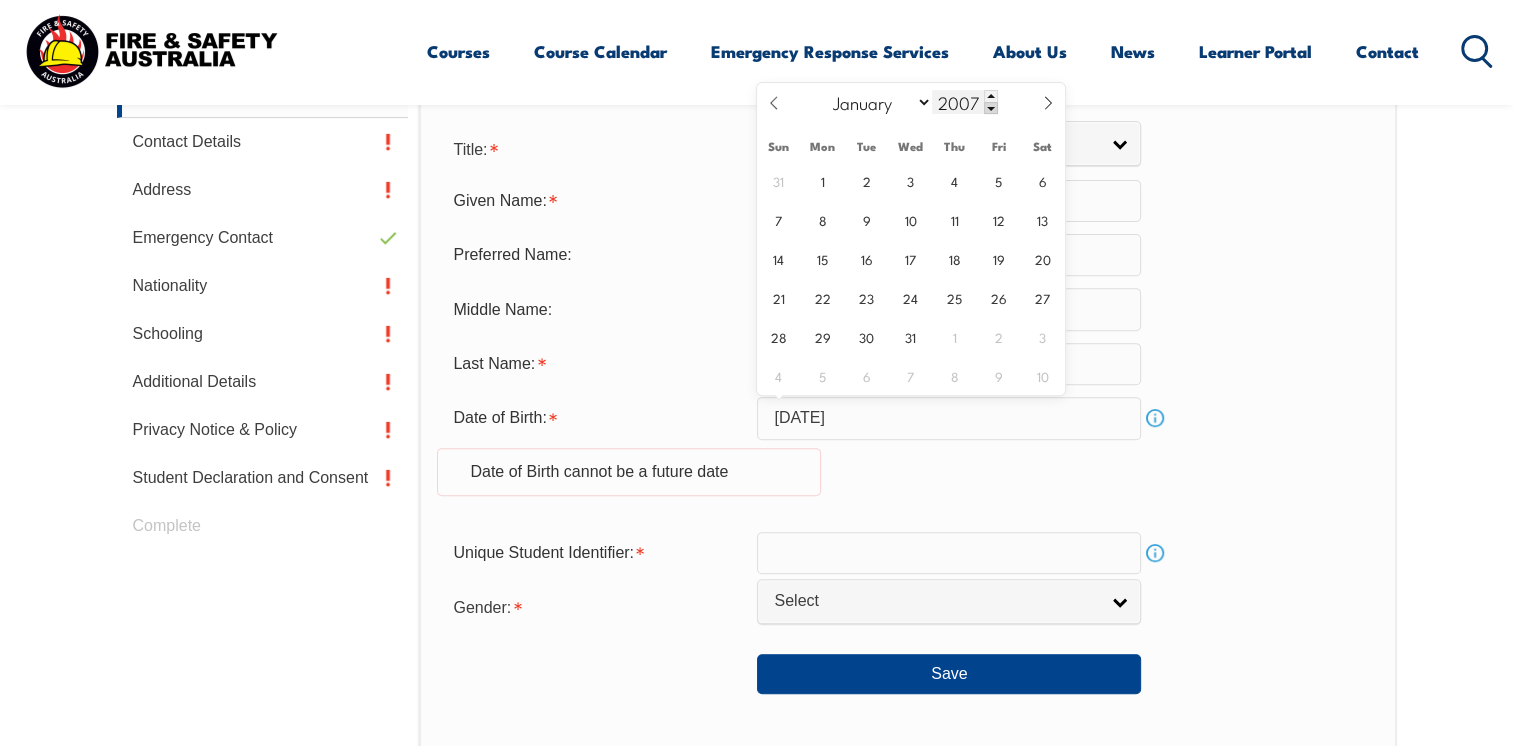 click at bounding box center [991, 108] 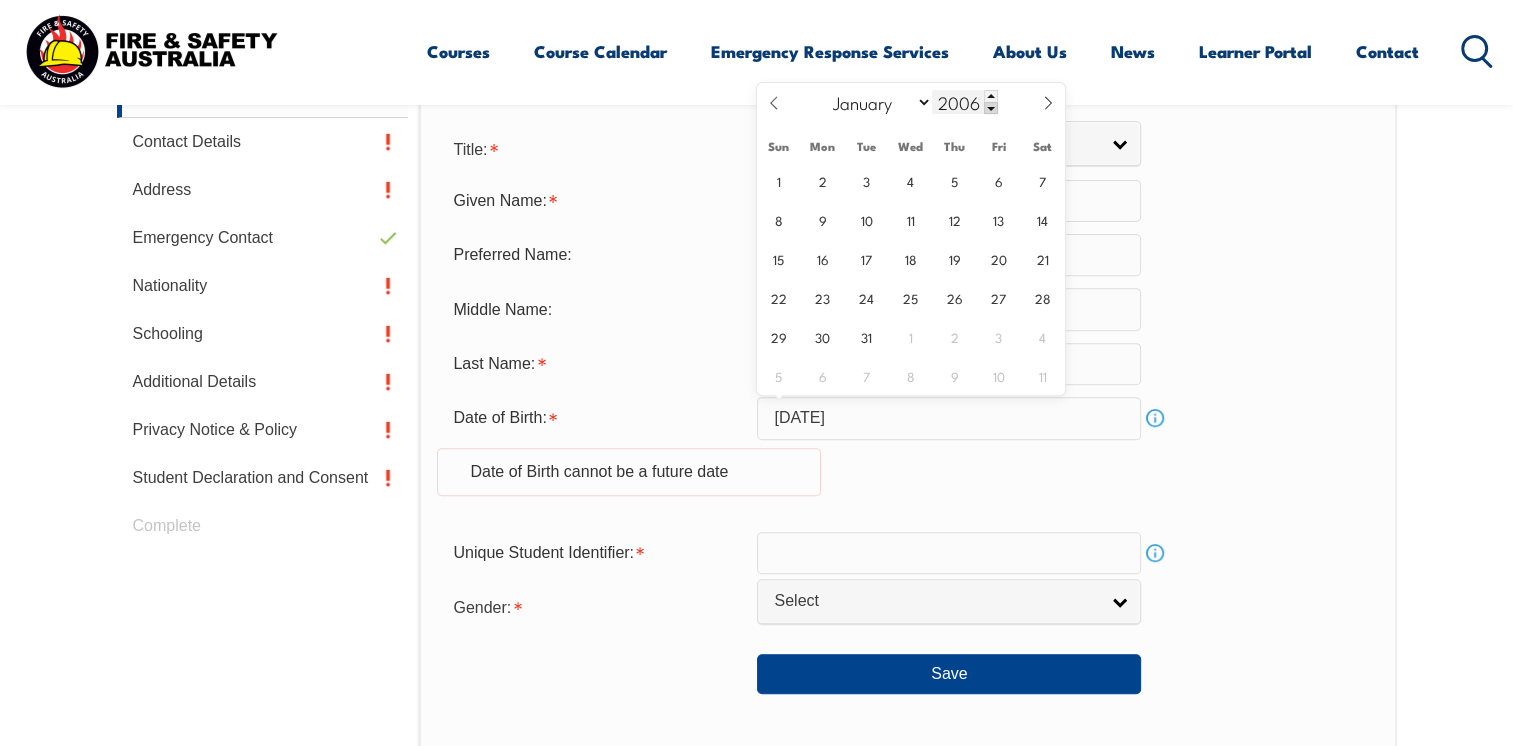 click at bounding box center [991, 108] 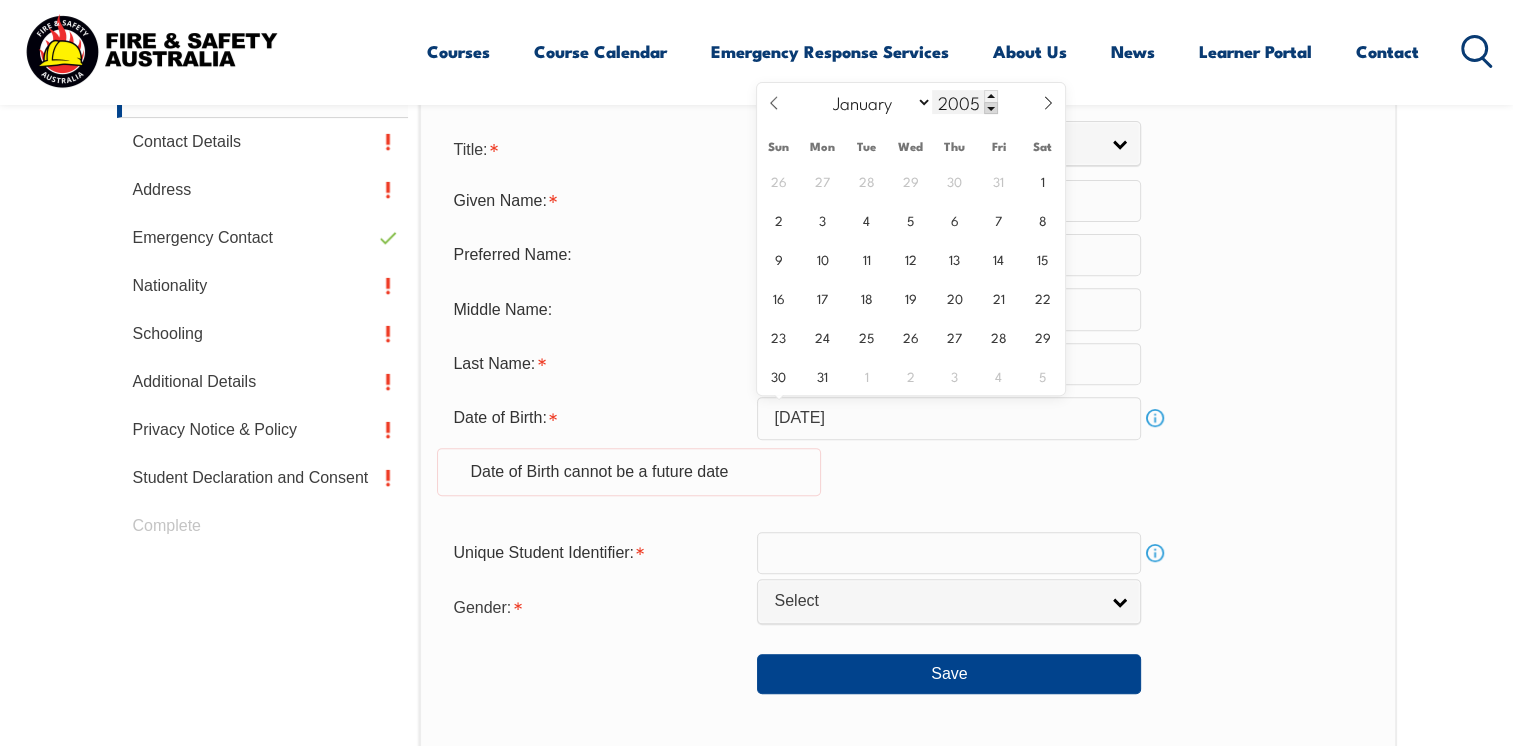 click at bounding box center (991, 108) 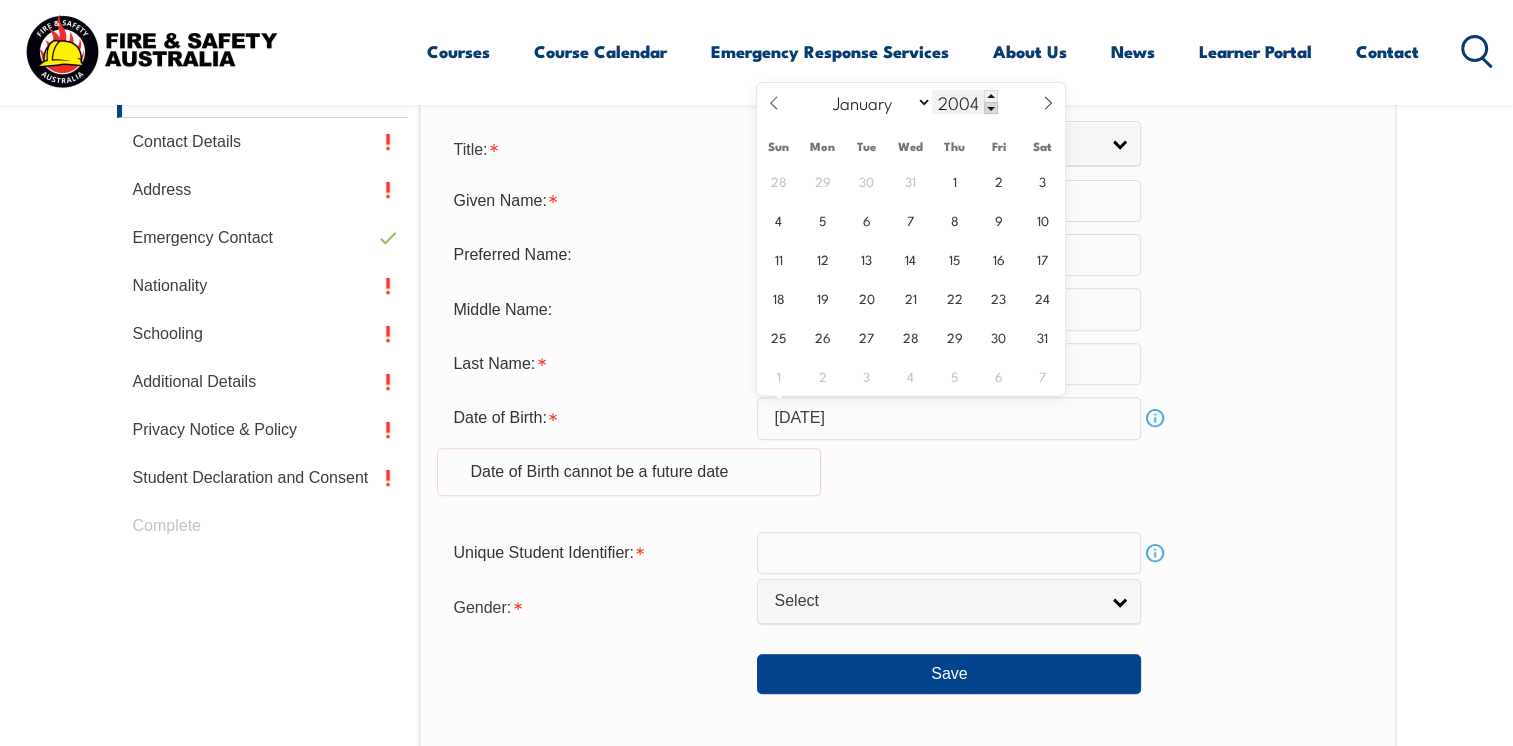 click at bounding box center [991, 108] 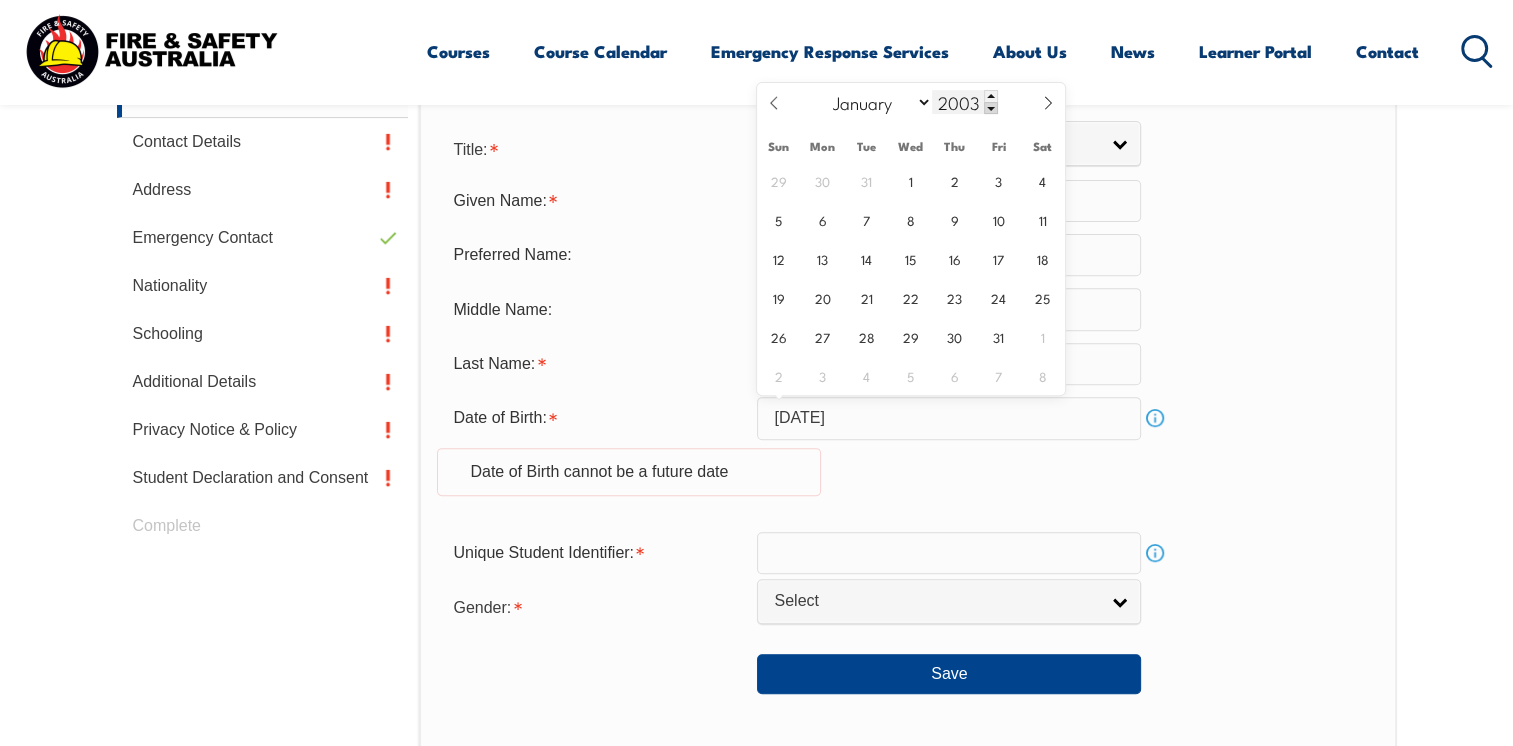 click at bounding box center [991, 108] 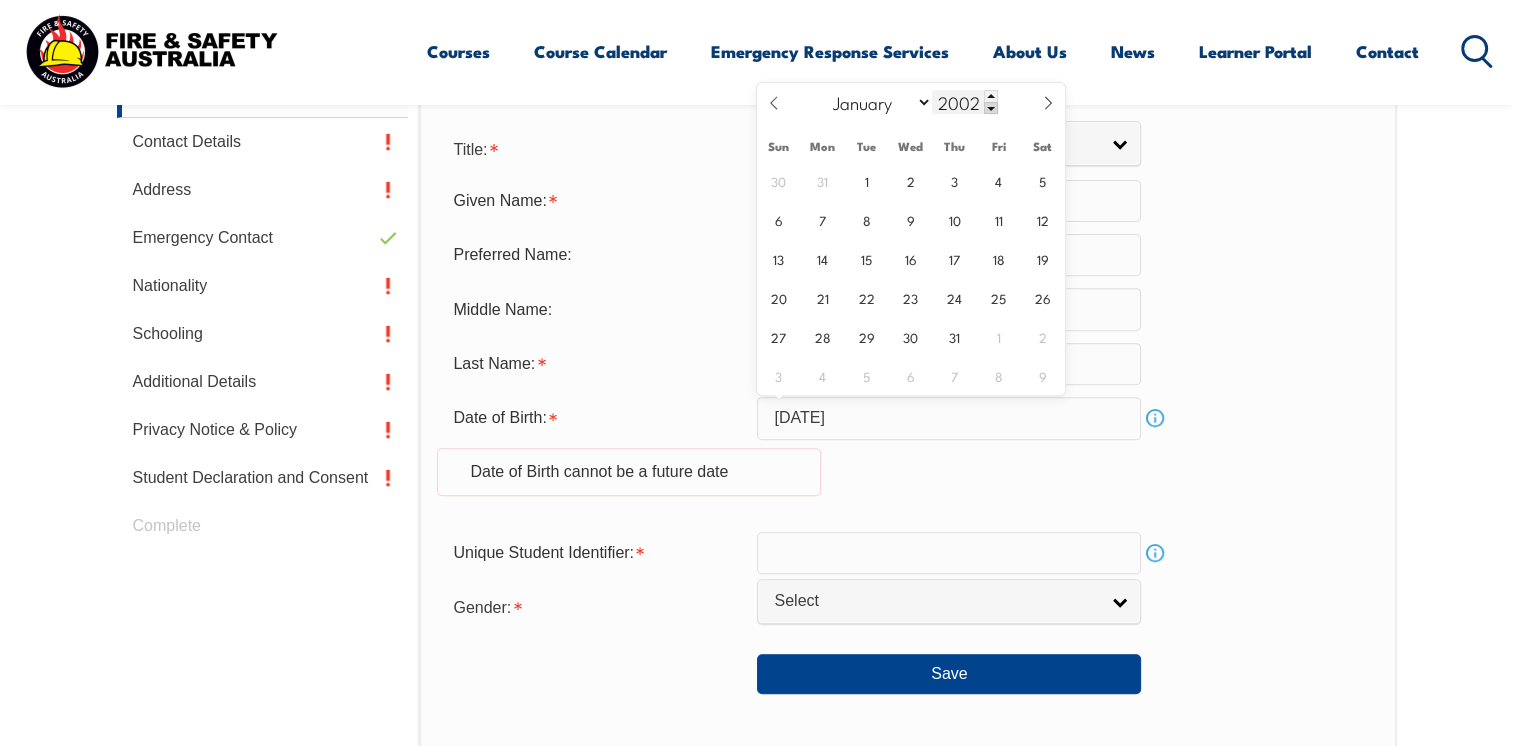 click at bounding box center (991, 108) 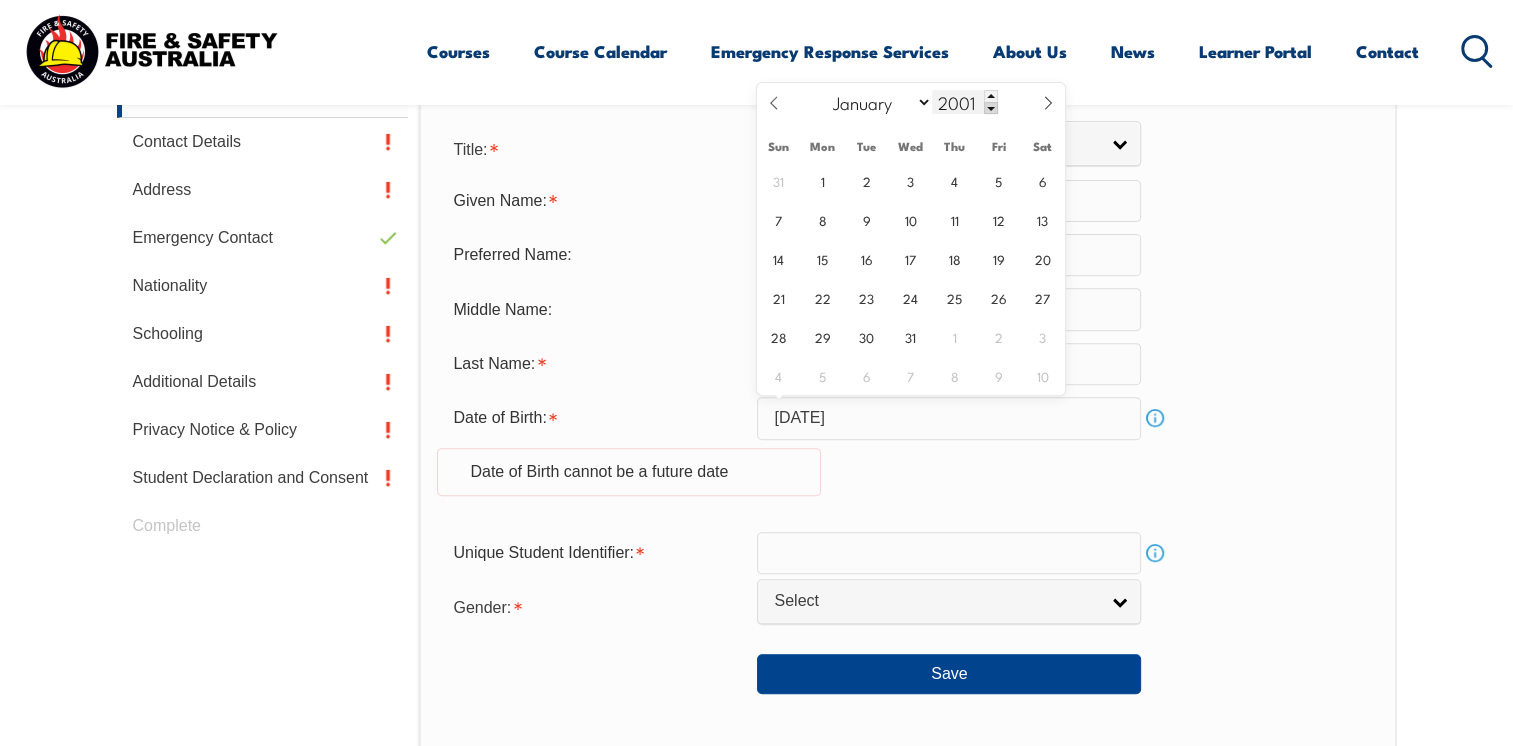 click at bounding box center [991, 108] 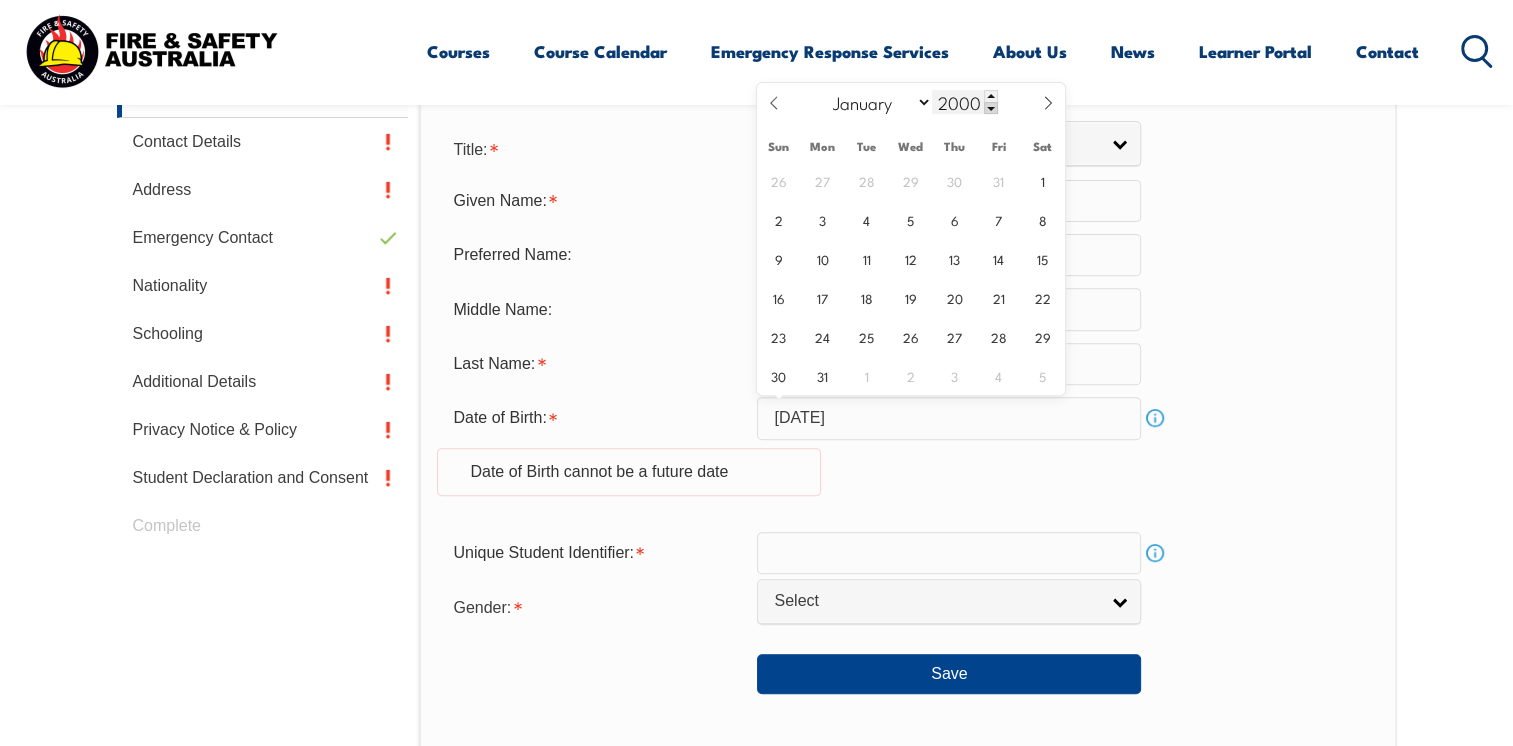 click at bounding box center [991, 108] 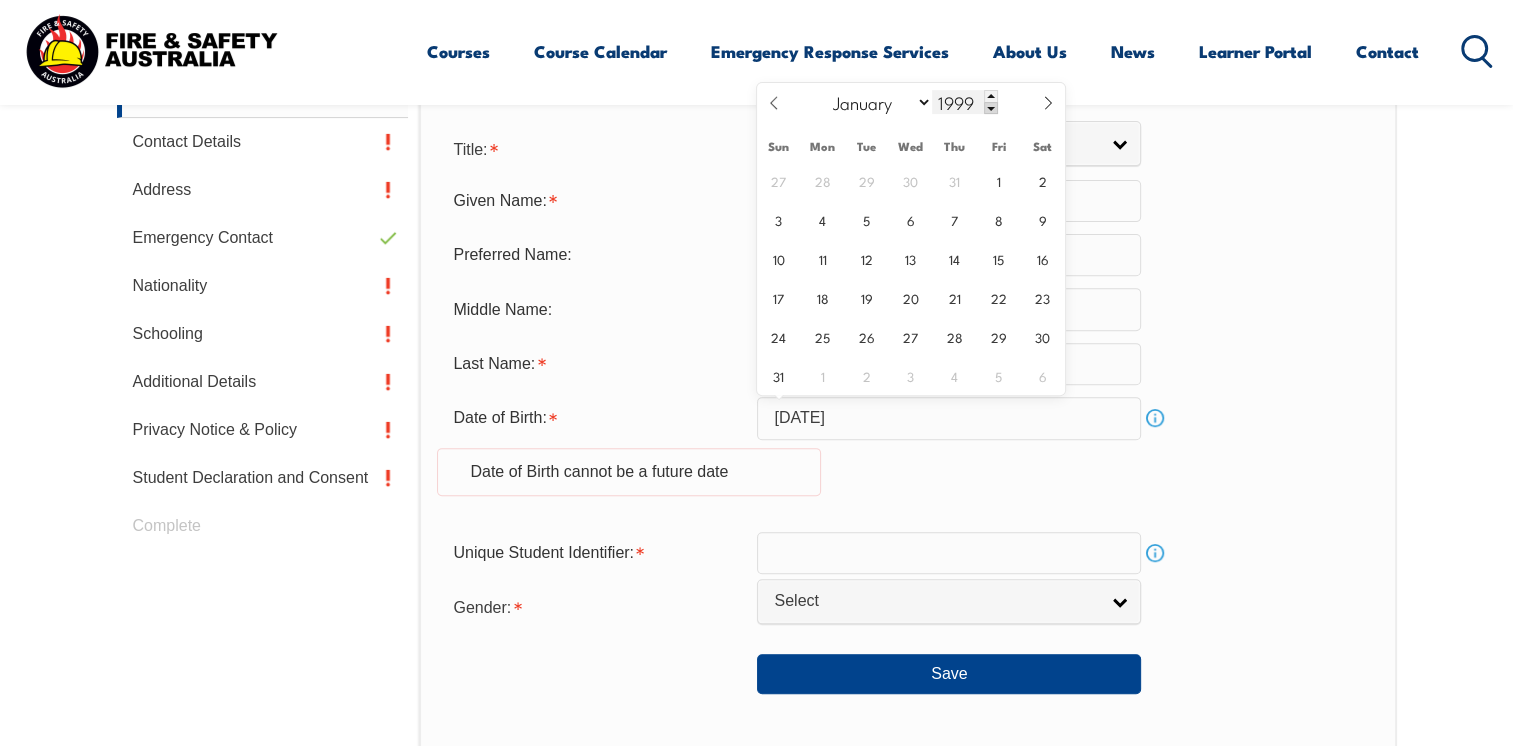 click at bounding box center [991, 108] 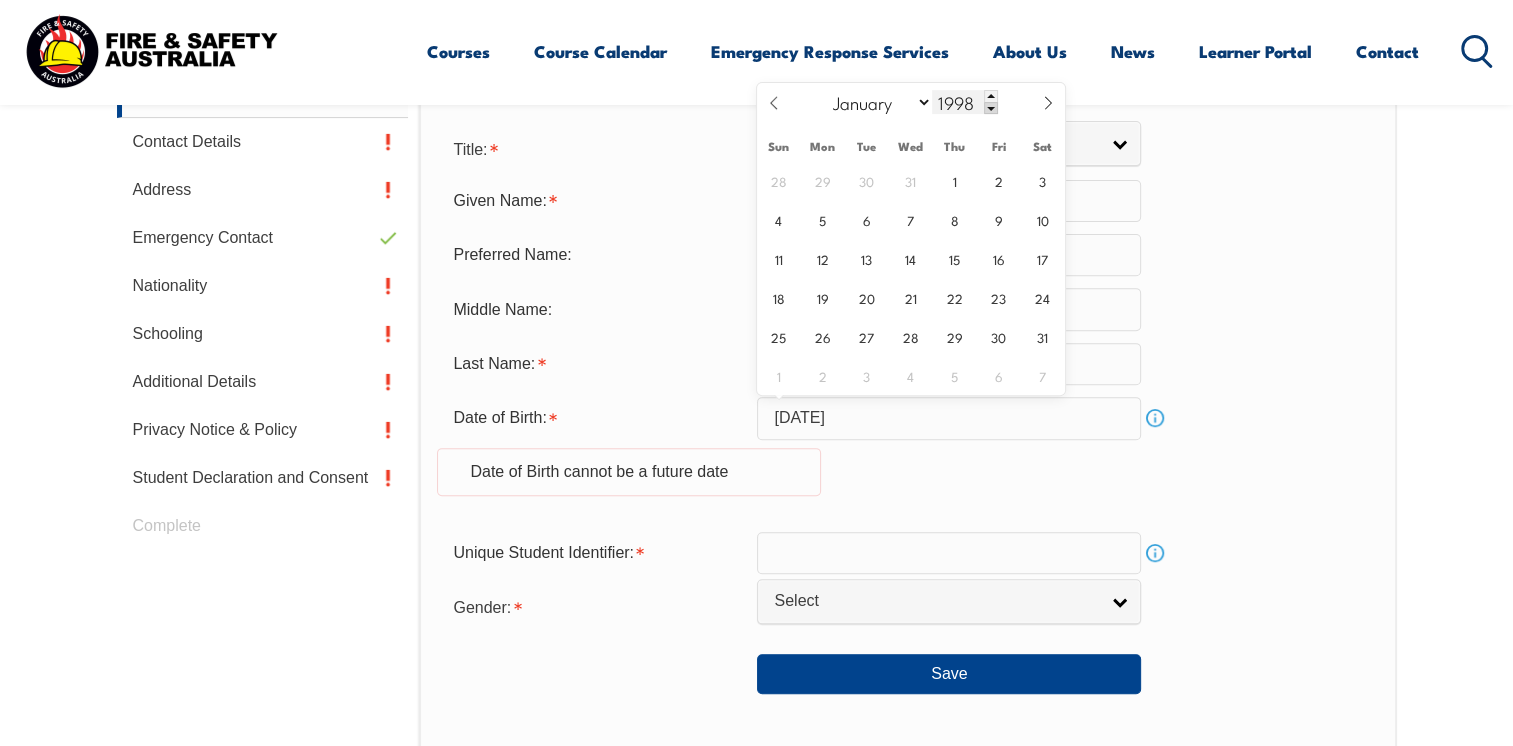 click at bounding box center (991, 108) 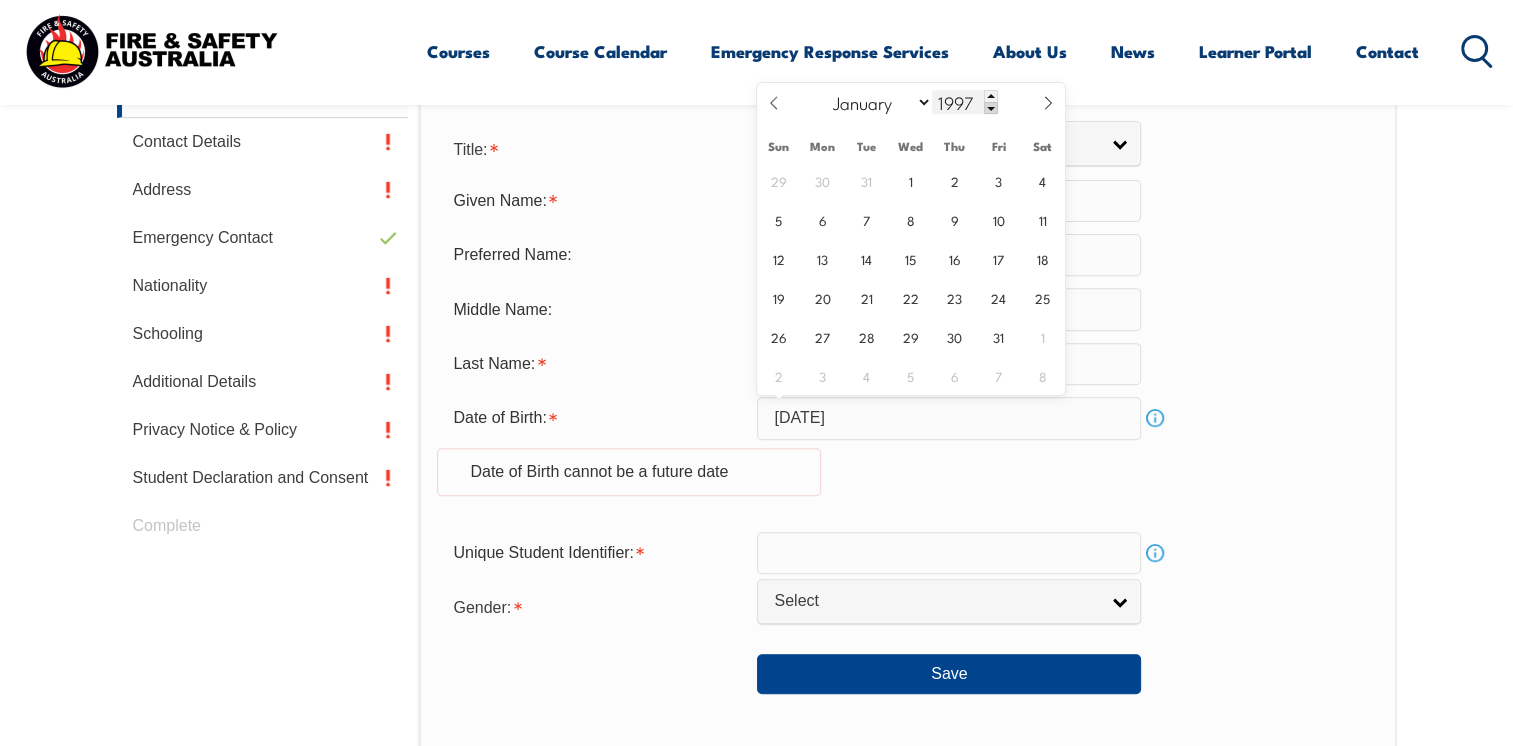 click at bounding box center (991, 108) 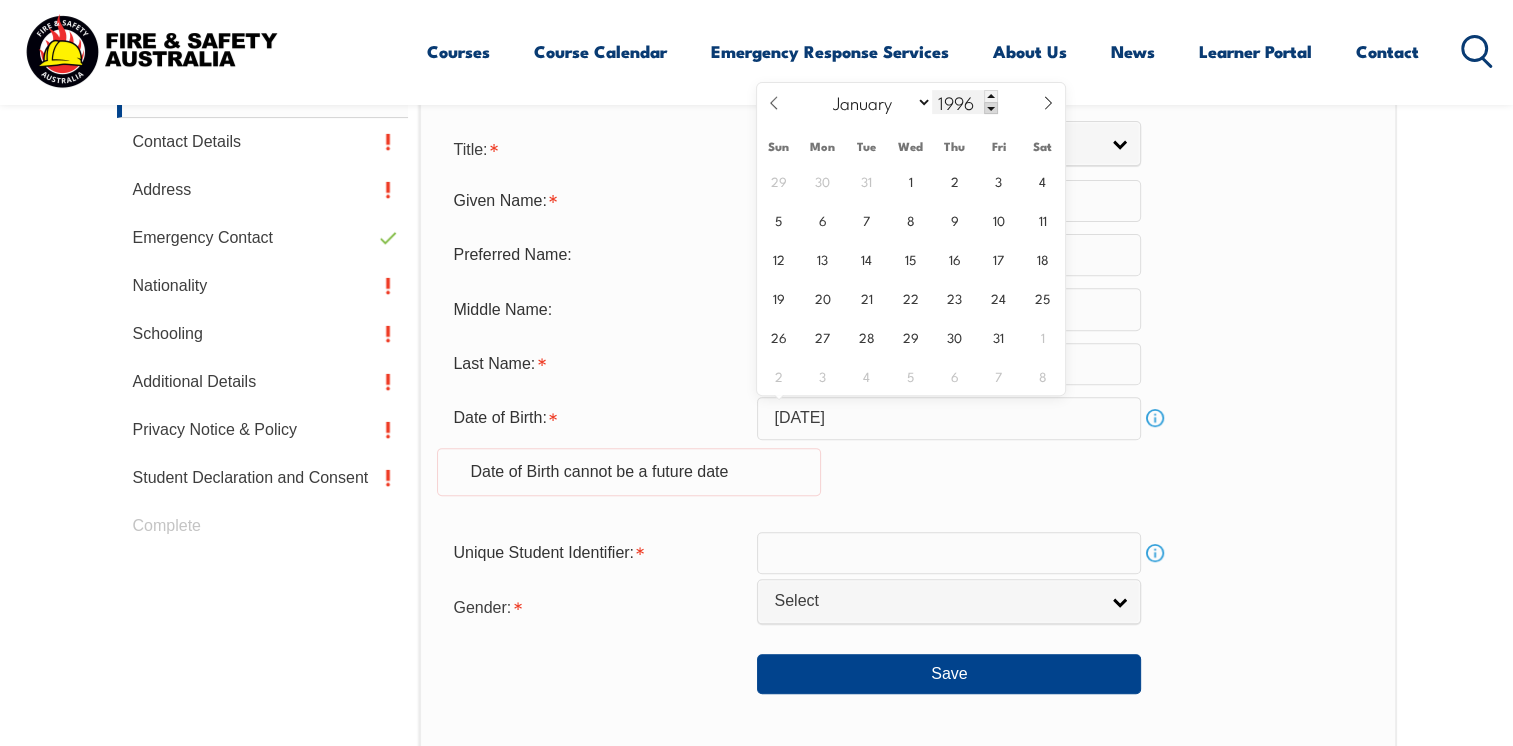 click at bounding box center (991, 108) 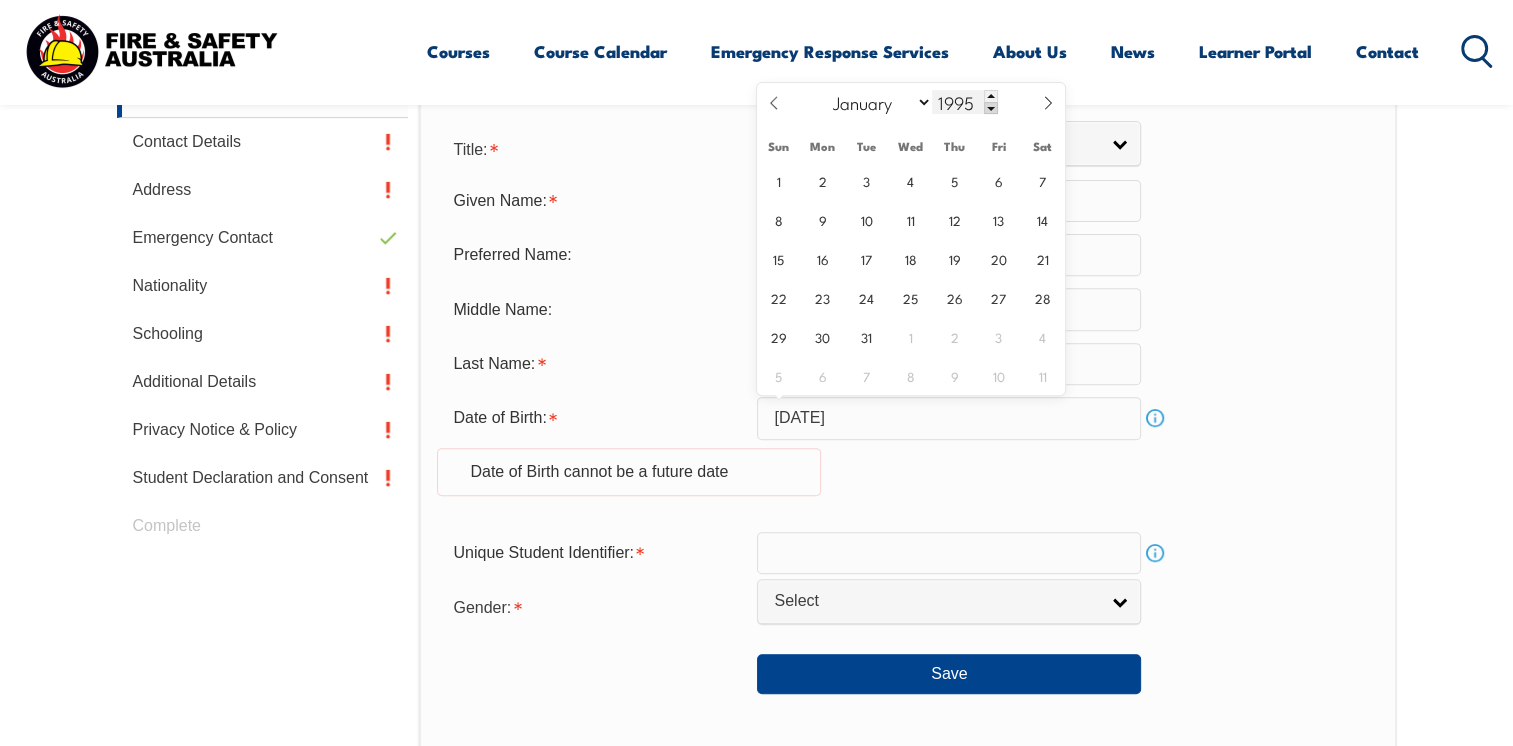 click at bounding box center (991, 108) 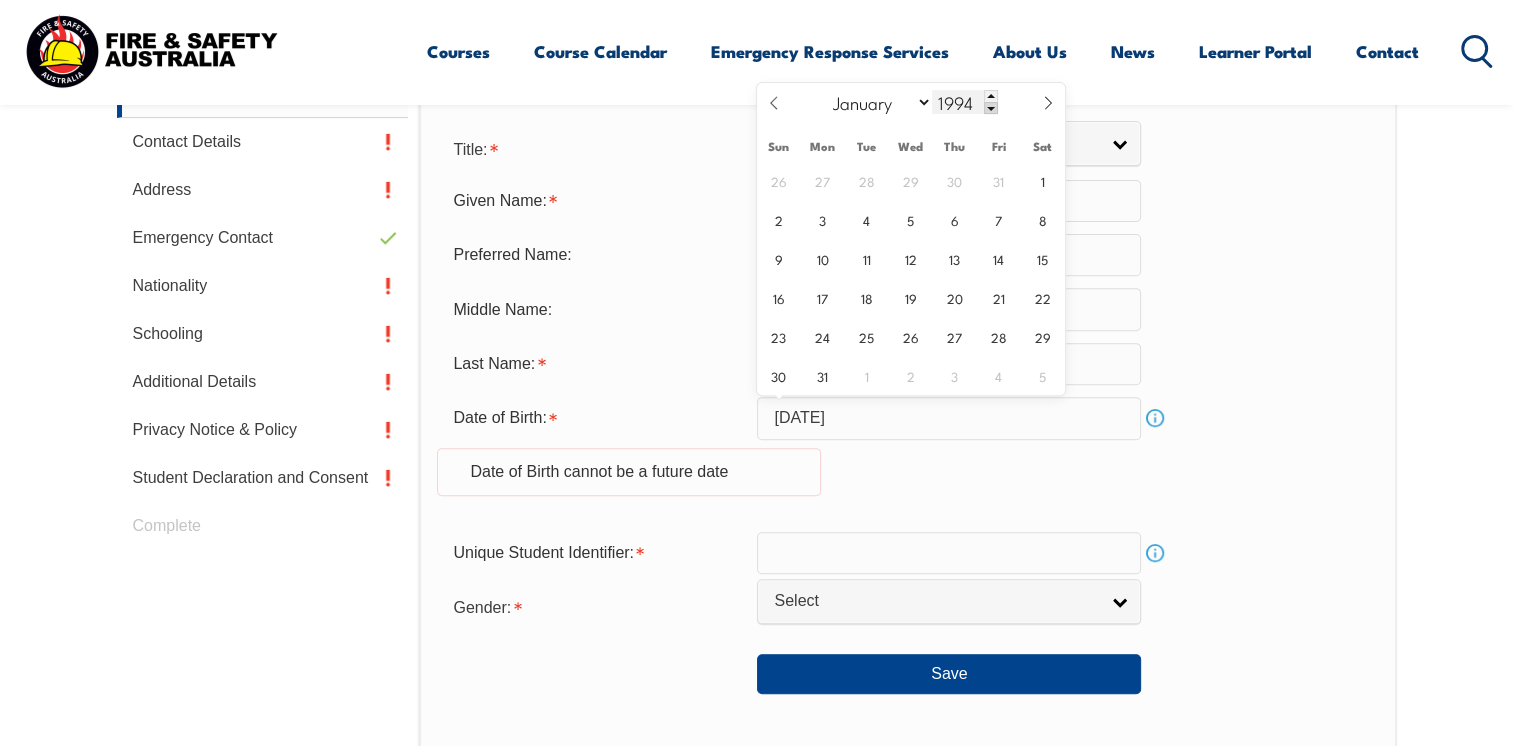 click at bounding box center (991, 108) 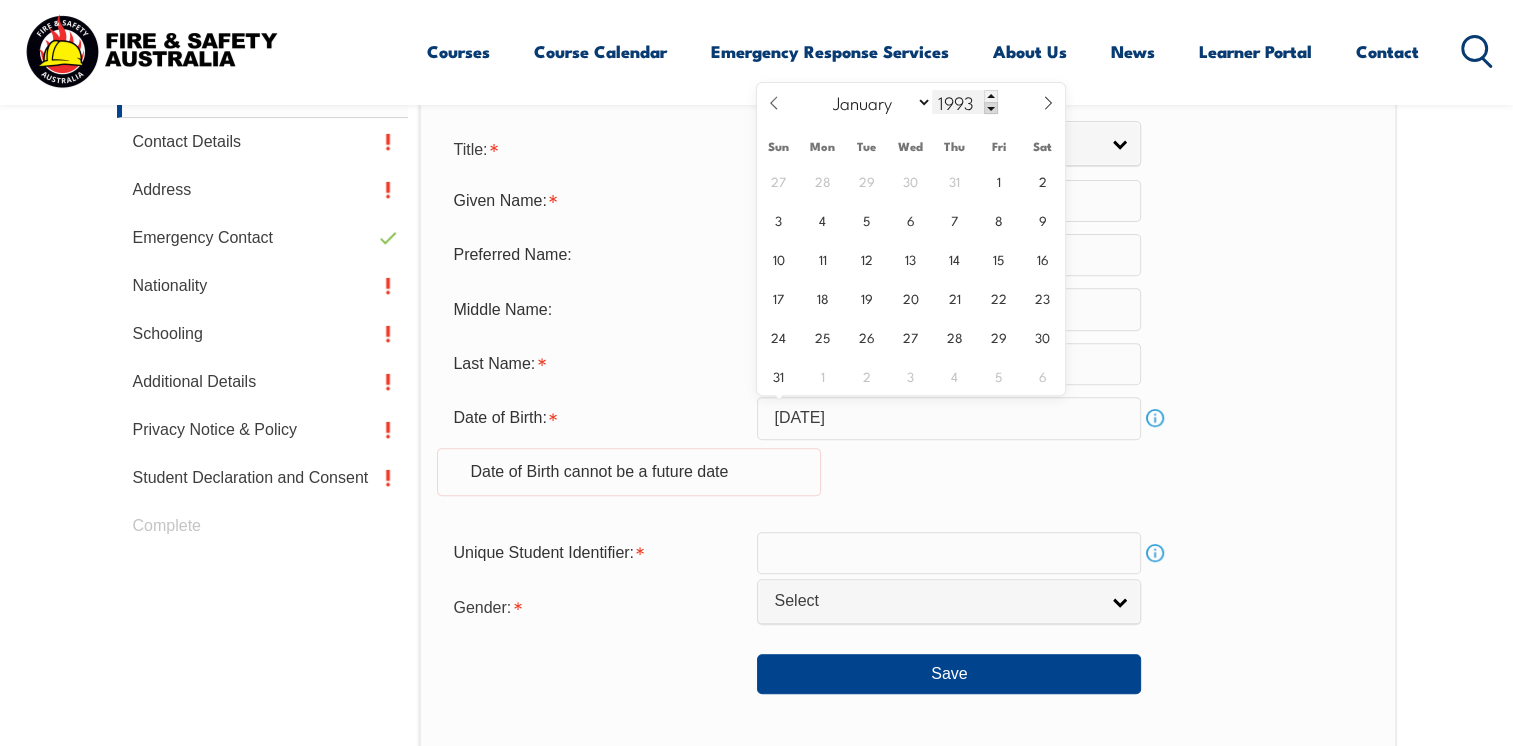 click at bounding box center [991, 108] 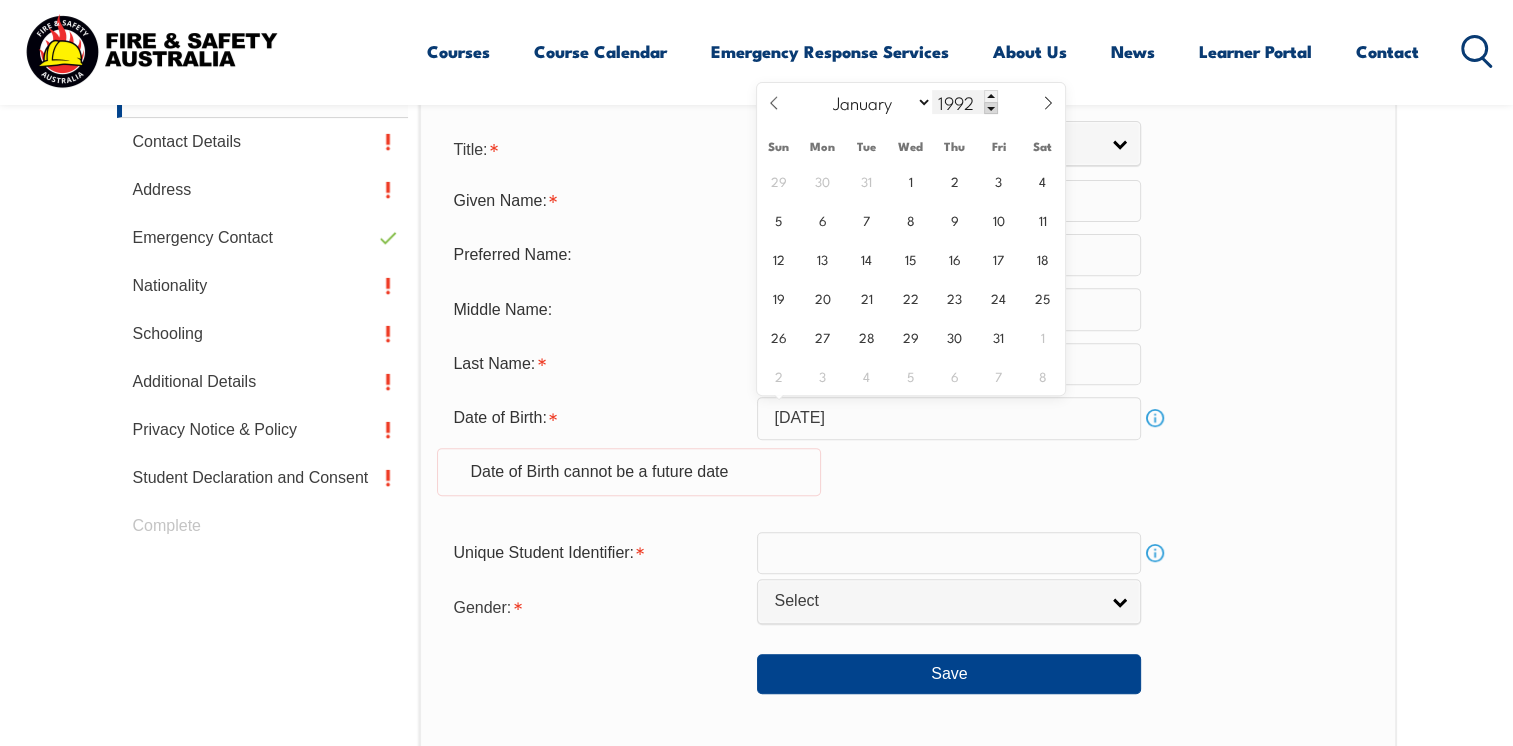 click at bounding box center (991, 108) 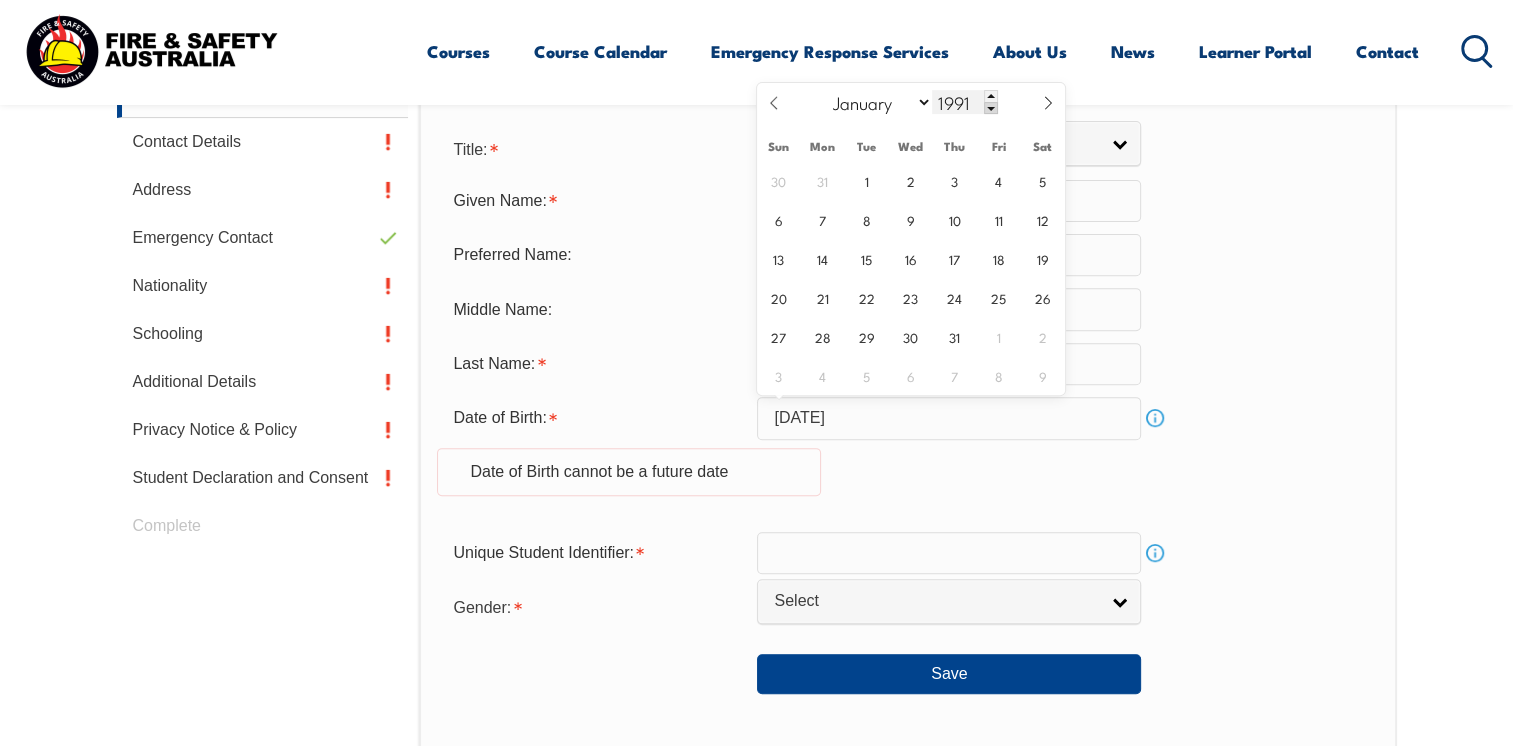 click at bounding box center (991, 108) 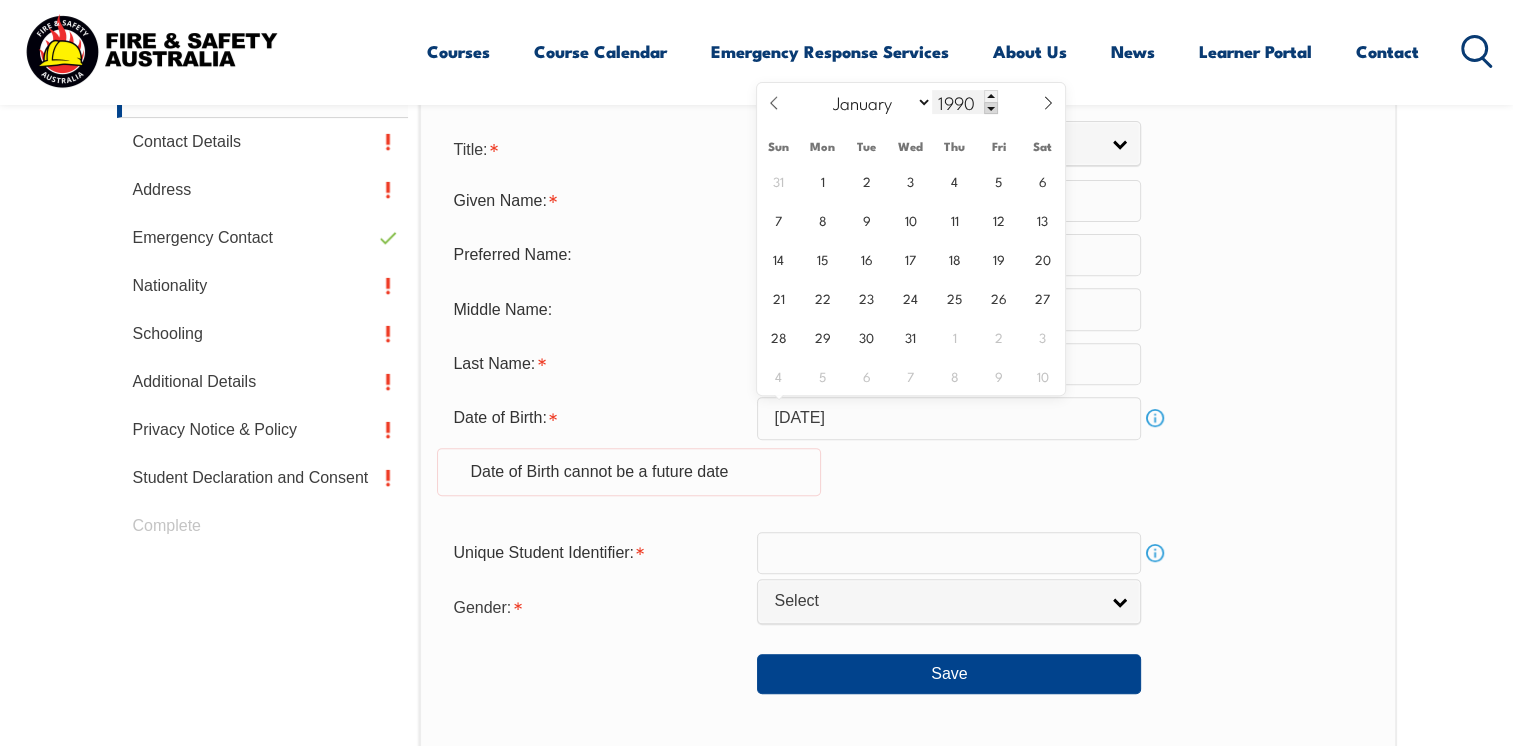 click at bounding box center [991, 108] 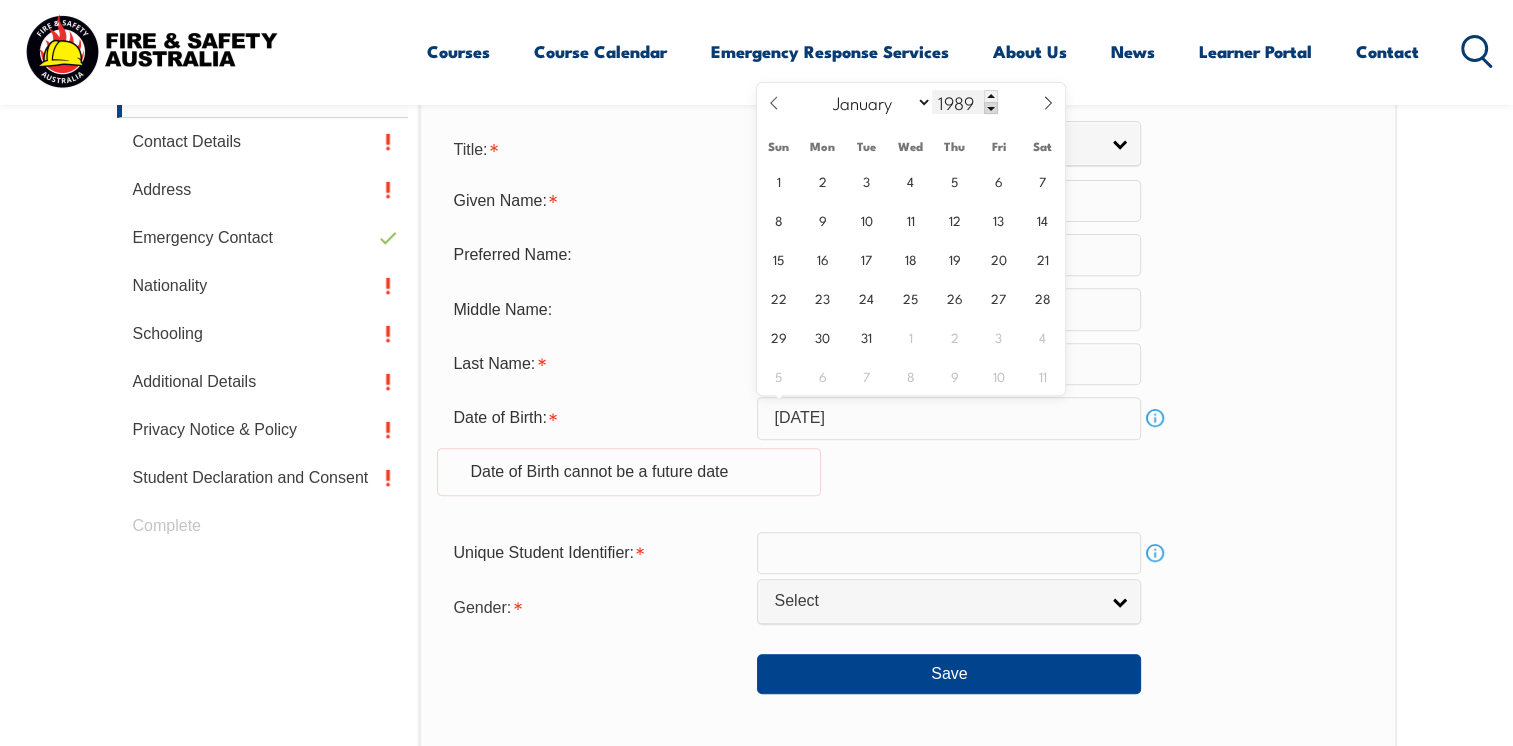 click at bounding box center [991, 108] 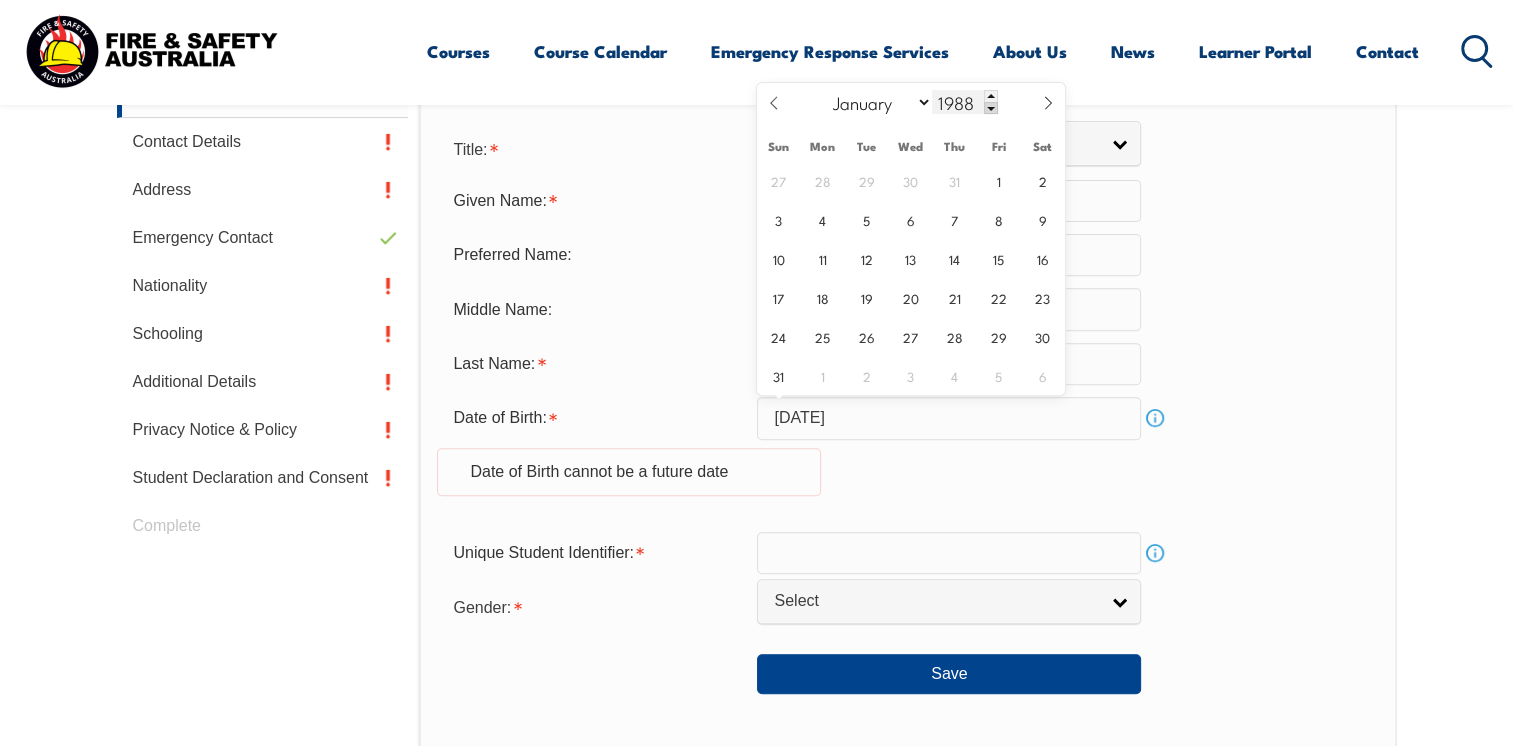 click at bounding box center (991, 108) 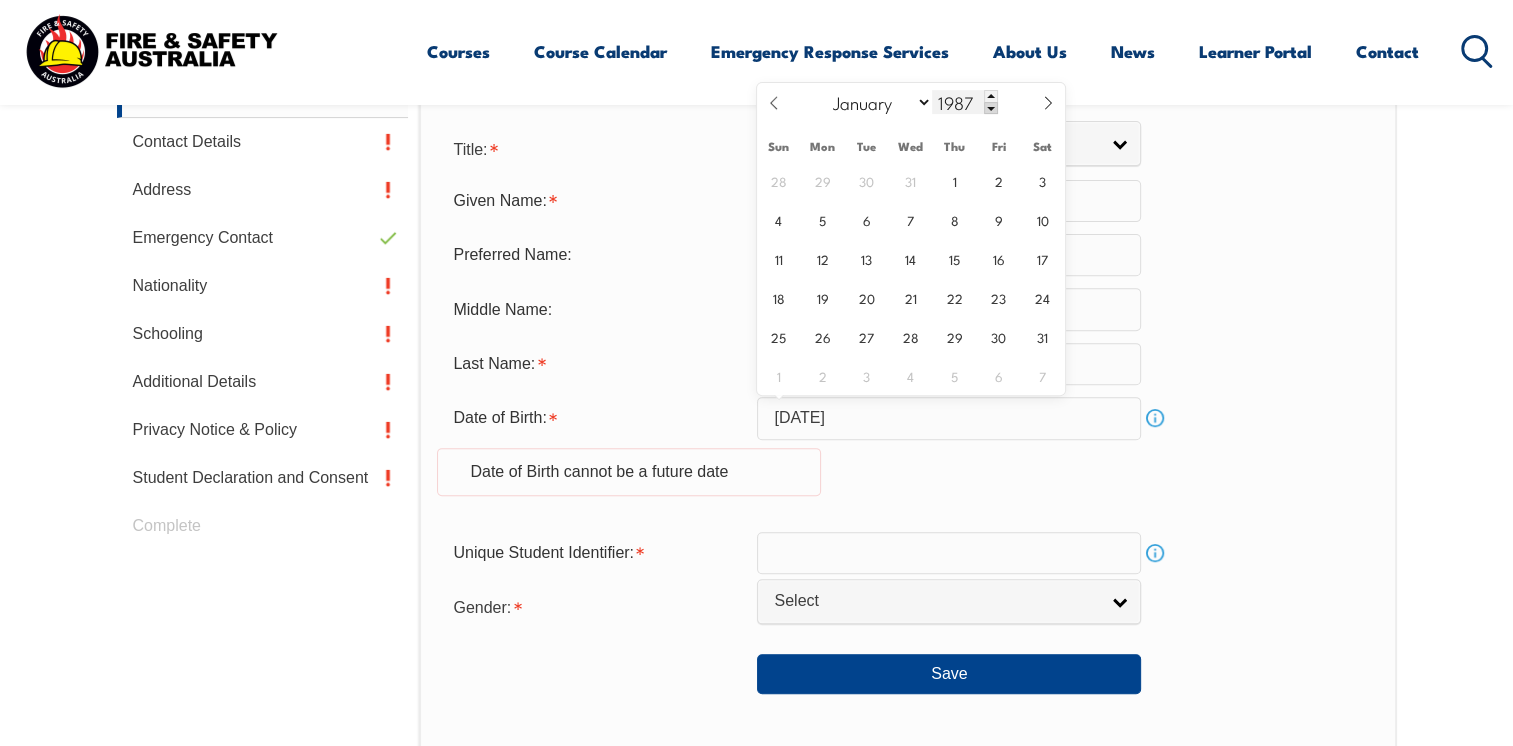click at bounding box center [991, 108] 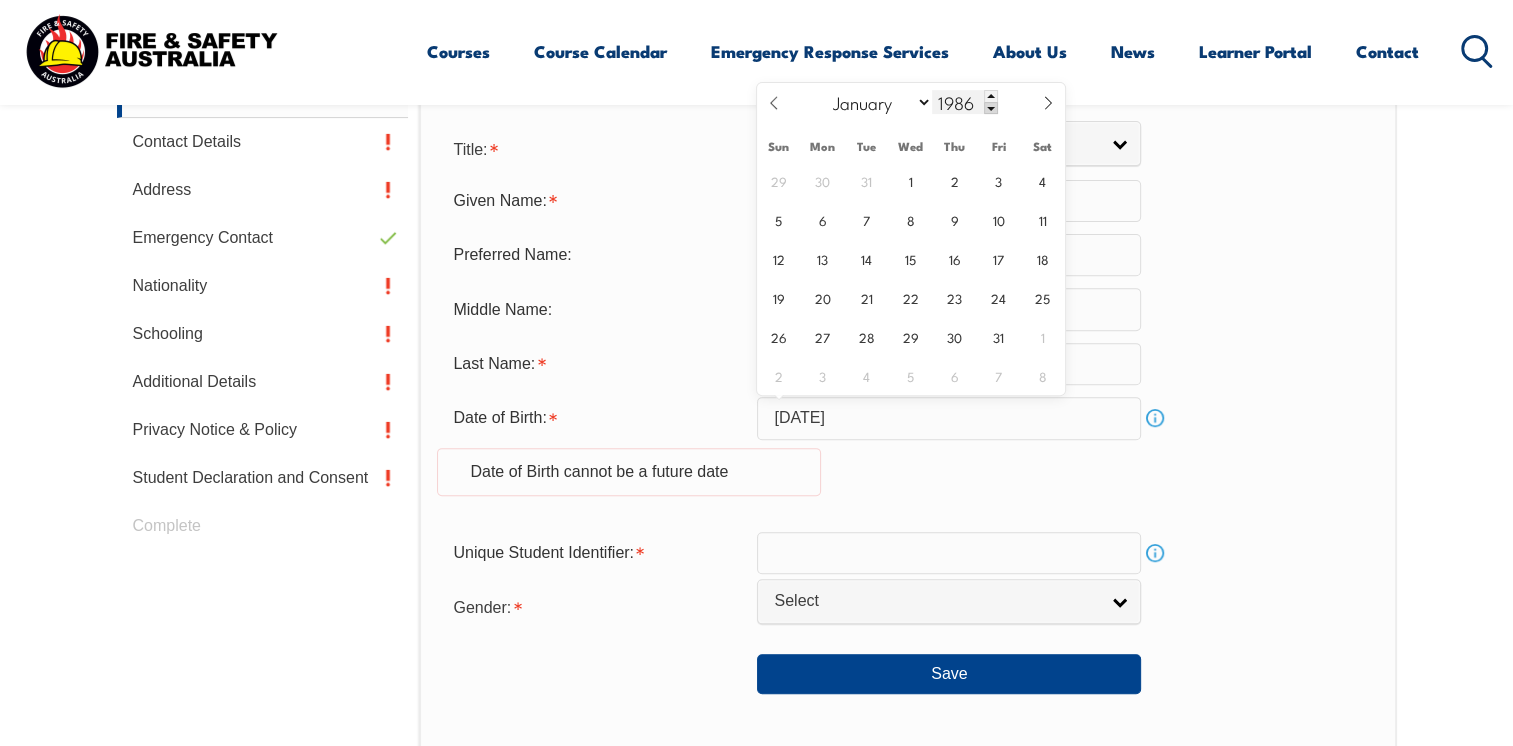 click at bounding box center [991, 108] 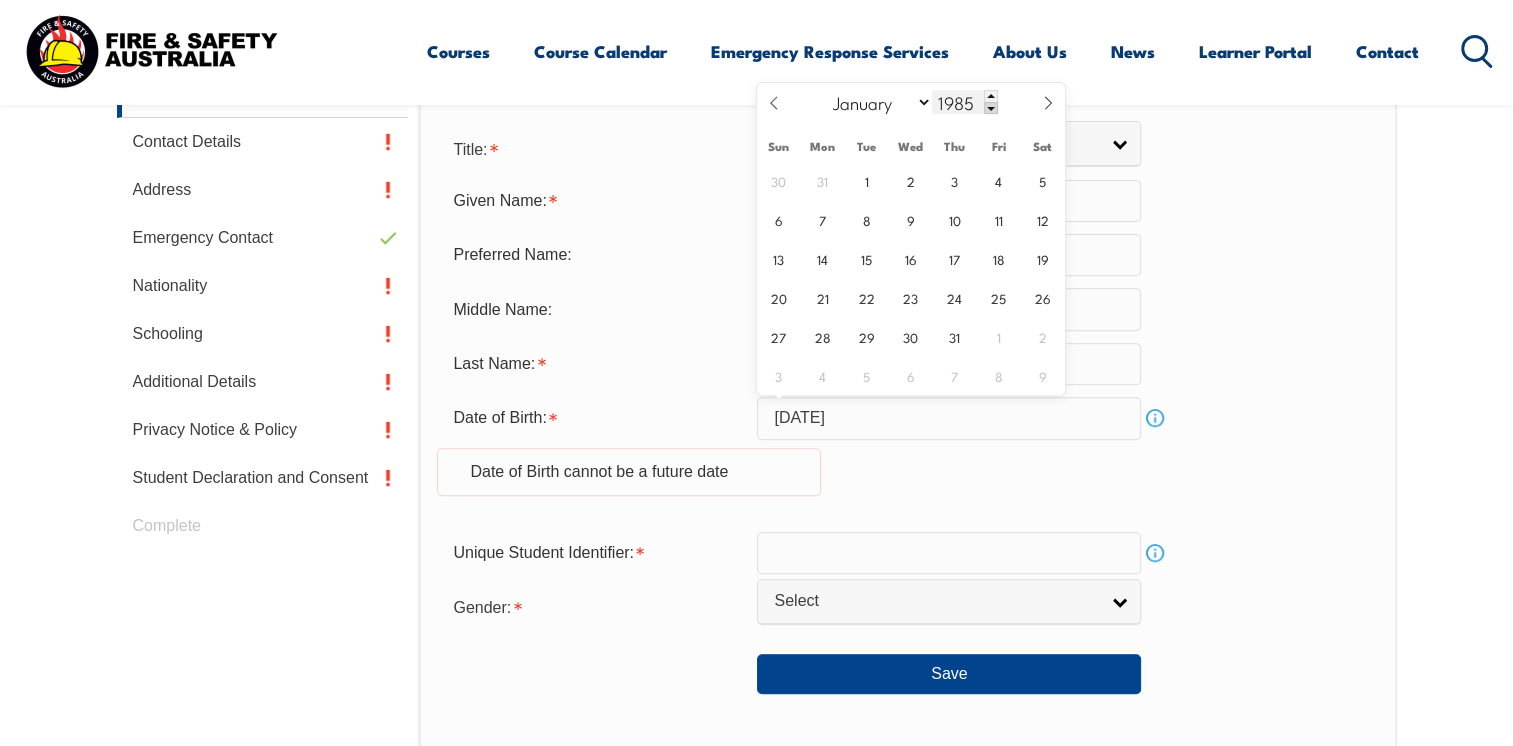 click at bounding box center (991, 108) 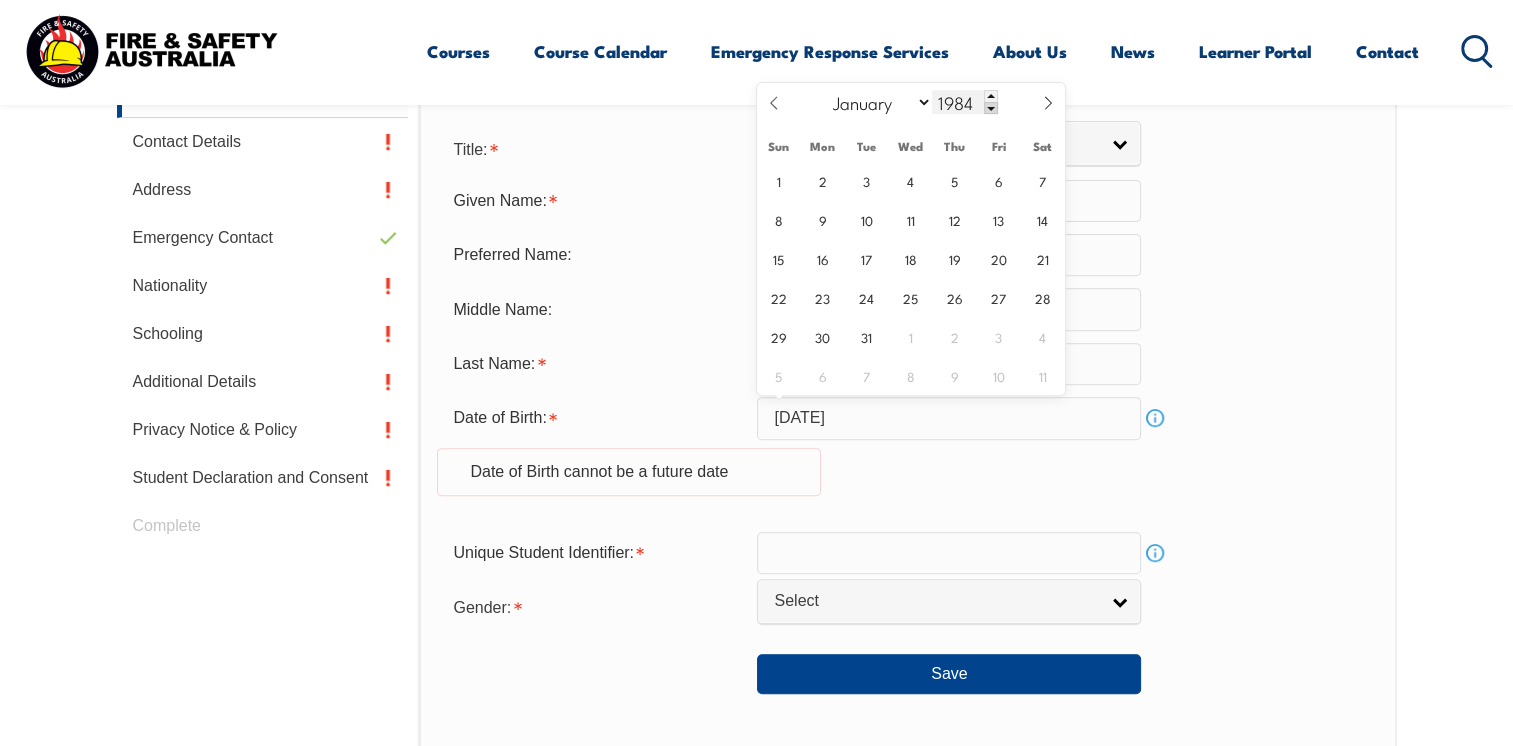 click at bounding box center [991, 108] 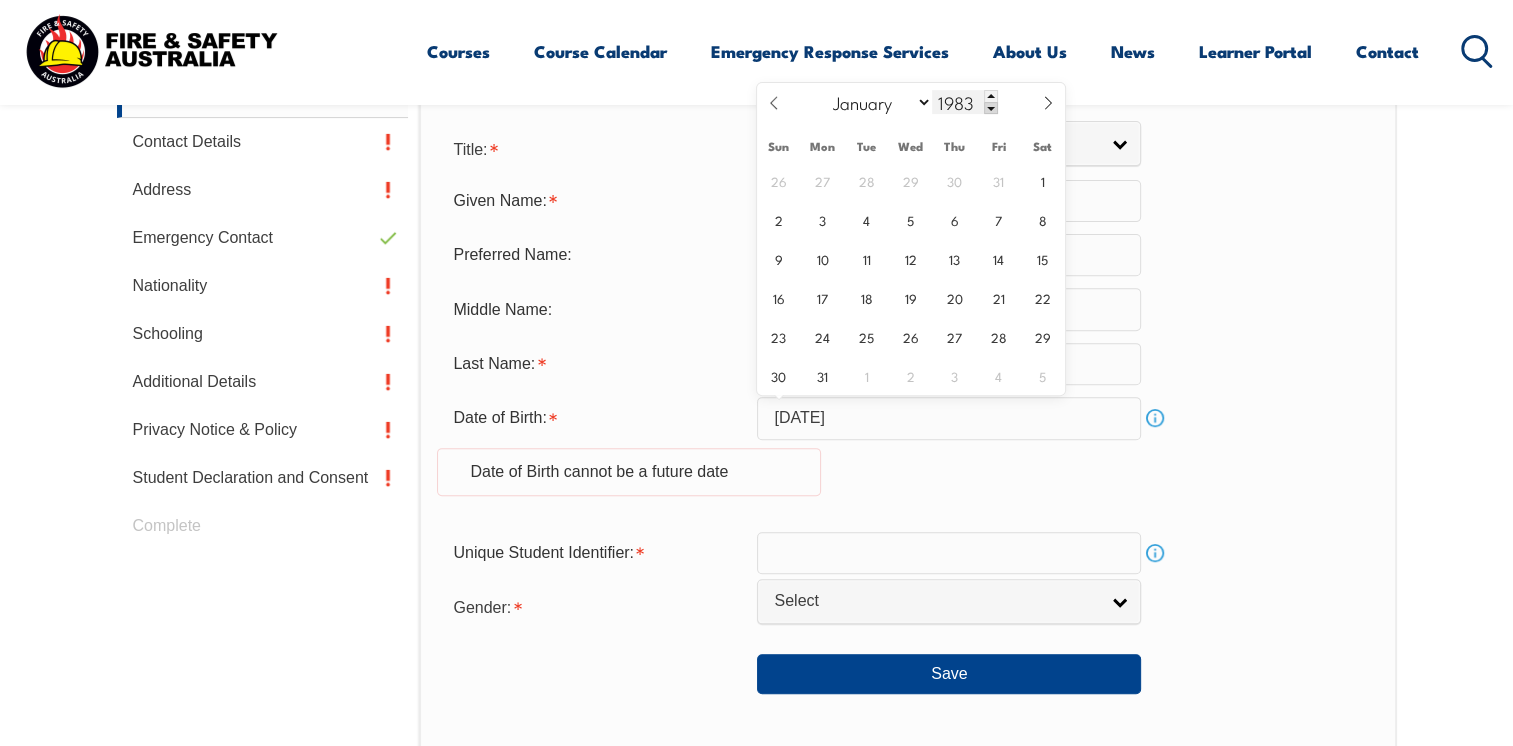 click at bounding box center (991, 108) 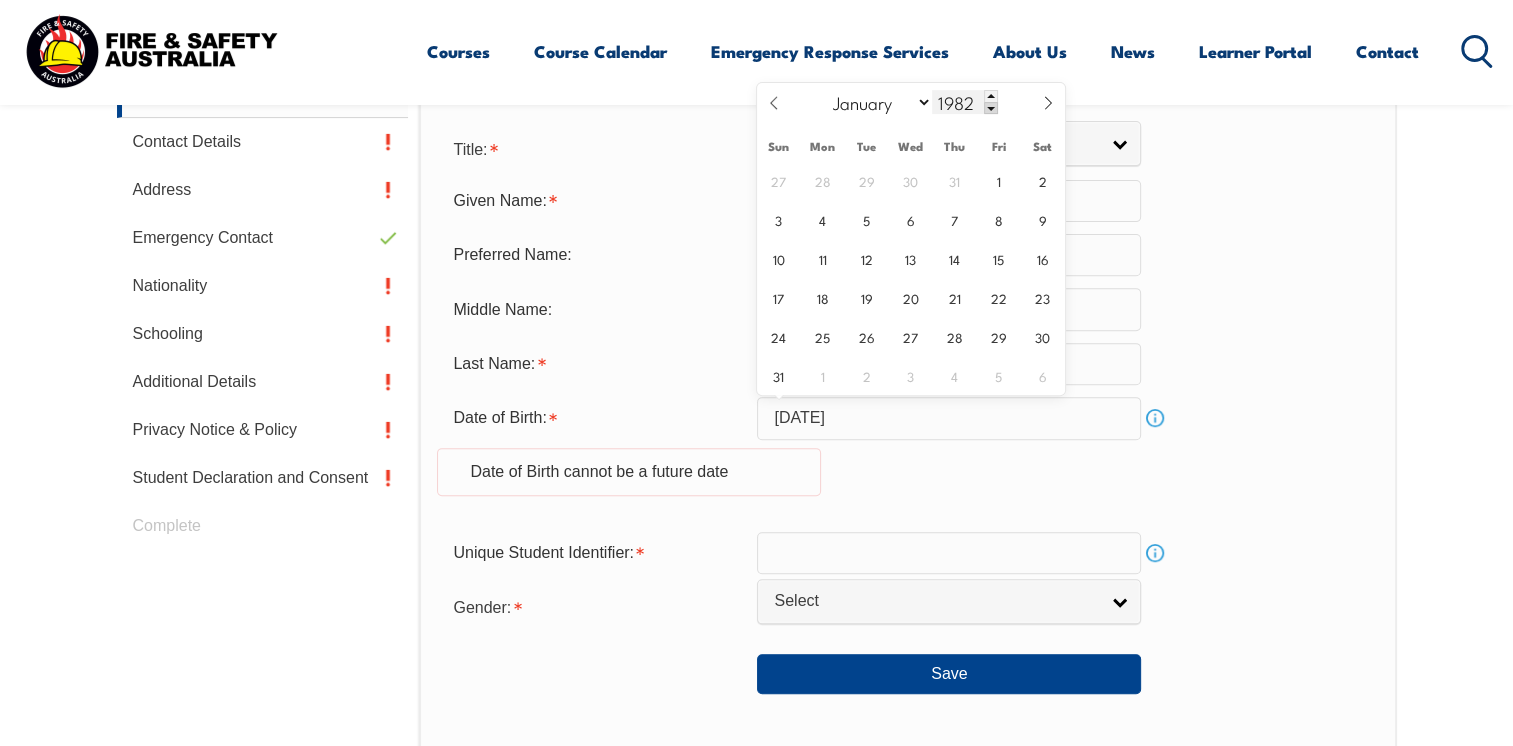 click at bounding box center (991, 108) 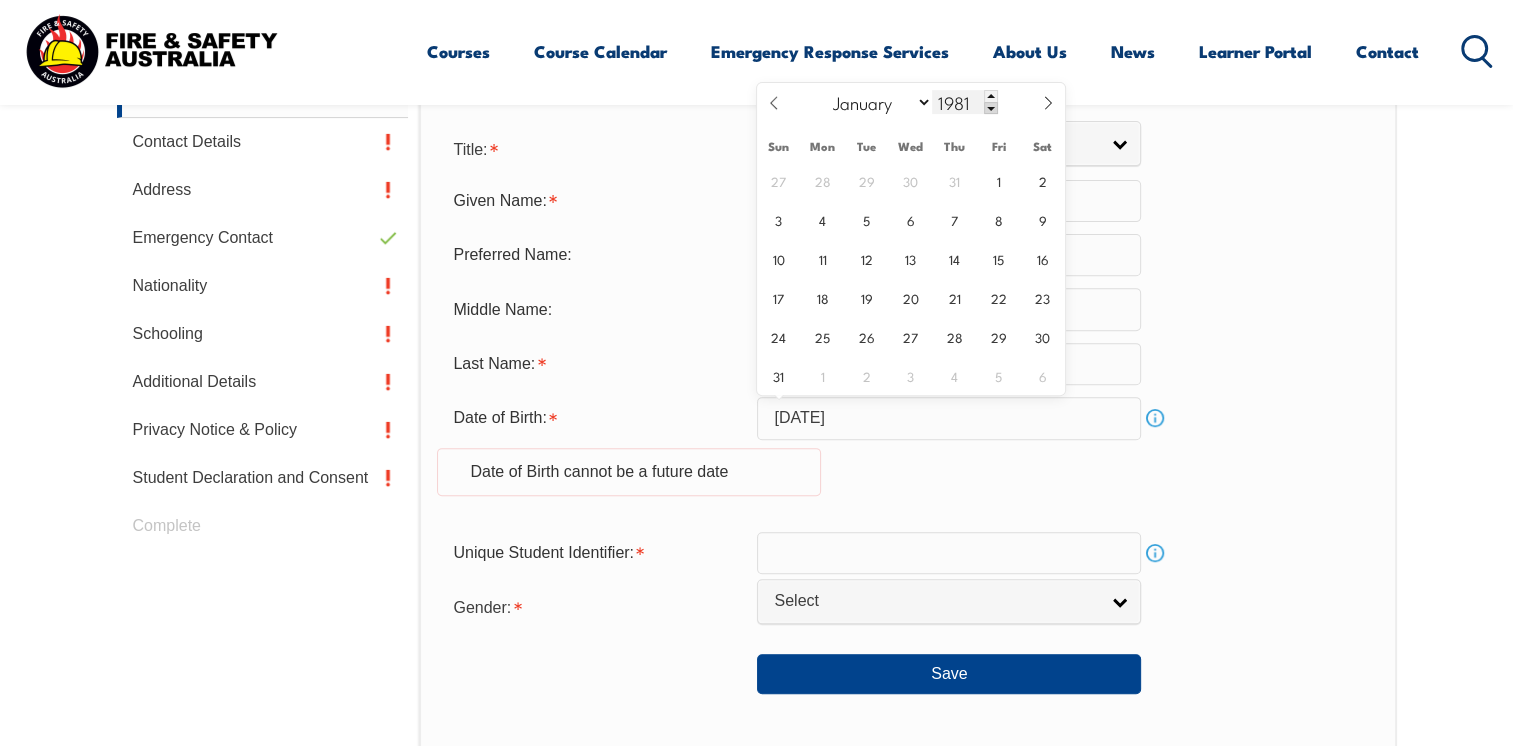 click at bounding box center (991, 108) 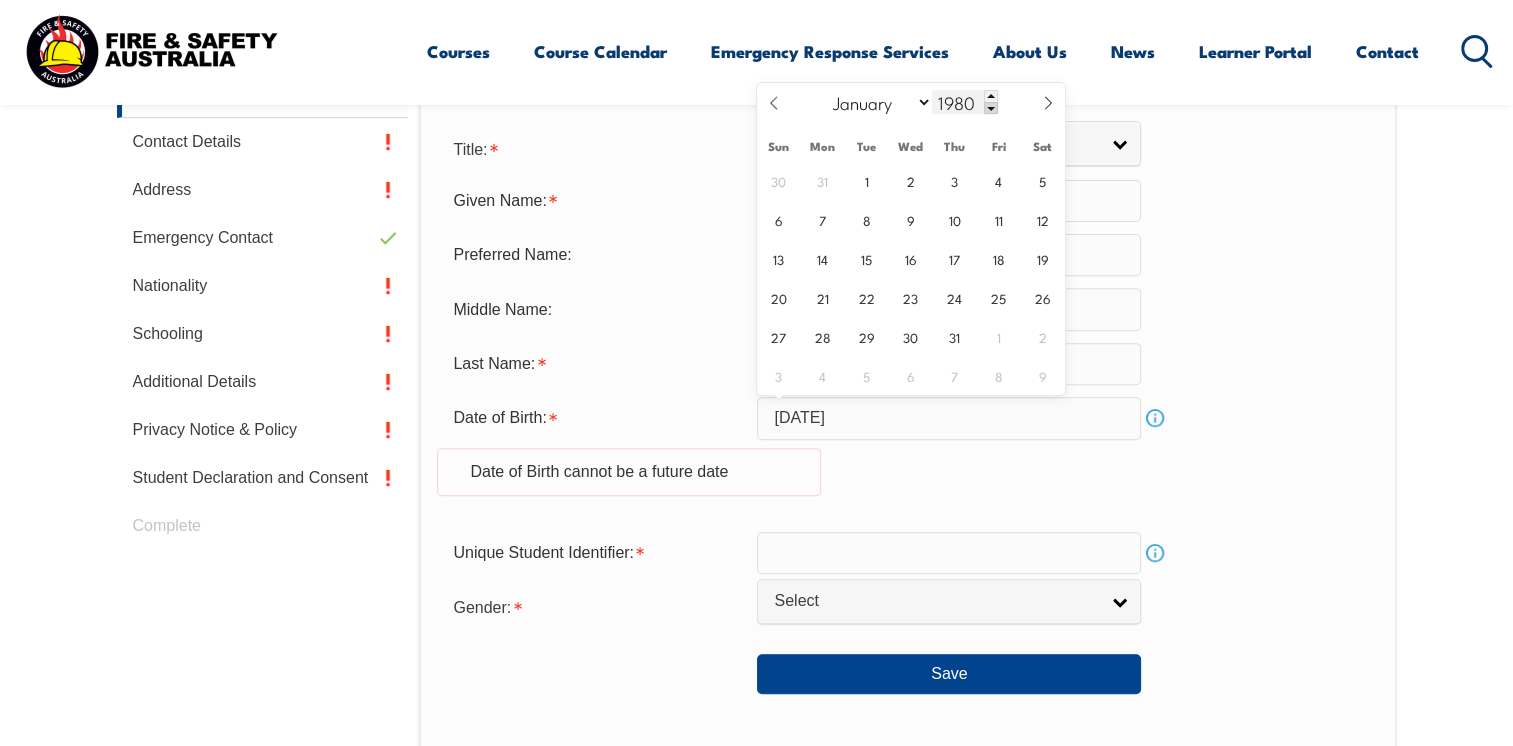 click at bounding box center (991, 108) 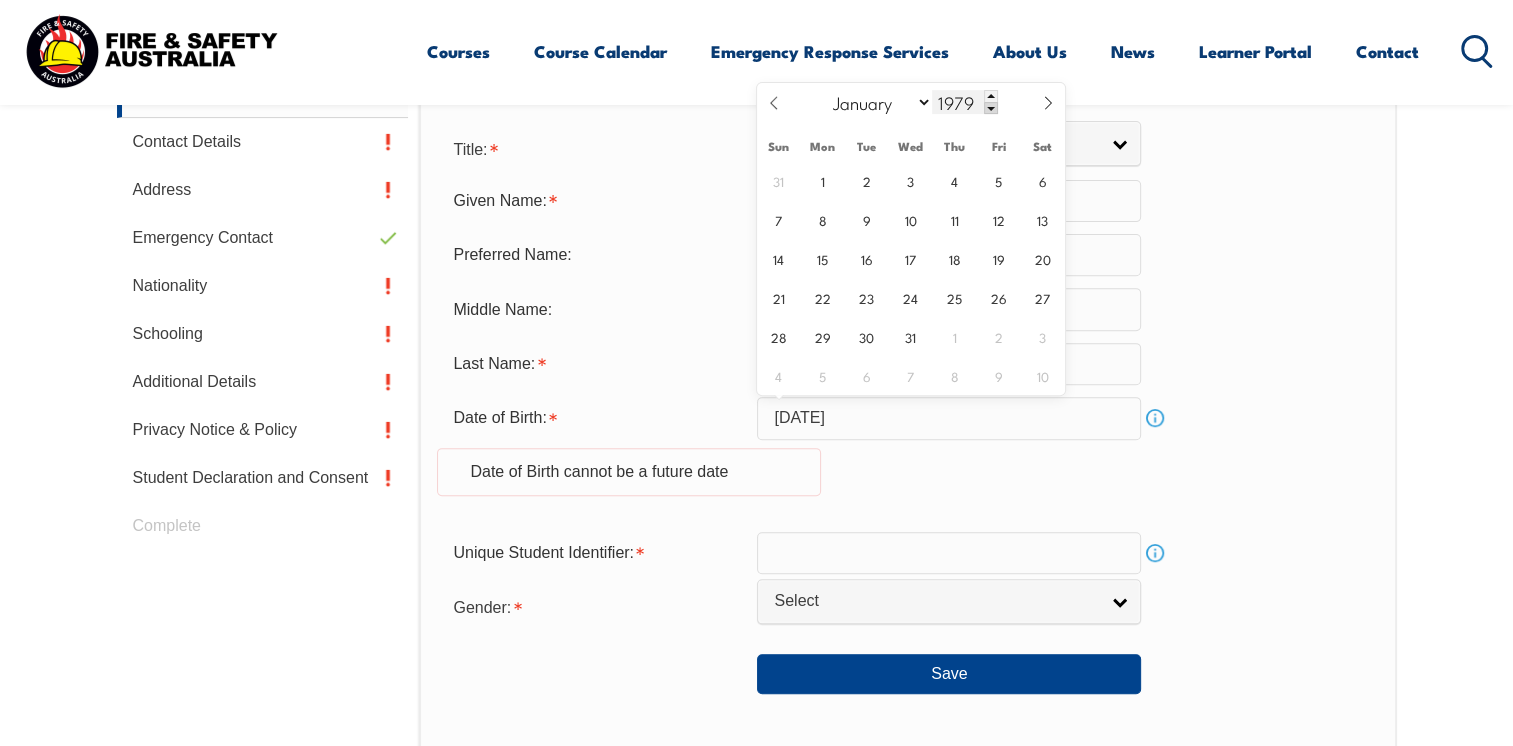 click at bounding box center [991, 108] 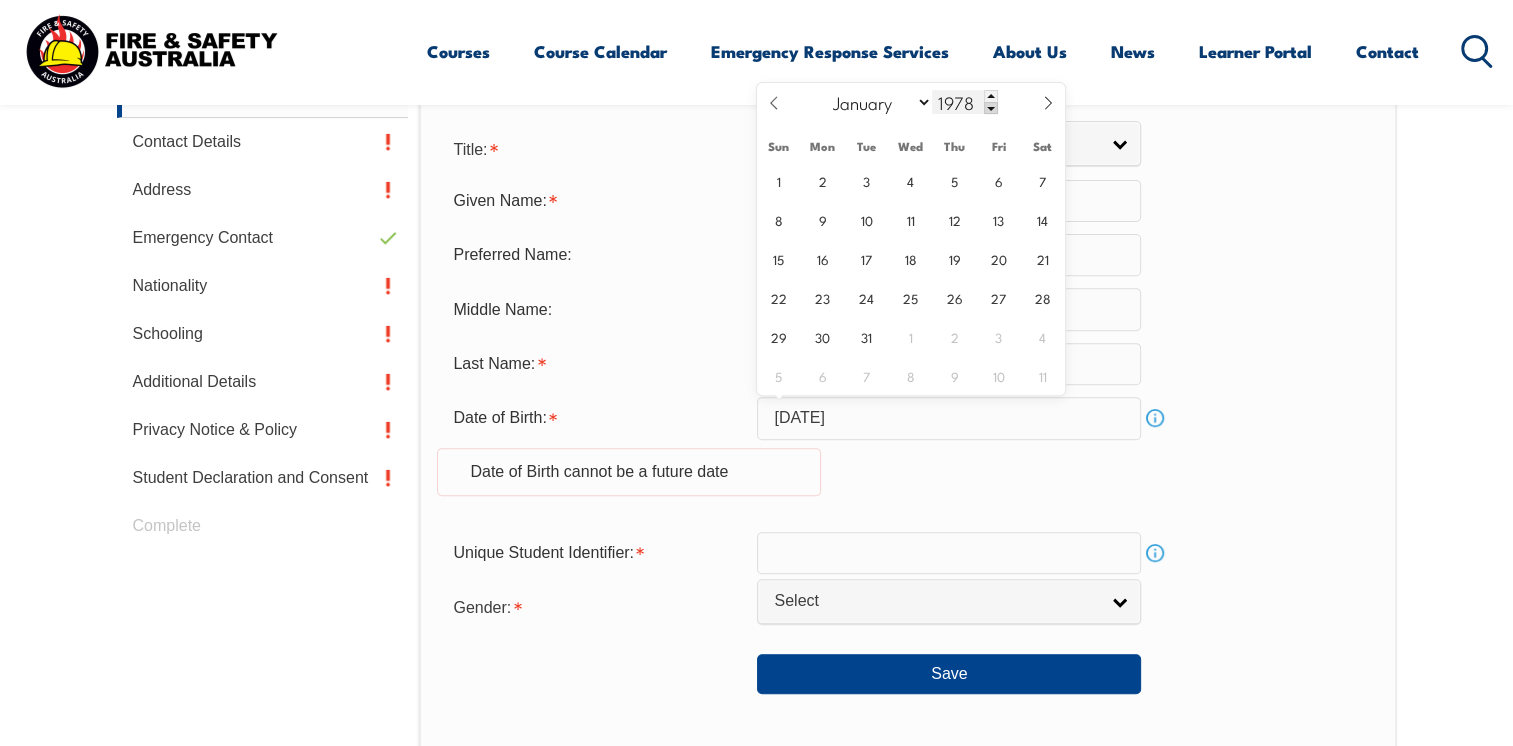 click at bounding box center (991, 108) 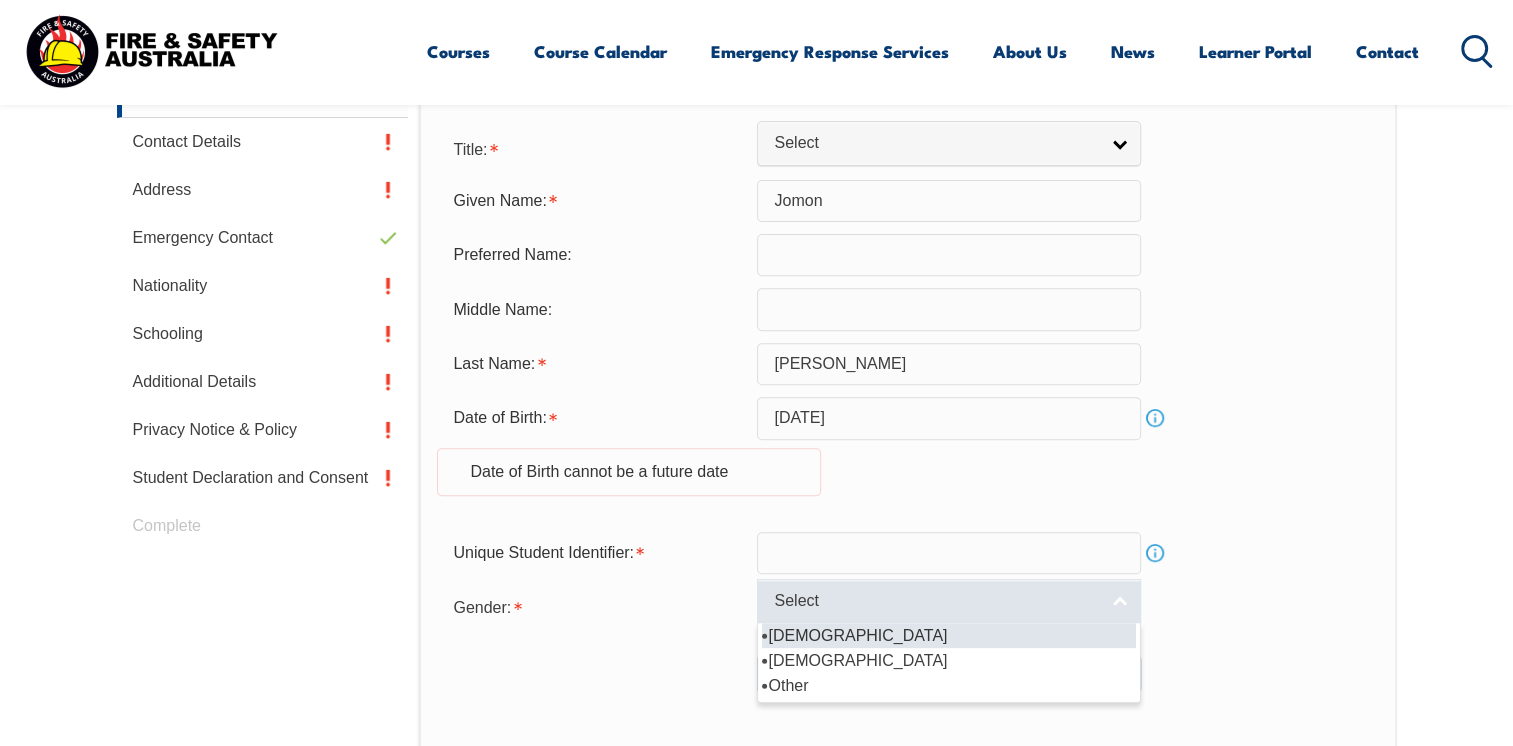 click on "Select" at bounding box center (949, 601) 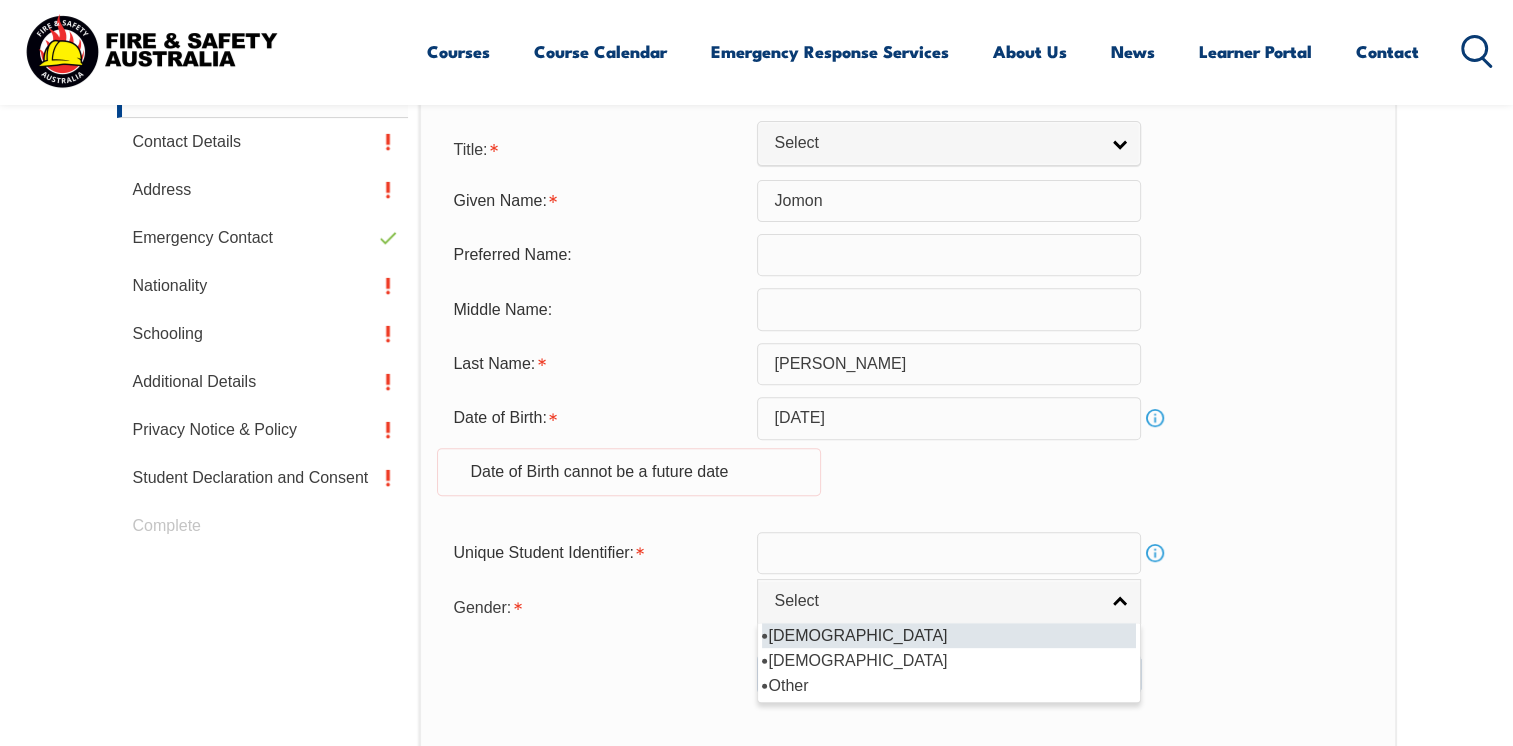 click on "[DATE]" at bounding box center [949, 418] 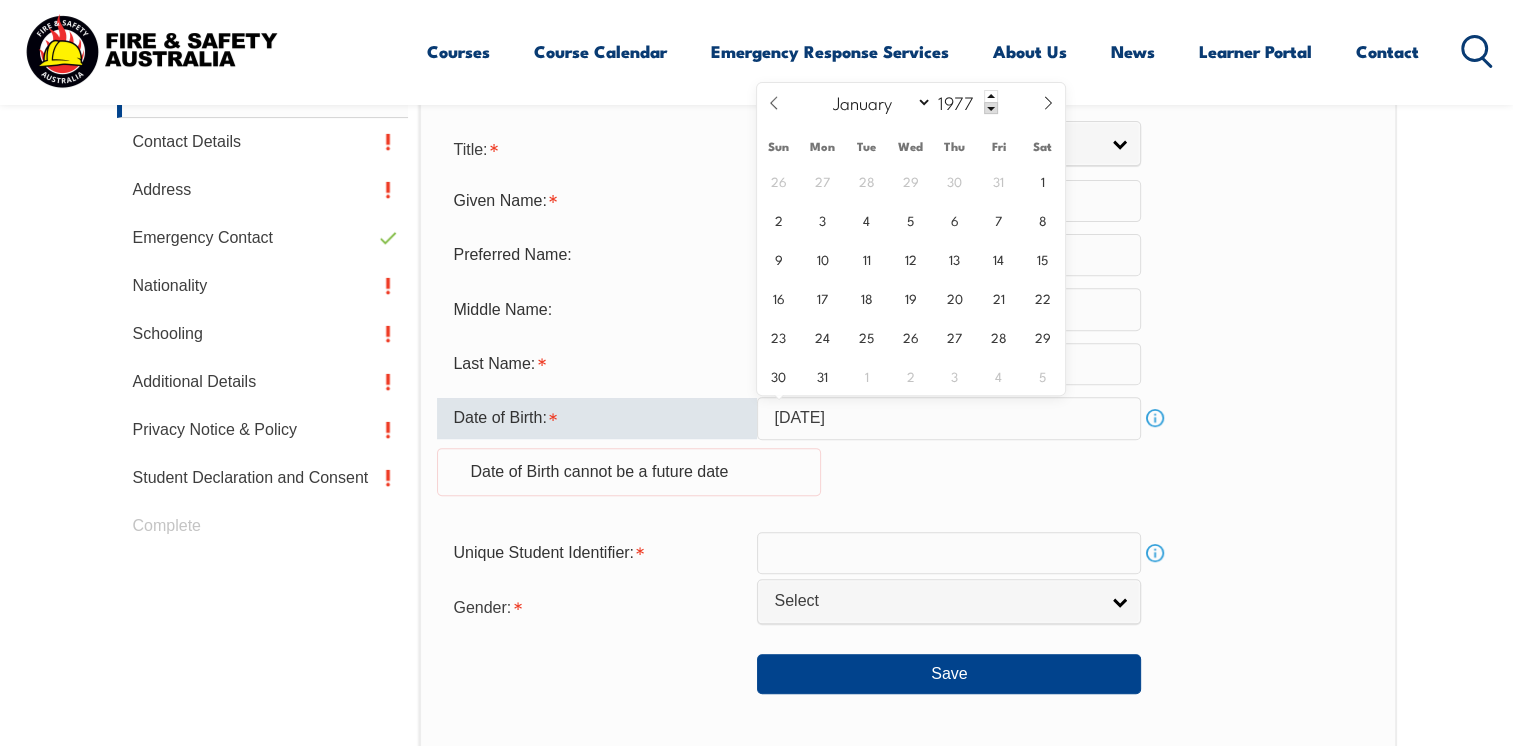 click on "Info" at bounding box center (1155, 418) 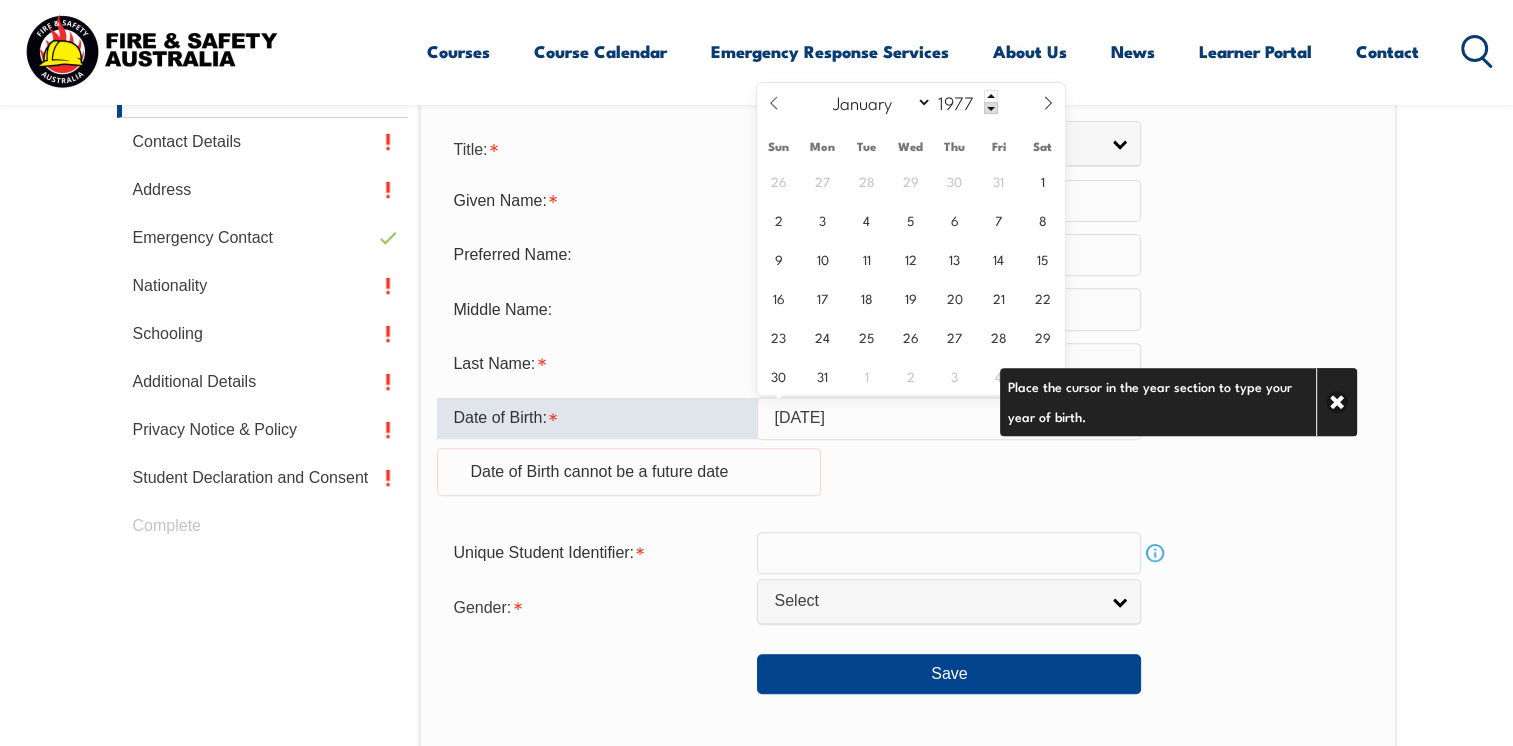 click on "[DATE]" at bounding box center [949, 418] 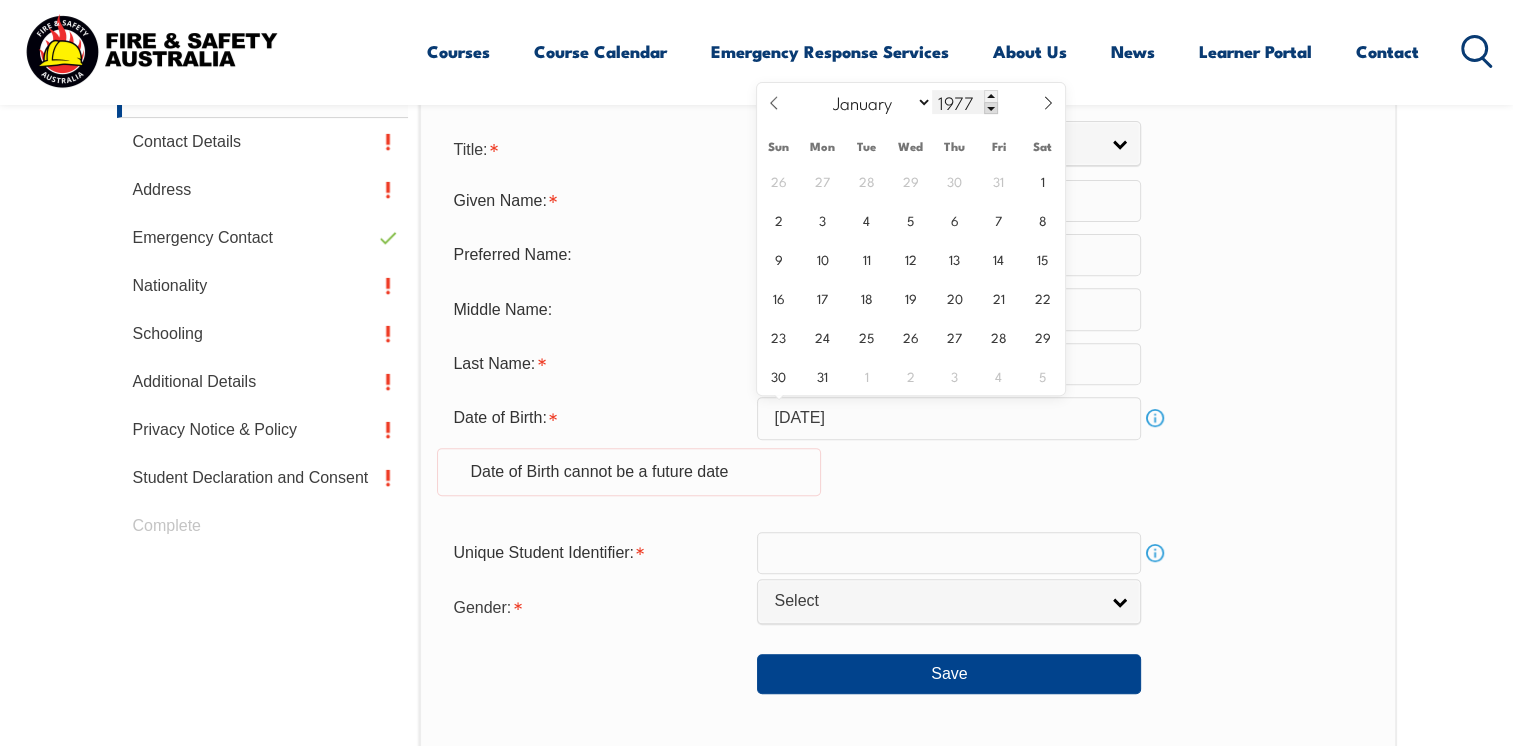 click on "1977" at bounding box center [965, 102] 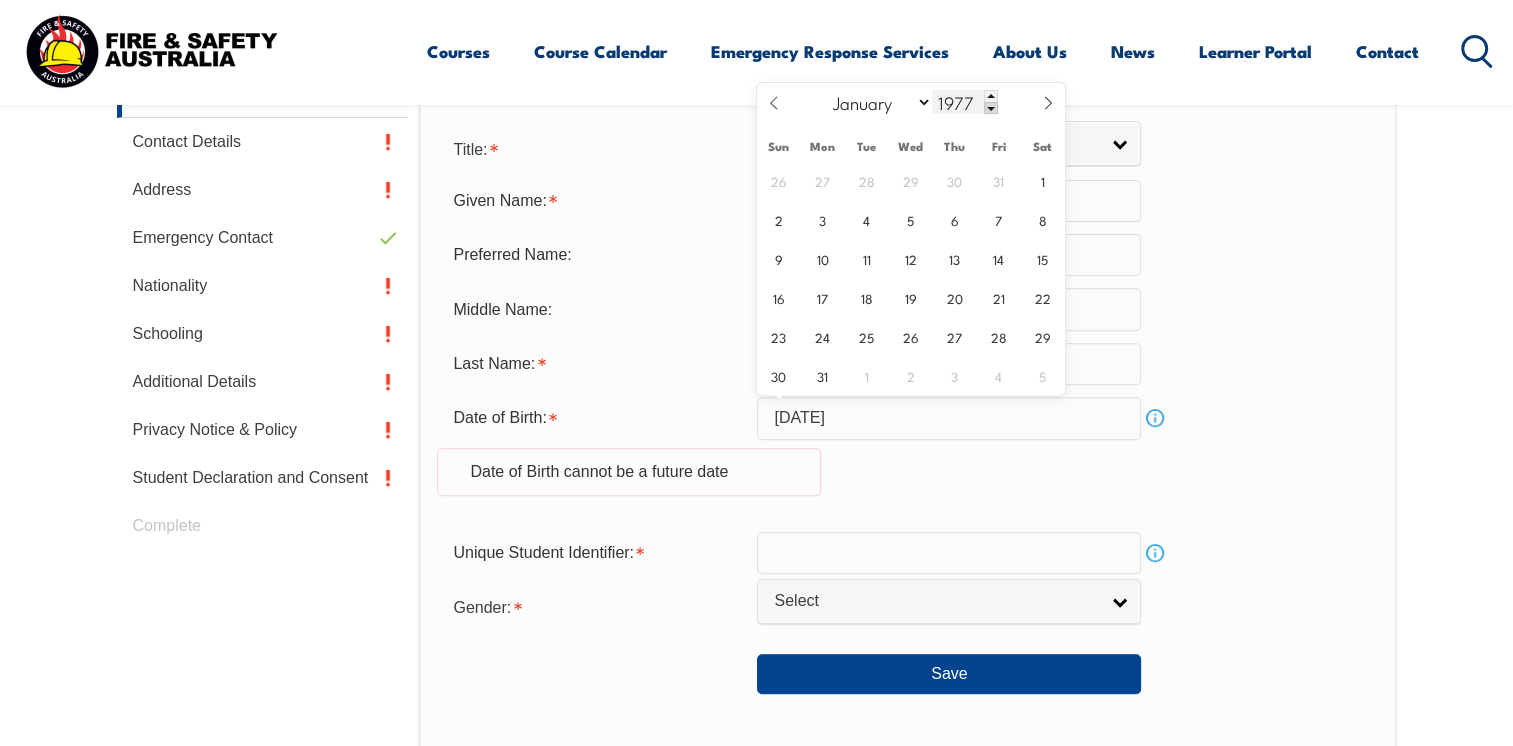 click at bounding box center [991, 108] 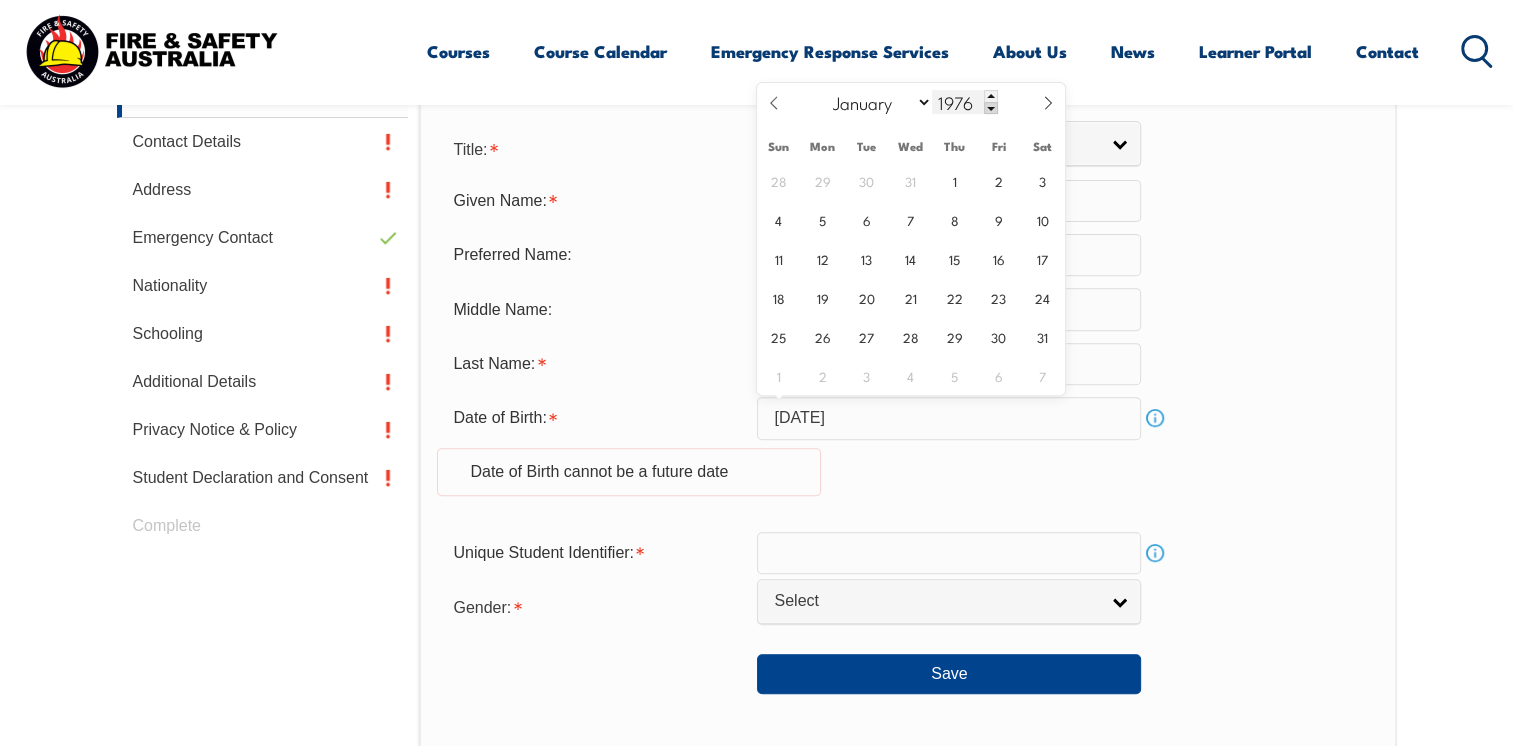click at bounding box center (991, 108) 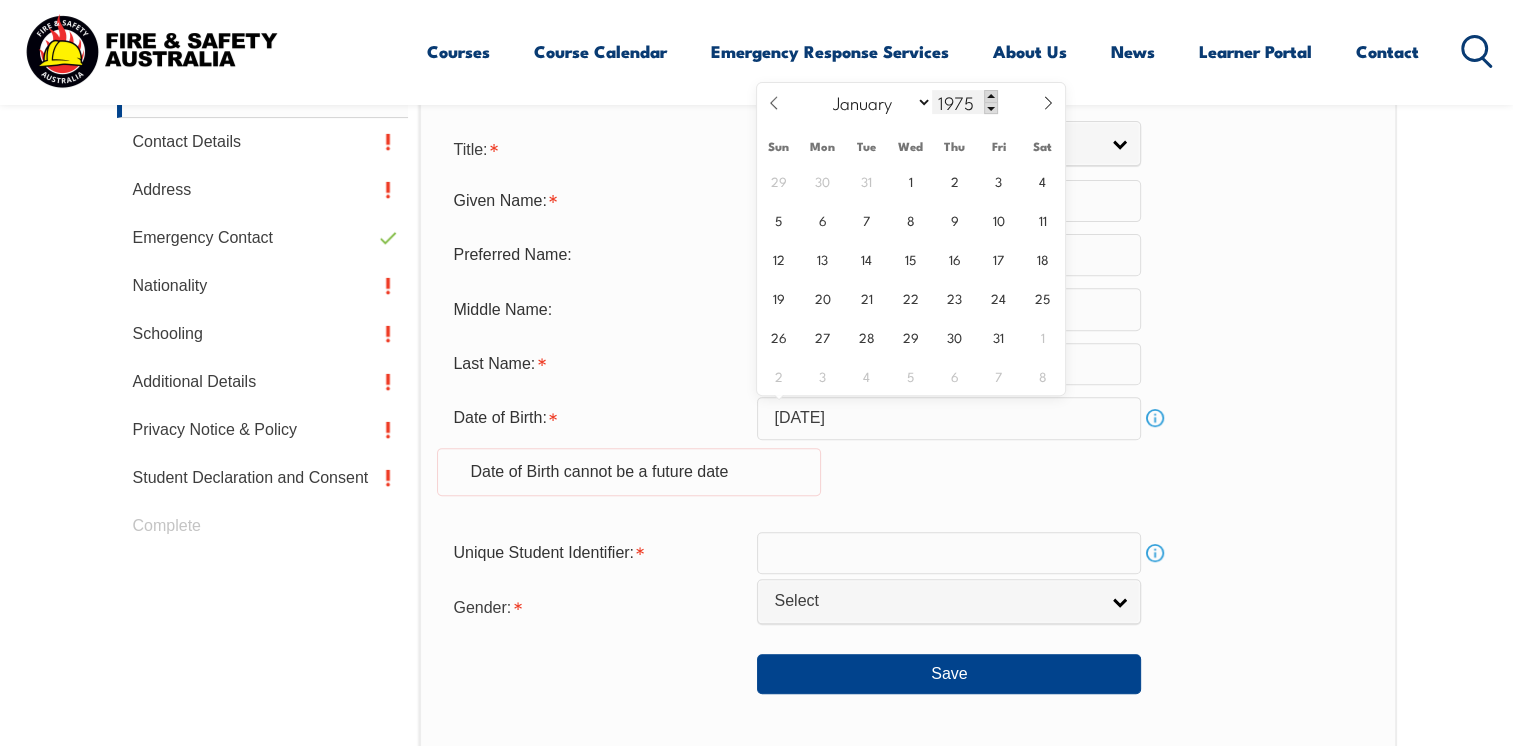 click at bounding box center (991, 96) 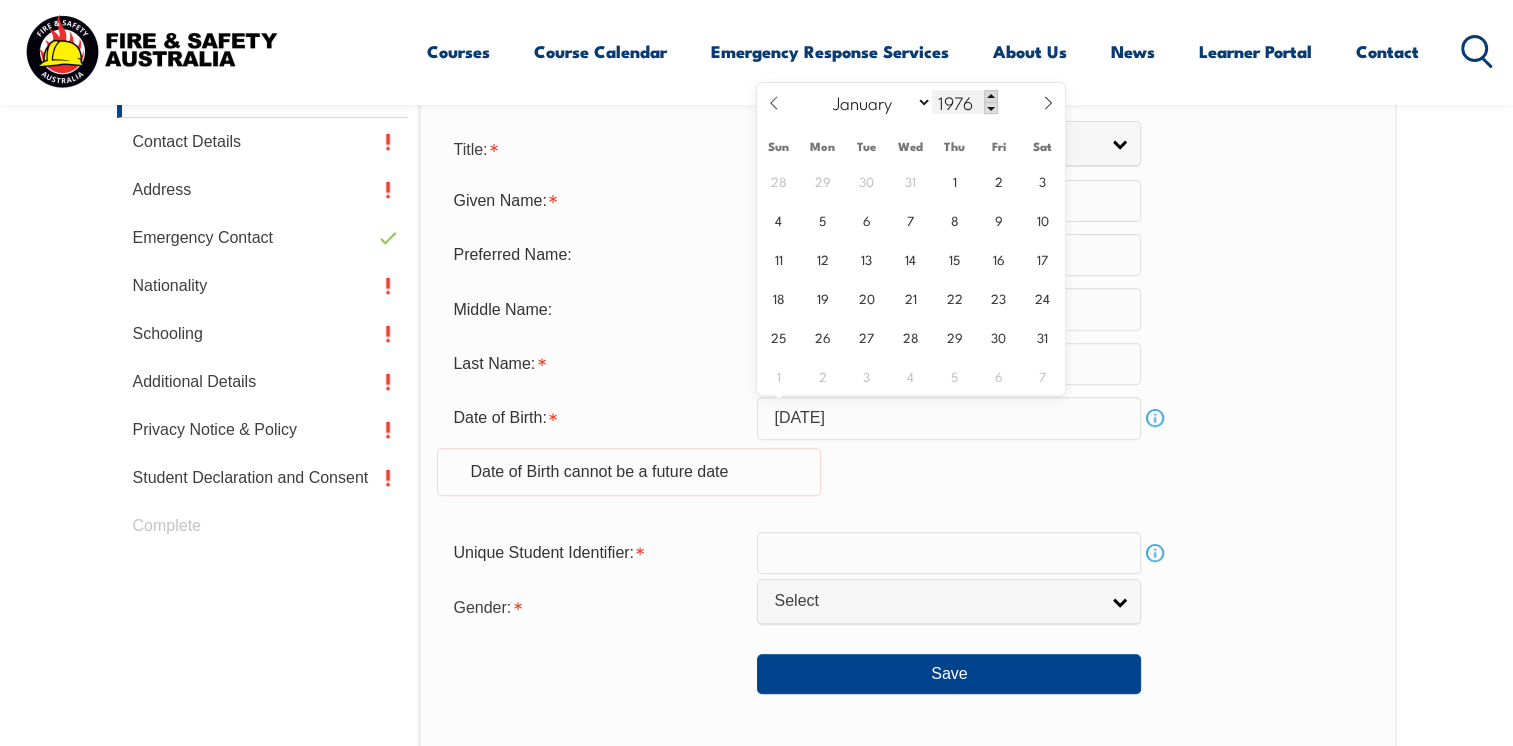click at bounding box center [991, 96] 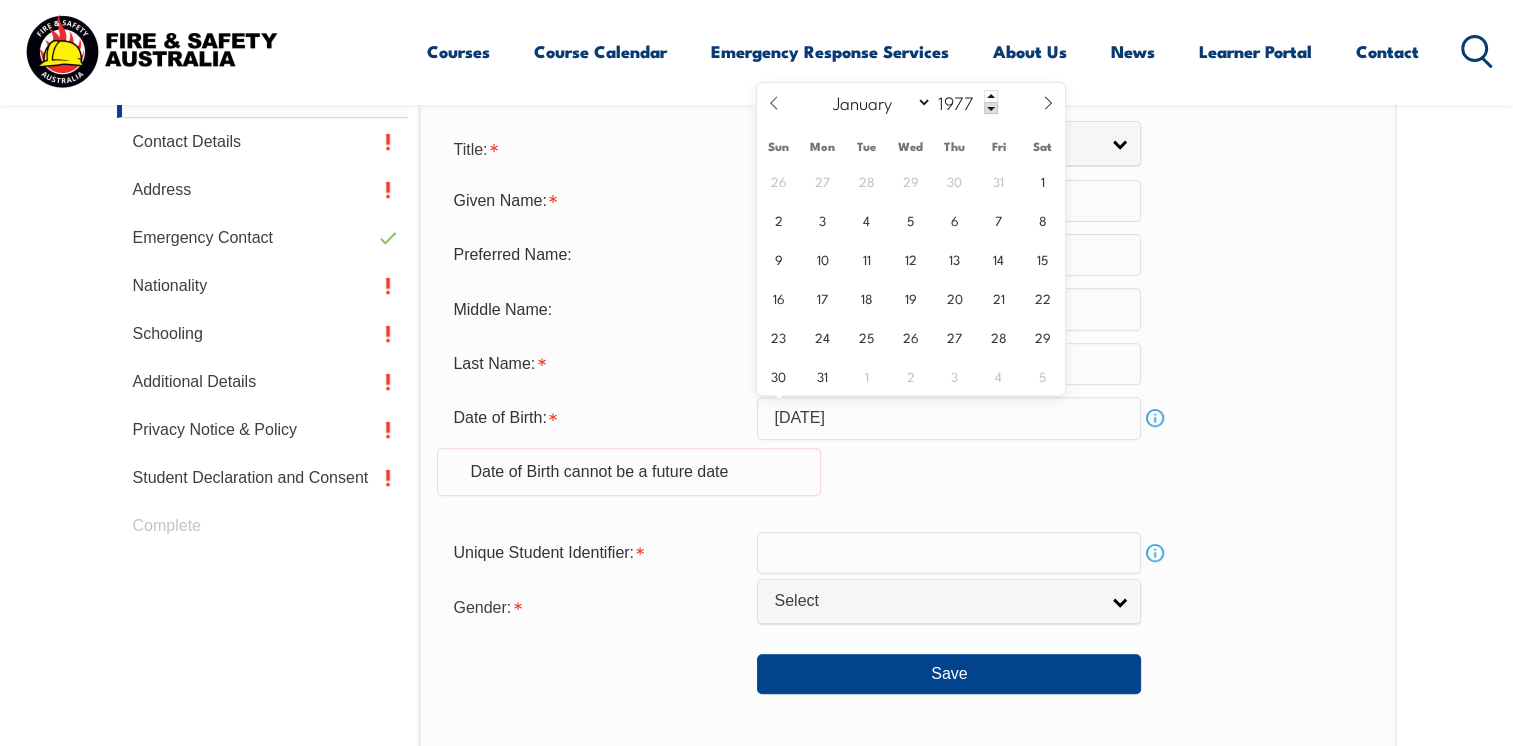 click on "[DATE]" at bounding box center [949, 418] 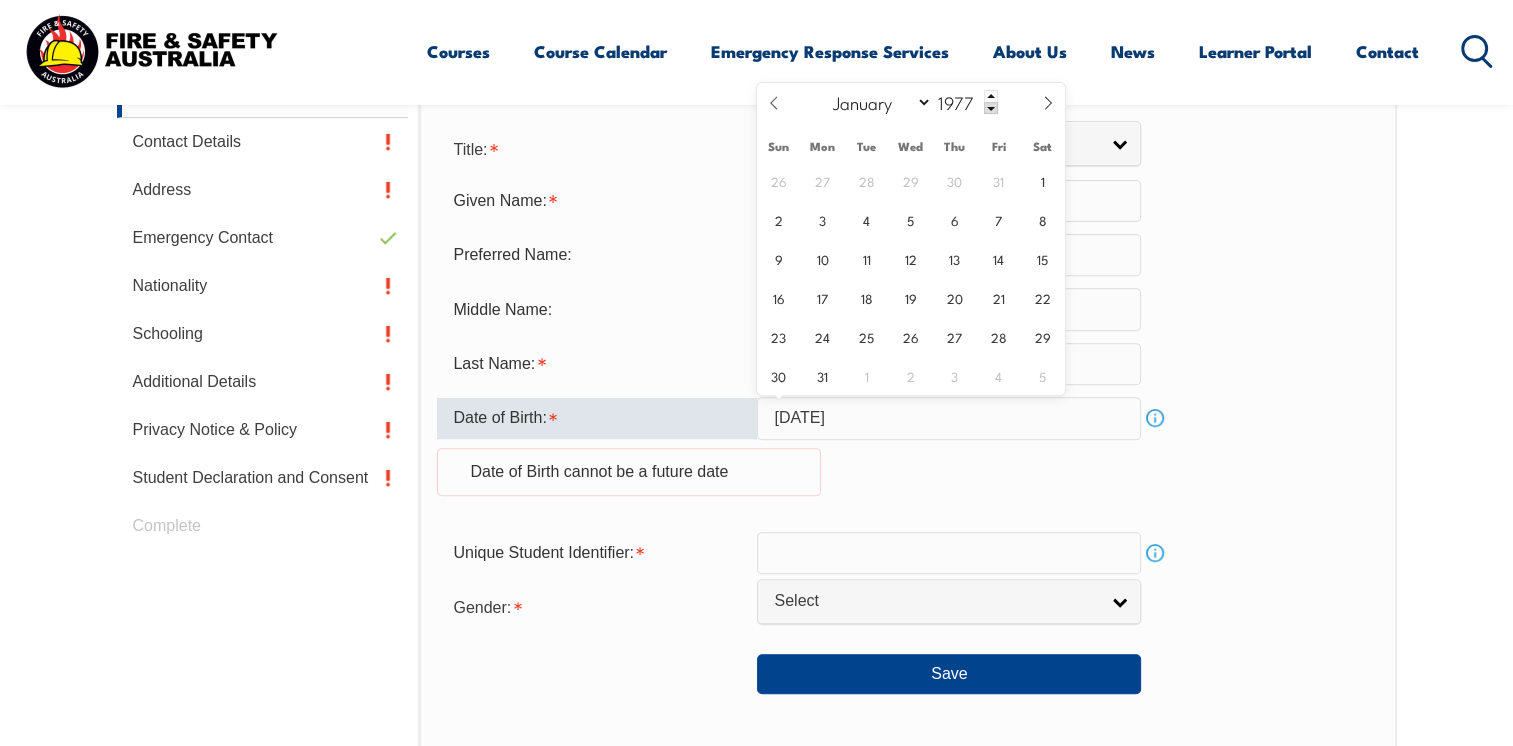 click on "Date of Birth: [DEMOGRAPHIC_DATA] Info Date of Birth cannot be a future date" at bounding box center [907, 458] 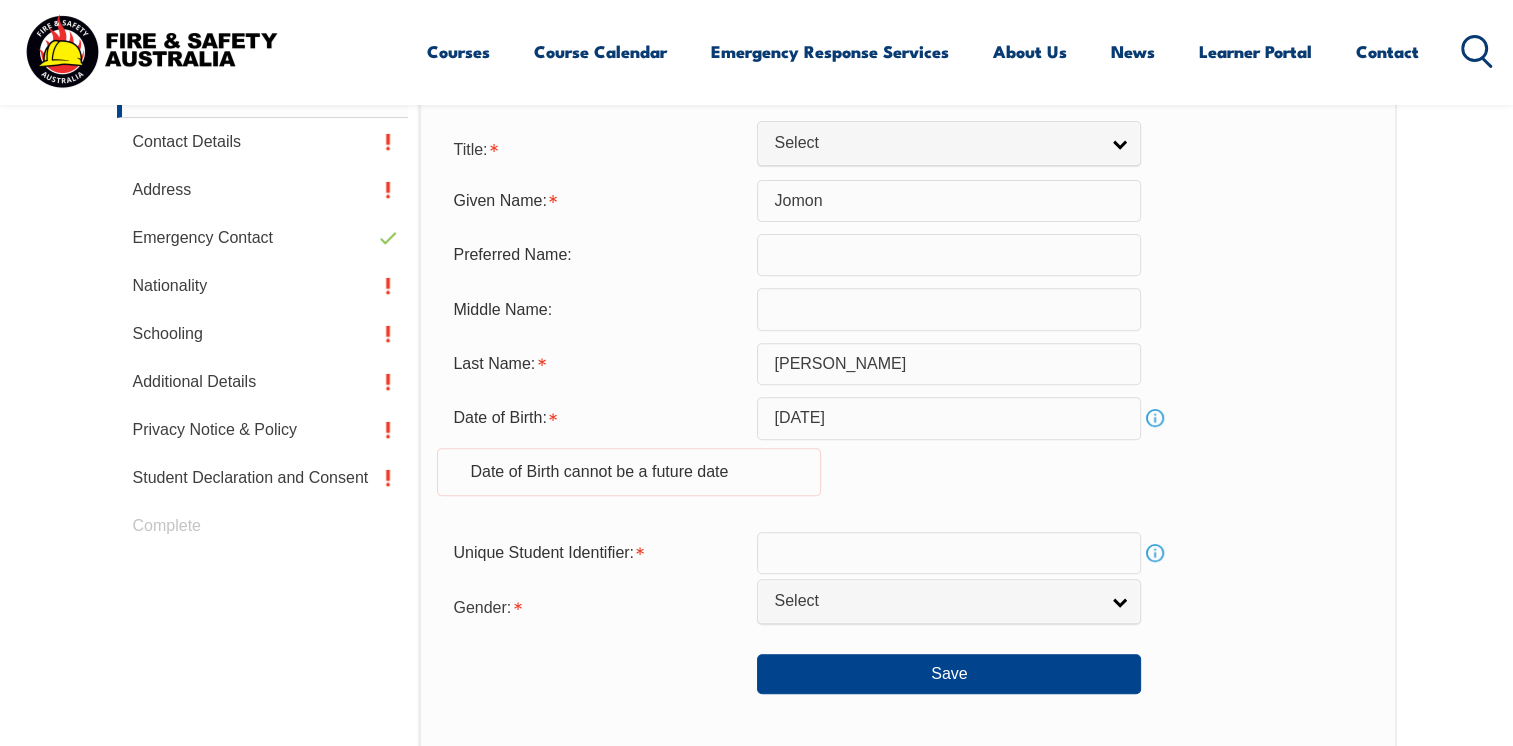 click on "[DATE]" at bounding box center [949, 418] 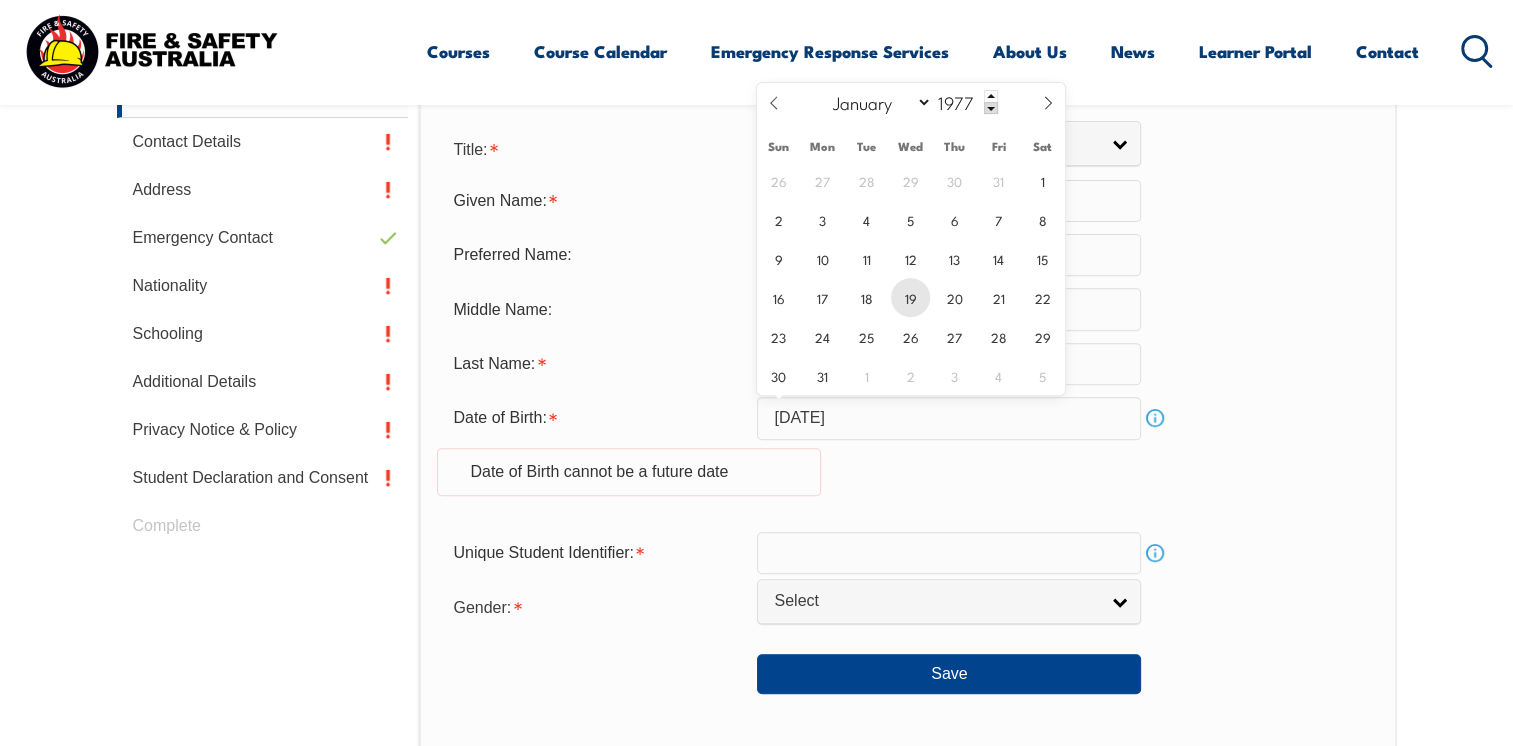 click on "19" at bounding box center [910, 297] 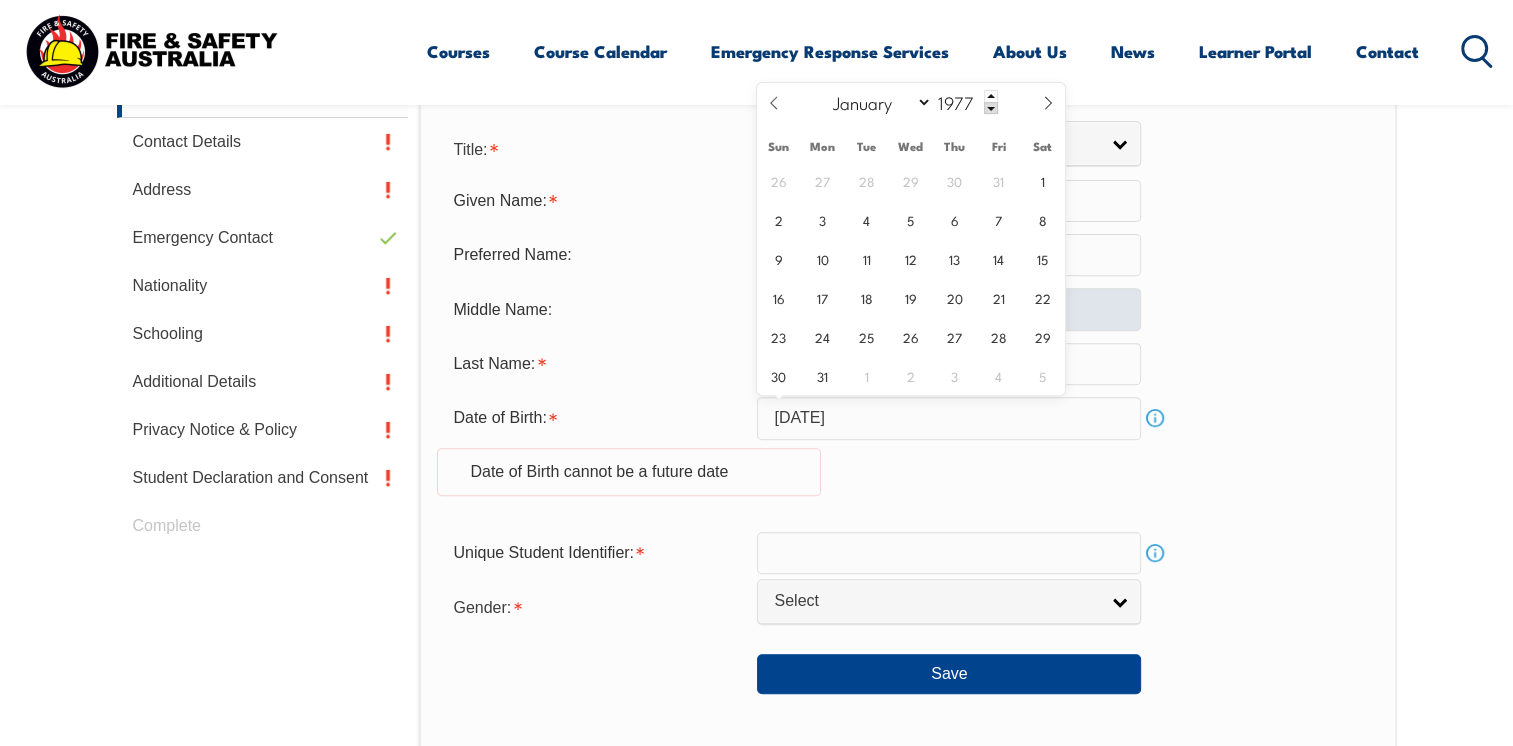 type on "[DATE]" 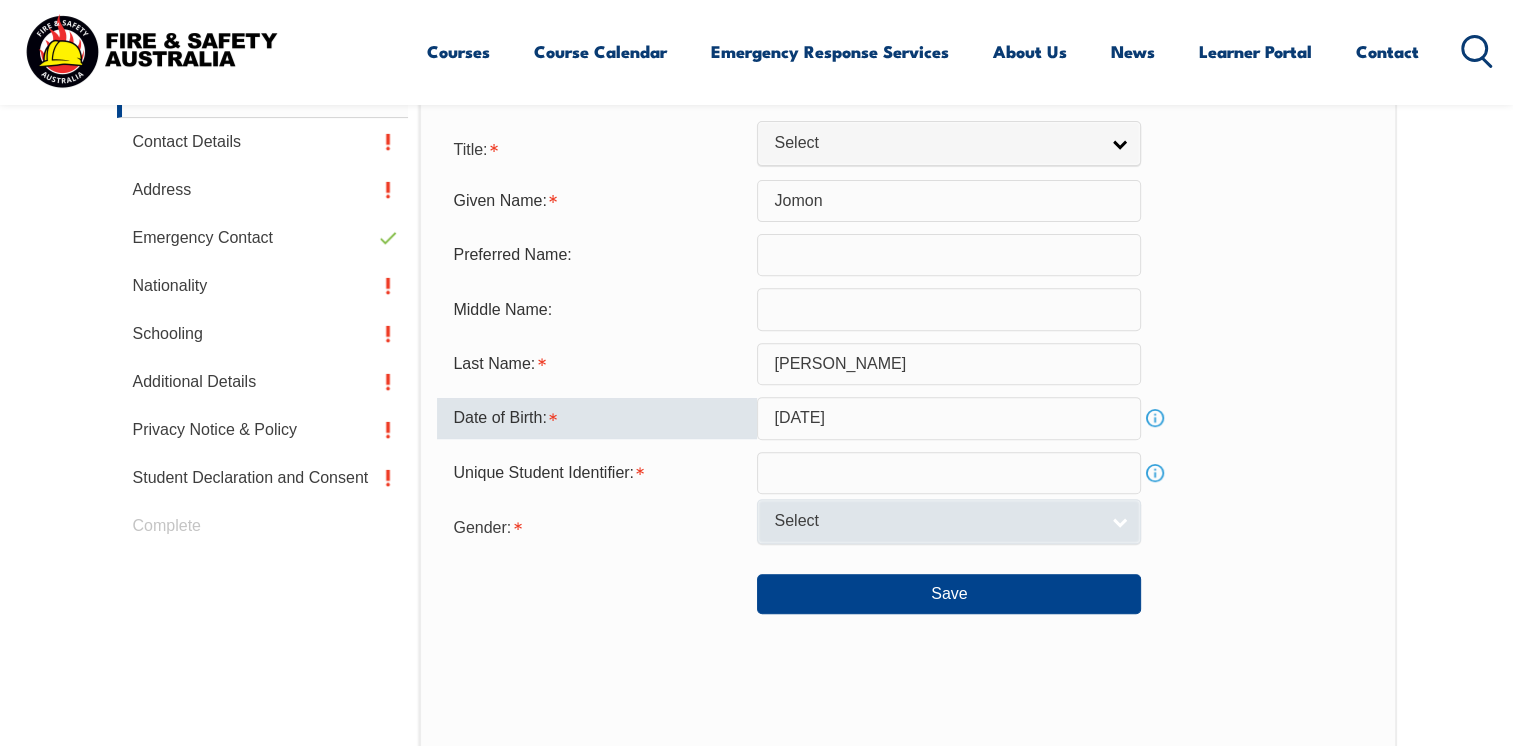 click on "Select" at bounding box center (949, 521) 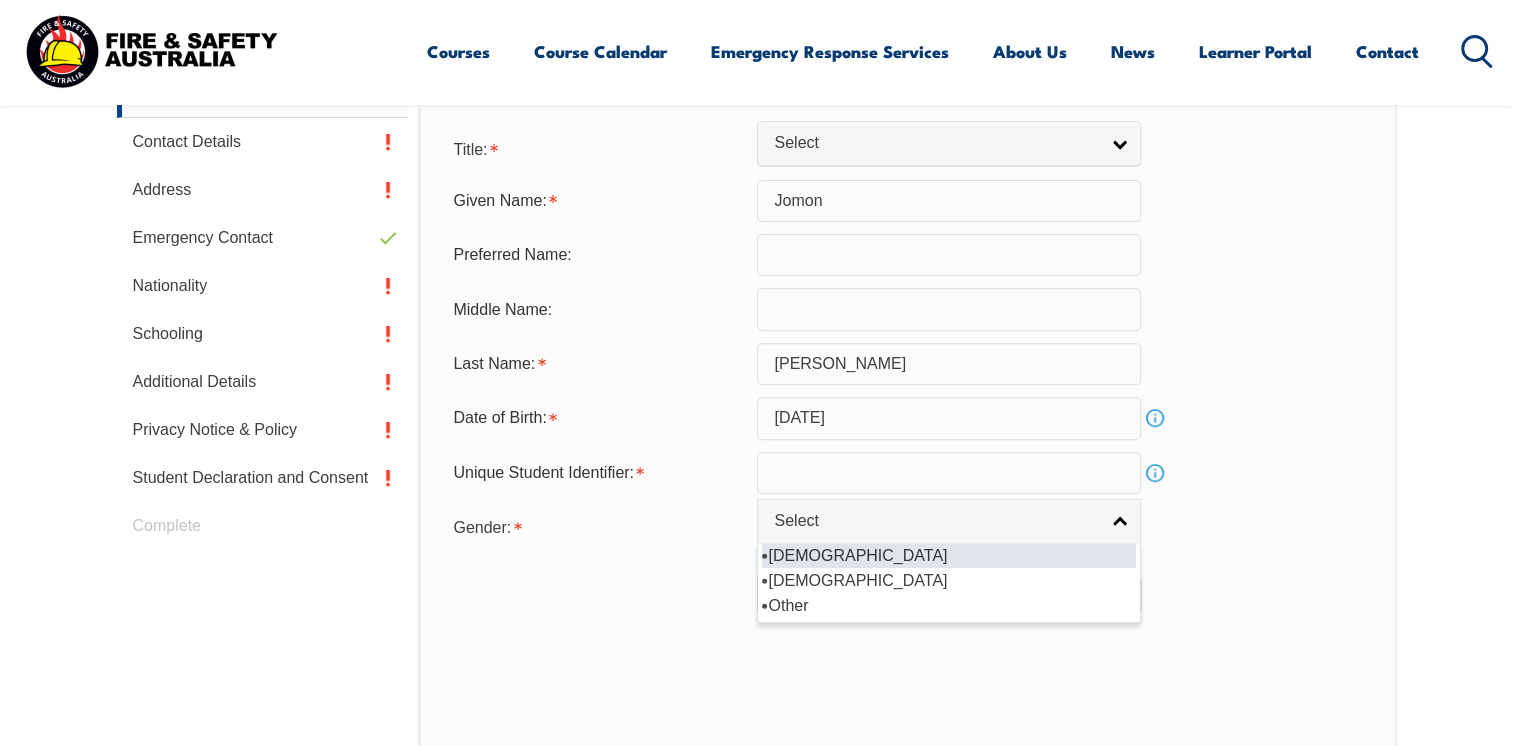 click on "[DEMOGRAPHIC_DATA]" at bounding box center [949, 555] 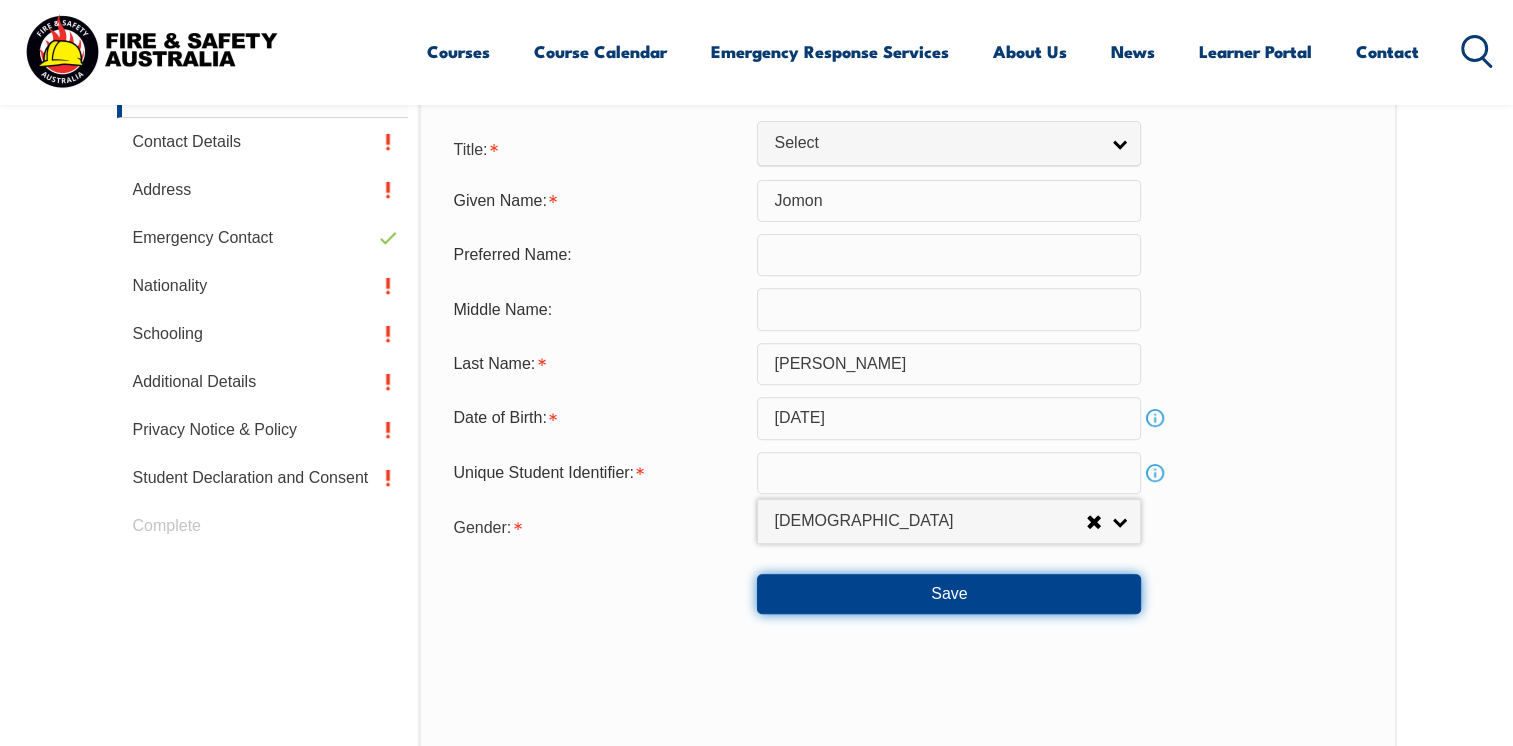 click on "Save" at bounding box center [949, 594] 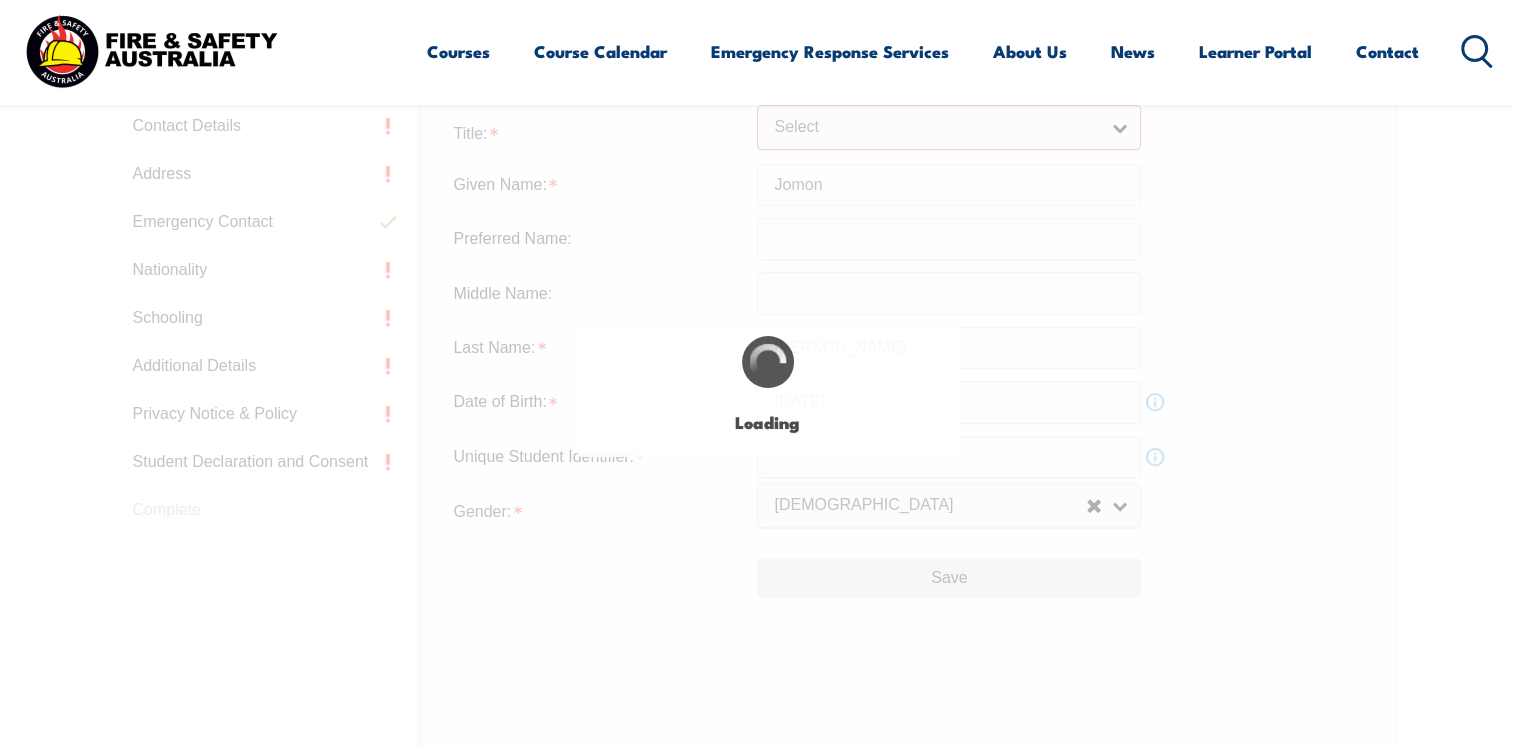 scroll, scrollTop: 707, scrollLeft: 0, axis: vertical 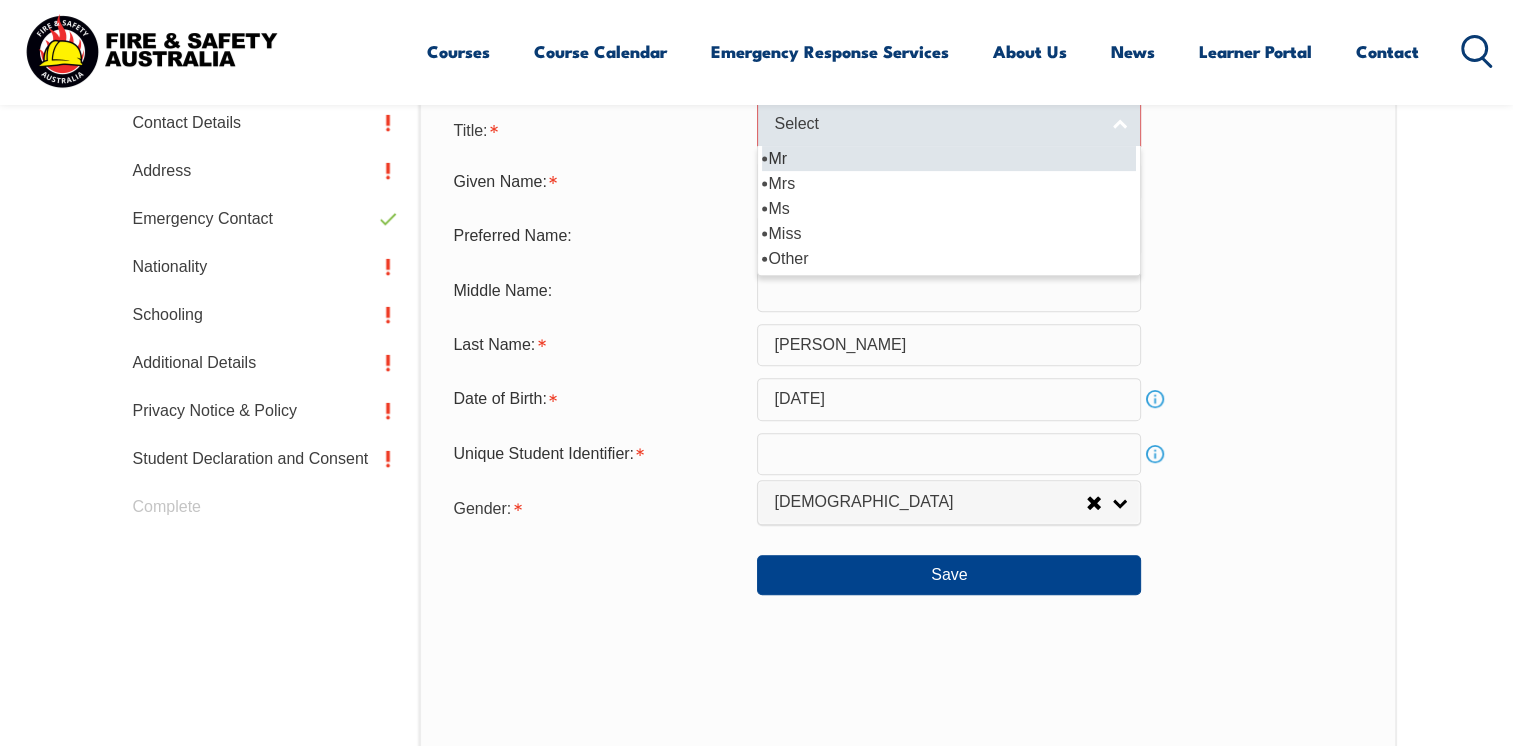 click on "Select" at bounding box center (949, 124) 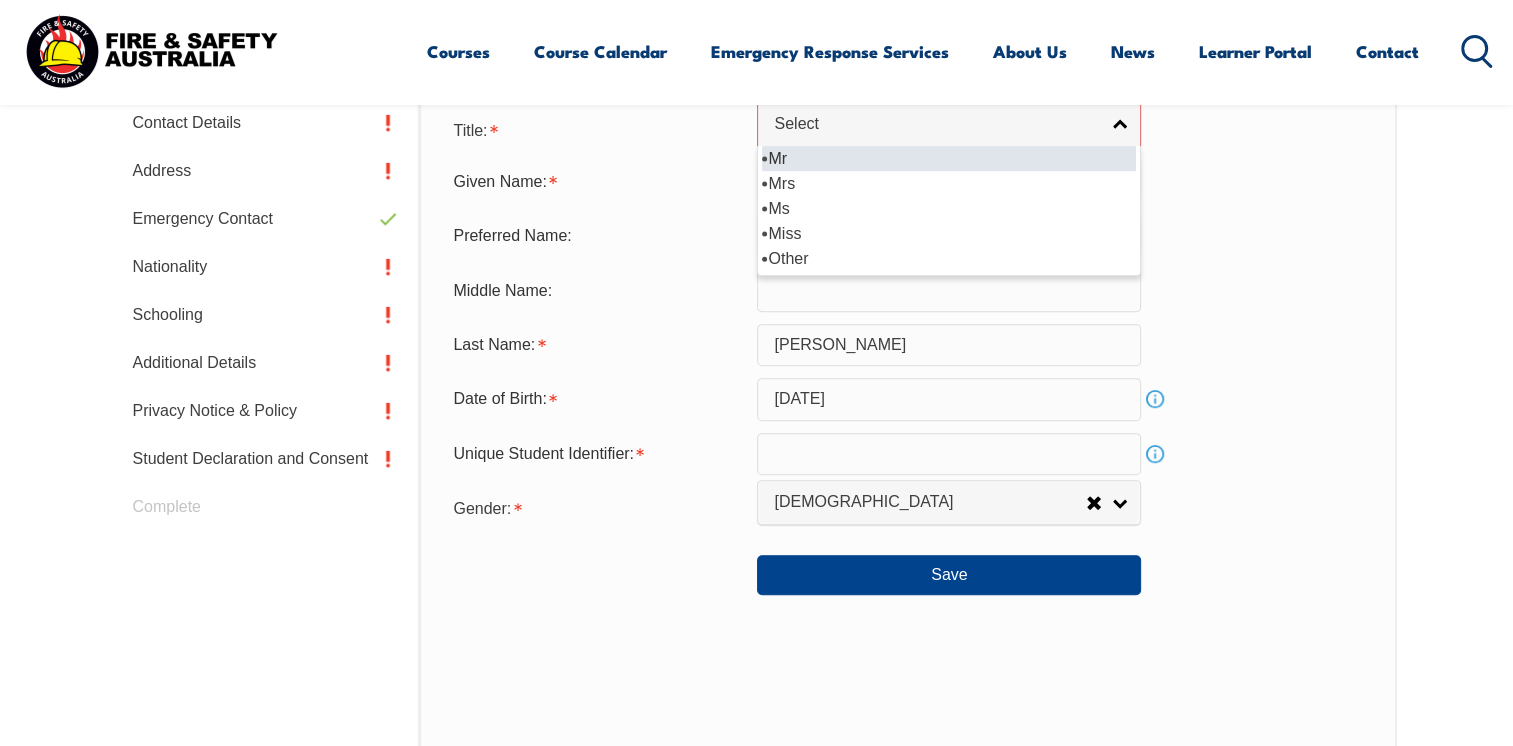 click on "Mr" at bounding box center [949, 158] 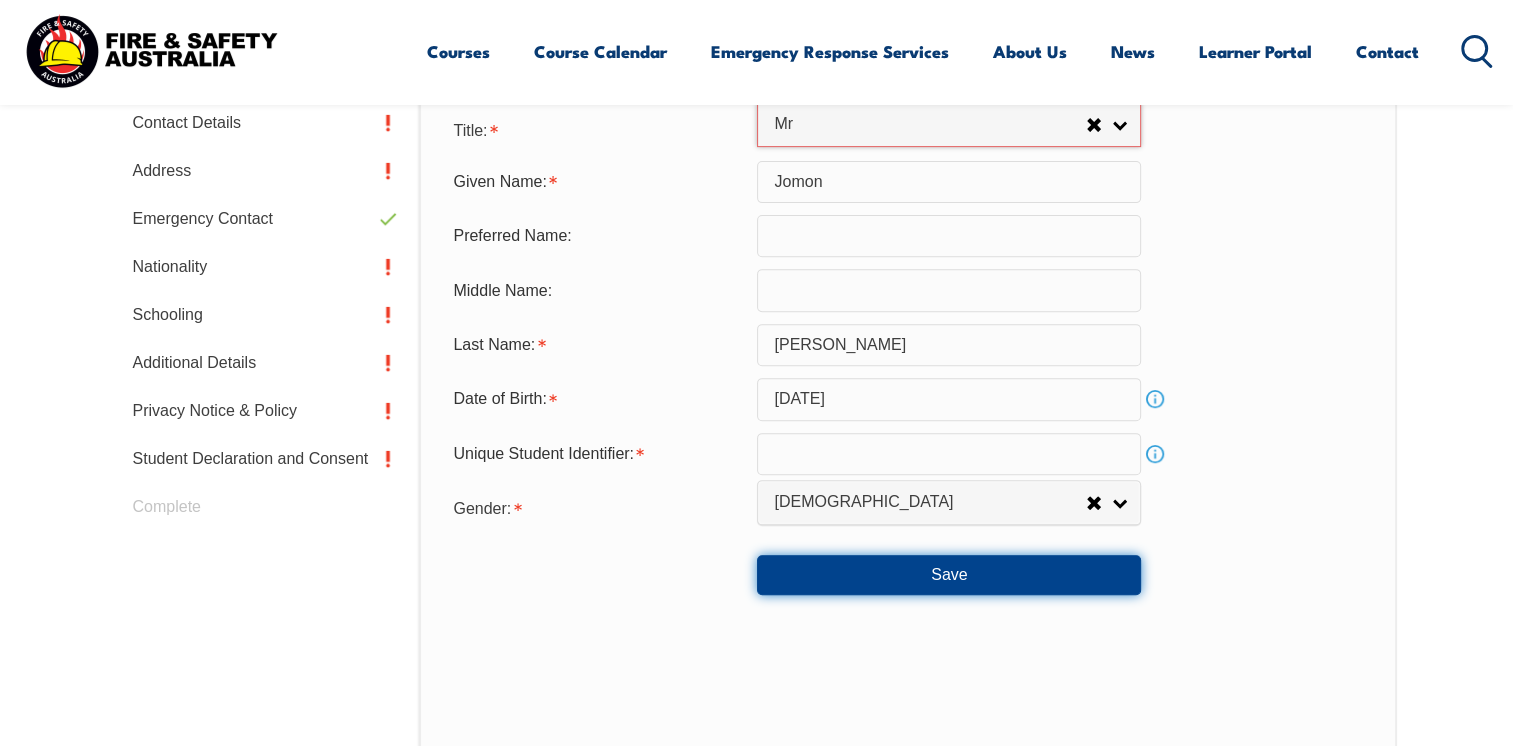 click on "Save" at bounding box center (949, 575) 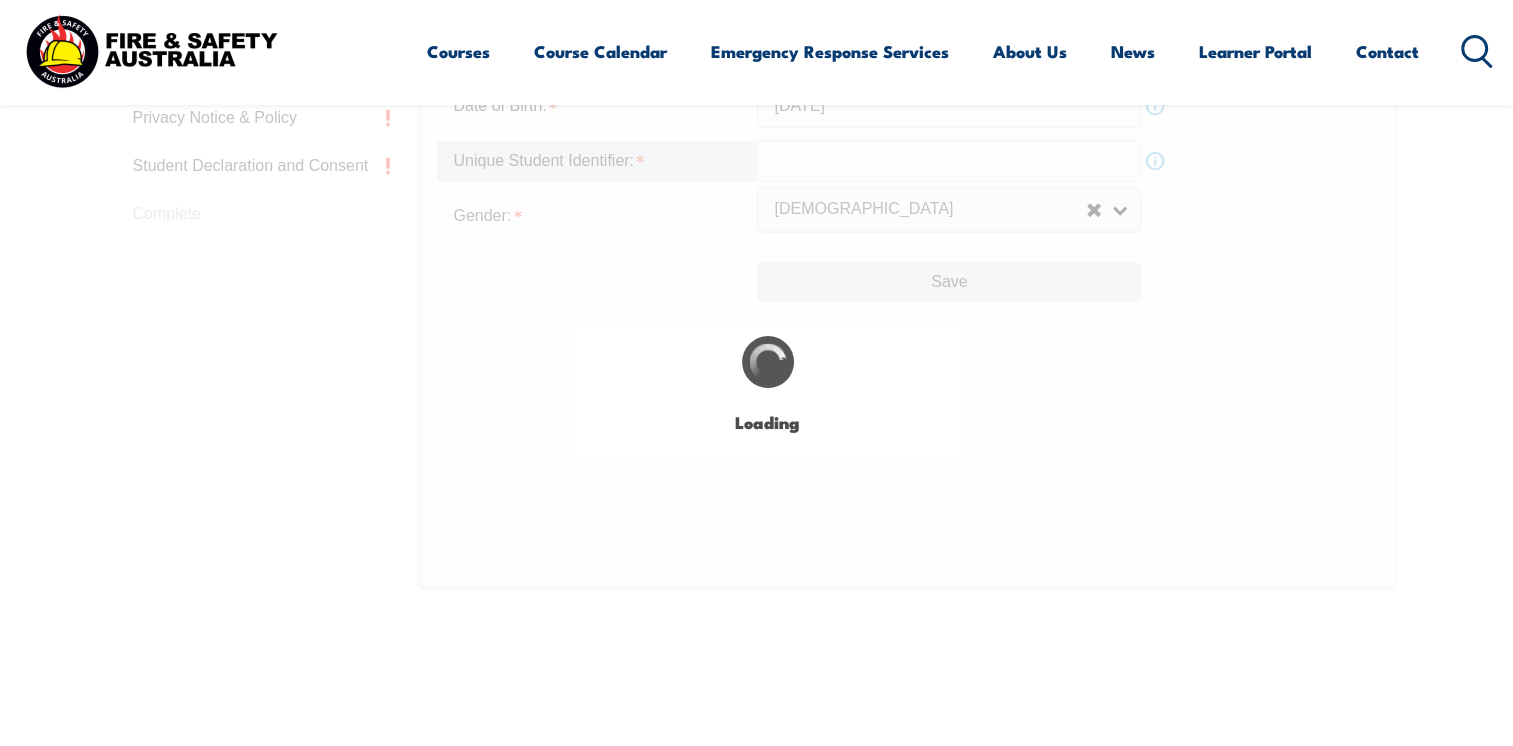 scroll, scrollTop: 1039, scrollLeft: 0, axis: vertical 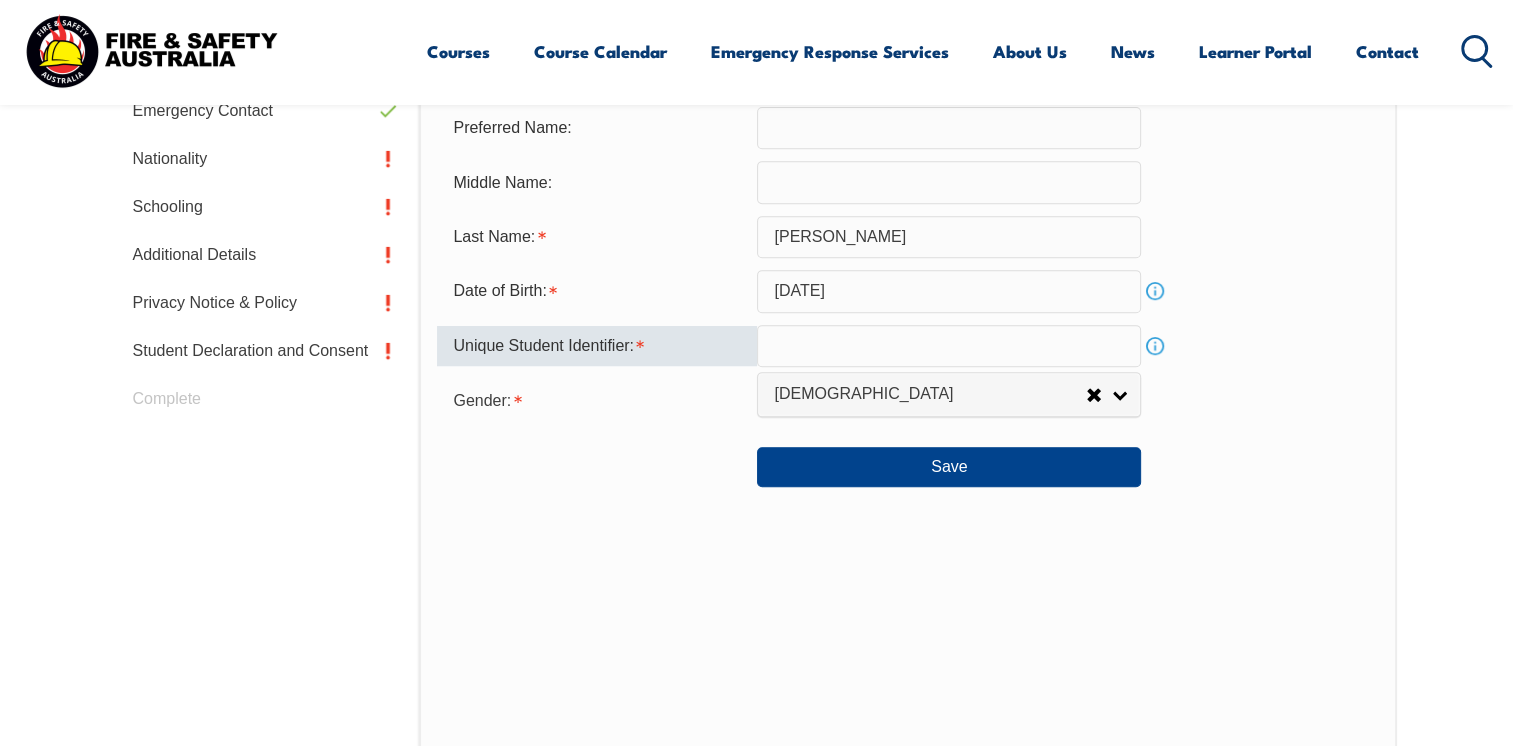 click at bounding box center (949, 346) 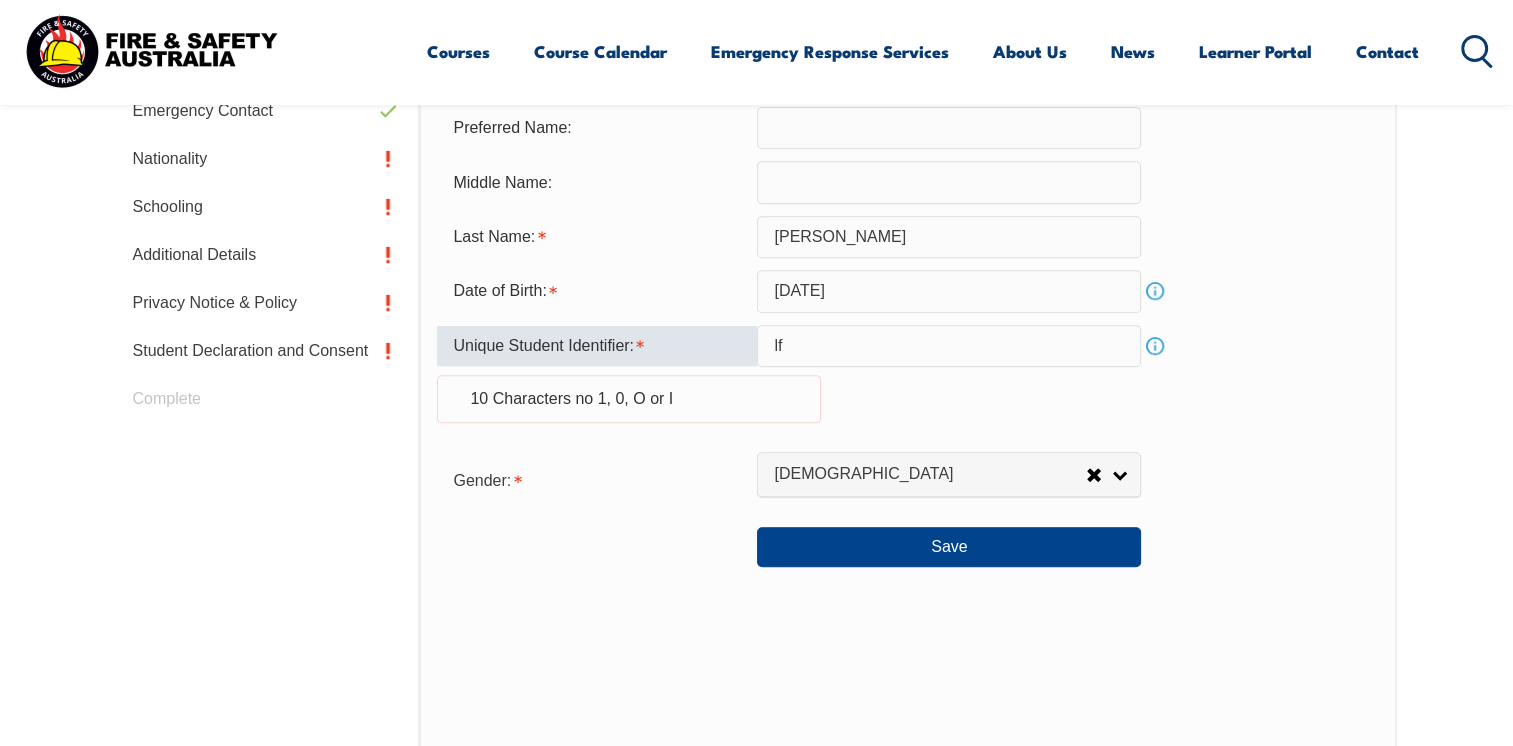 type on "l" 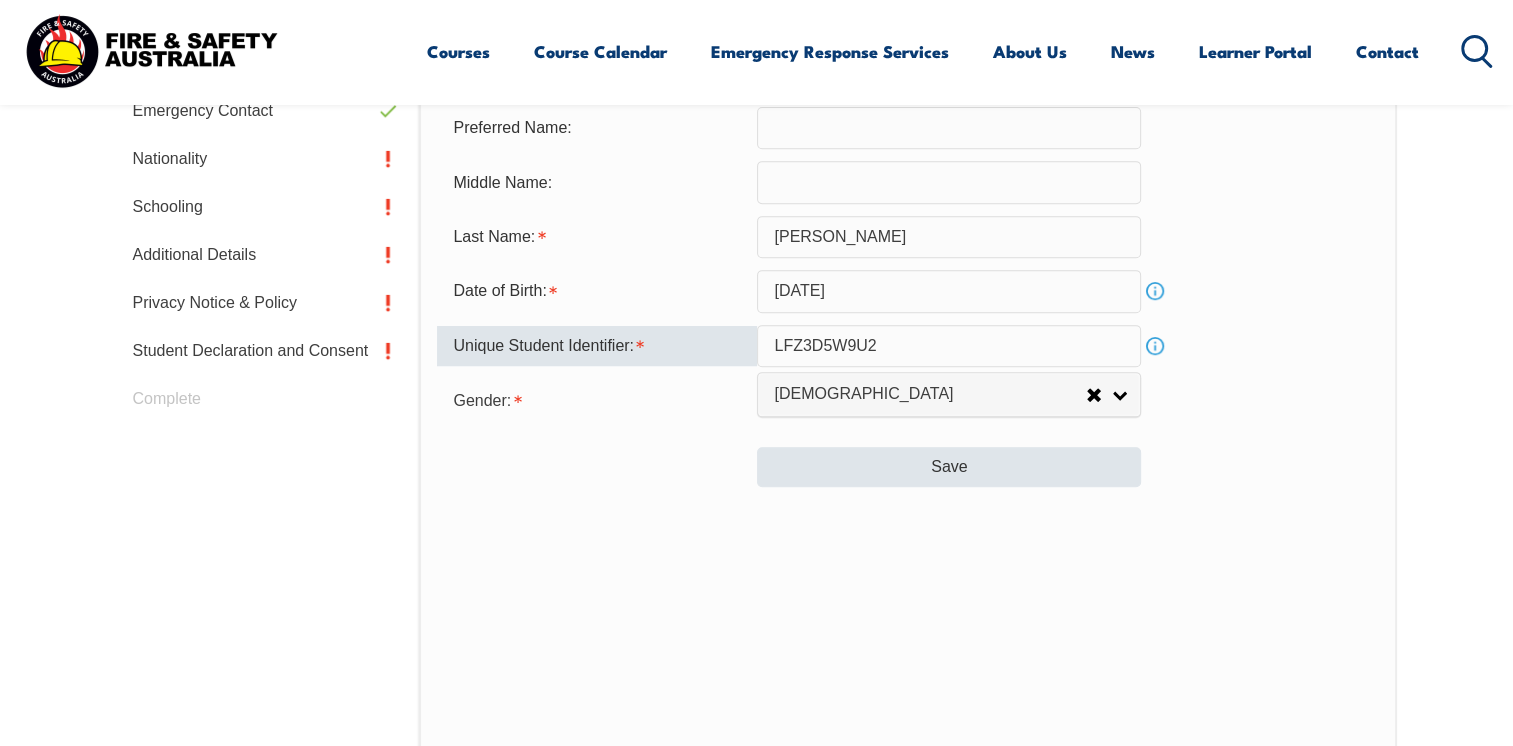 type on "LFZ3D5W9U2" 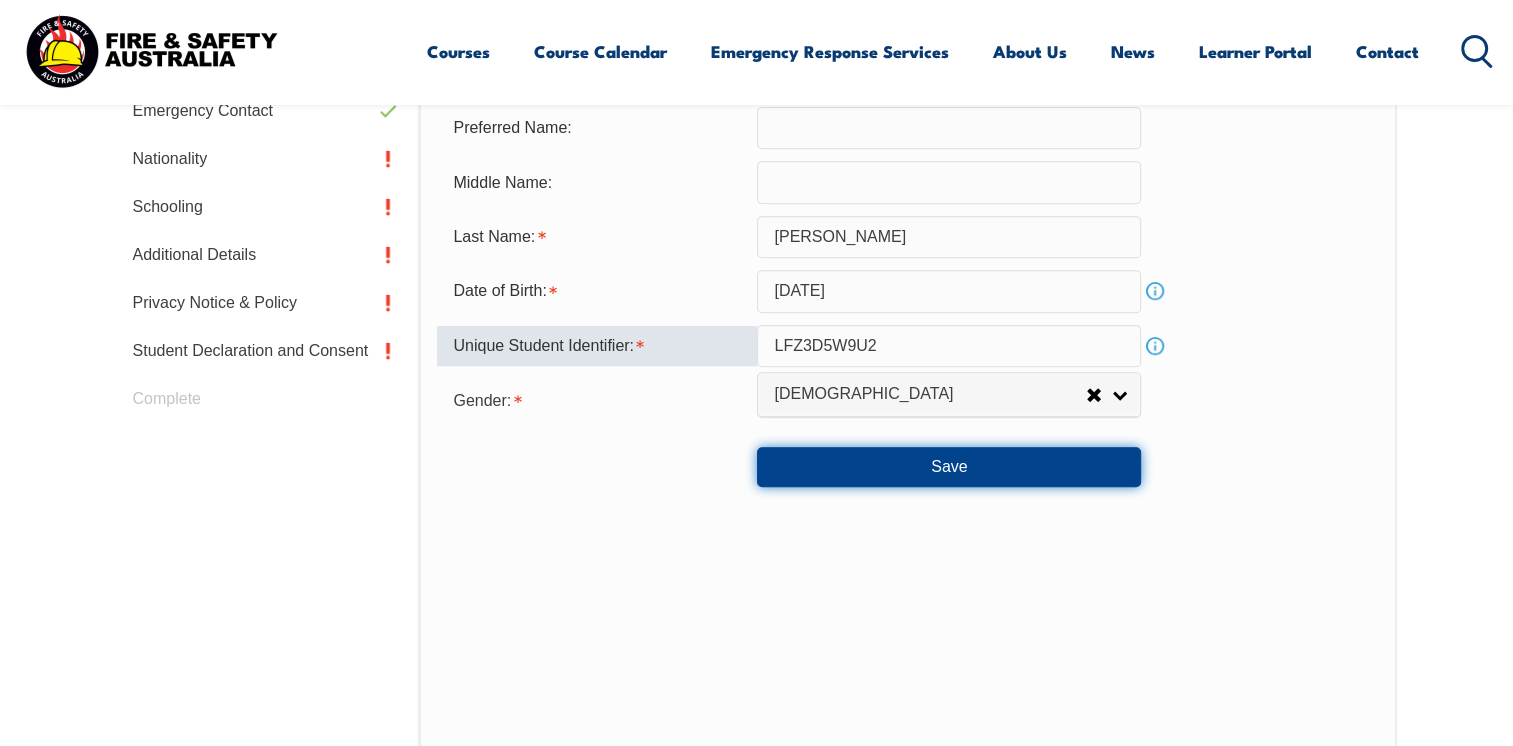 click on "Save" at bounding box center (949, 467) 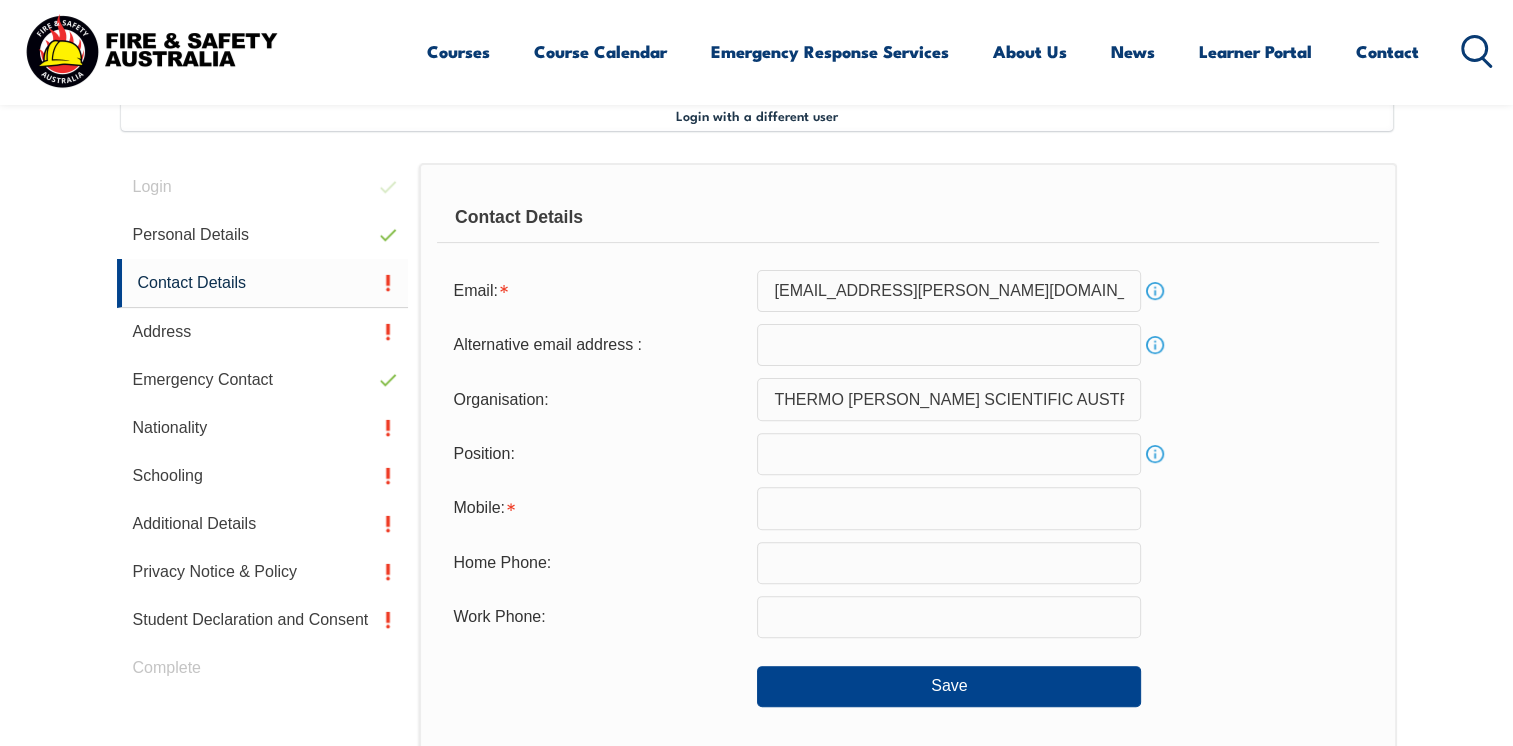 scroll, scrollTop: 544, scrollLeft: 0, axis: vertical 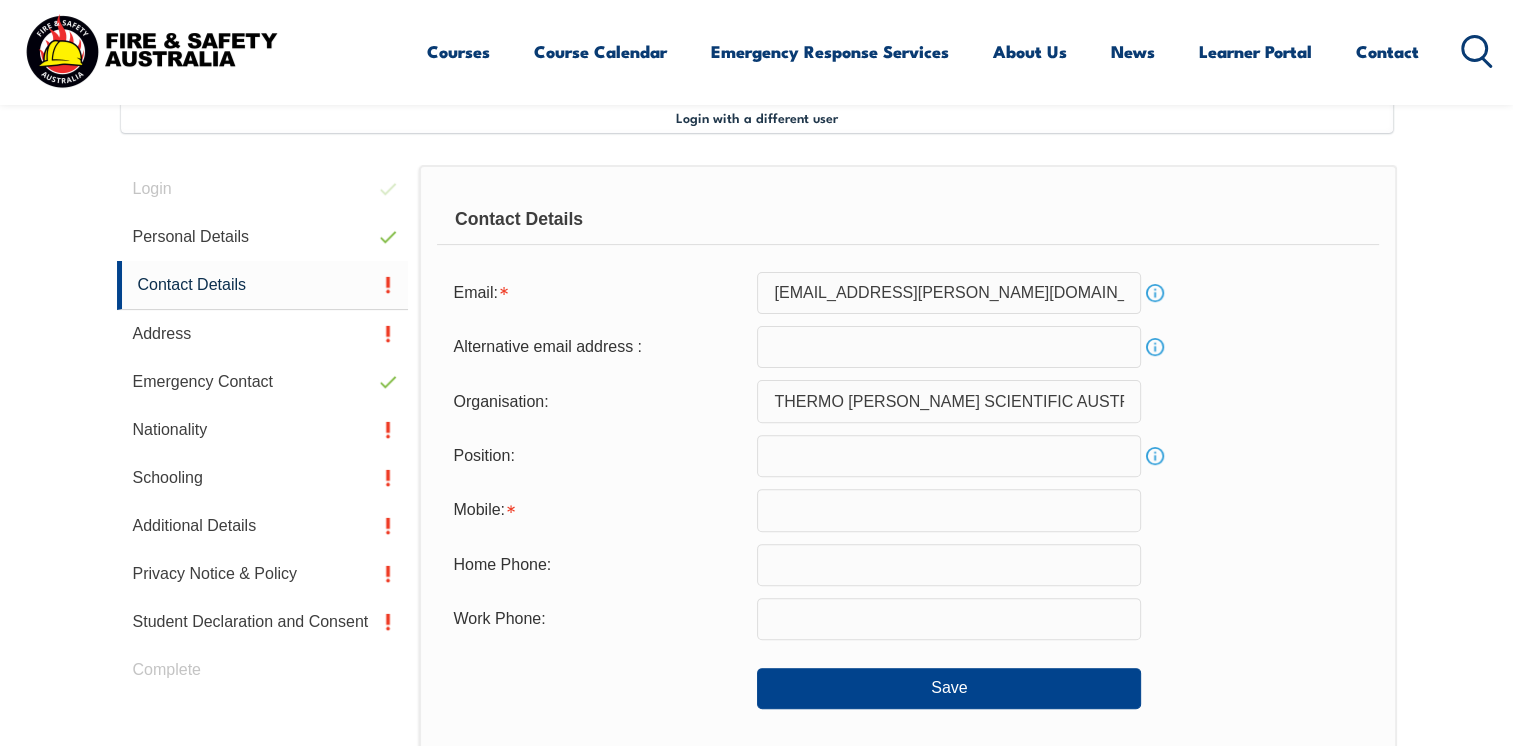 click at bounding box center (949, 510) 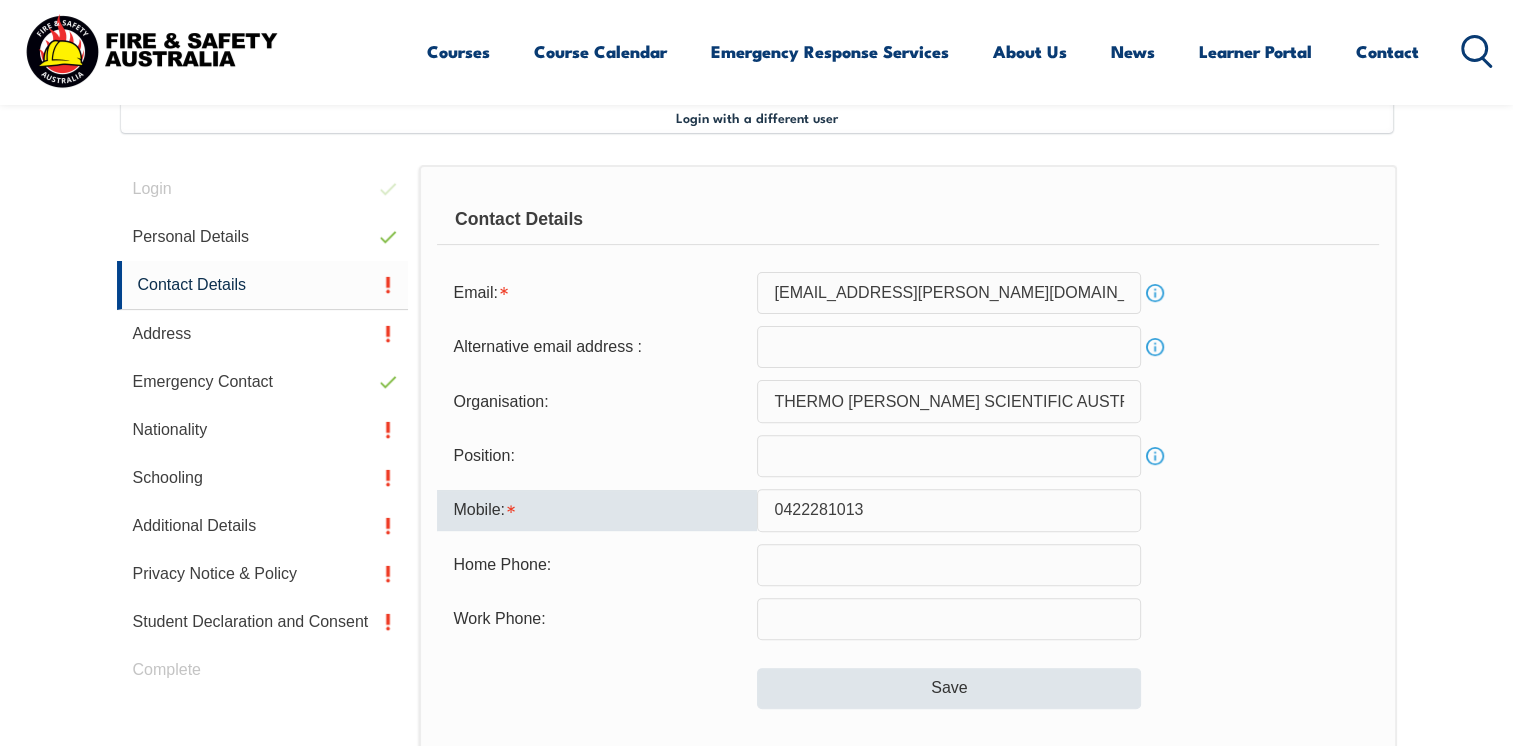 type on "0422281013" 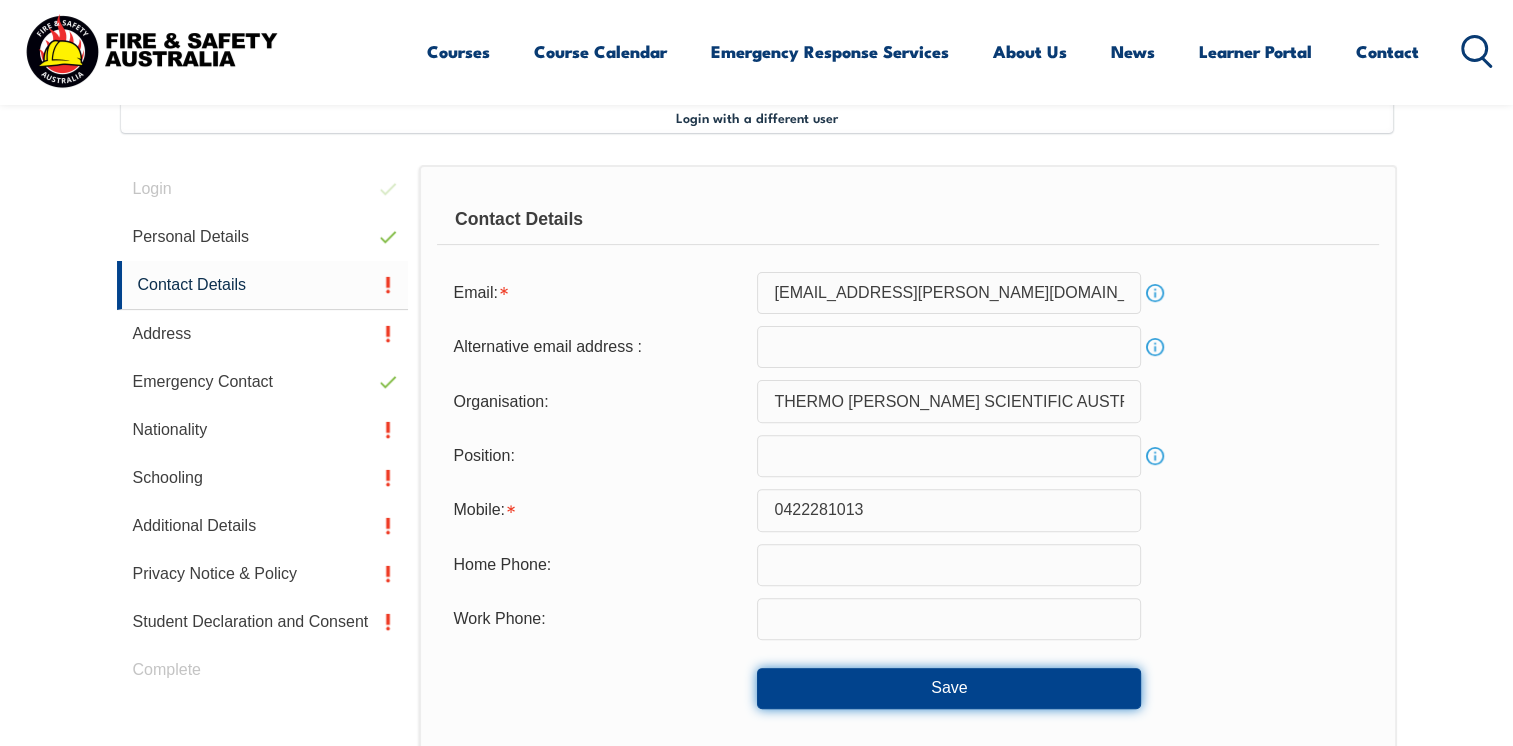 click on "Save" at bounding box center (949, 688) 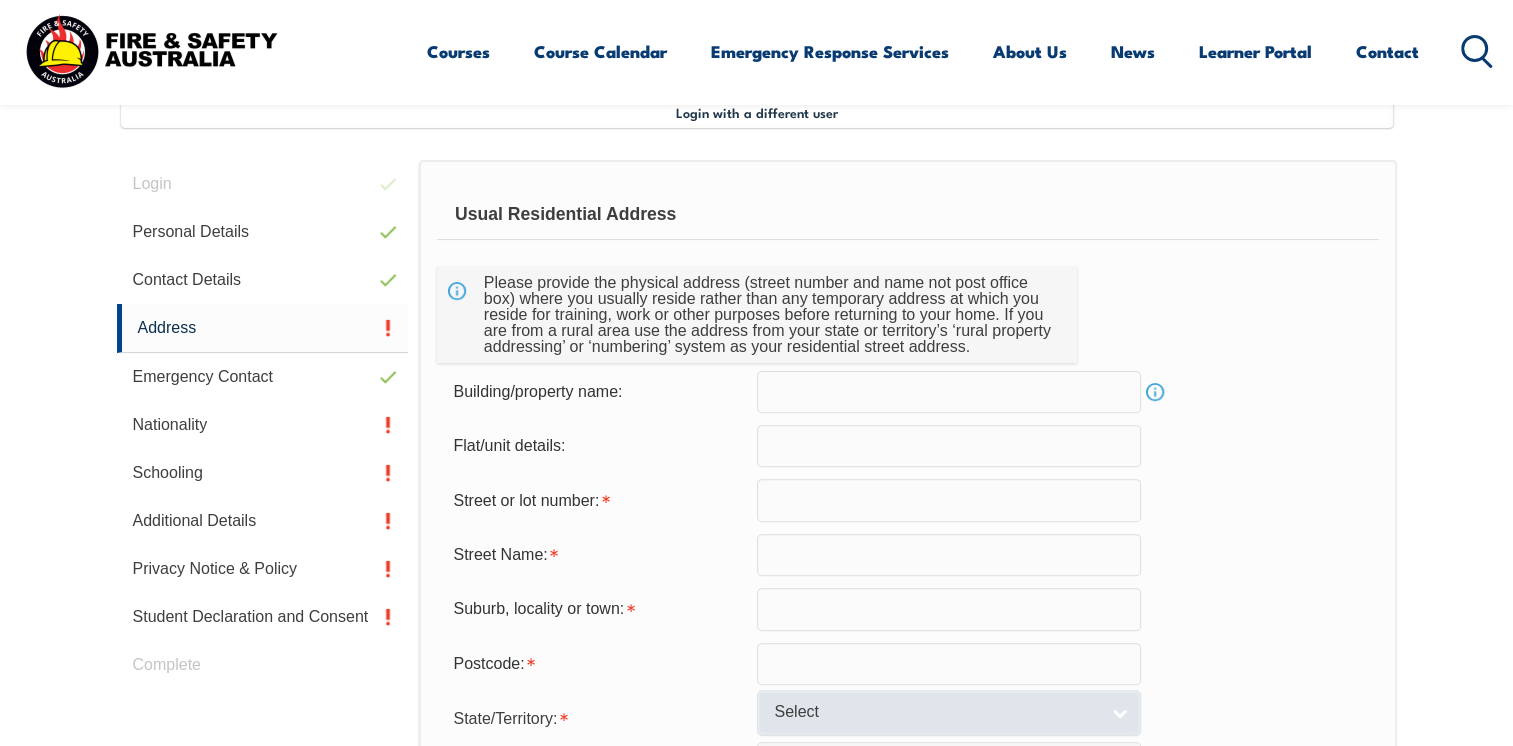 scroll, scrollTop: 544, scrollLeft: 0, axis: vertical 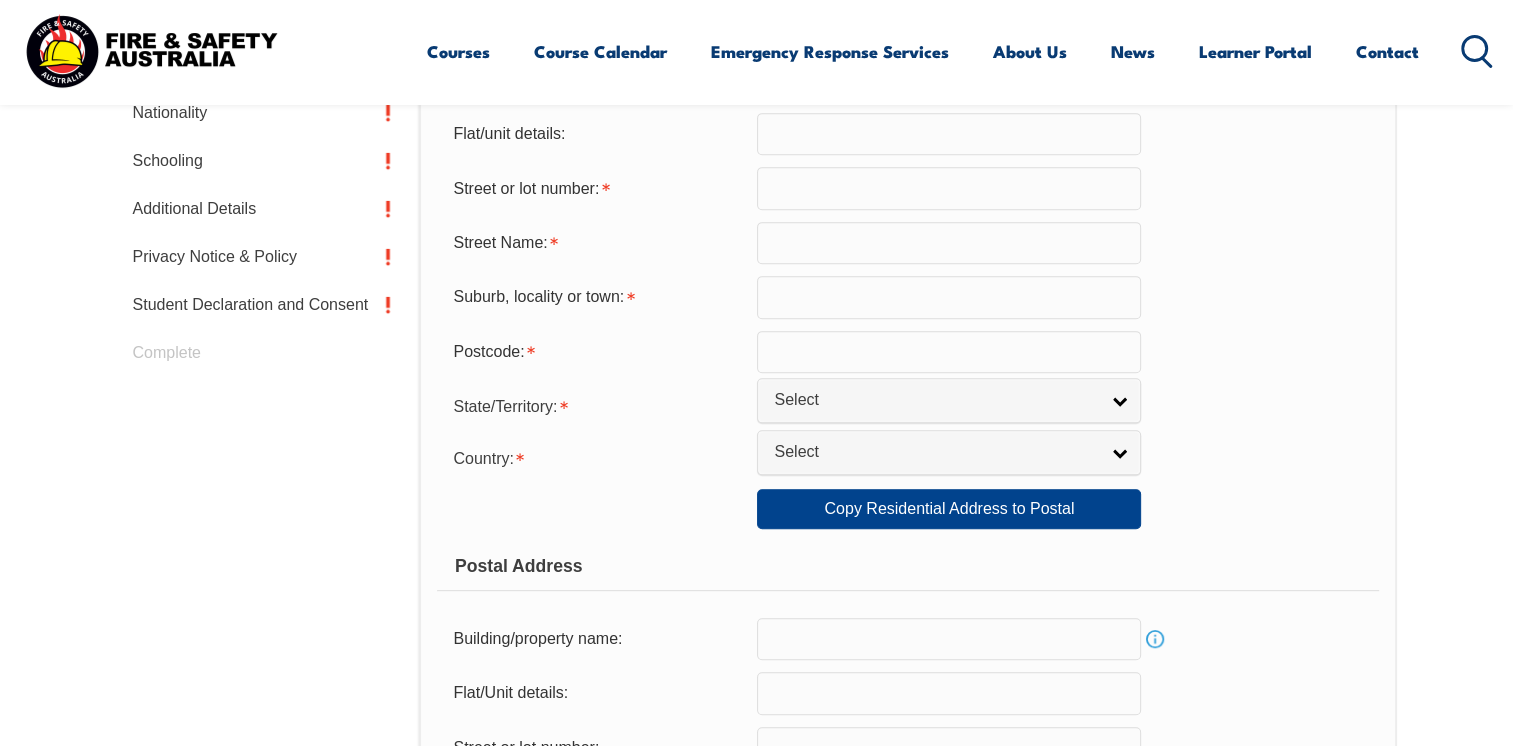 click at bounding box center (949, 243) 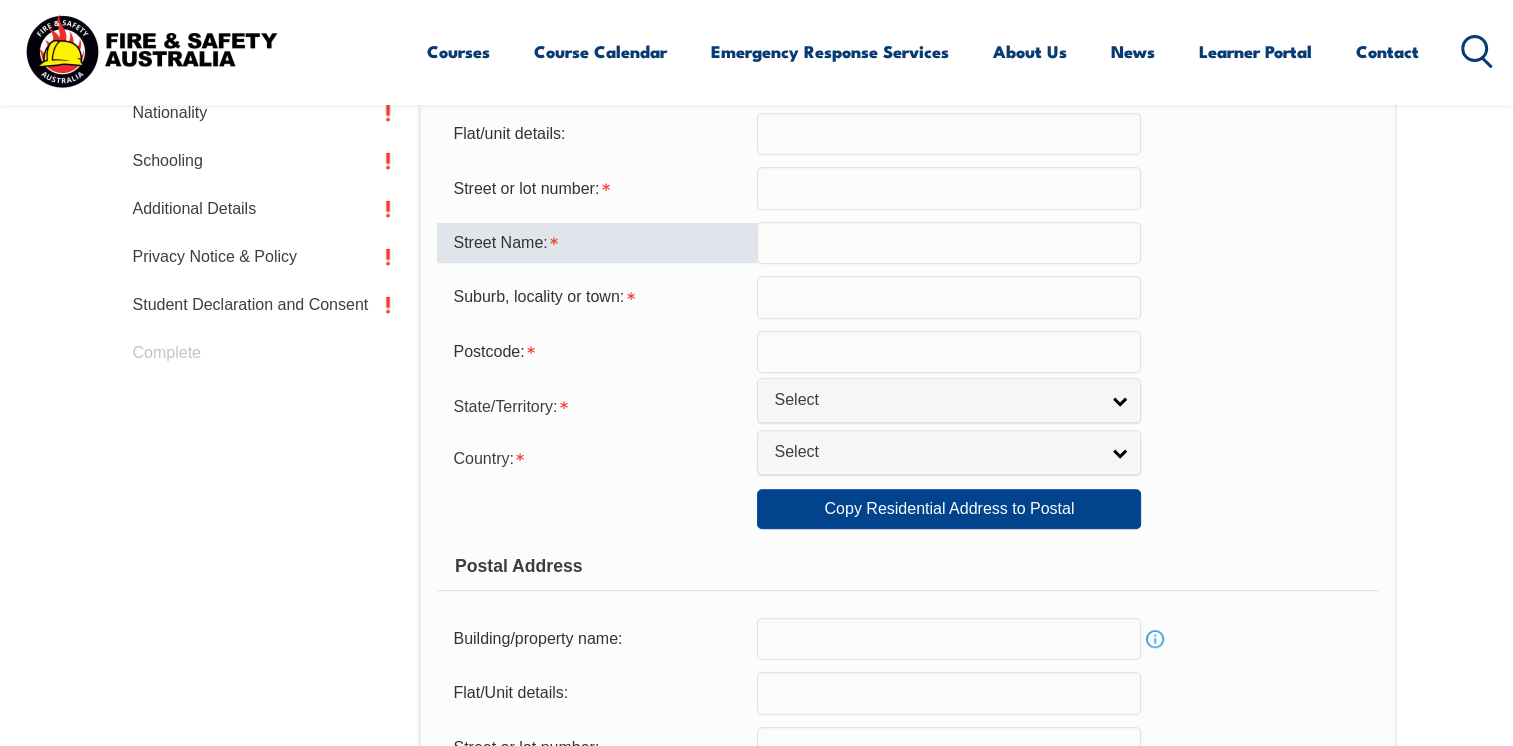 click at bounding box center (949, 297) 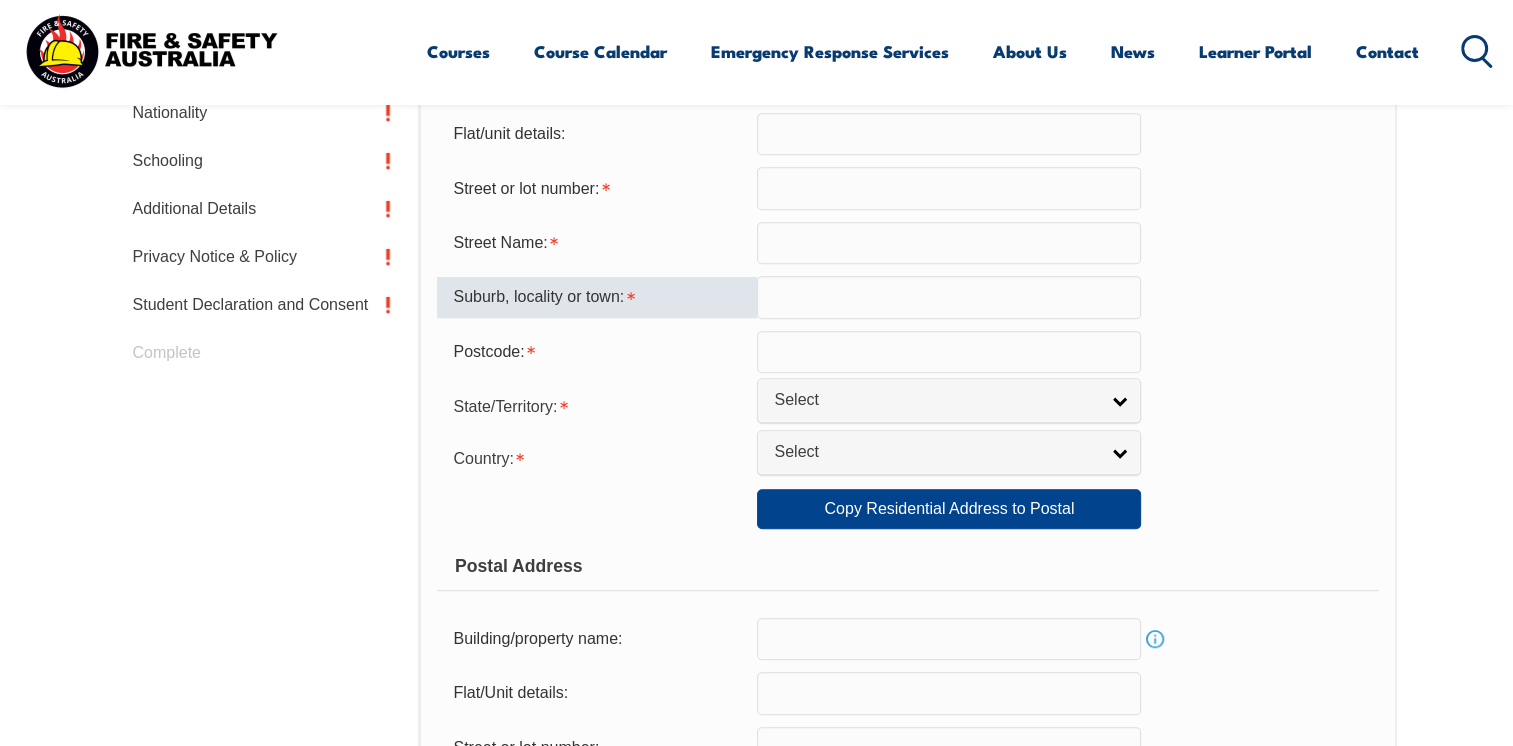 click at bounding box center (949, 243) 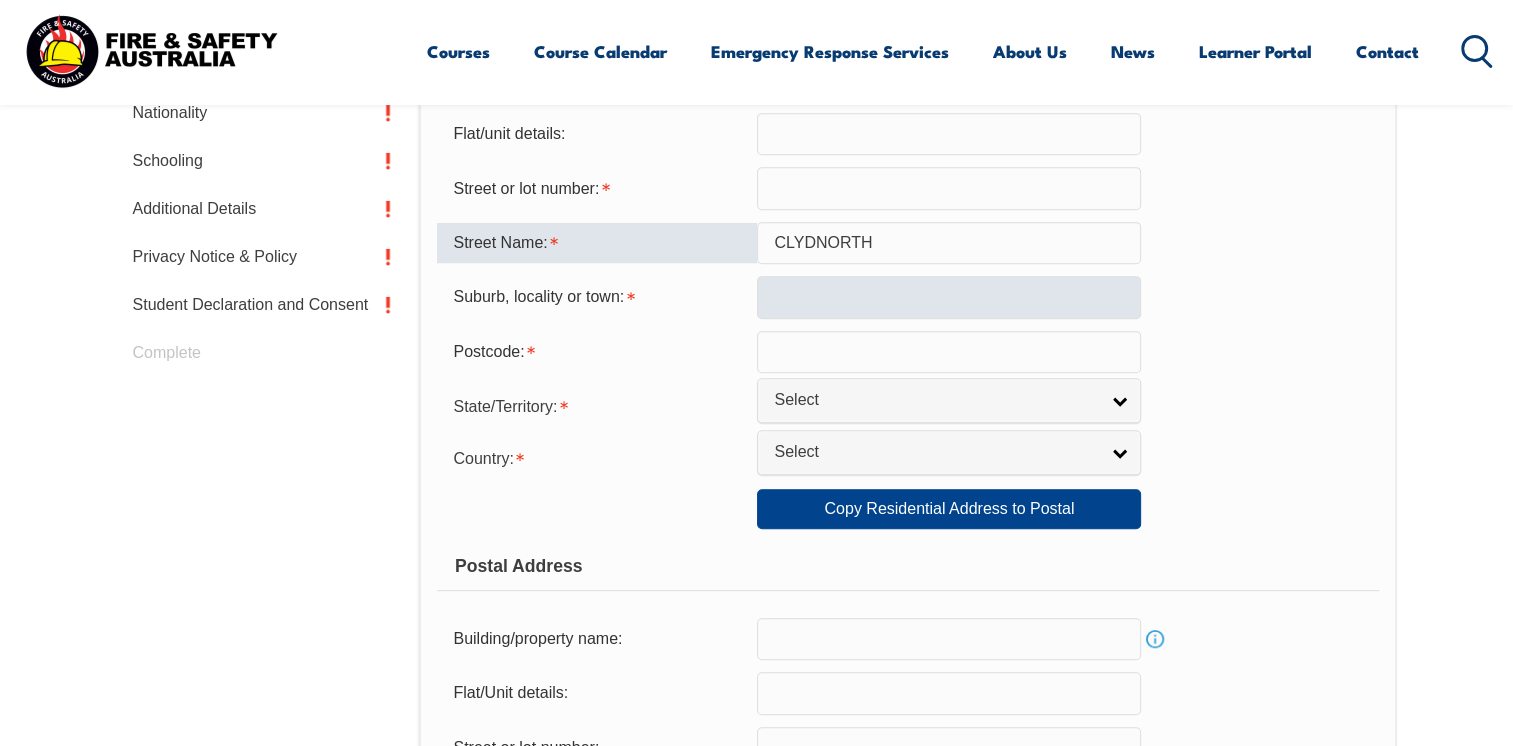 type on "CLYDNORTH" 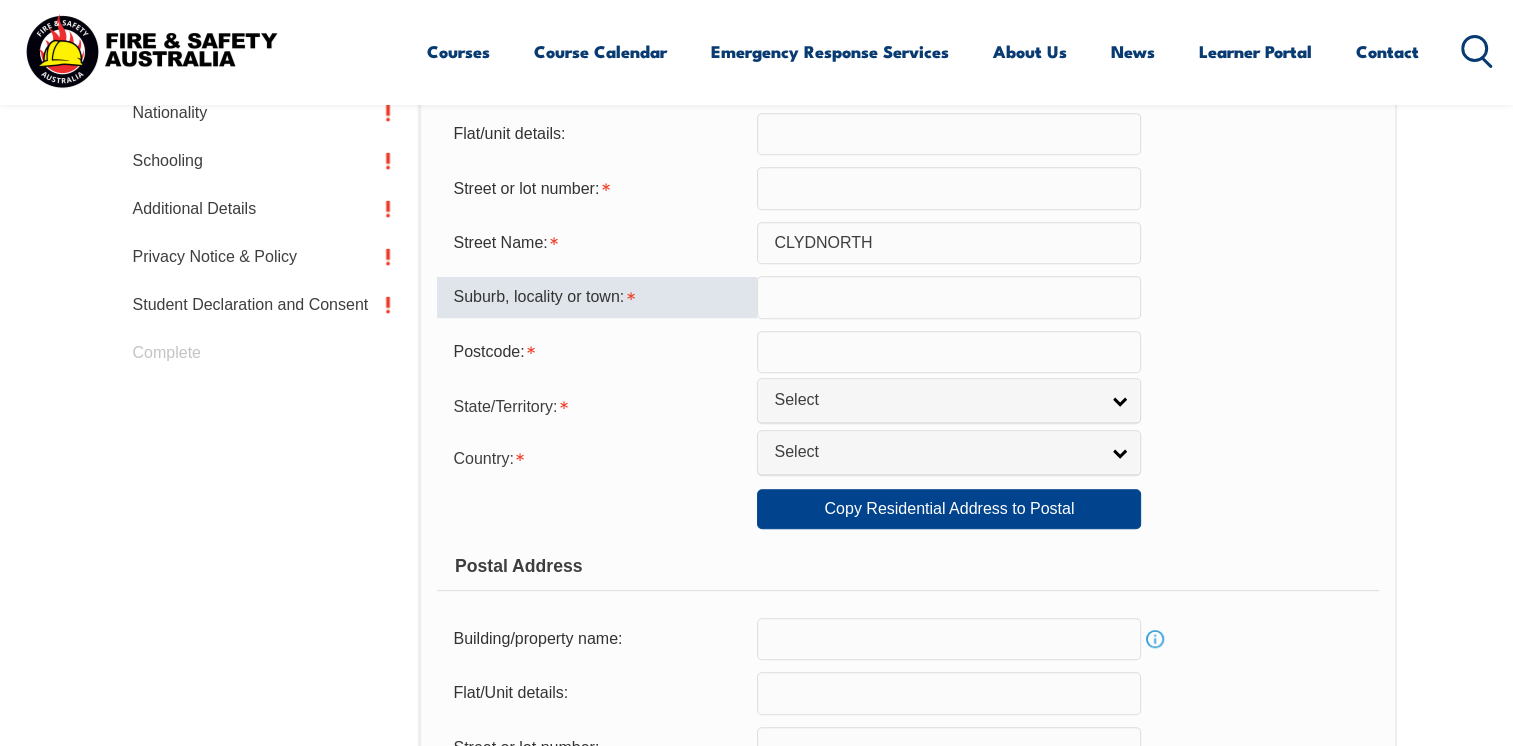 click at bounding box center (949, 297) 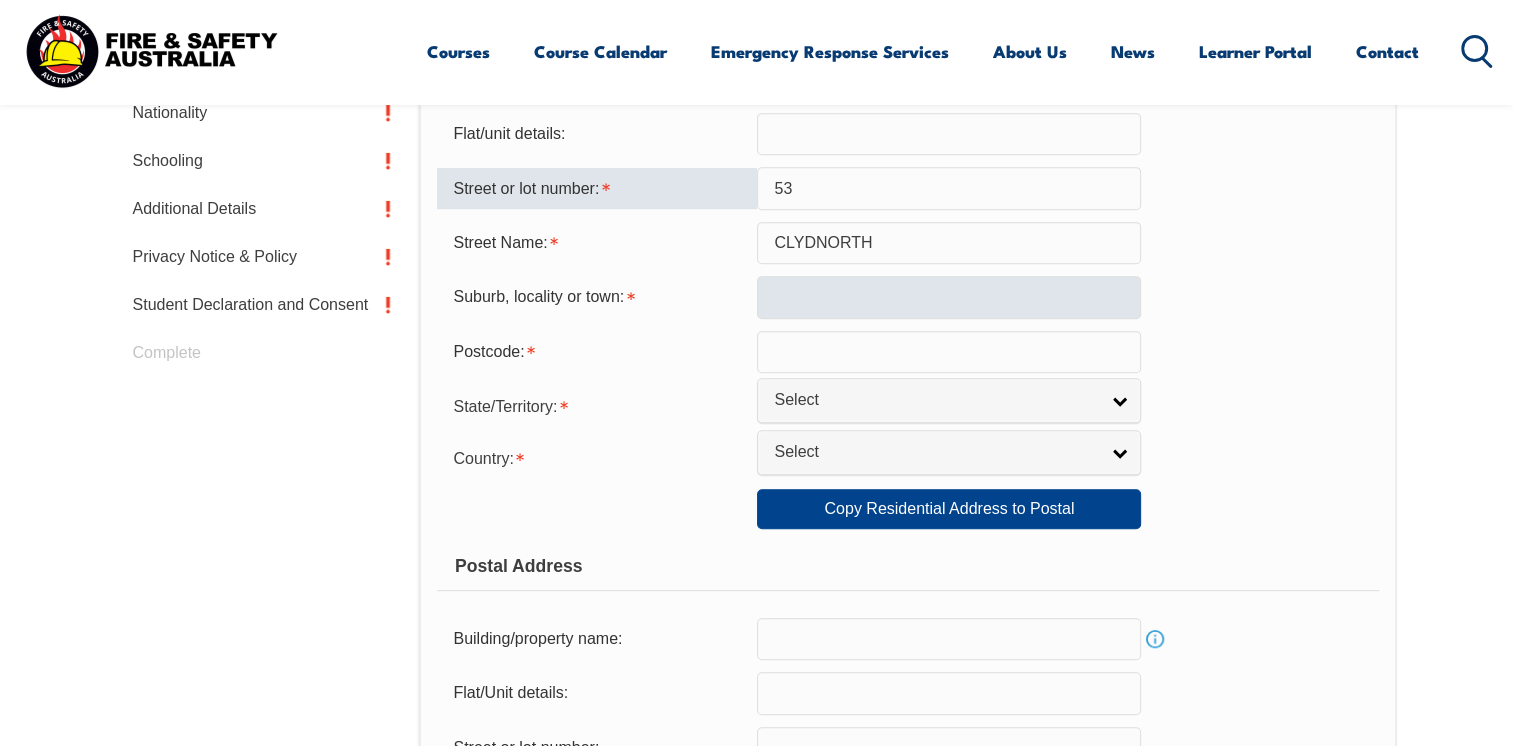type on "53" 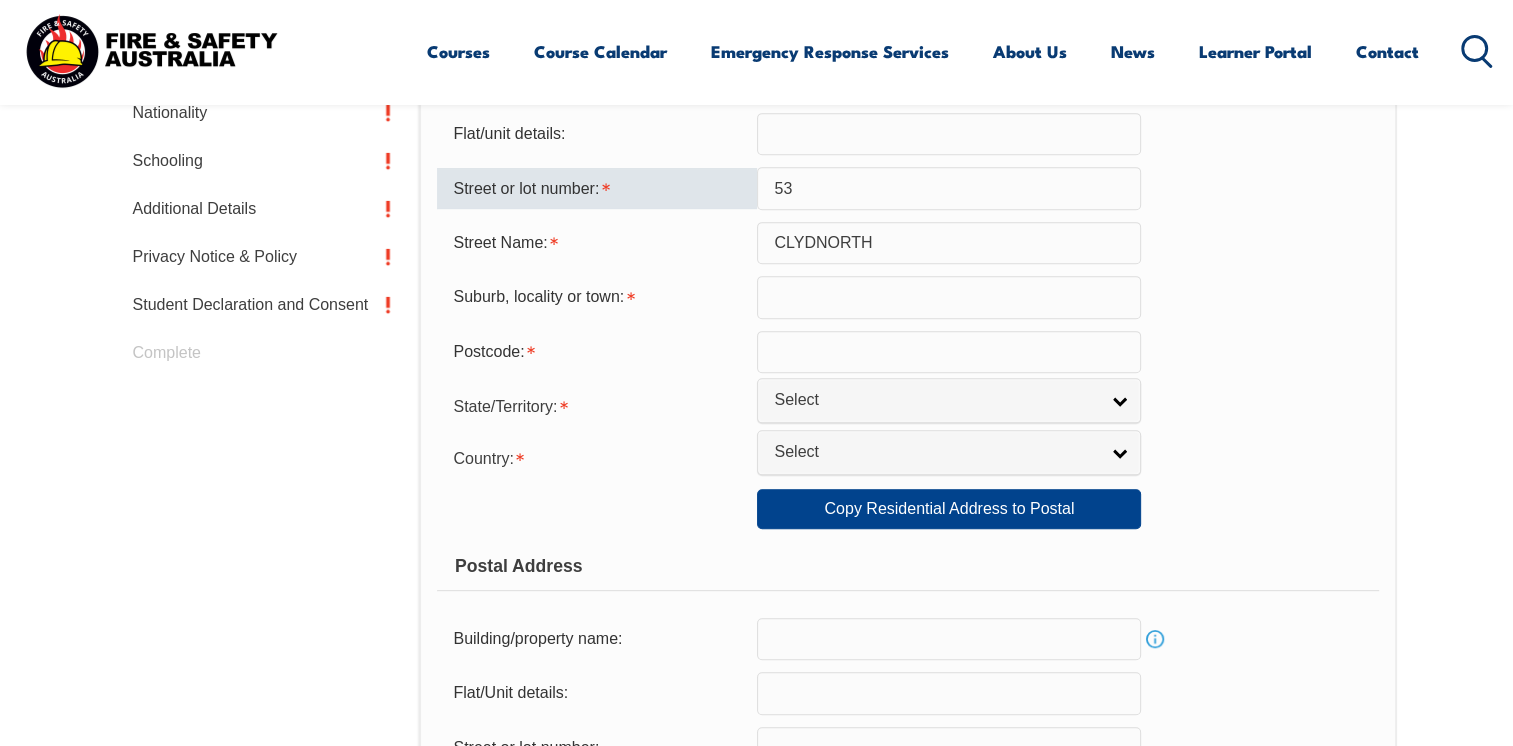 click at bounding box center [949, 297] 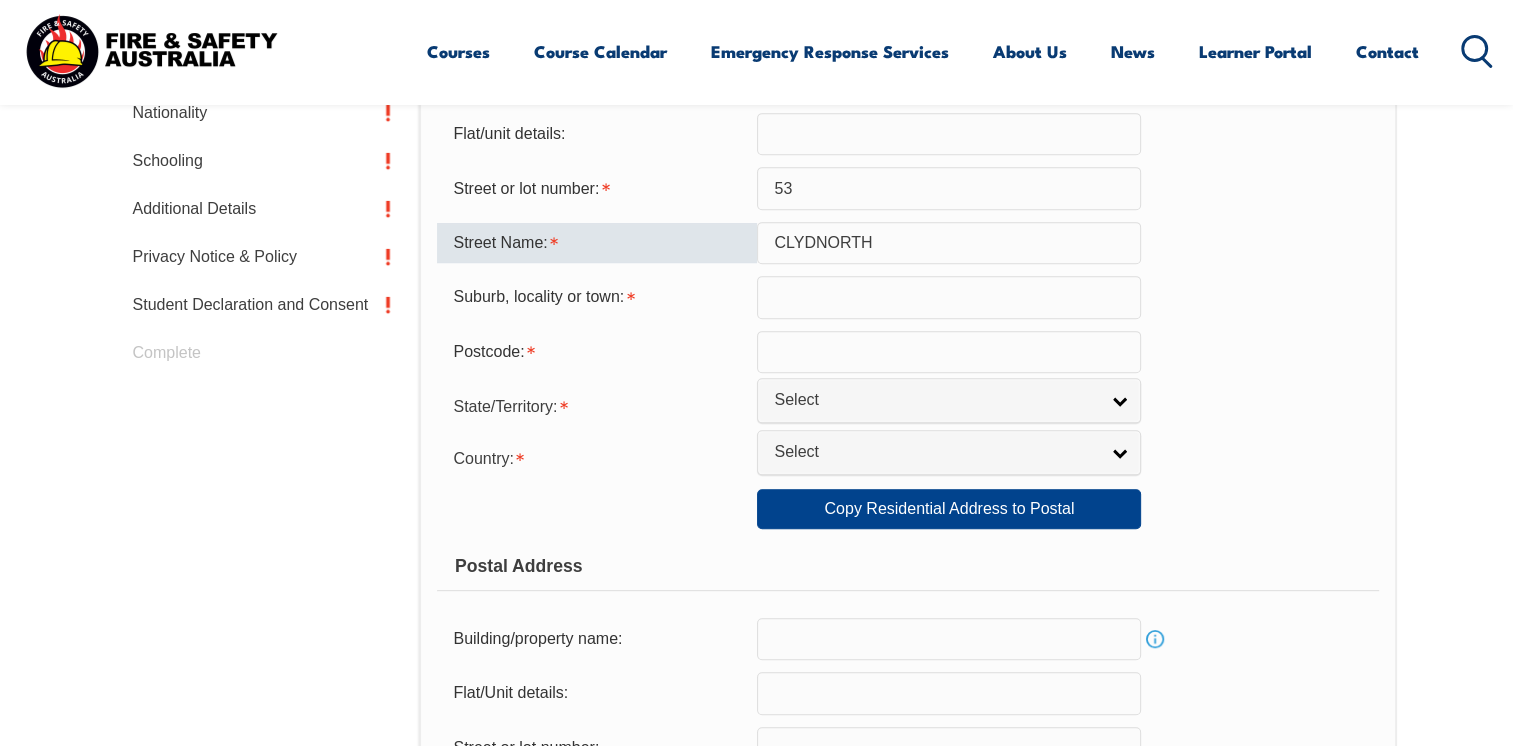 click on "CLYDNORTH" at bounding box center (949, 243) 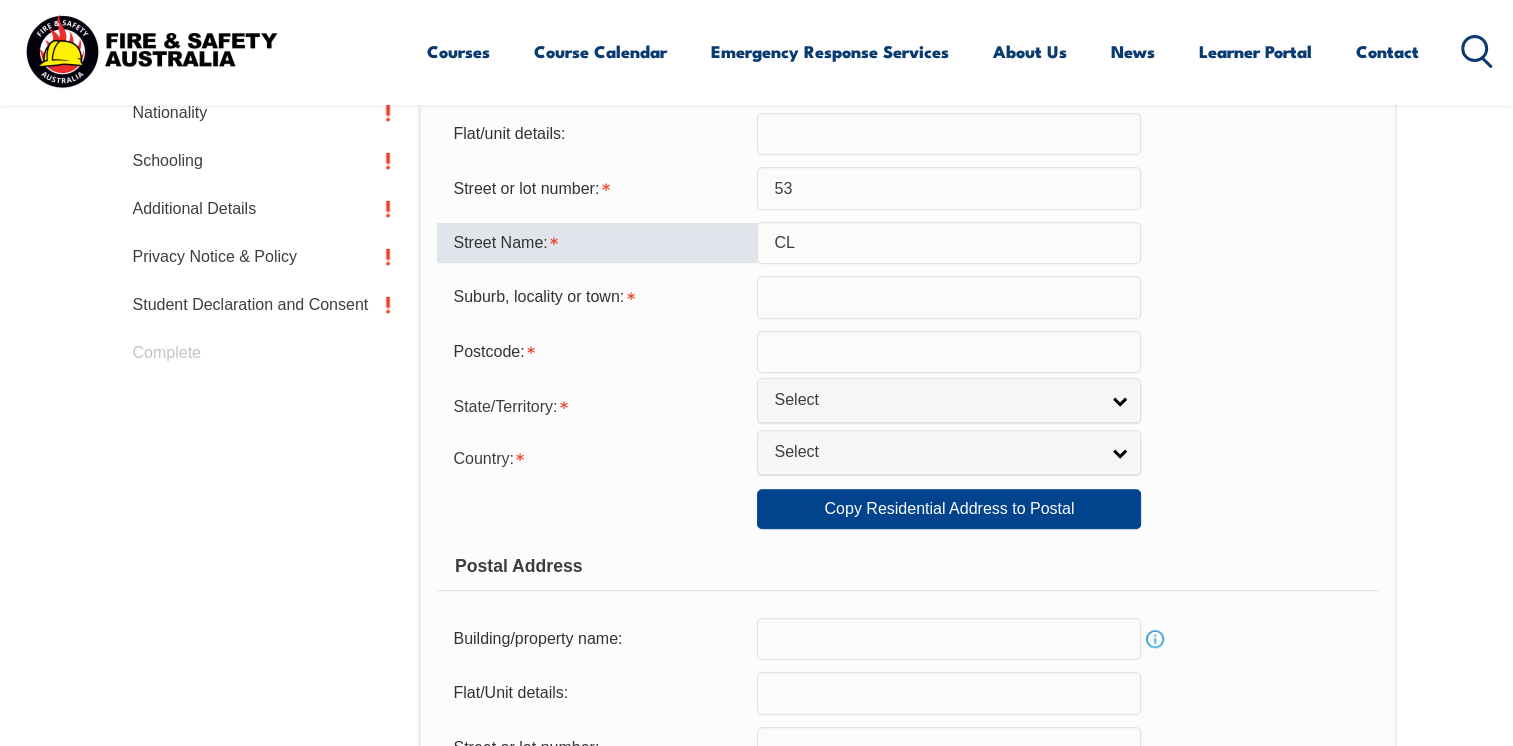 type on "C" 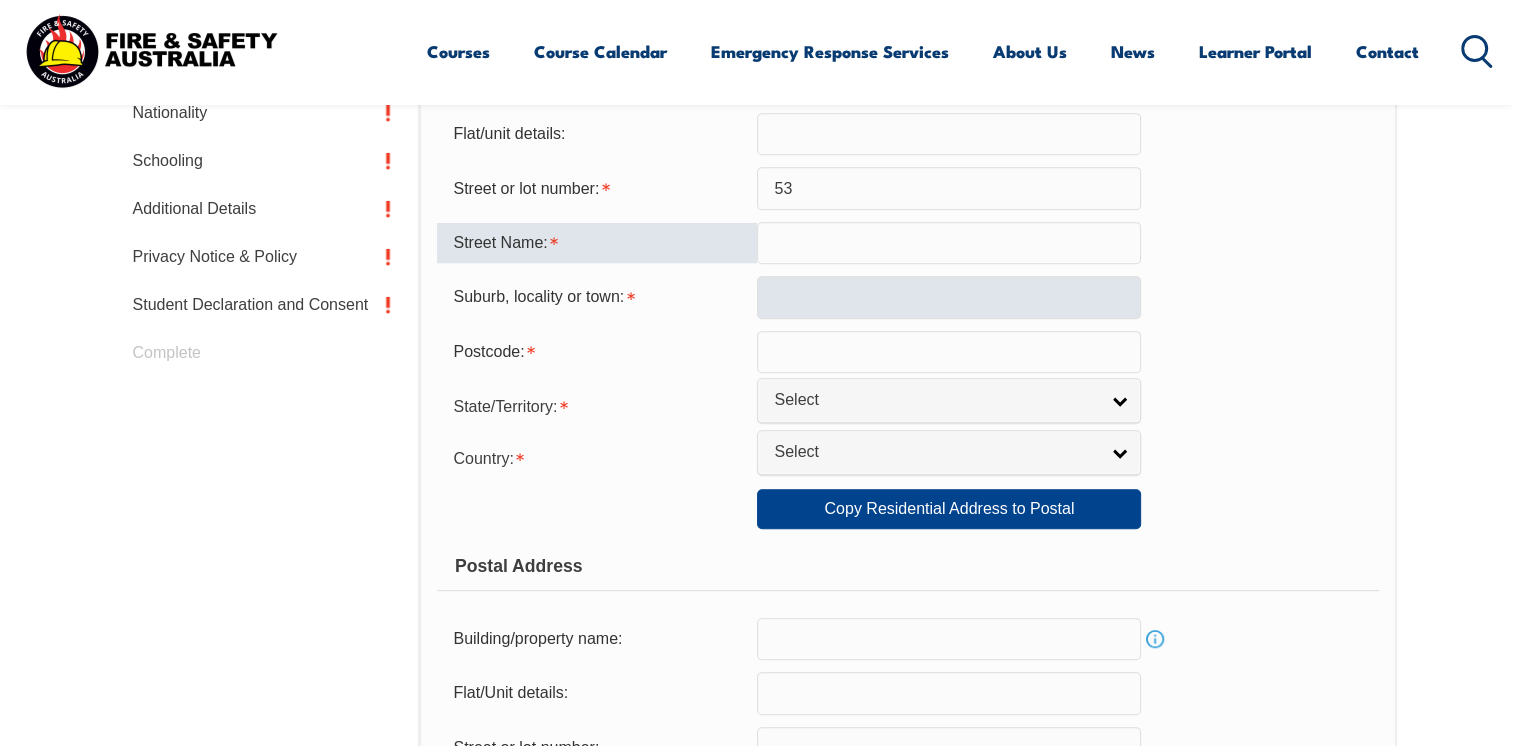 type 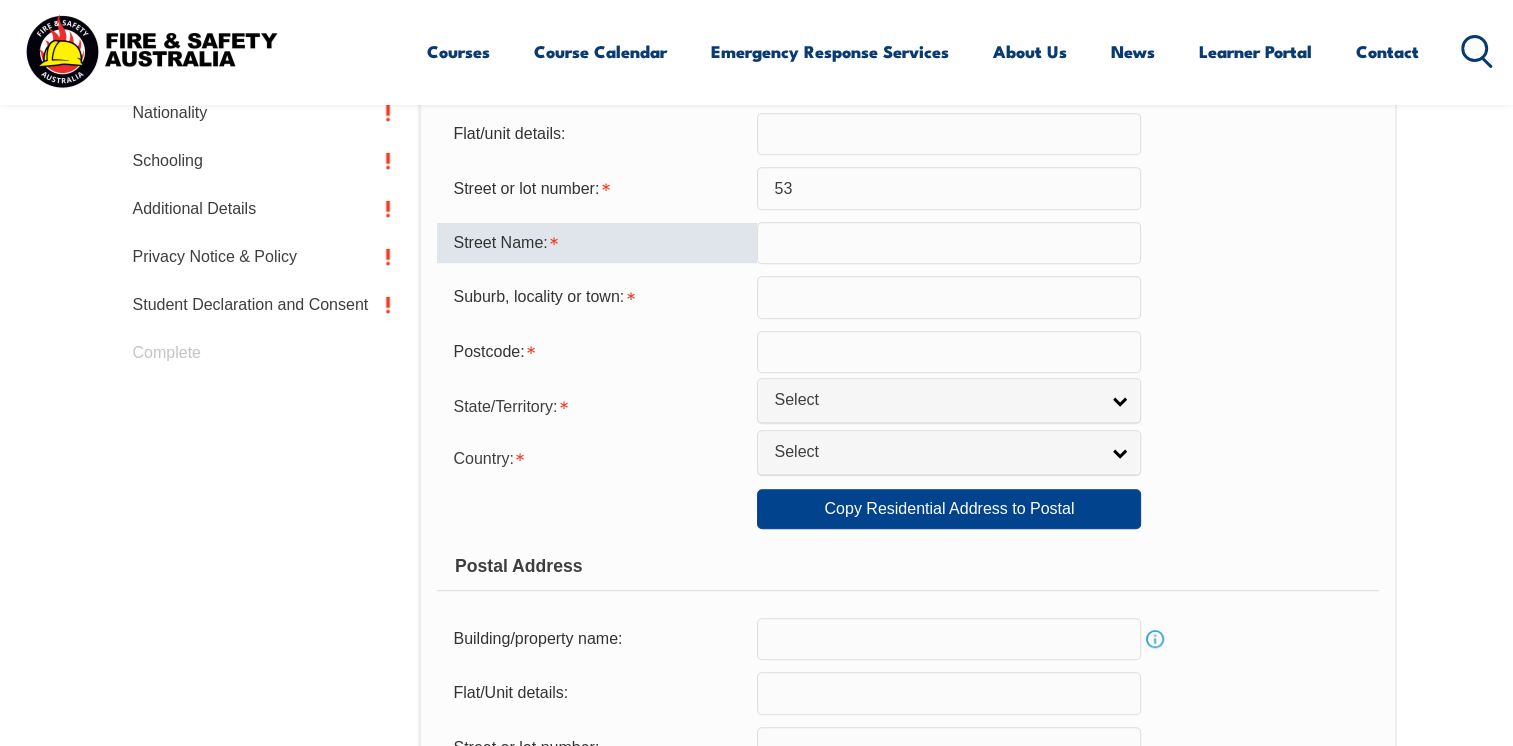 click at bounding box center [949, 297] 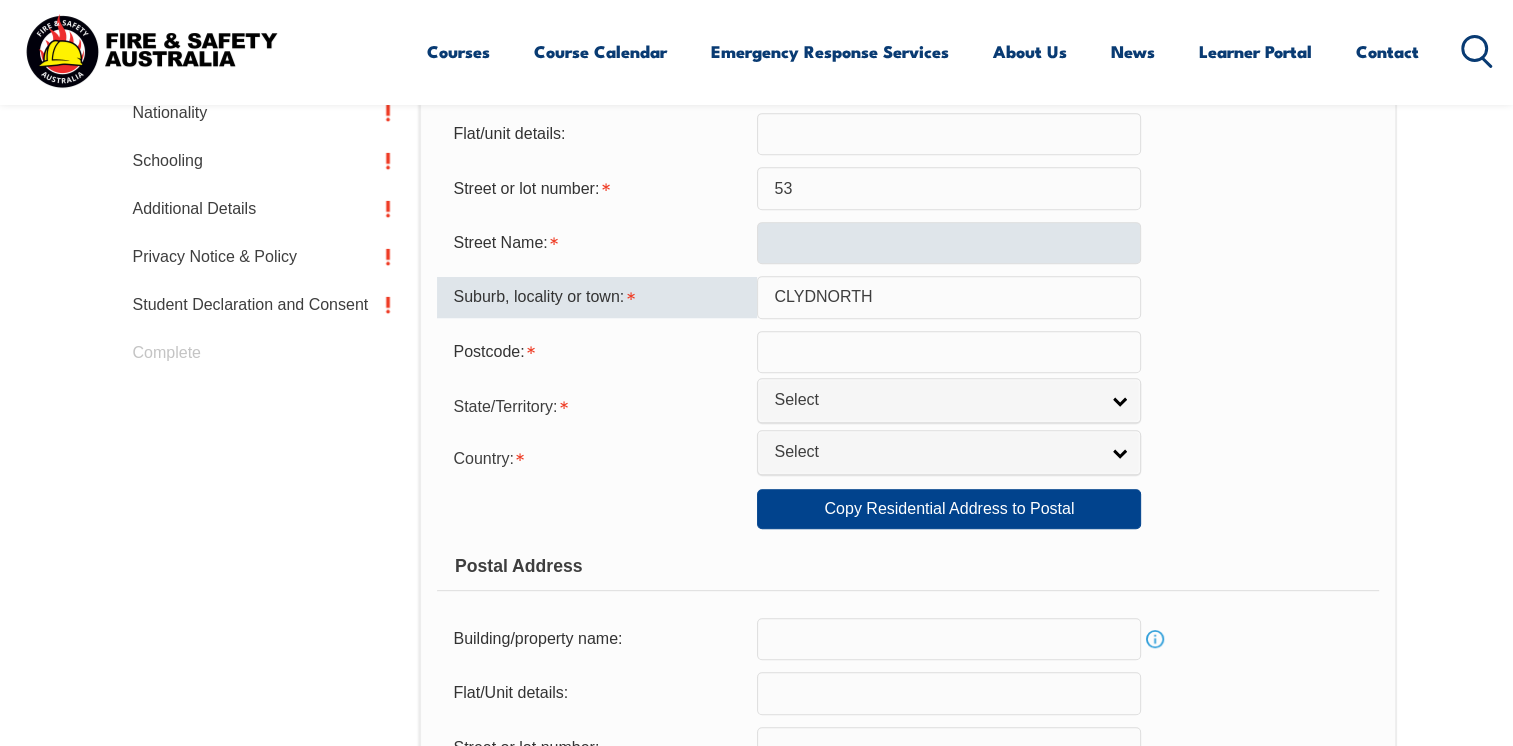 type on "CLYDNORTH" 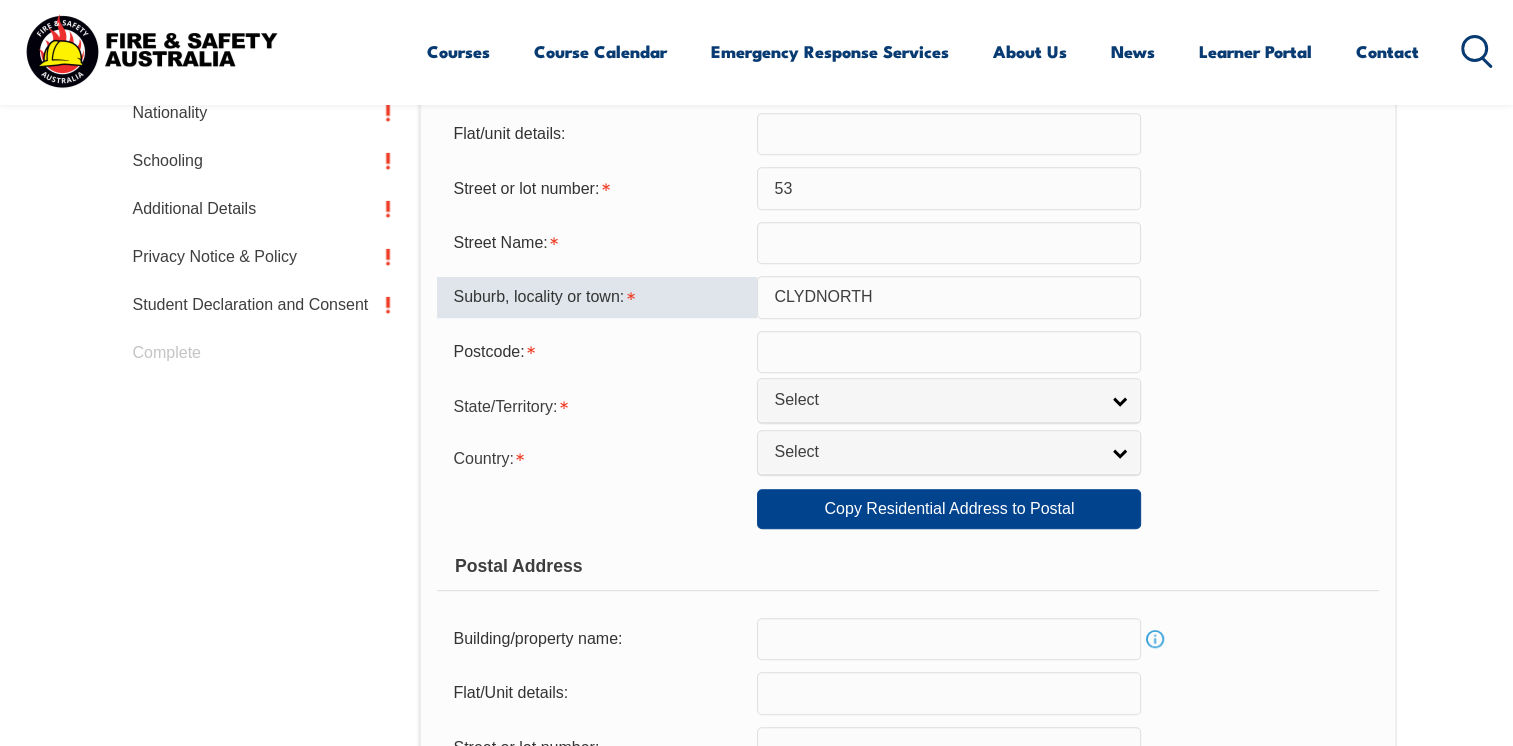 click at bounding box center (949, 243) 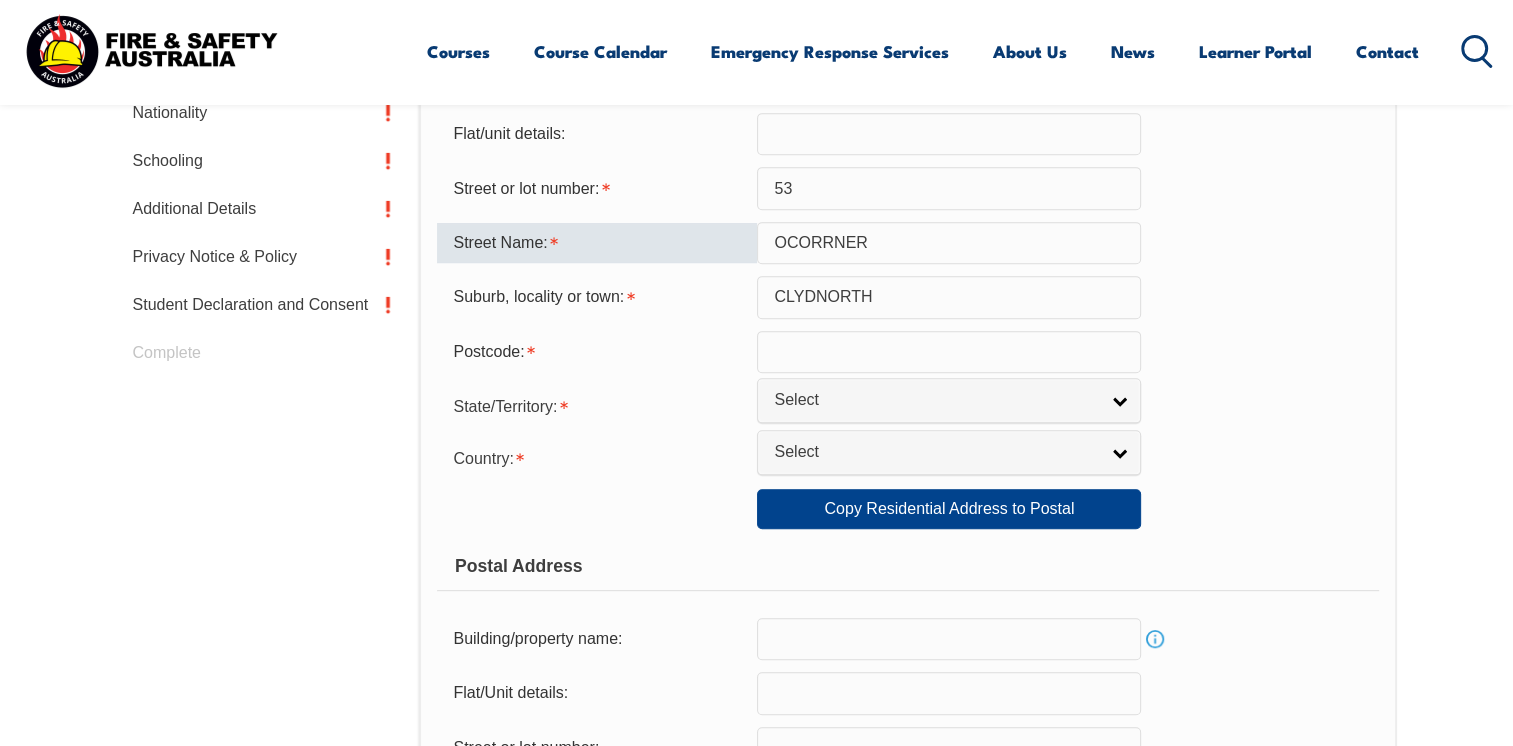 click on "OCORRNER" at bounding box center [949, 243] 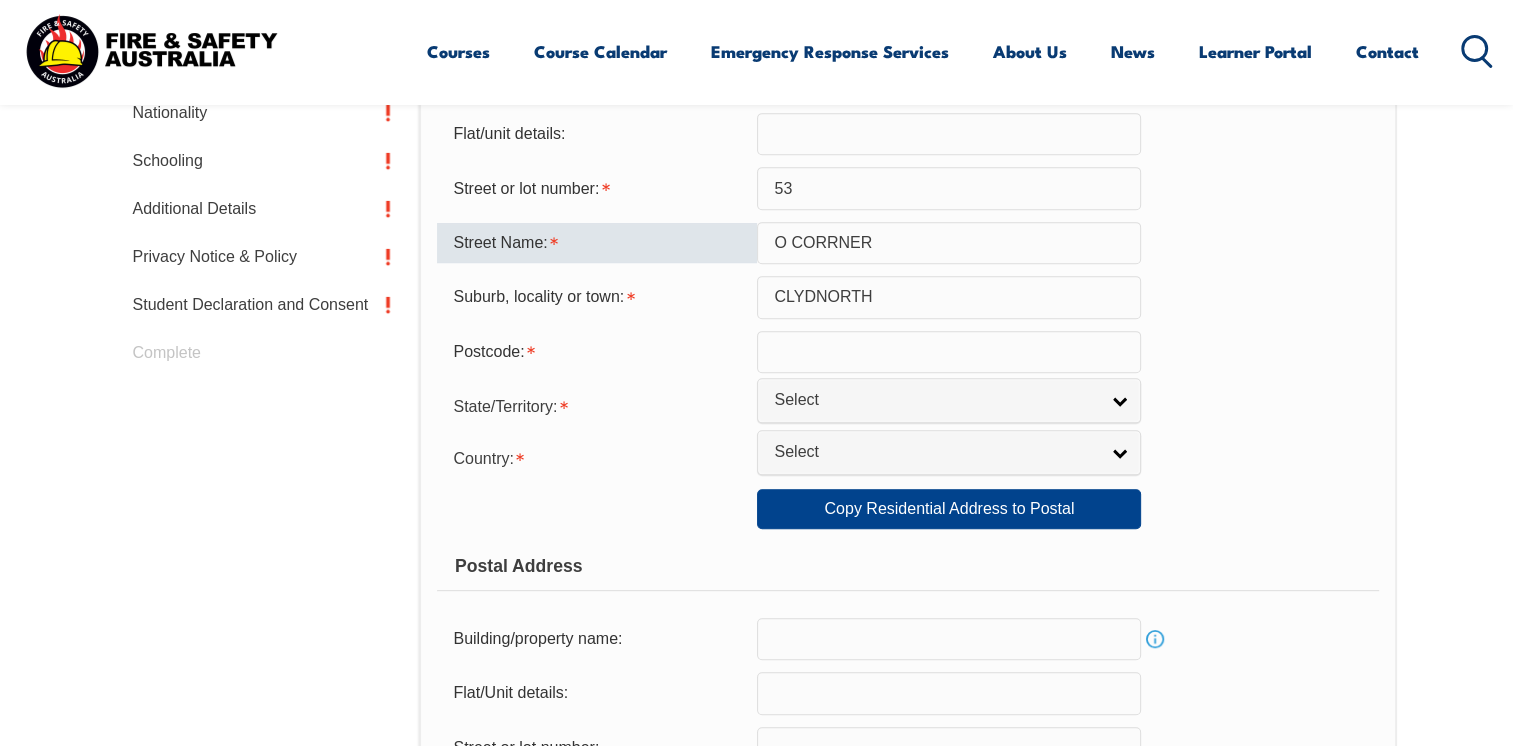 click on "O CORRNER" at bounding box center (949, 243) 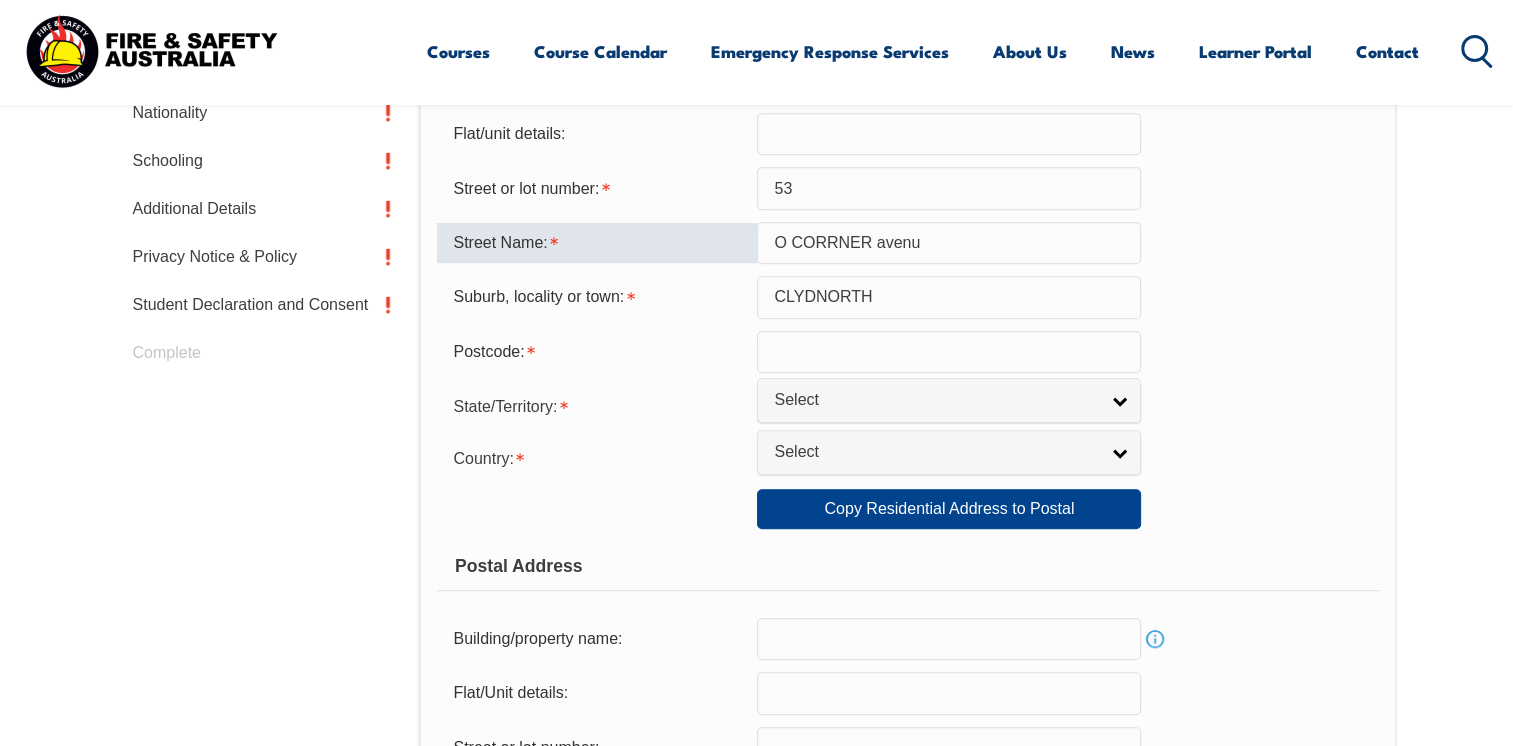 click on "O CORRNER avenu" at bounding box center (949, 243) 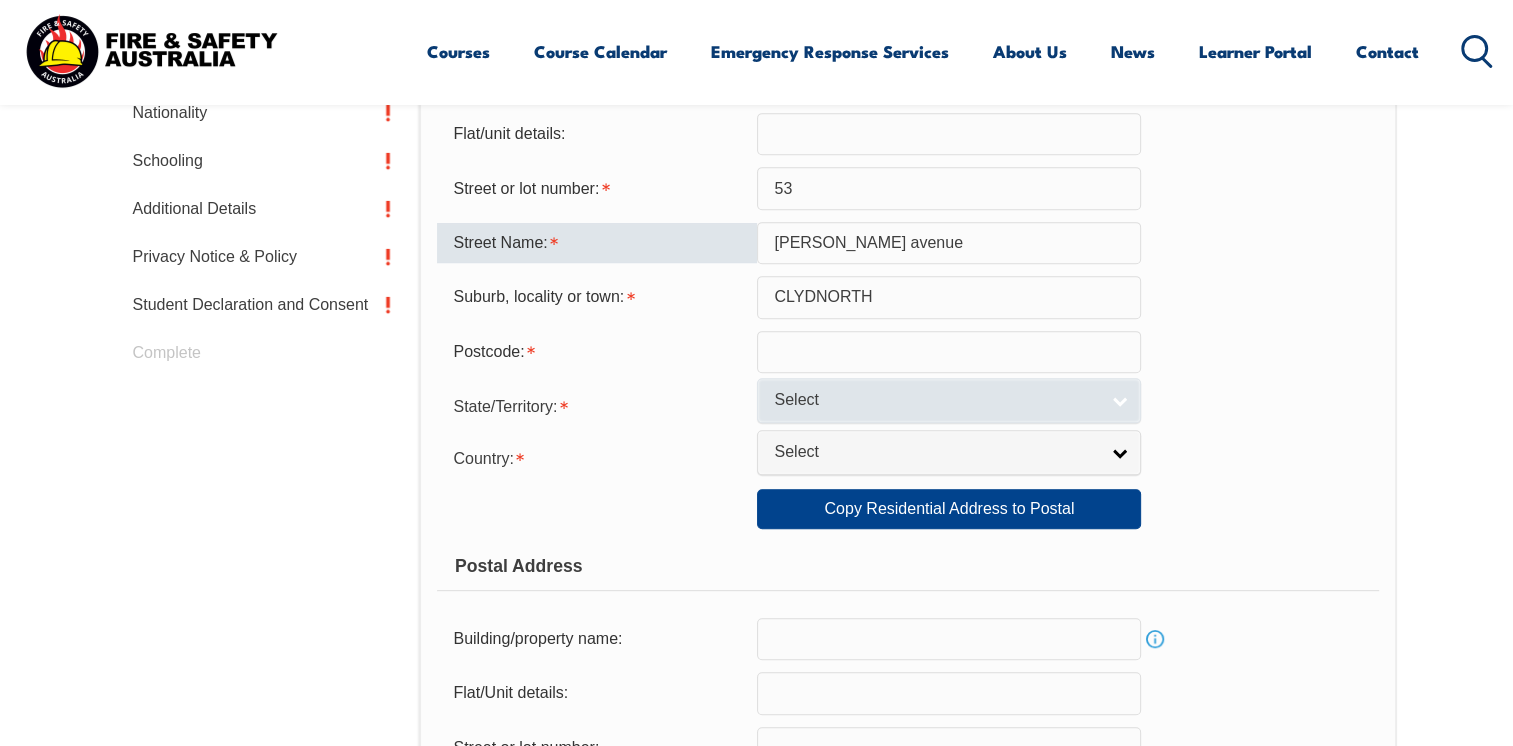 type on "[PERSON_NAME] avenue" 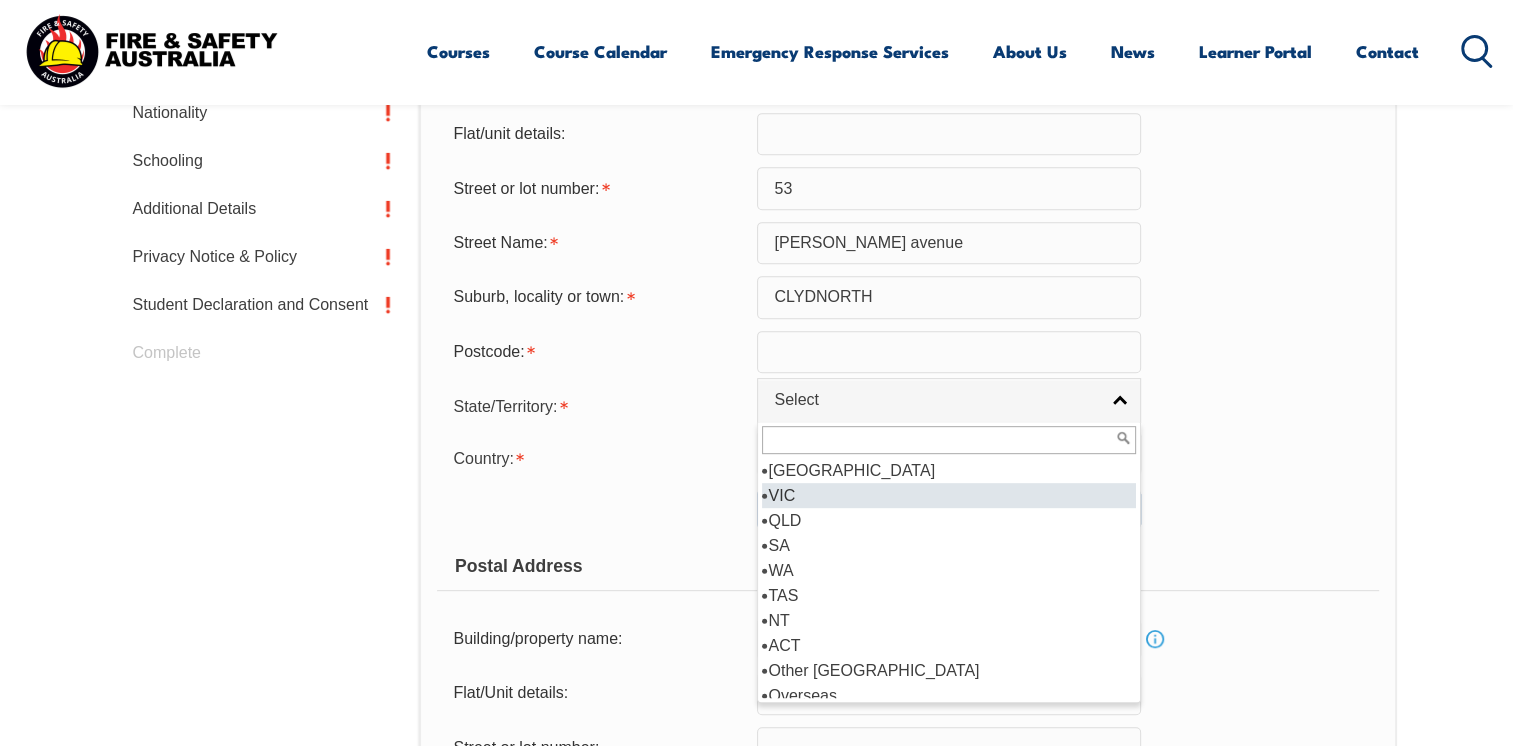 click on "VIC" at bounding box center [949, 495] 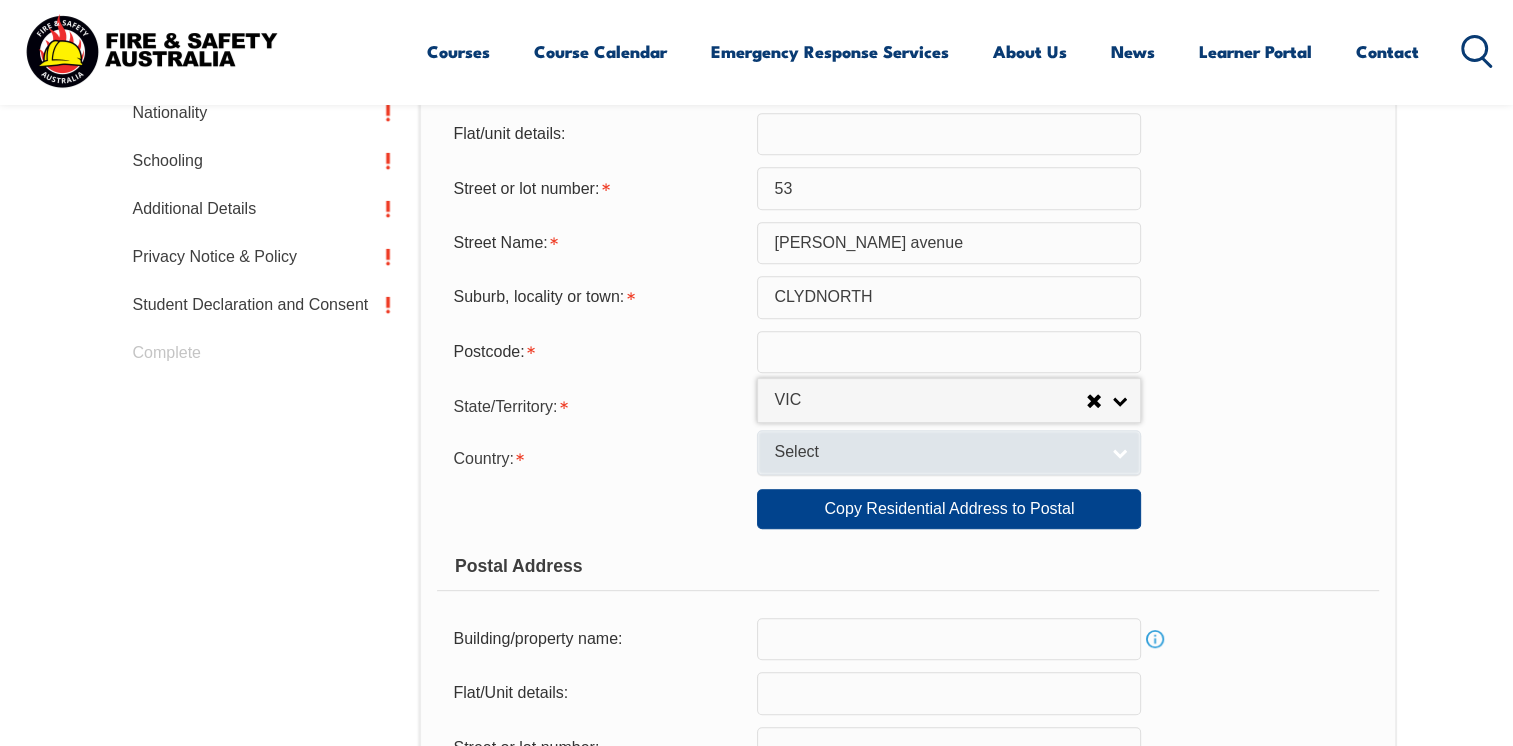 click on "Select" at bounding box center [949, 452] 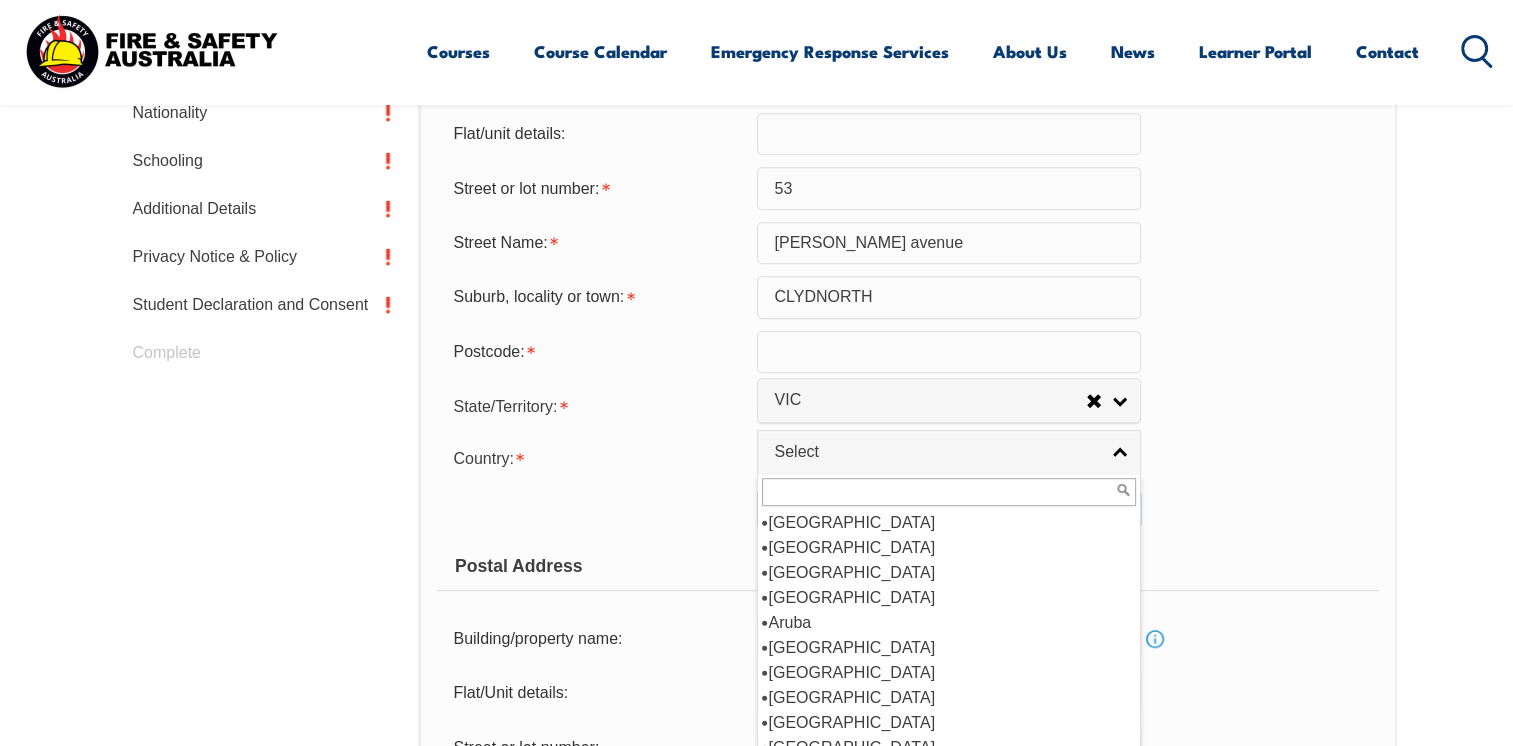scroll, scrollTop: 240, scrollLeft: 0, axis: vertical 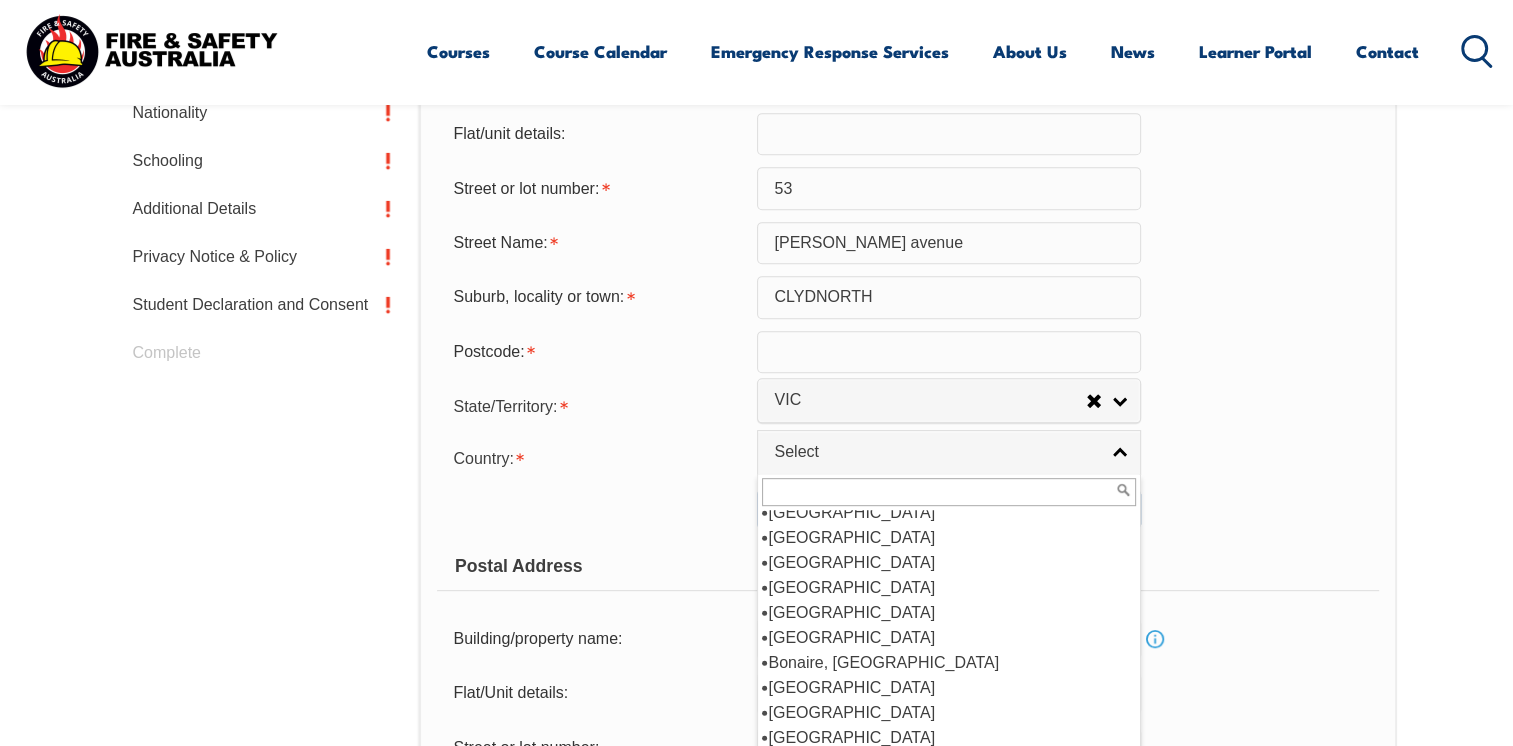 click on "[GEOGRAPHIC_DATA] ([GEOGRAPHIC_DATA]) [GEOGRAPHIC_DATA] [GEOGRAPHIC_DATA] [GEOGRAPHIC_DATA] [GEOGRAPHIC_DATA] [GEOGRAPHIC_DATA] [GEOGRAPHIC_DATA] [GEOGRAPHIC_DATA] [GEOGRAPHIC_DATA] [GEOGRAPHIC_DATA] [GEOGRAPHIC_DATA] [GEOGRAPHIC_DATA] [GEOGRAPHIC_DATA] [GEOGRAPHIC_DATA] [GEOGRAPHIC_DATA] [GEOGRAPHIC_DATA] [GEOGRAPHIC_DATA] [GEOGRAPHIC_DATA] [GEOGRAPHIC_DATA] [GEOGRAPHIC_DATA] [GEOGRAPHIC_DATA] [GEOGRAPHIC_DATA] [GEOGRAPHIC_DATA] [GEOGRAPHIC_DATA] [GEOGRAPHIC_DATA] [GEOGRAPHIC_DATA] [GEOGRAPHIC_DATA] [GEOGRAPHIC_DATA] [GEOGRAPHIC_DATA] [GEOGRAPHIC_DATA] [GEOGRAPHIC_DATA] [GEOGRAPHIC_DATA] [GEOGRAPHIC_DATA] [GEOGRAPHIC_DATA] [GEOGRAPHIC_DATA] [GEOGRAPHIC_DATA] [GEOGRAPHIC_DATA] [GEOGRAPHIC_DATA] [GEOGRAPHIC_DATA] [GEOGRAPHIC_DATA] [GEOGRAPHIC_DATA] [GEOGRAPHIC_DATA] [GEOGRAPHIC_DATA] [GEOGRAPHIC_DATA] [GEOGRAPHIC_DATA] [GEOGRAPHIC_DATA] [GEOGRAPHIC_DATA] [GEOGRAPHIC_DATA] [GEOGRAPHIC_DATA] (excludes [GEOGRAPHIC_DATA] and [GEOGRAPHIC_DATA]) [GEOGRAPHIC_DATA] [GEOGRAPHIC_DATA] [GEOGRAPHIC_DATA], [GEOGRAPHIC_DATA], [GEOGRAPHIC_DATA] [GEOGRAPHIC_DATA] [GEOGRAPHIC_DATA] d'Ivoire [GEOGRAPHIC_DATA] [GEOGRAPHIC_DATA] [GEOGRAPHIC_DATA] [GEOGRAPHIC_DATA] [GEOGRAPHIC_DATA] [GEOGRAPHIC_DATA] [GEOGRAPHIC_DATA] [GEOGRAPHIC_DATA] [GEOGRAPHIC_DATA] [GEOGRAPHIC_DATA] [GEOGRAPHIC_DATA] [GEOGRAPHIC_DATA][PERSON_NAME][GEOGRAPHIC_DATA] [GEOGRAPHIC_DATA] [GEOGRAPHIC_DATA] [GEOGRAPHIC_DATA] [GEOGRAPHIC_DATA] [GEOGRAPHIC_DATA] [GEOGRAPHIC_DATA] [GEOGRAPHIC_DATA] [GEOGRAPHIC_DATA] [GEOGRAPHIC_DATA] [GEOGRAPHIC_DATA] [GEOGRAPHIC_DATA] [GEOGRAPHIC_DATA] [GEOGRAPHIC_DATA] [GEOGRAPHIC_DATA] [US_STATE] [GEOGRAPHIC_DATA] [GEOGRAPHIC_DATA] [GEOGRAPHIC_DATA] [GEOGRAPHIC_DATA] [GEOGRAPHIC_DATA]" at bounding box center [947, 630] 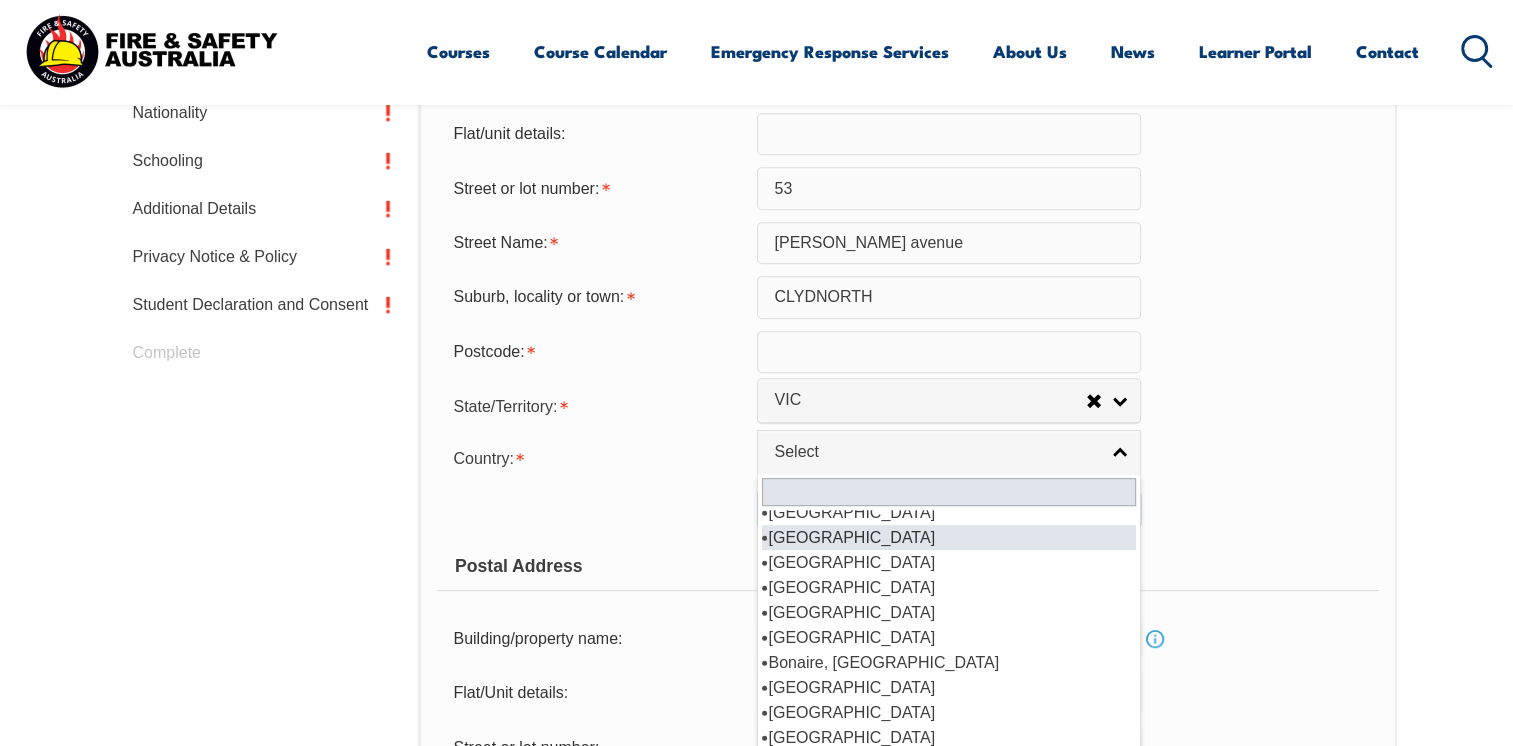 scroll, scrollTop: 550, scrollLeft: 0, axis: vertical 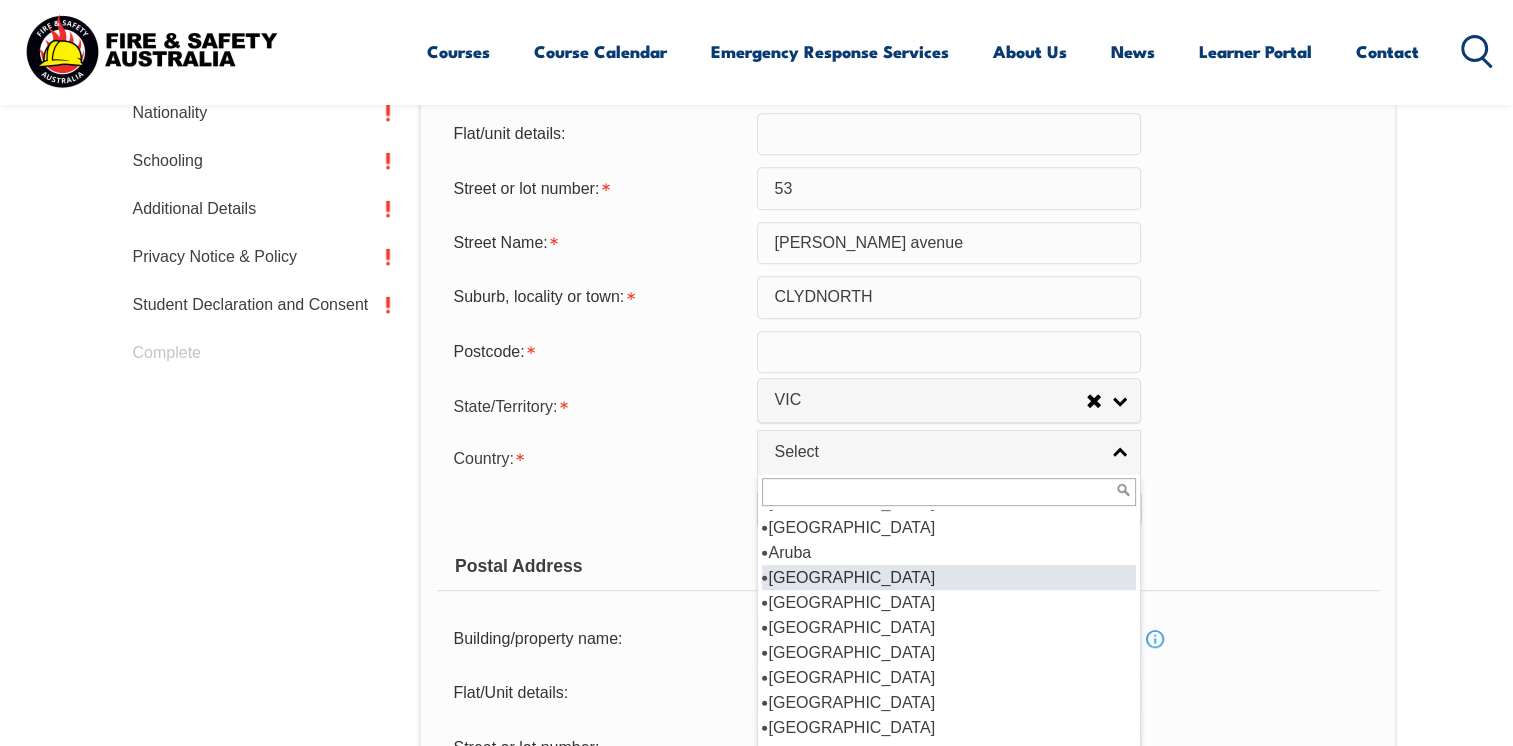 click on "[GEOGRAPHIC_DATA]" at bounding box center [949, 577] 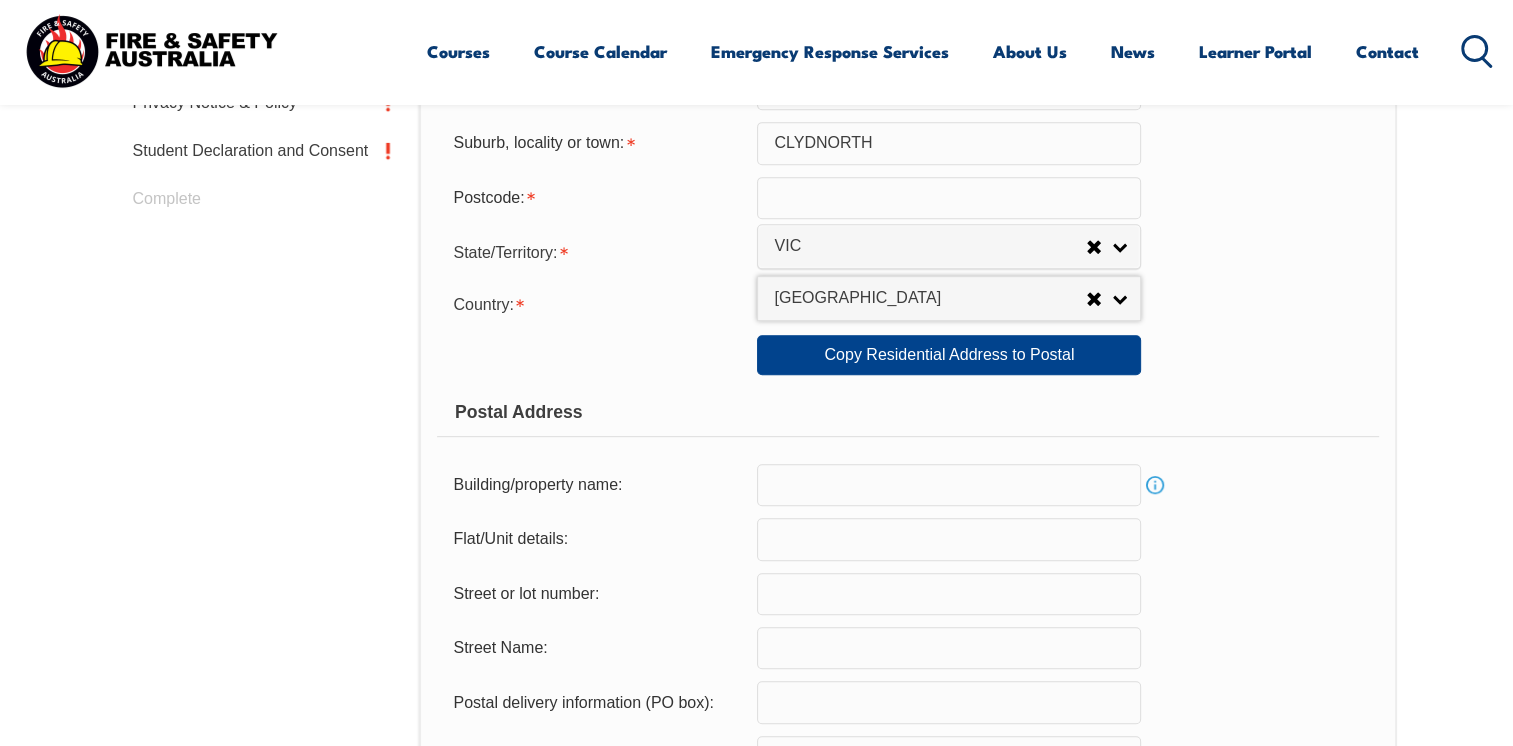 scroll, scrollTop: 1033, scrollLeft: 0, axis: vertical 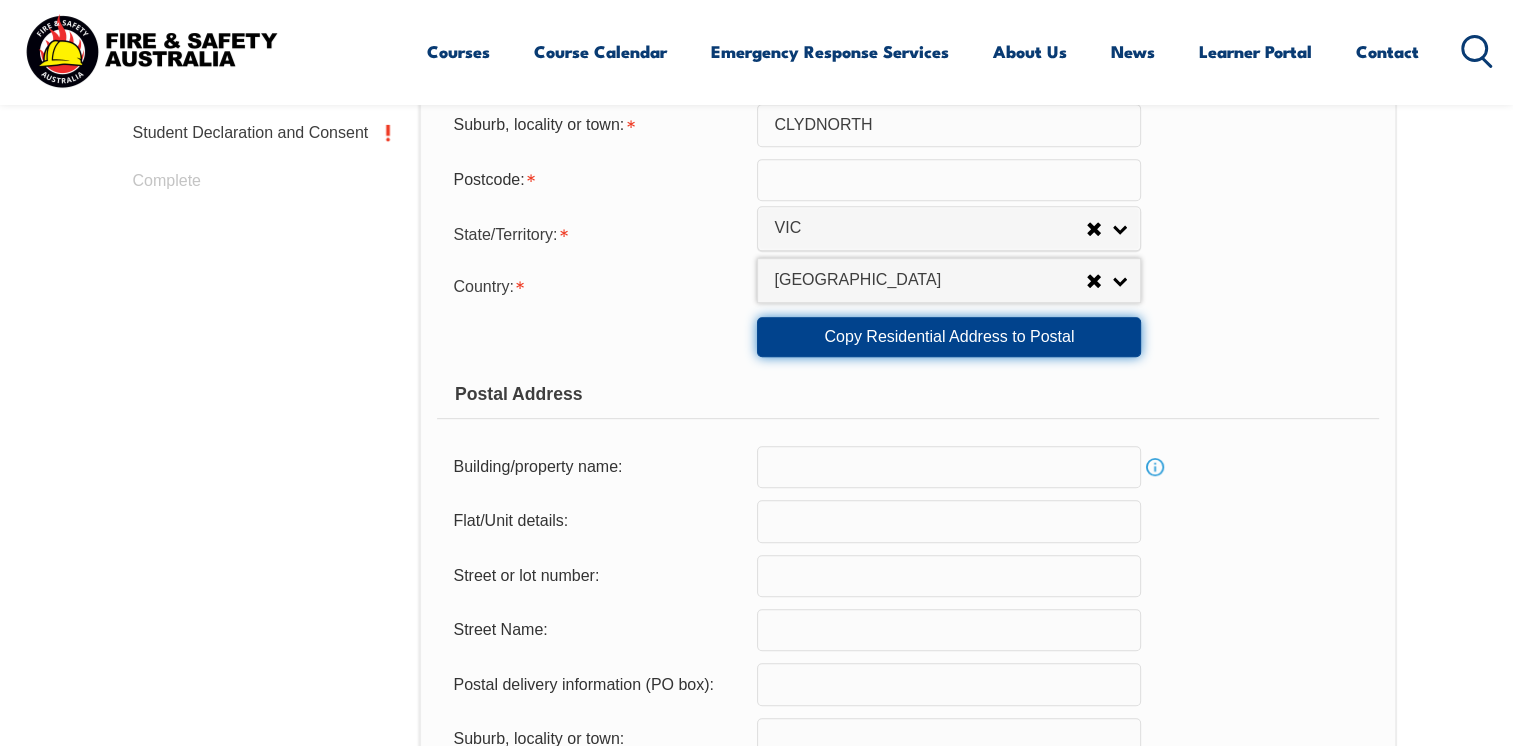 click on "Copy Residential Address to Postal" at bounding box center (949, 337) 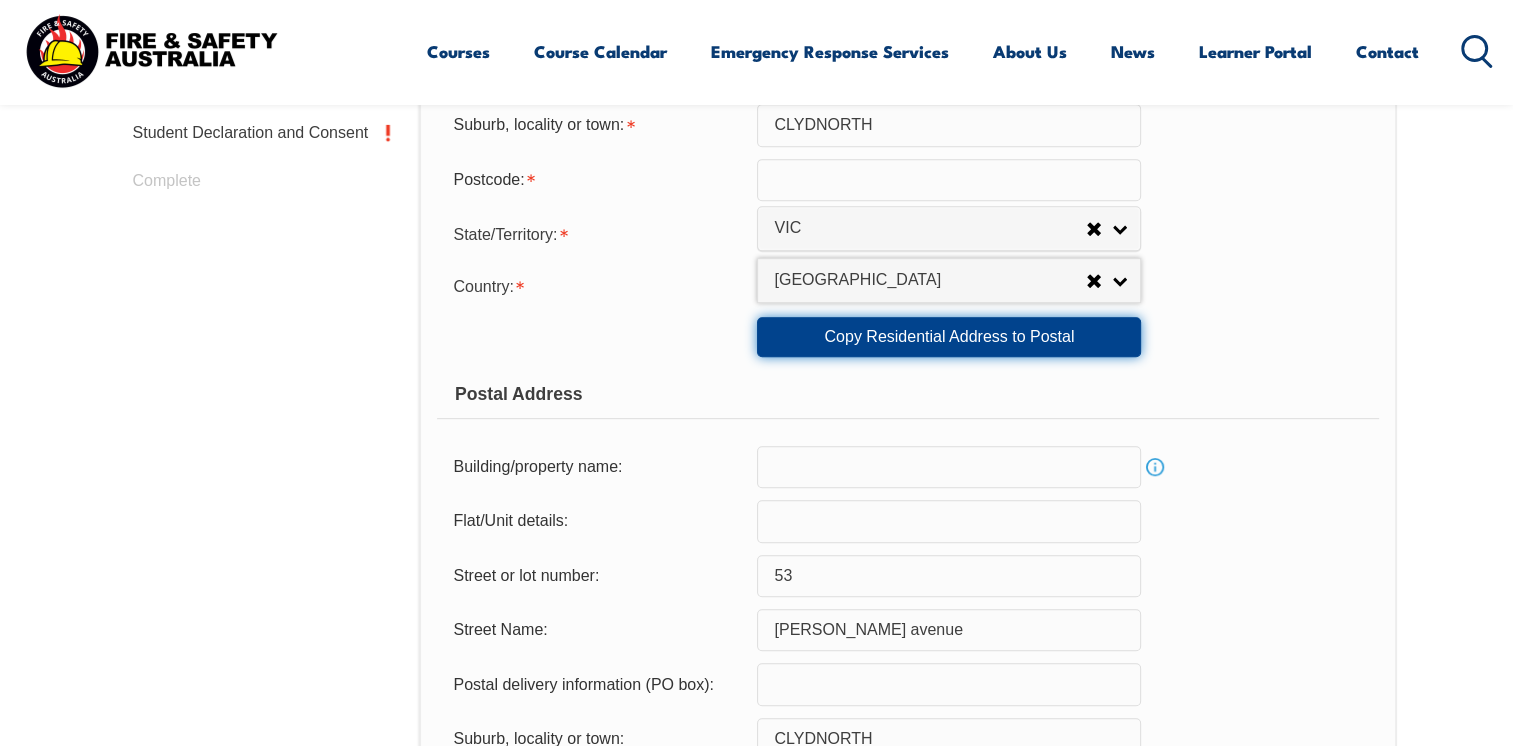 select on "VIC" 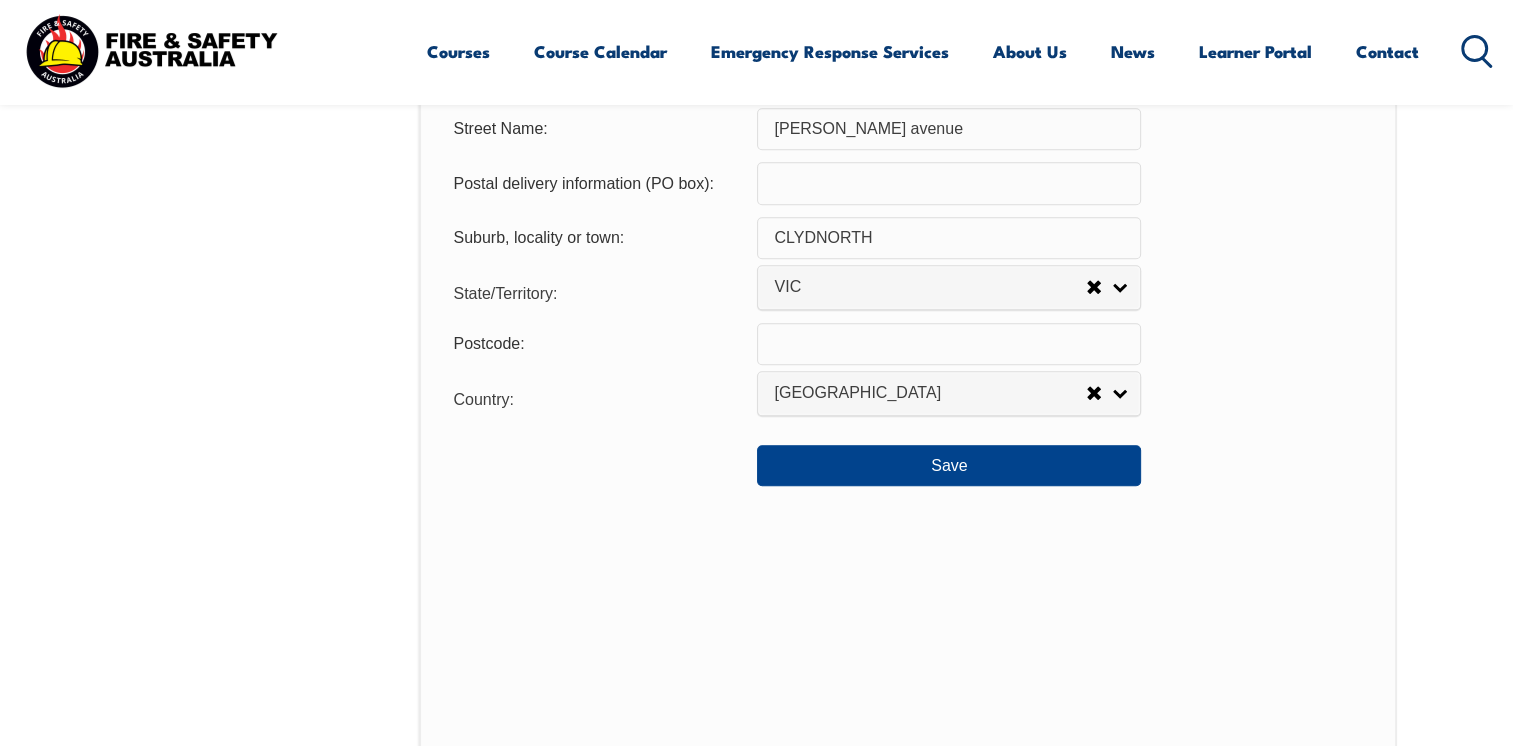scroll, scrollTop: 1642, scrollLeft: 0, axis: vertical 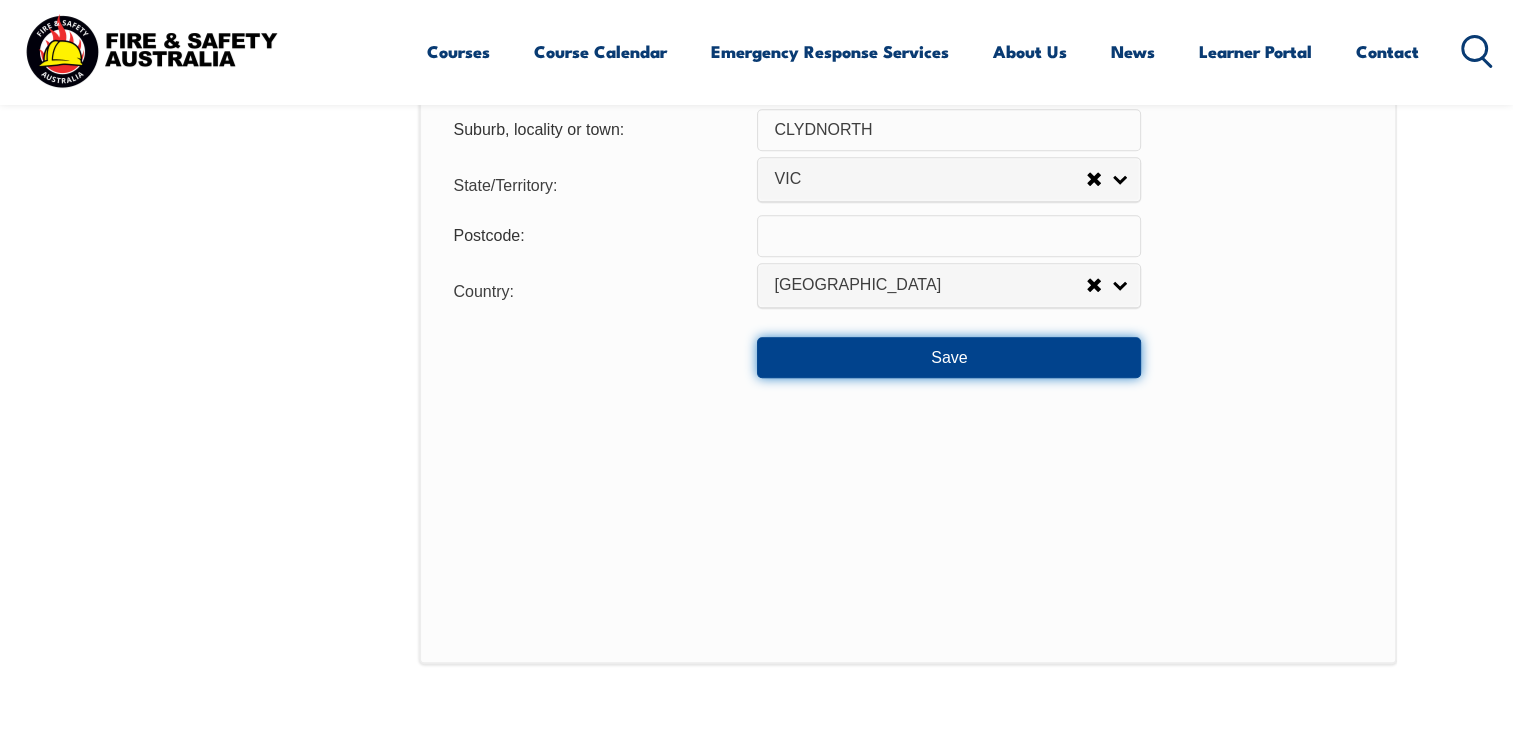 click on "Save" at bounding box center (949, 357) 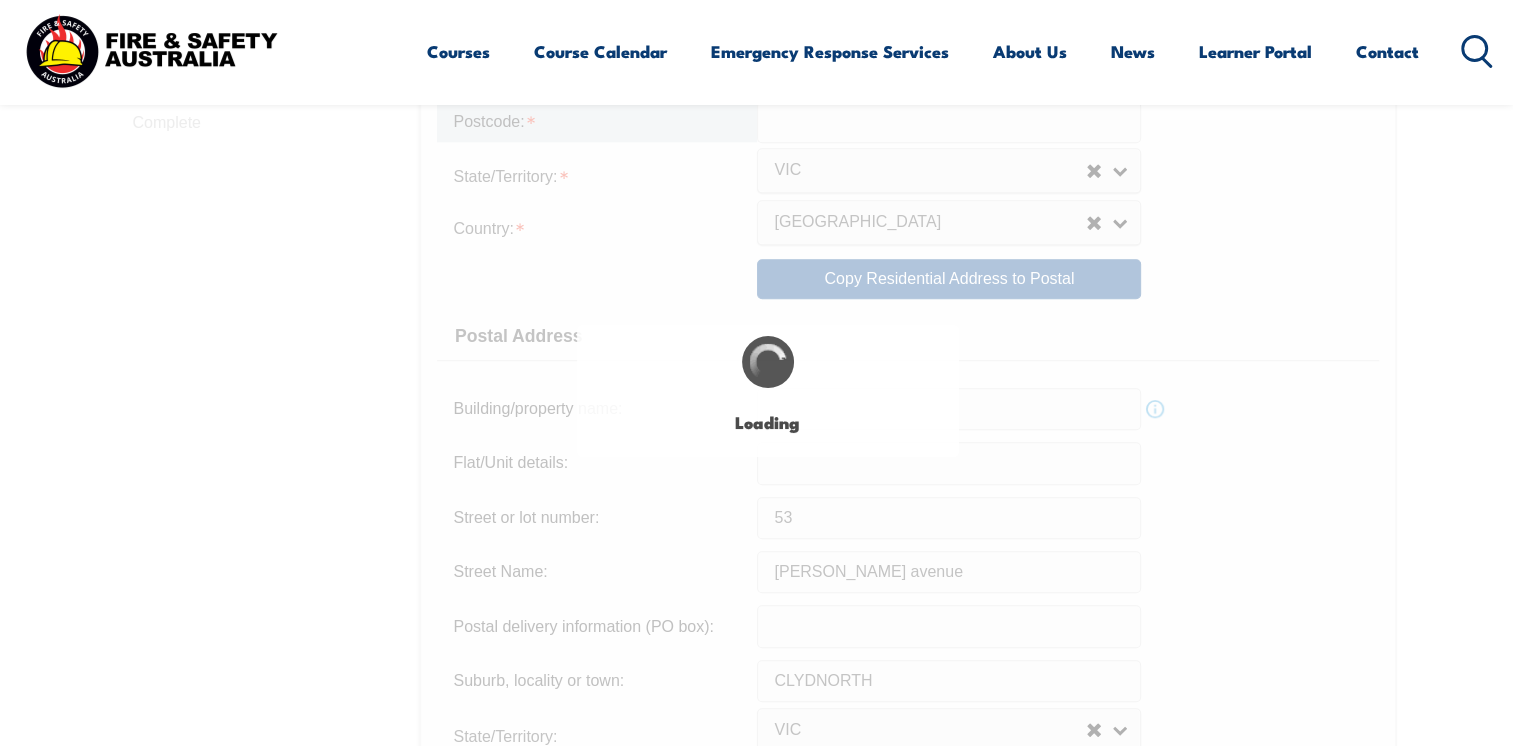 type on "[PERSON_NAME] avenue" 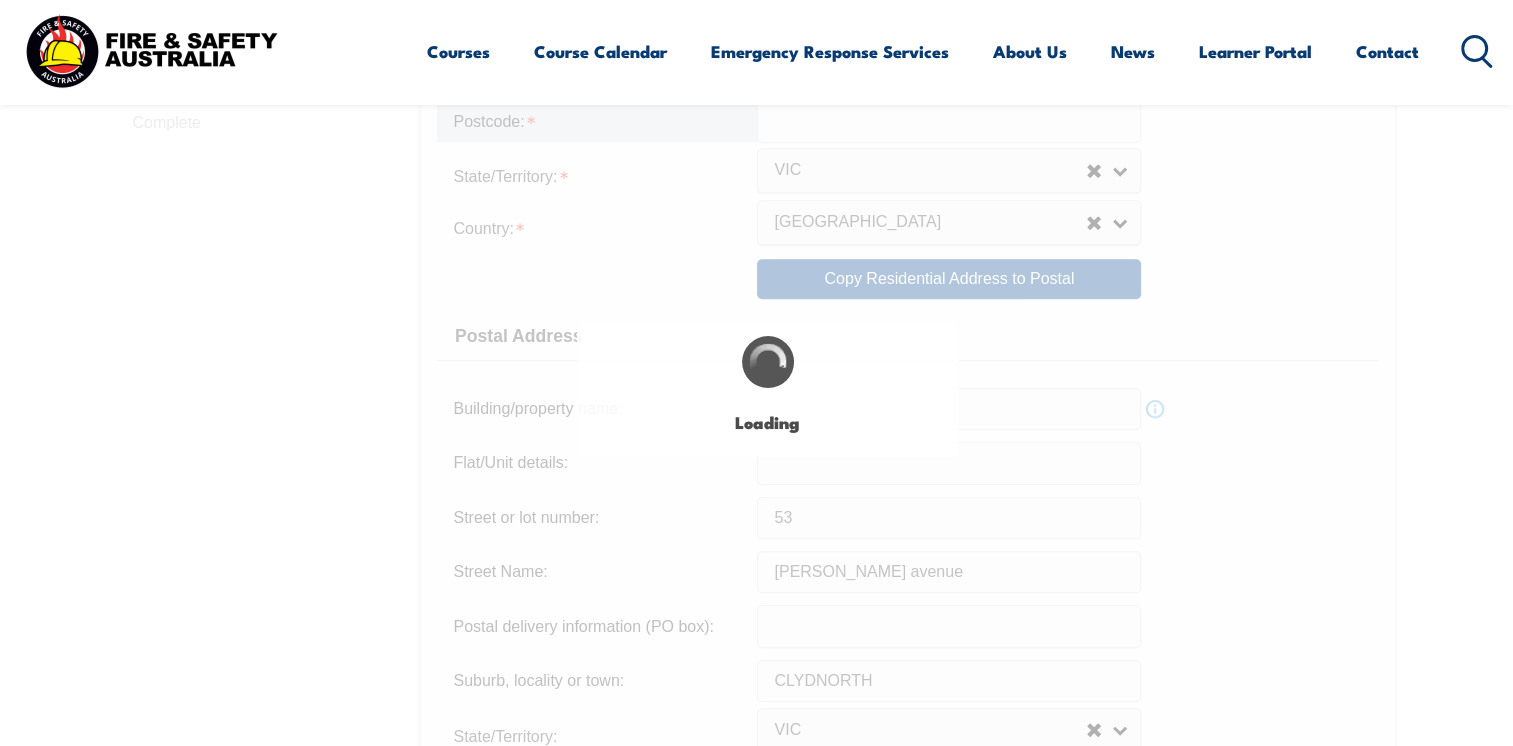 type on "[PERSON_NAME] avenue" 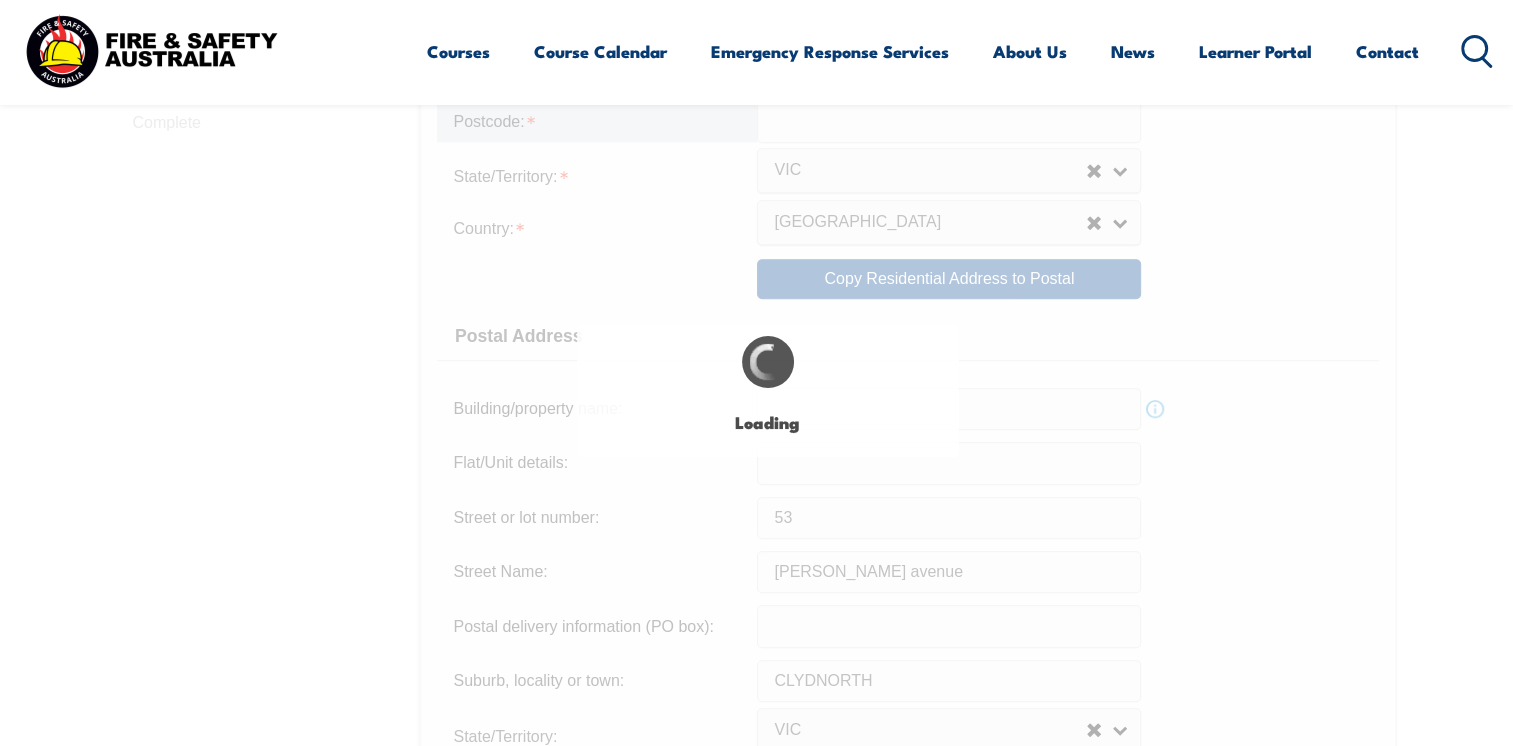 scroll, scrollTop: 0, scrollLeft: 0, axis: both 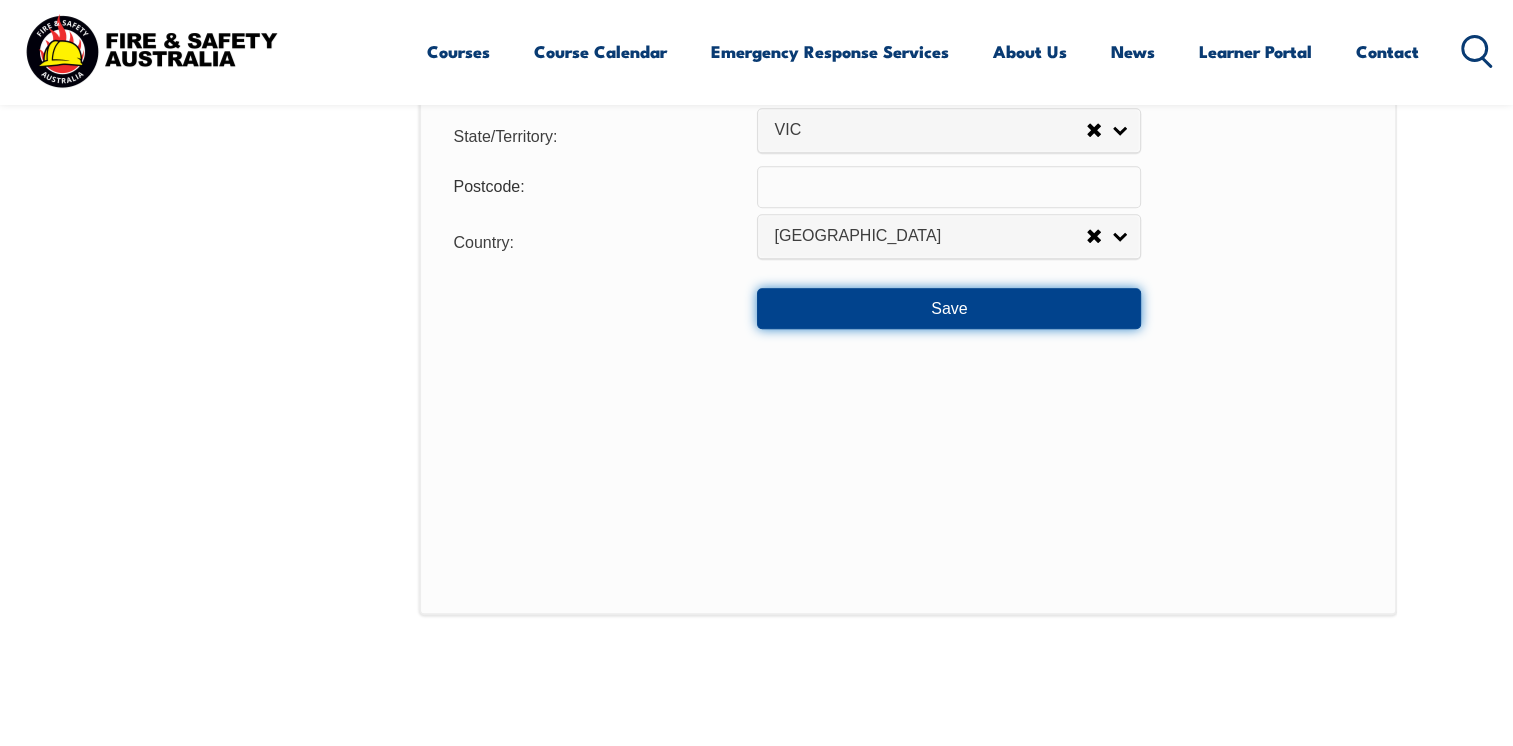 click on "Save" at bounding box center [949, 308] 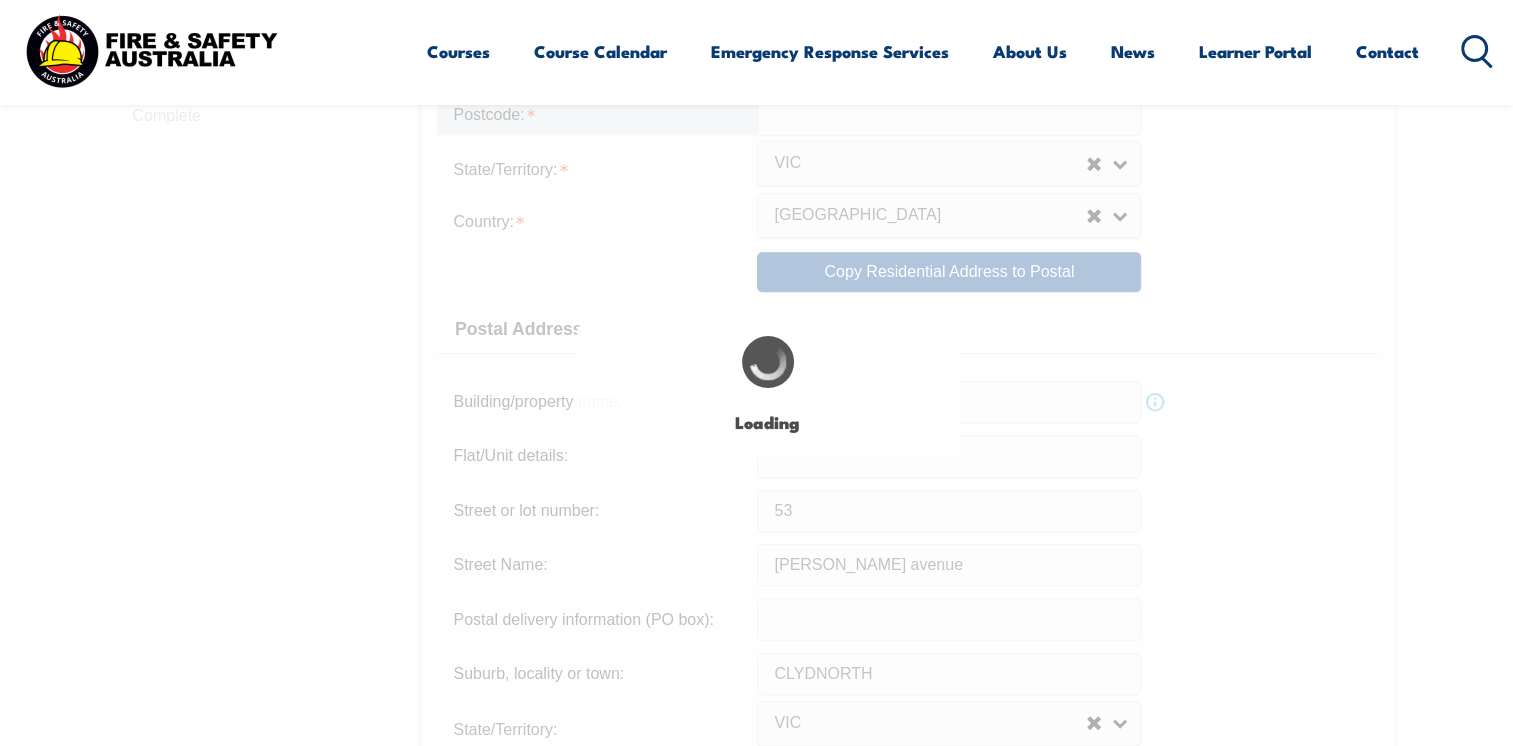 scroll, scrollTop: 1091, scrollLeft: 0, axis: vertical 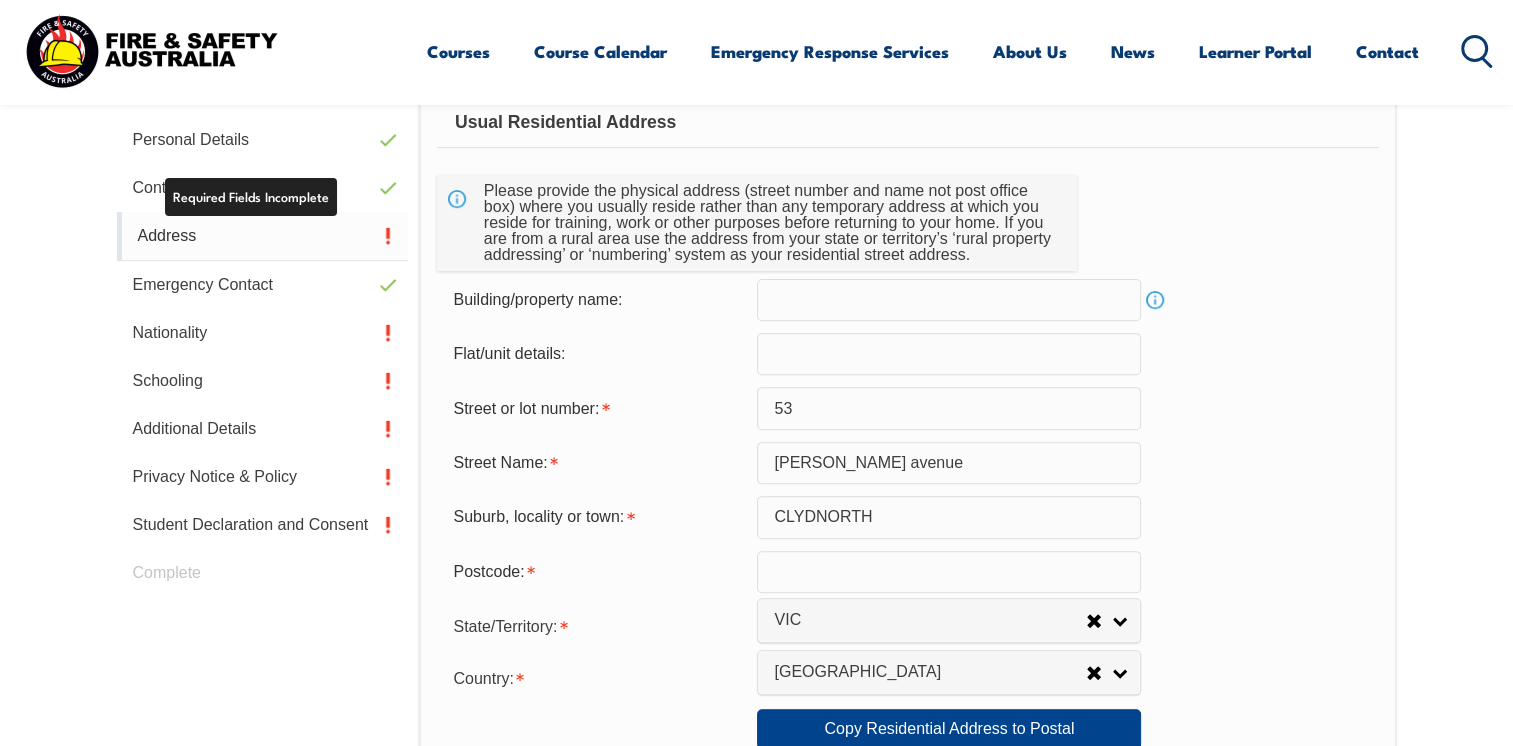 click on "Address" at bounding box center (263, 236) 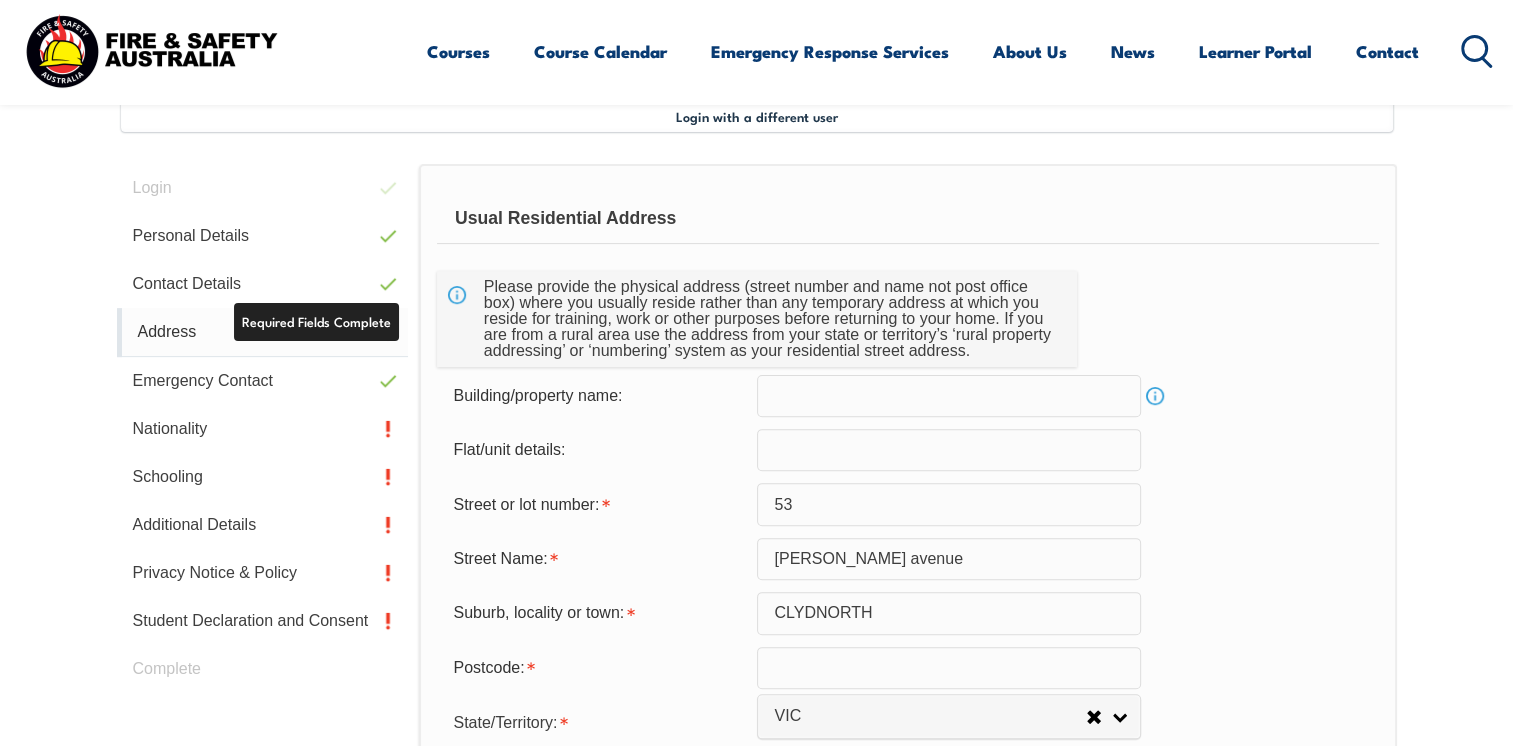 scroll, scrollTop: 544, scrollLeft: 0, axis: vertical 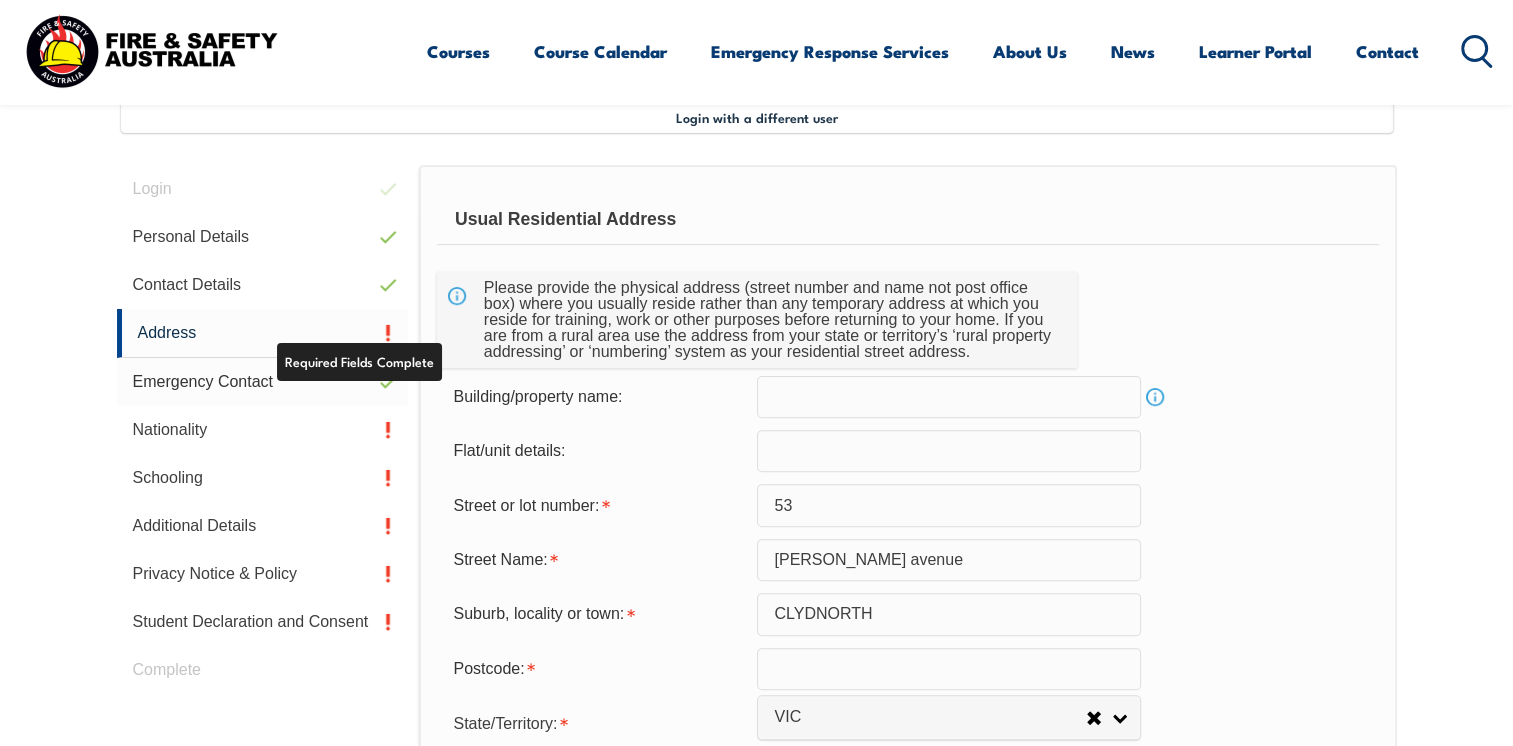 click on "Emergency Contact" at bounding box center (263, 382) 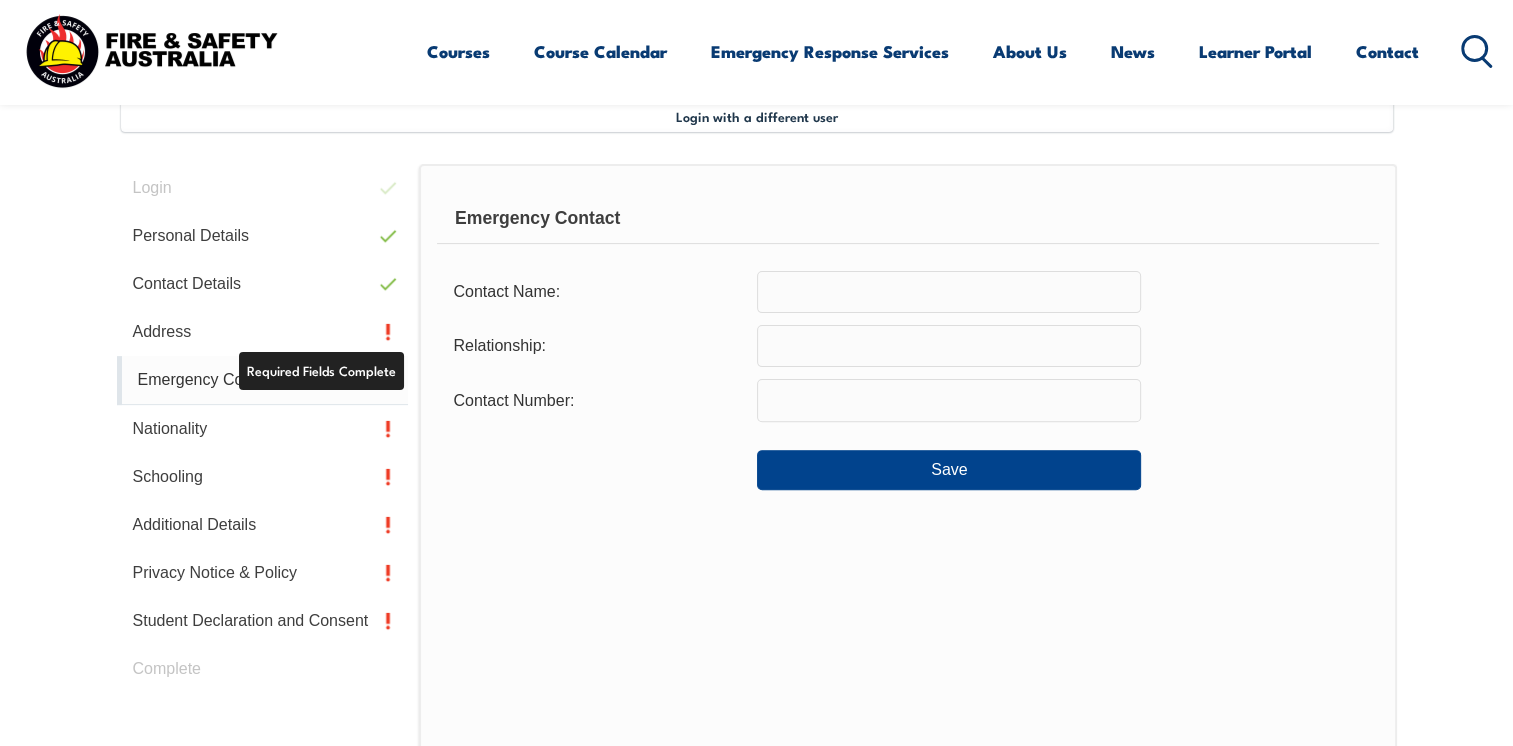scroll, scrollTop: 544, scrollLeft: 0, axis: vertical 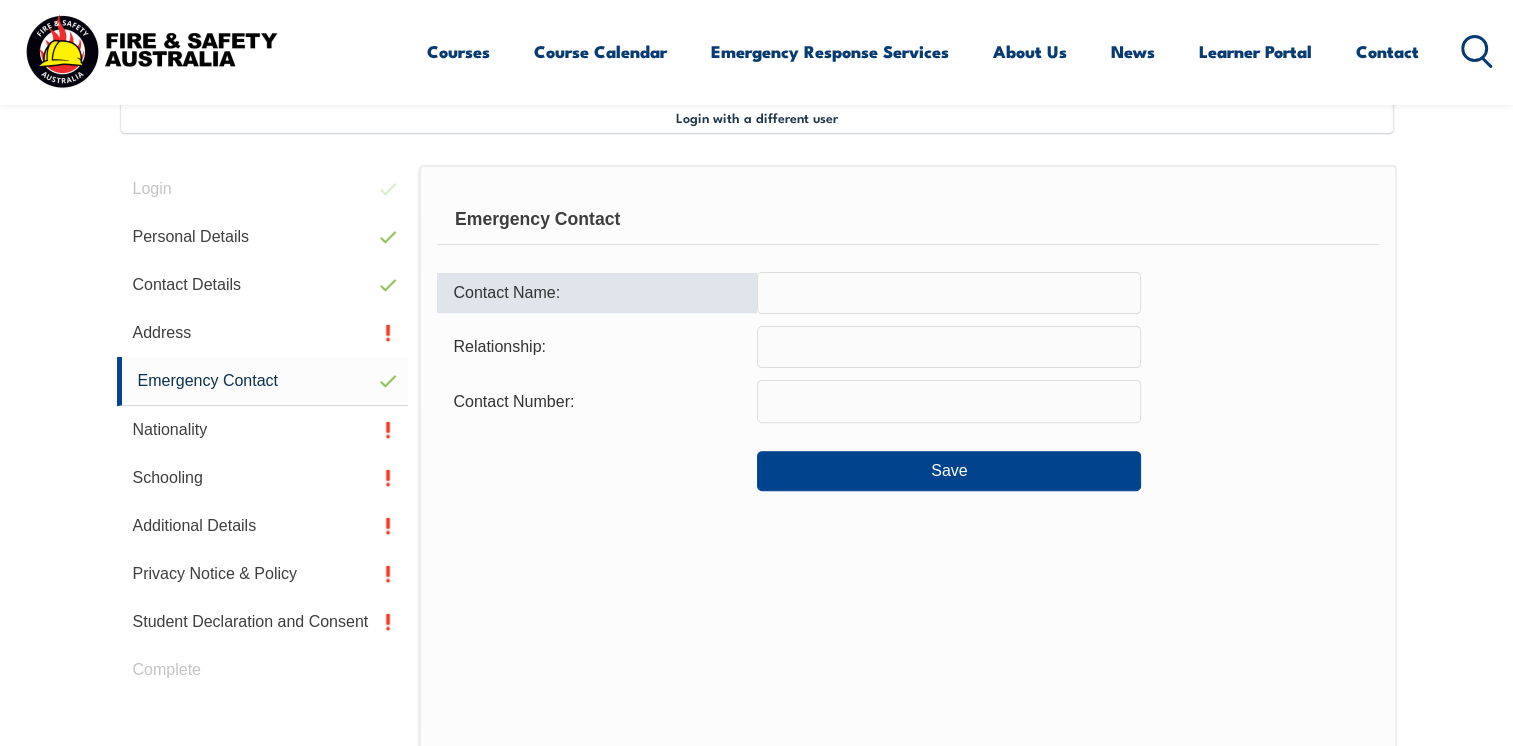 click at bounding box center (949, 293) 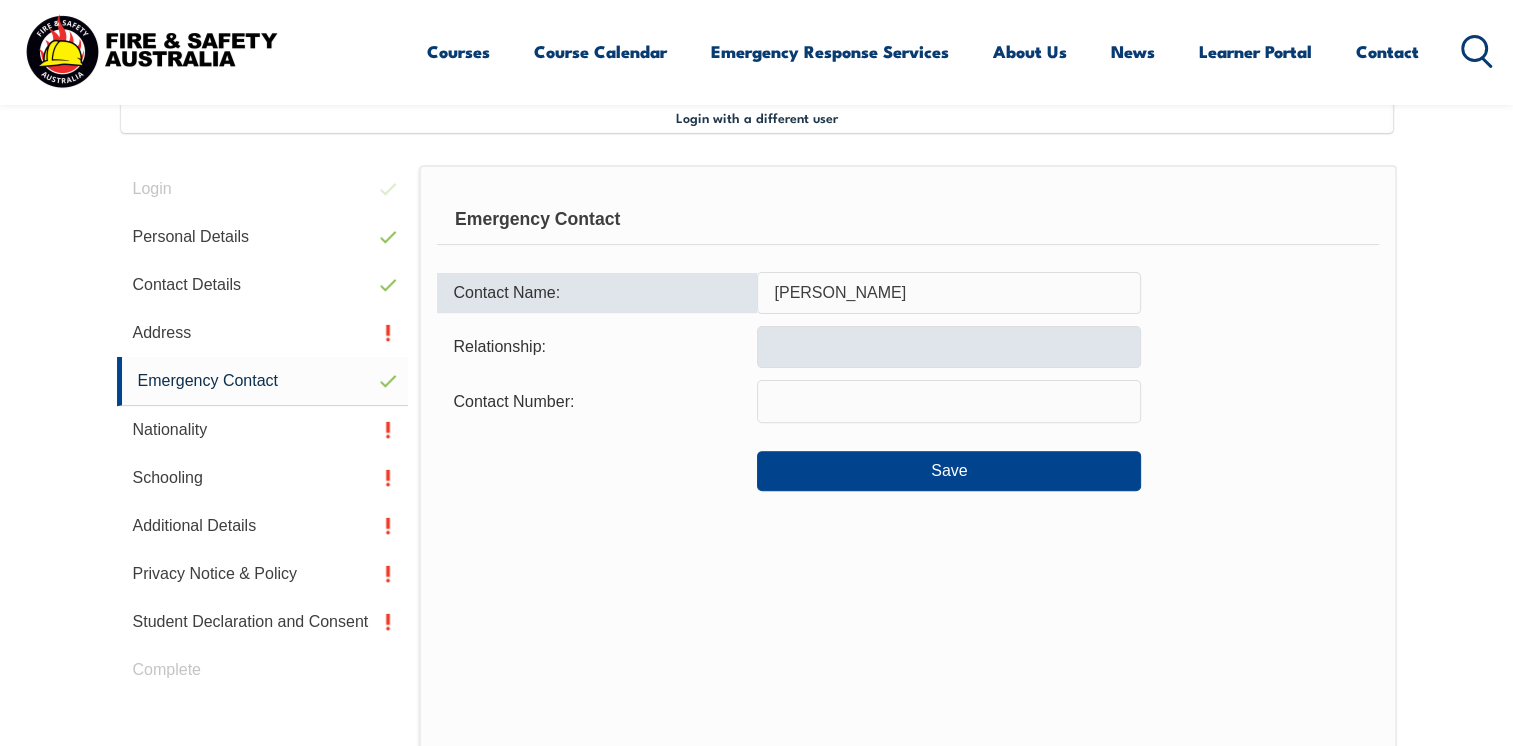 type on "[PERSON_NAME]" 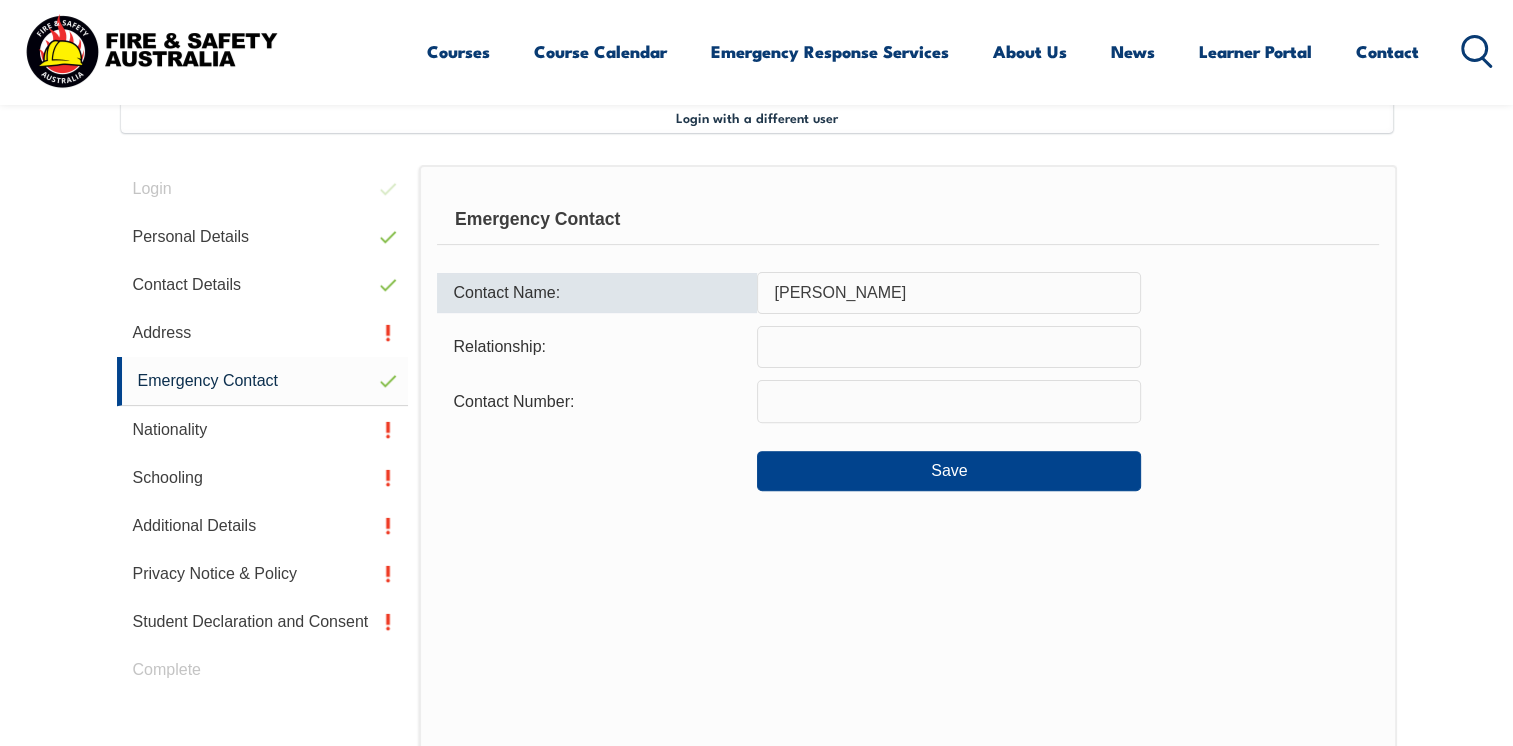 click at bounding box center [949, 347] 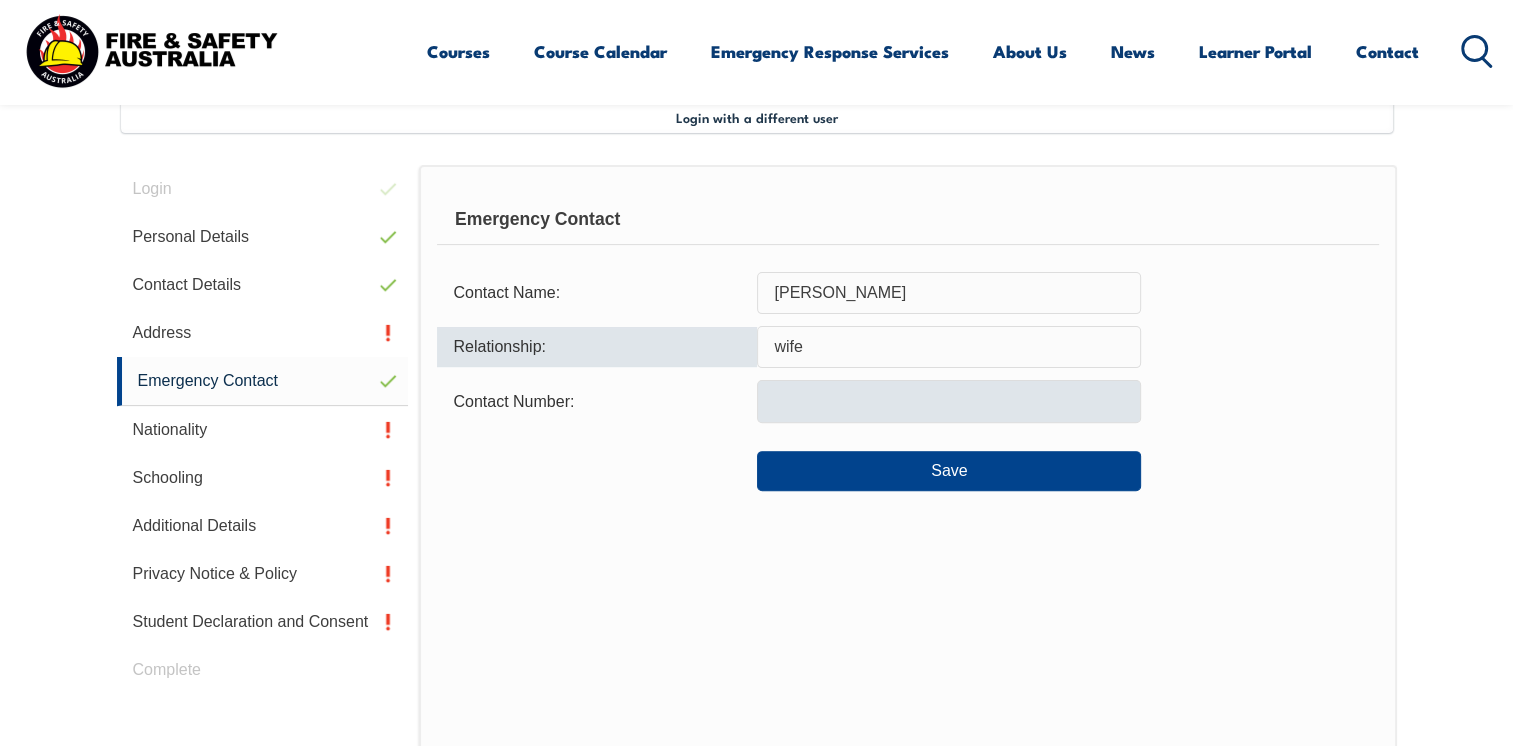 type on "wife" 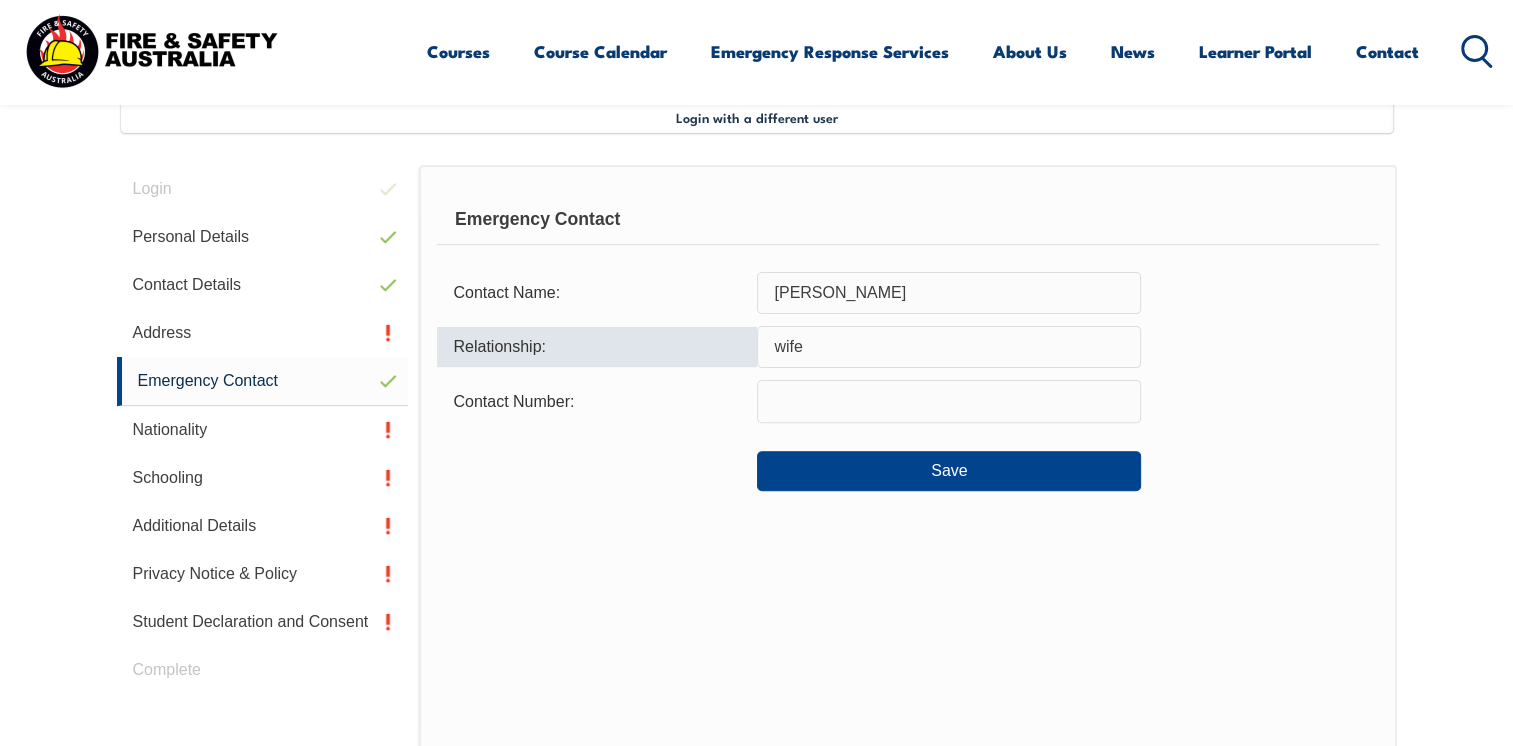 click at bounding box center [949, 401] 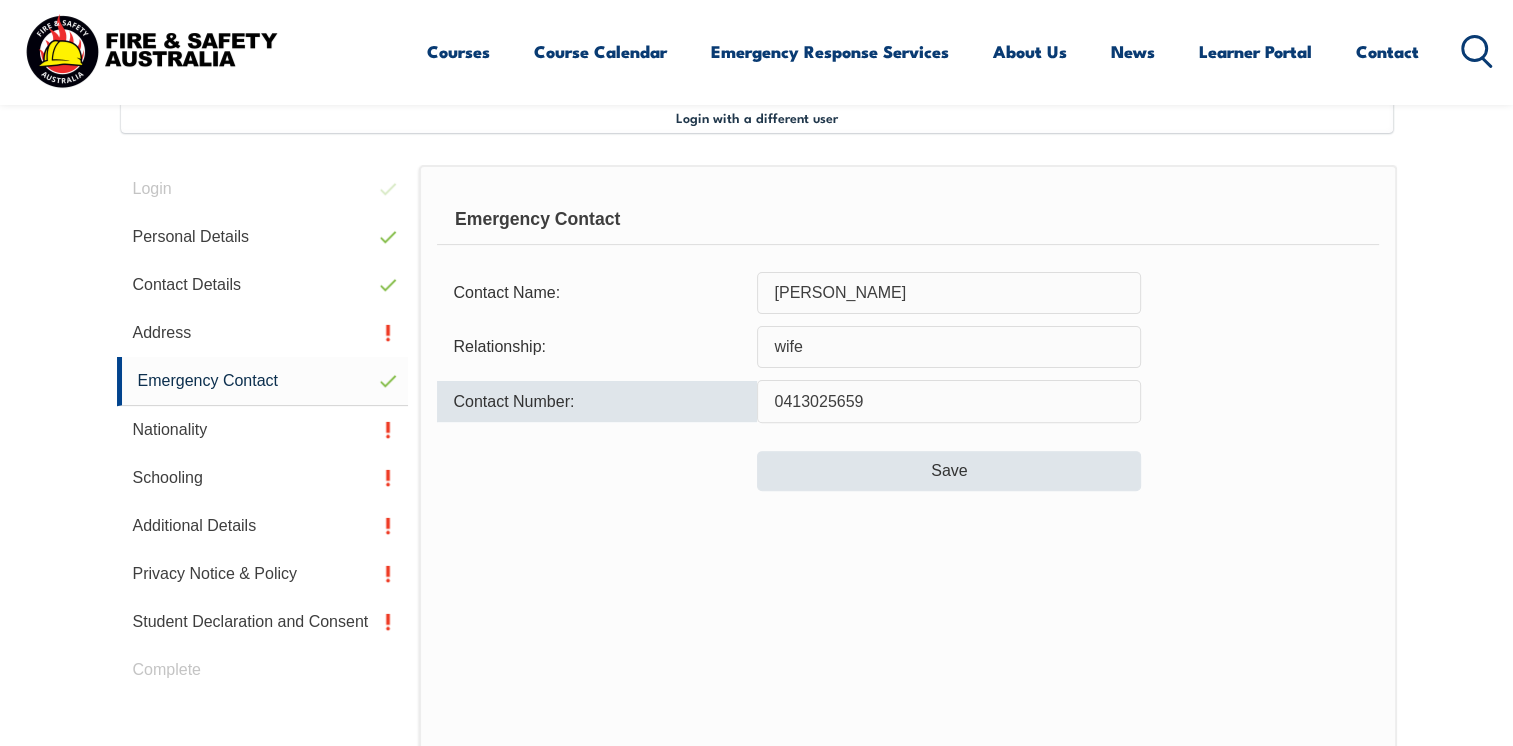 type on "0413025659" 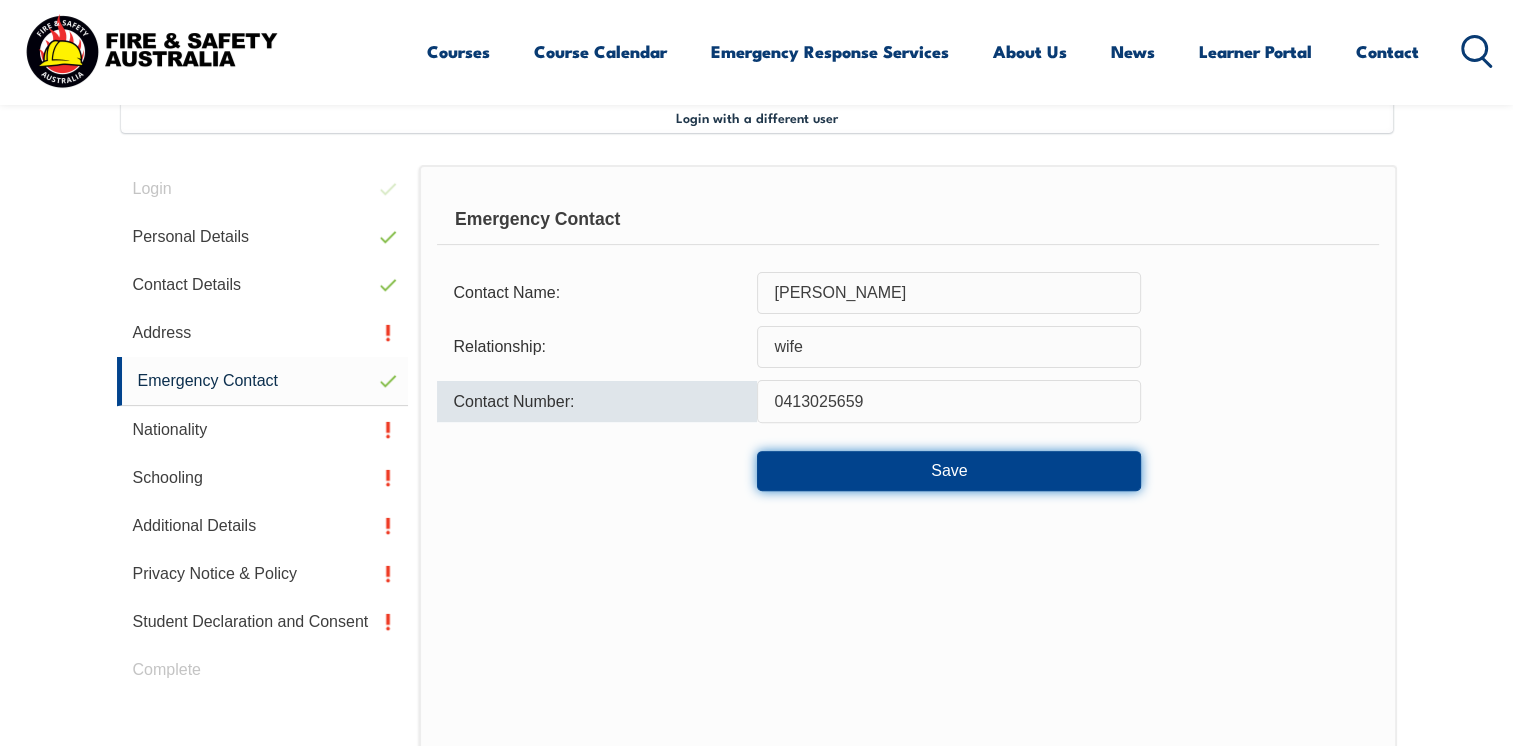click on "Save" at bounding box center [949, 471] 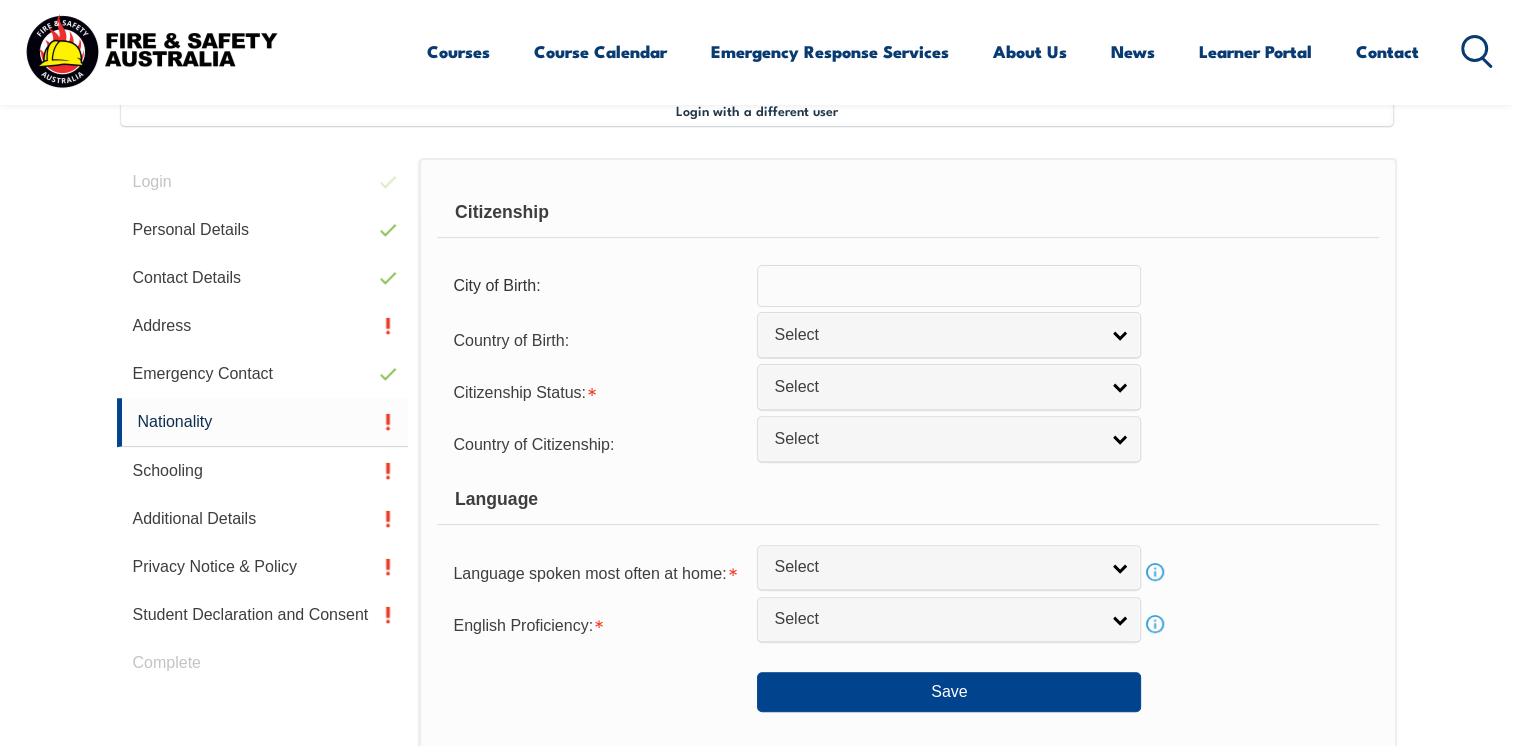 scroll, scrollTop: 544, scrollLeft: 0, axis: vertical 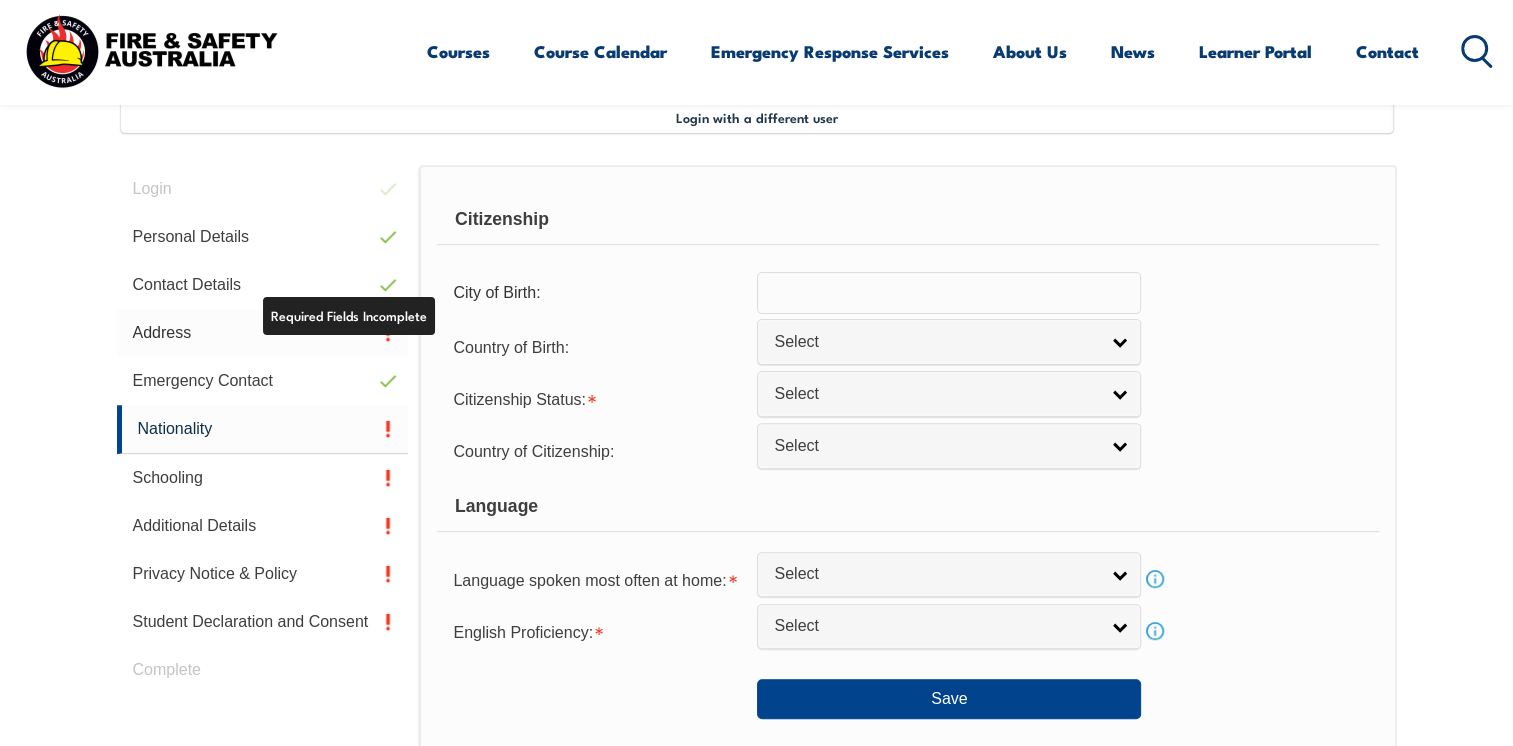 click on "Address" at bounding box center (263, 333) 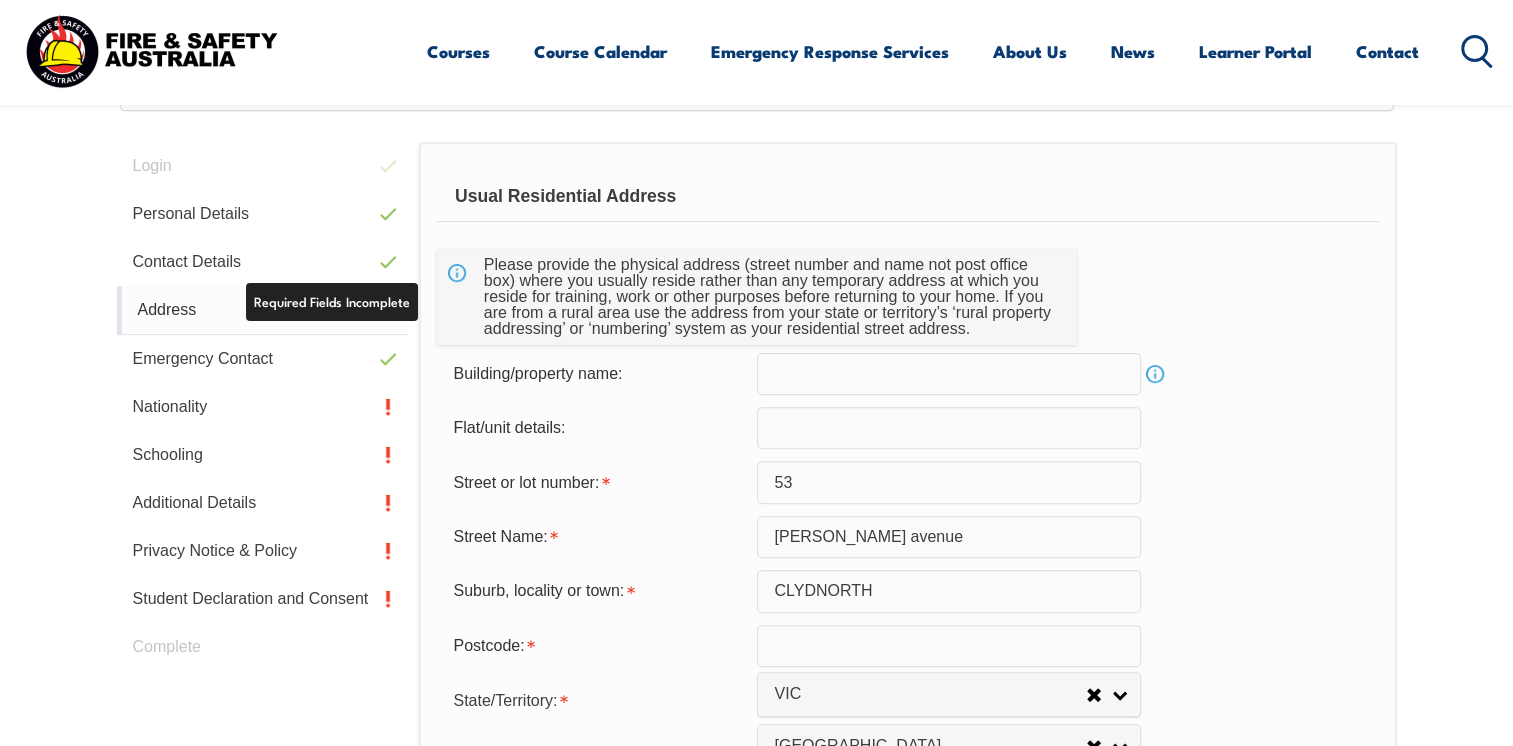 scroll, scrollTop: 544, scrollLeft: 0, axis: vertical 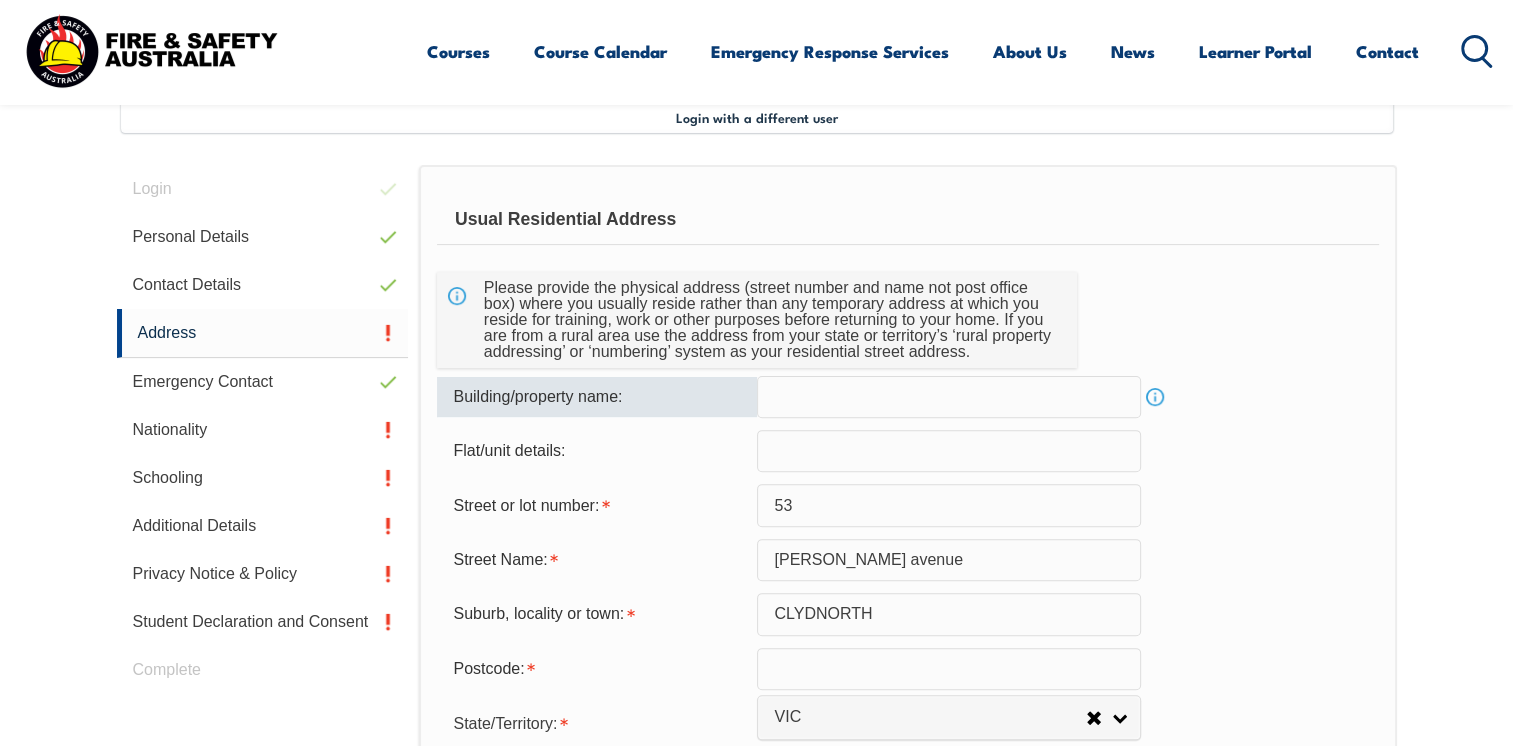 click at bounding box center (949, 397) 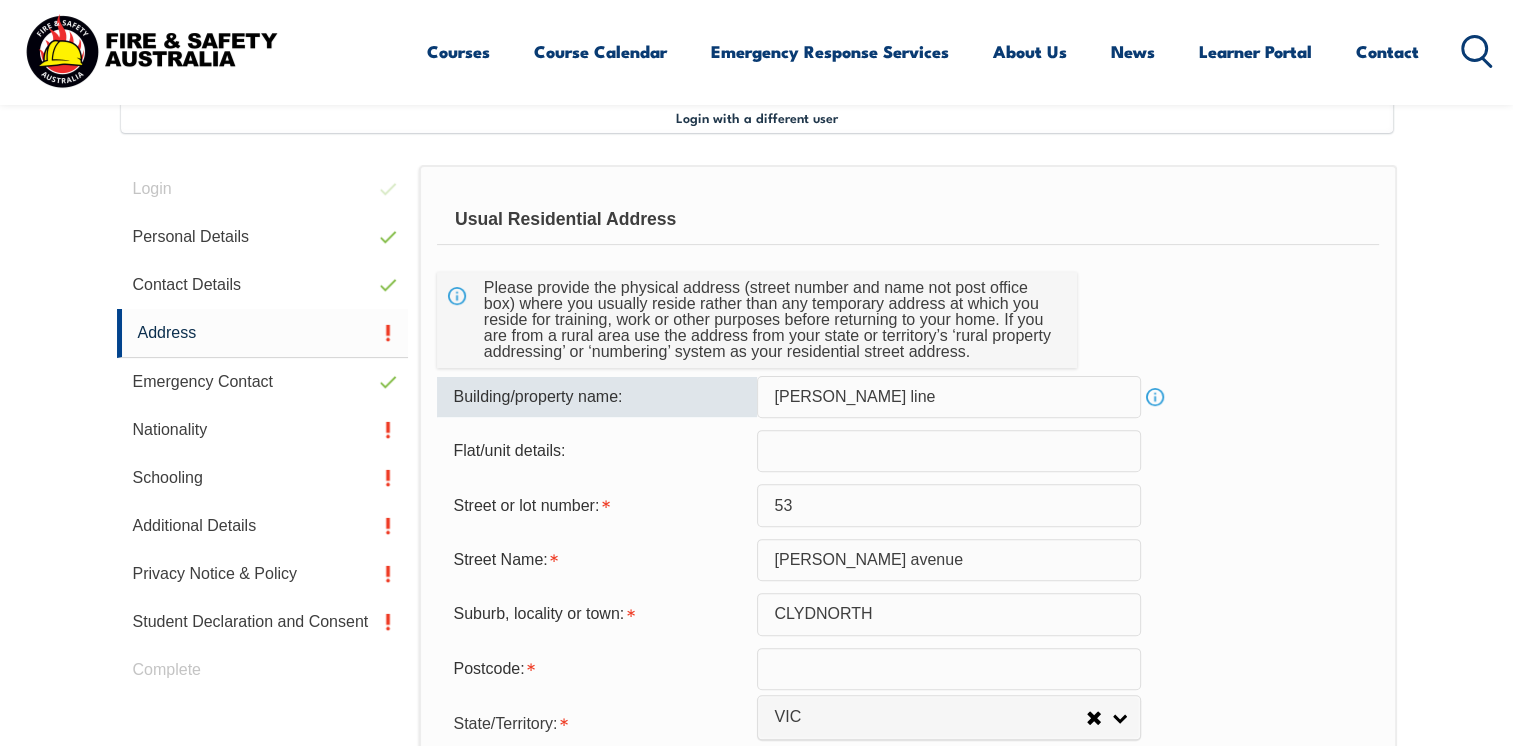 click on "[PERSON_NAME] line" at bounding box center (949, 397) 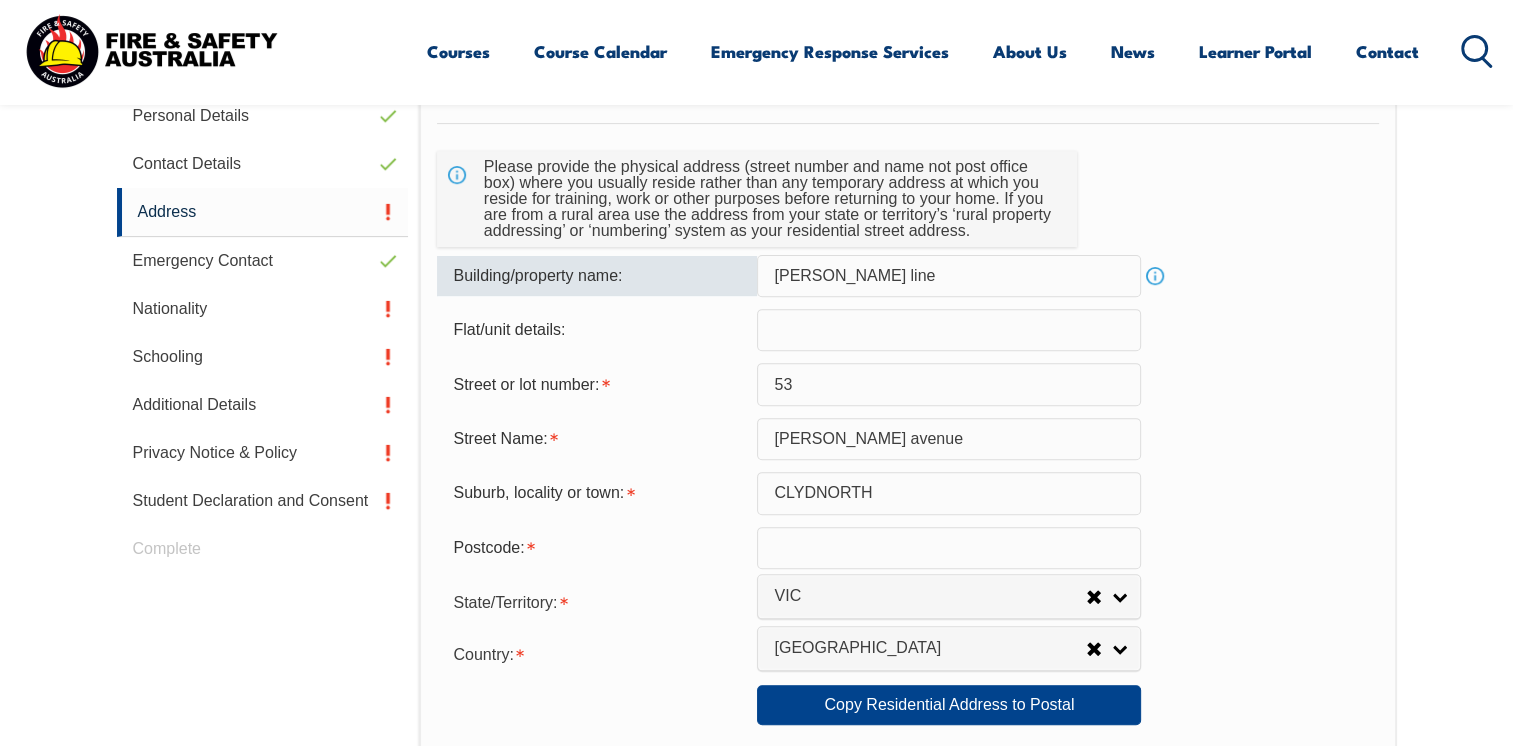 scroll, scrollTop: 672, scrollLeft: 0, axis: vertical 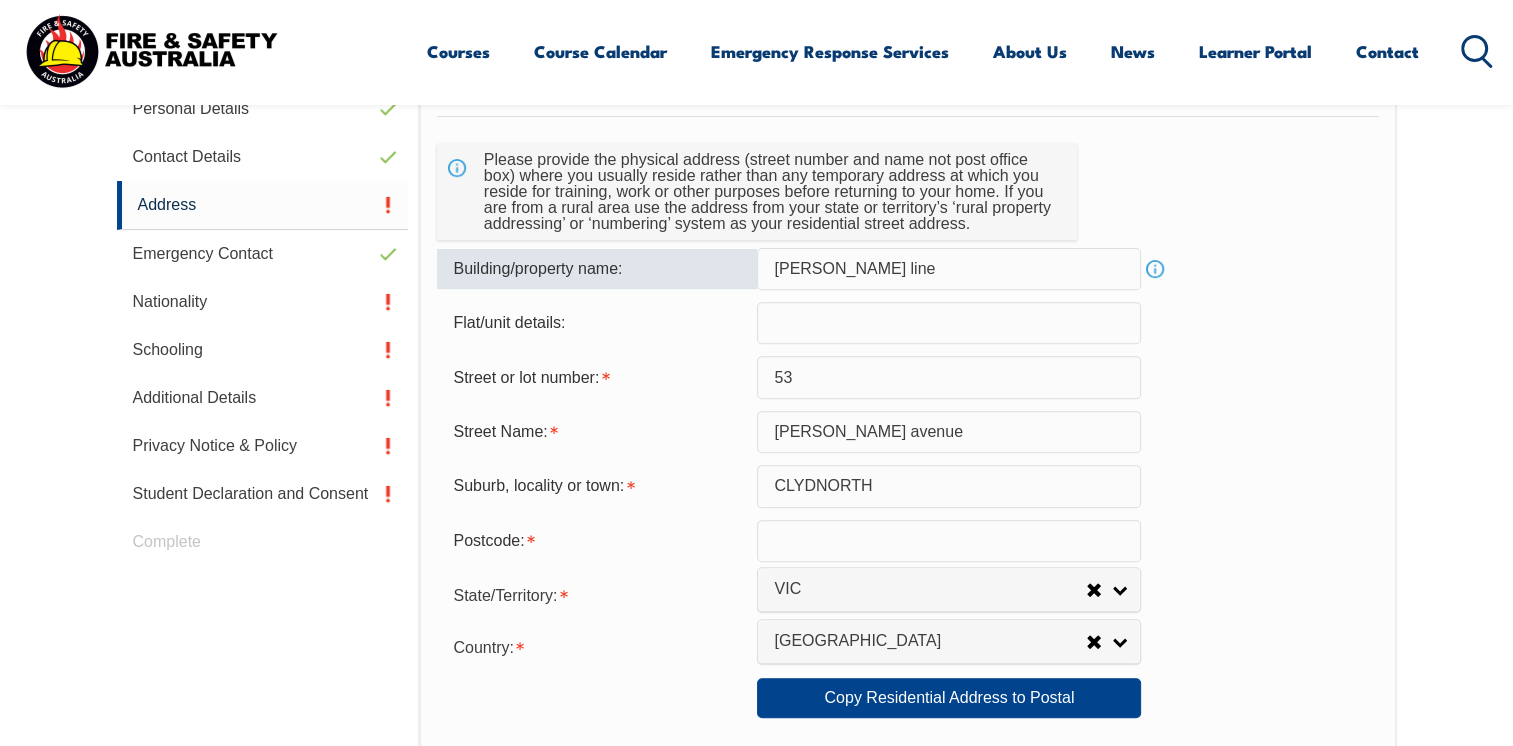 type on "[PERSON_NAME] line" 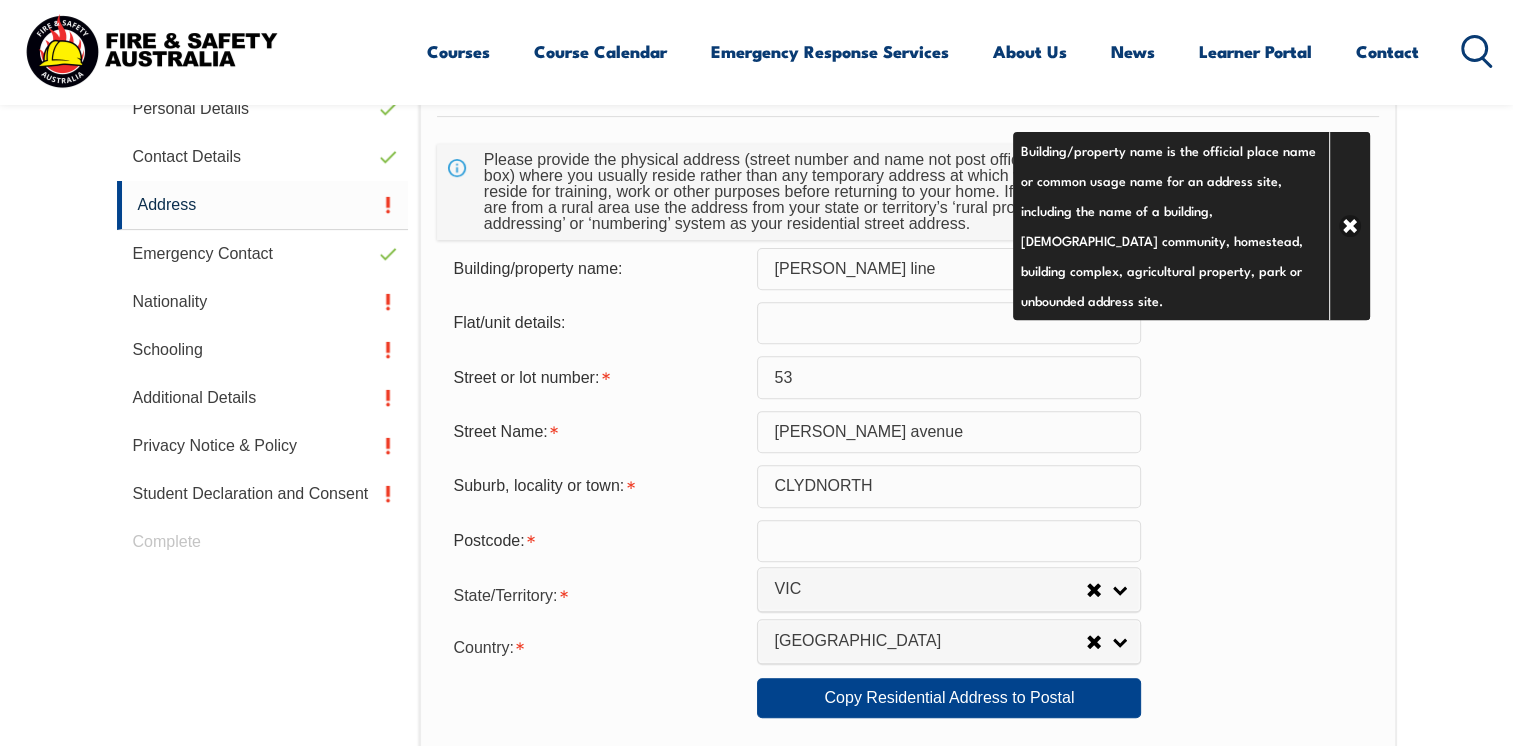 click on "Street or lot number: 53" at bounding box center (907, 377) 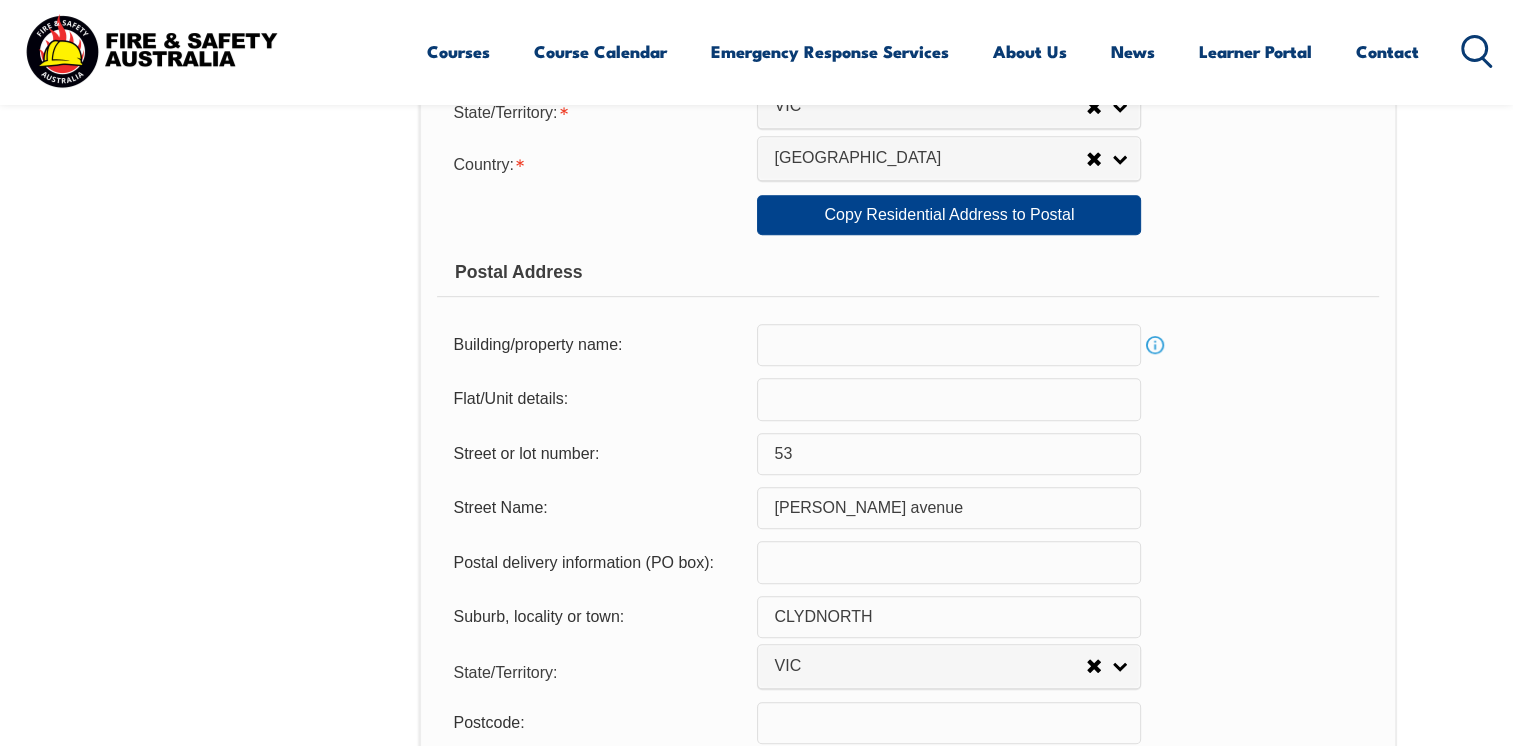 scroll, scrollTop: 1180, scrollLeft: 0, axis: vertical 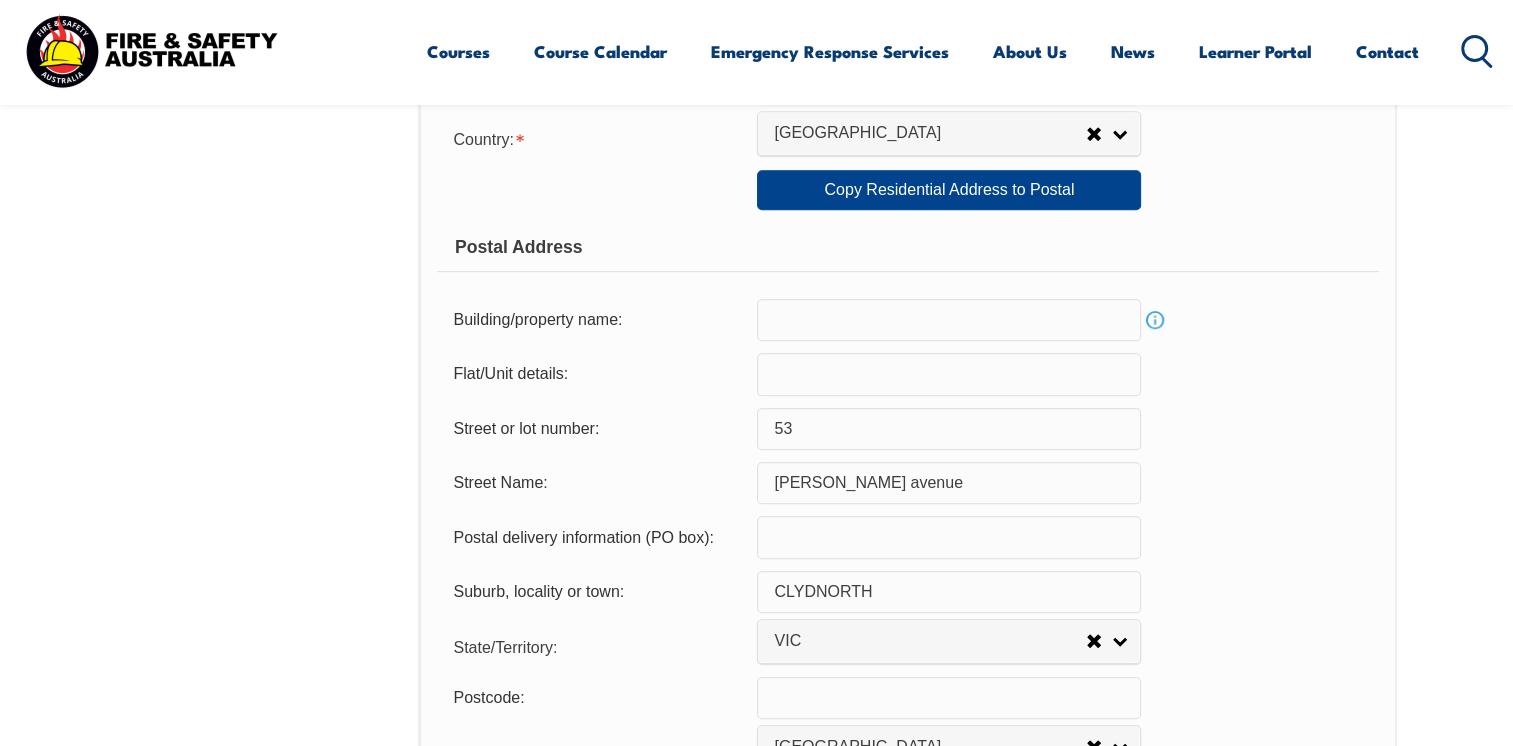 click on "Info" at bounding box center (1155, 320) 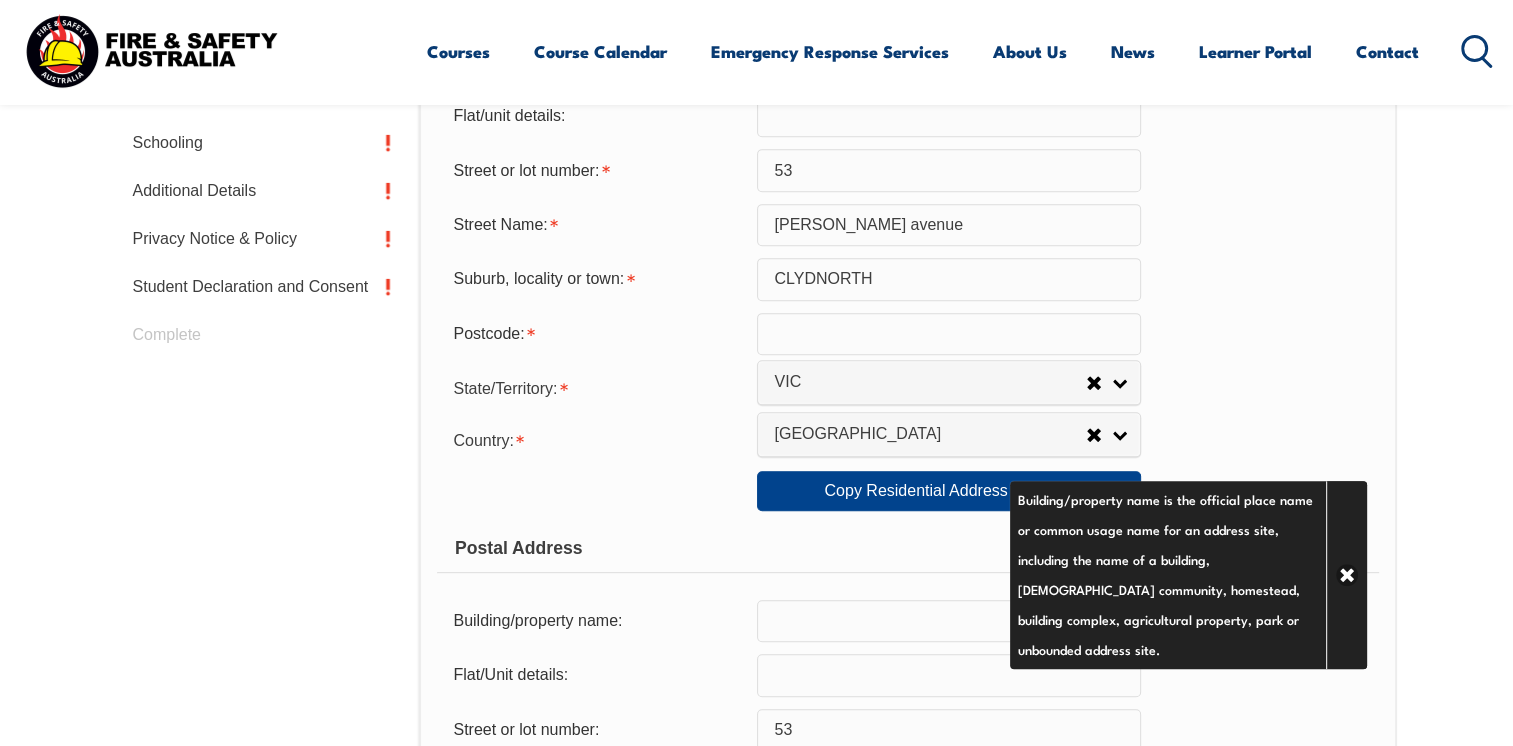 scroll, scrollTop: 846, scrollLeft: 0, axis: vertical 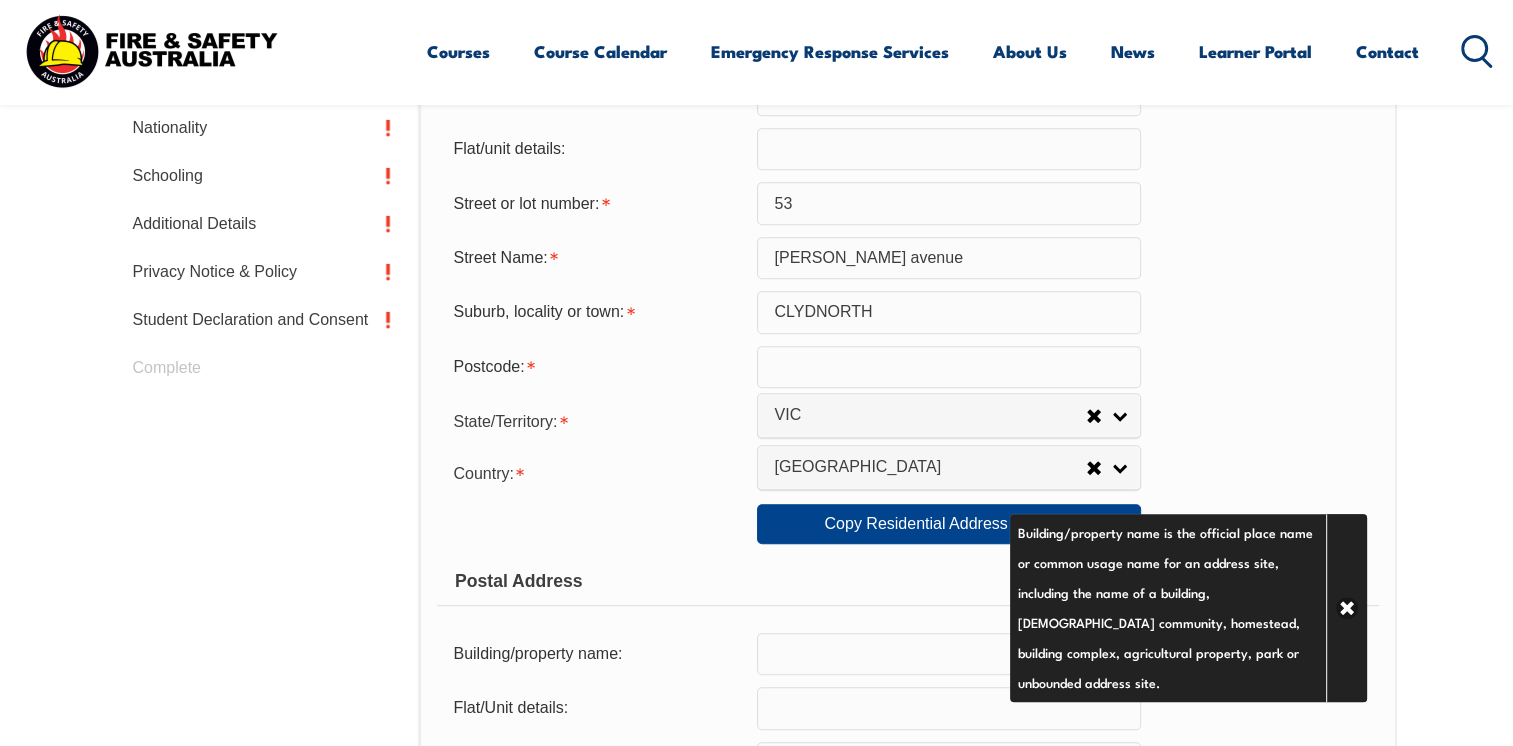 click at bounding box center [949, 654] 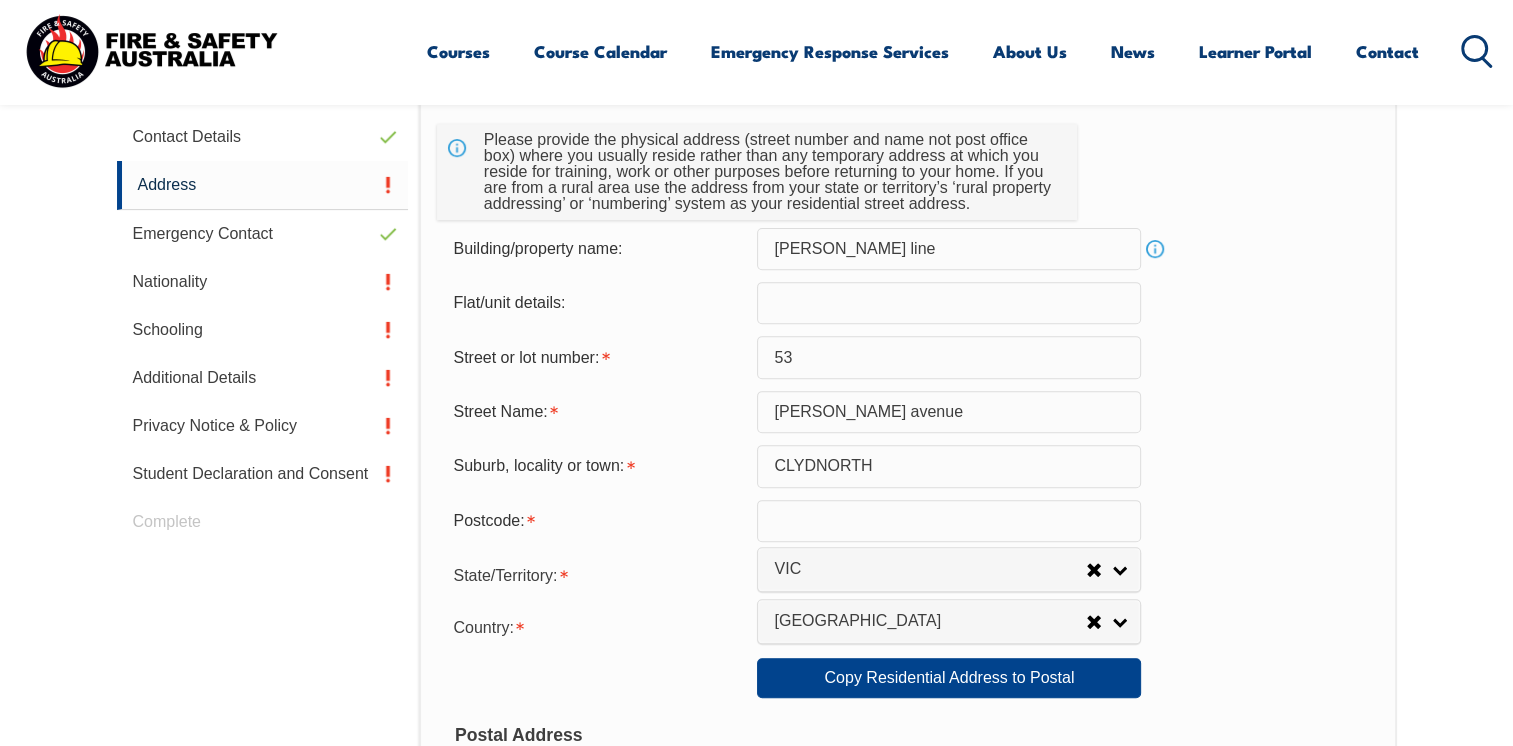 scroll, scrollTop: 628, scrollLeft: 0, axis: vertical 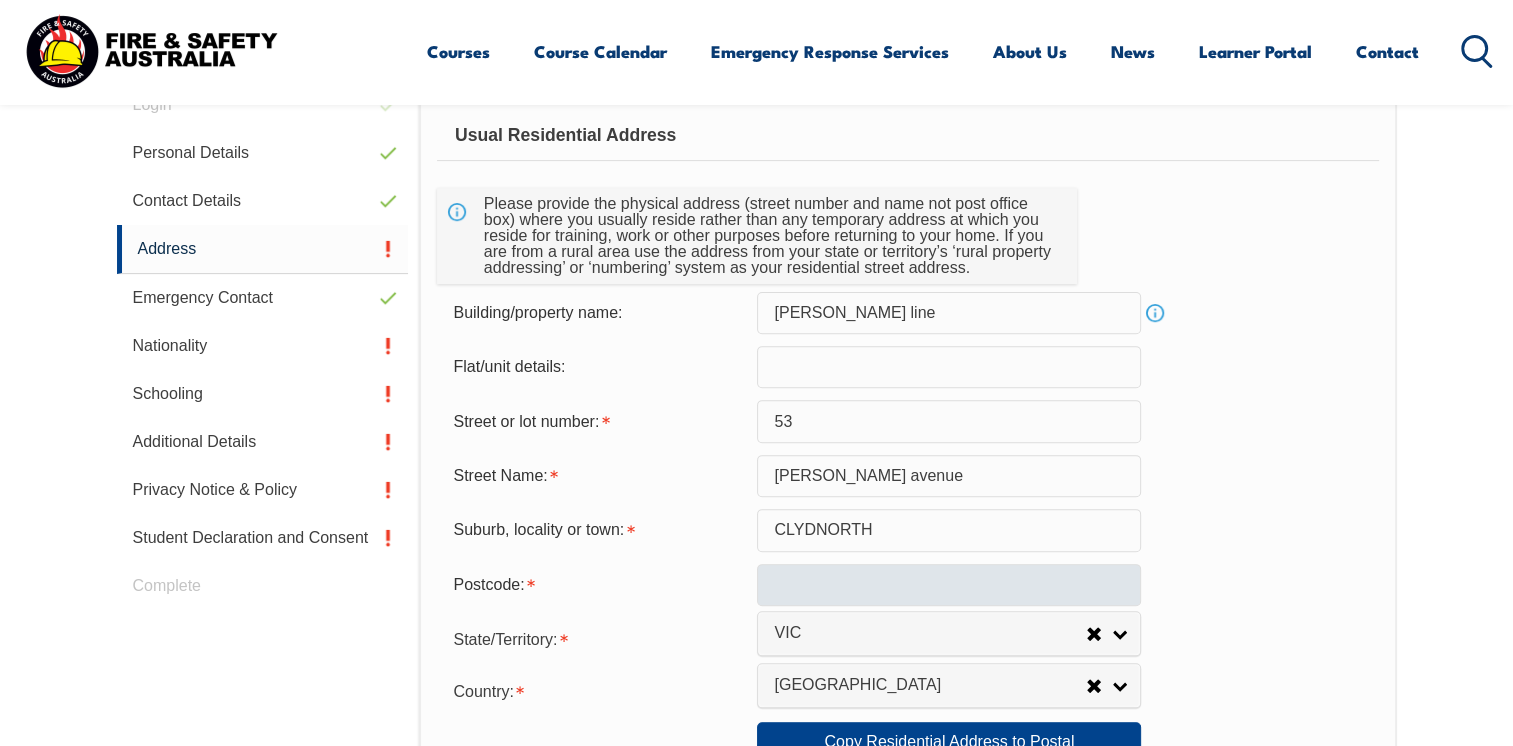type on "[PERSON_NAME] line" 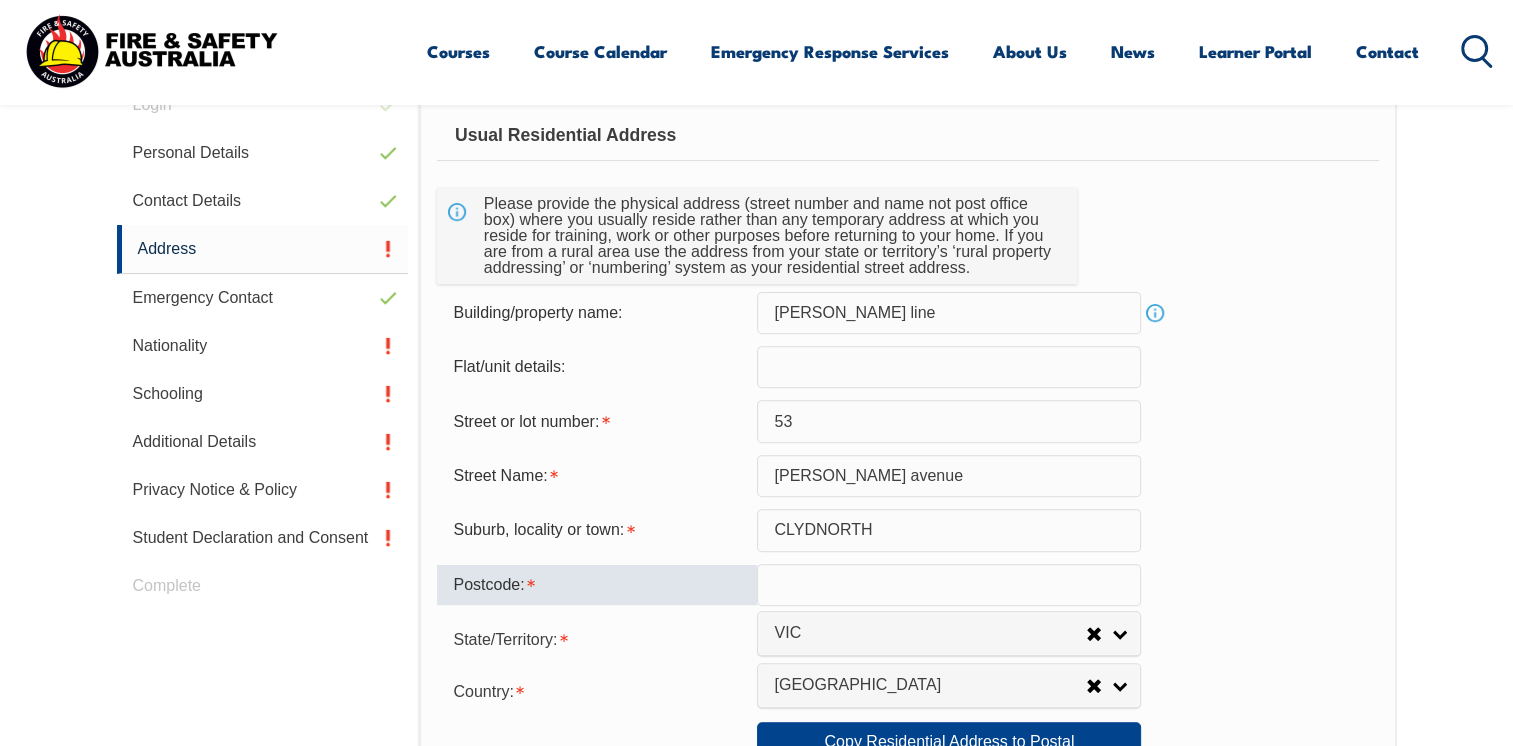 click at bounding box center (949, 585) 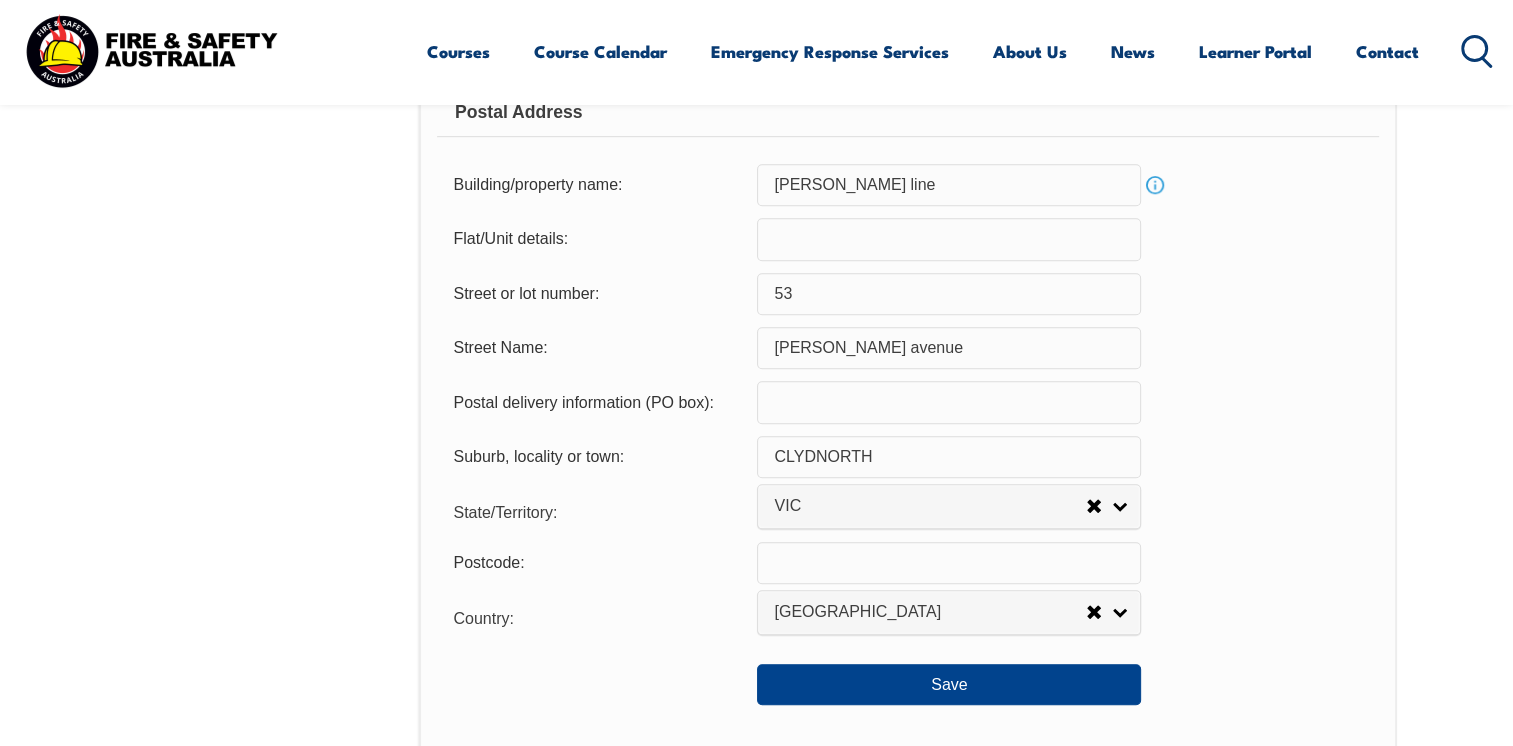 scroll, scrollTop: 1415, scrollLeft: 0, axis: vertical 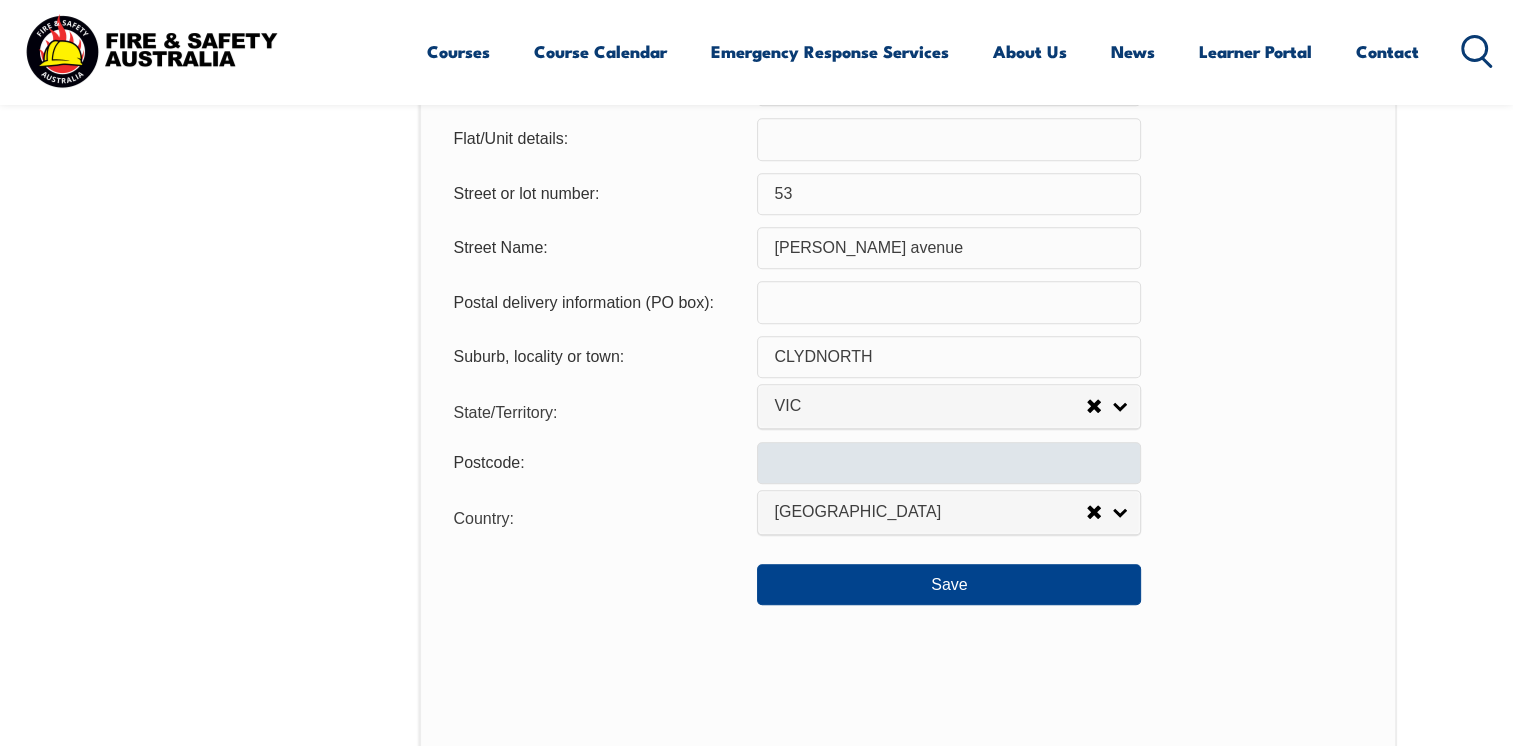type on "39787" 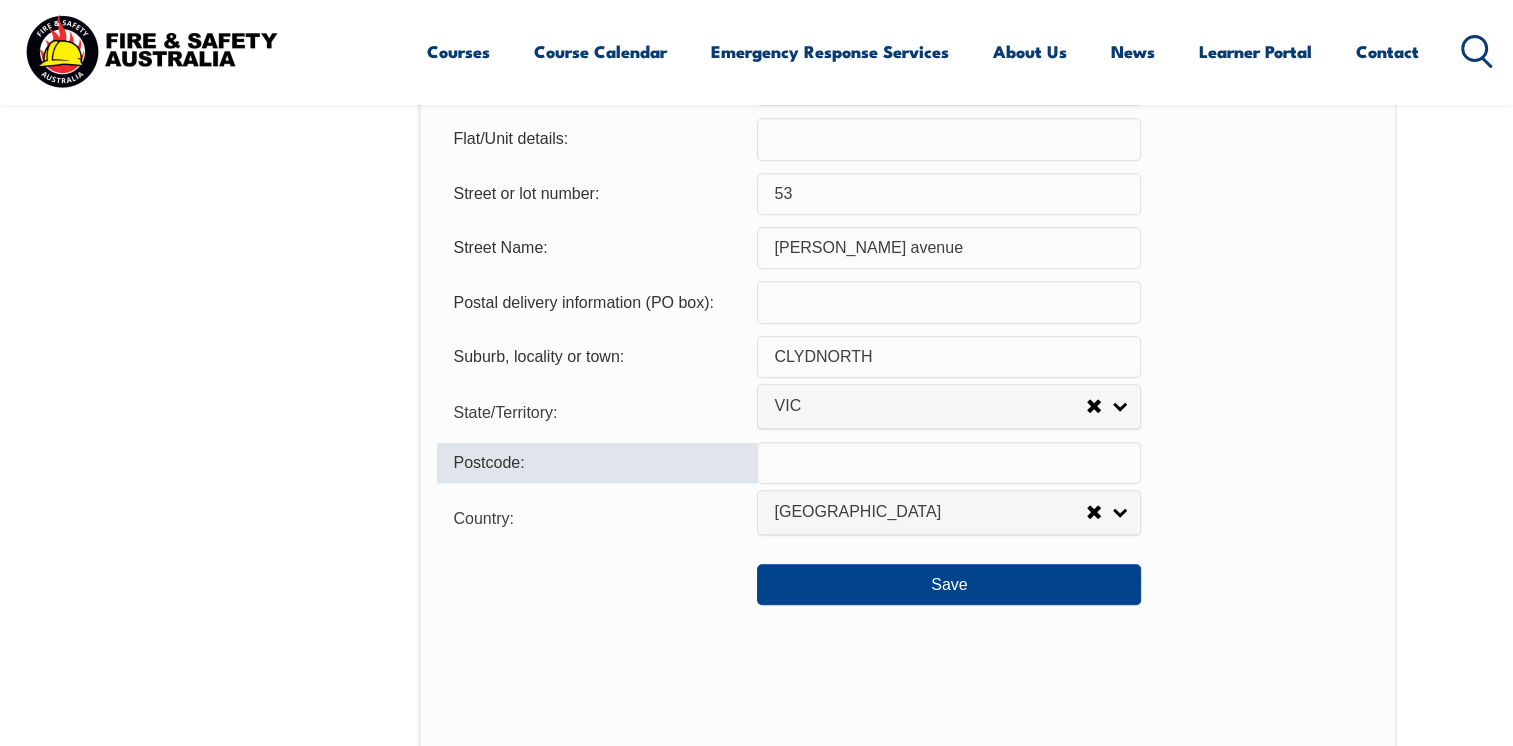 click at bounding box center [949, 463] 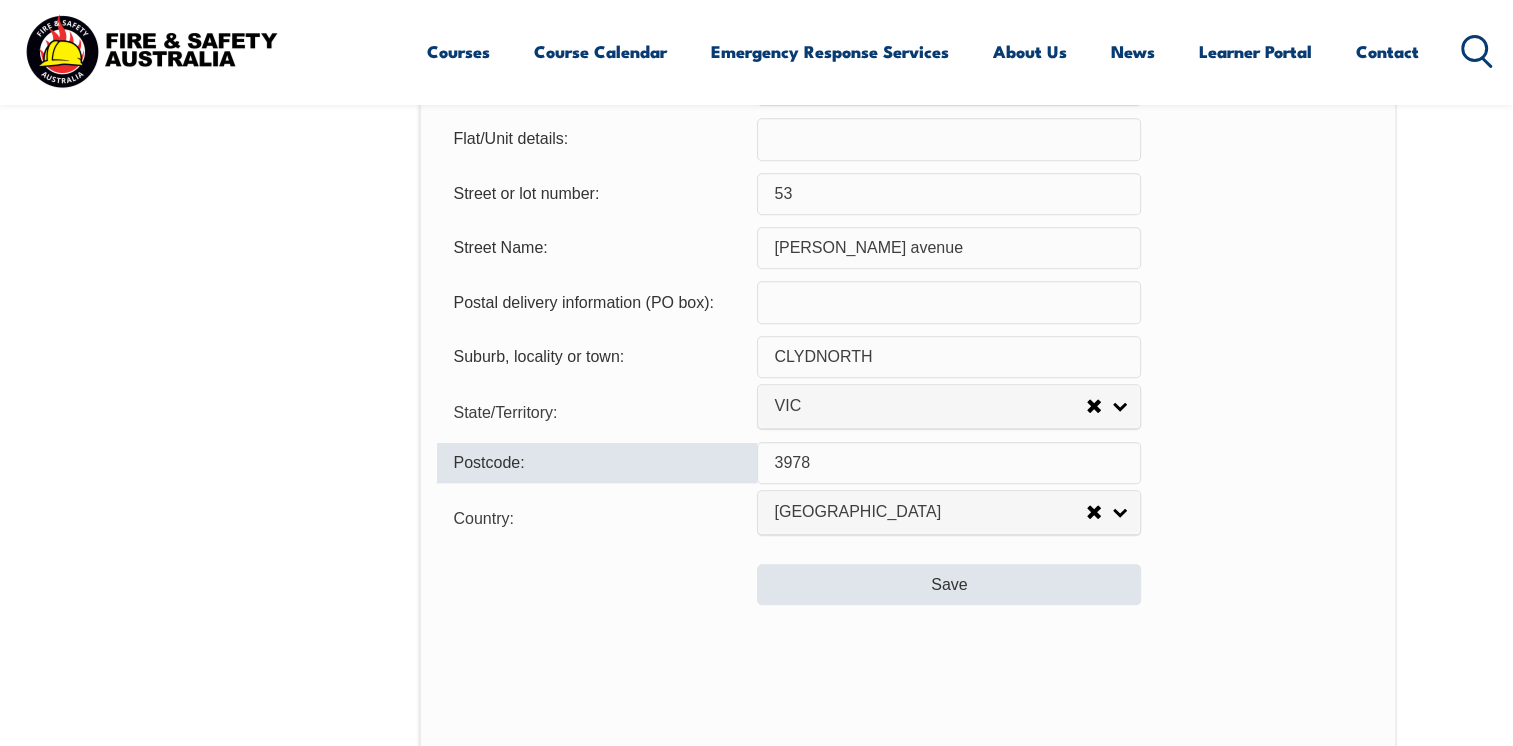 type on "3978" 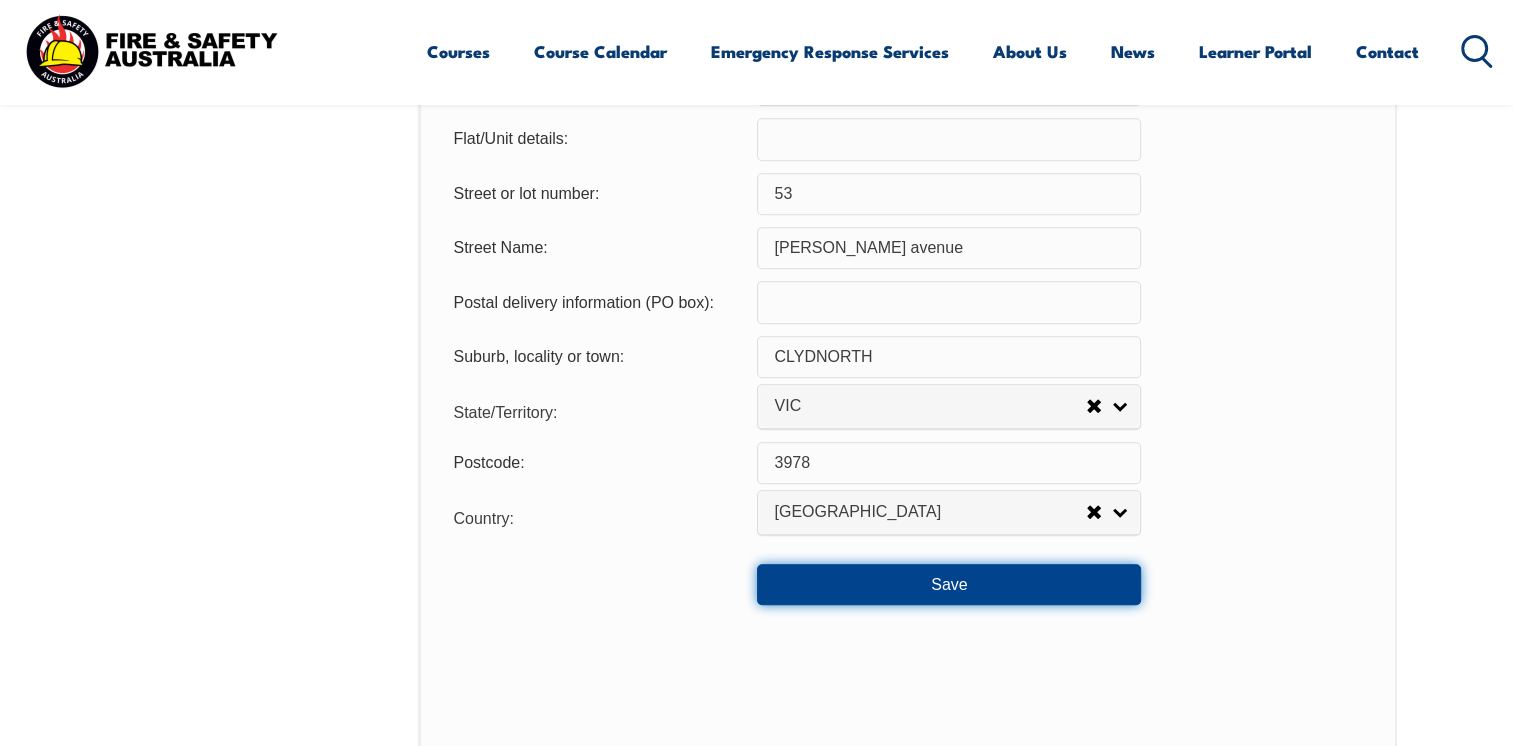 click on "Save" at bounding box center [949, 584] 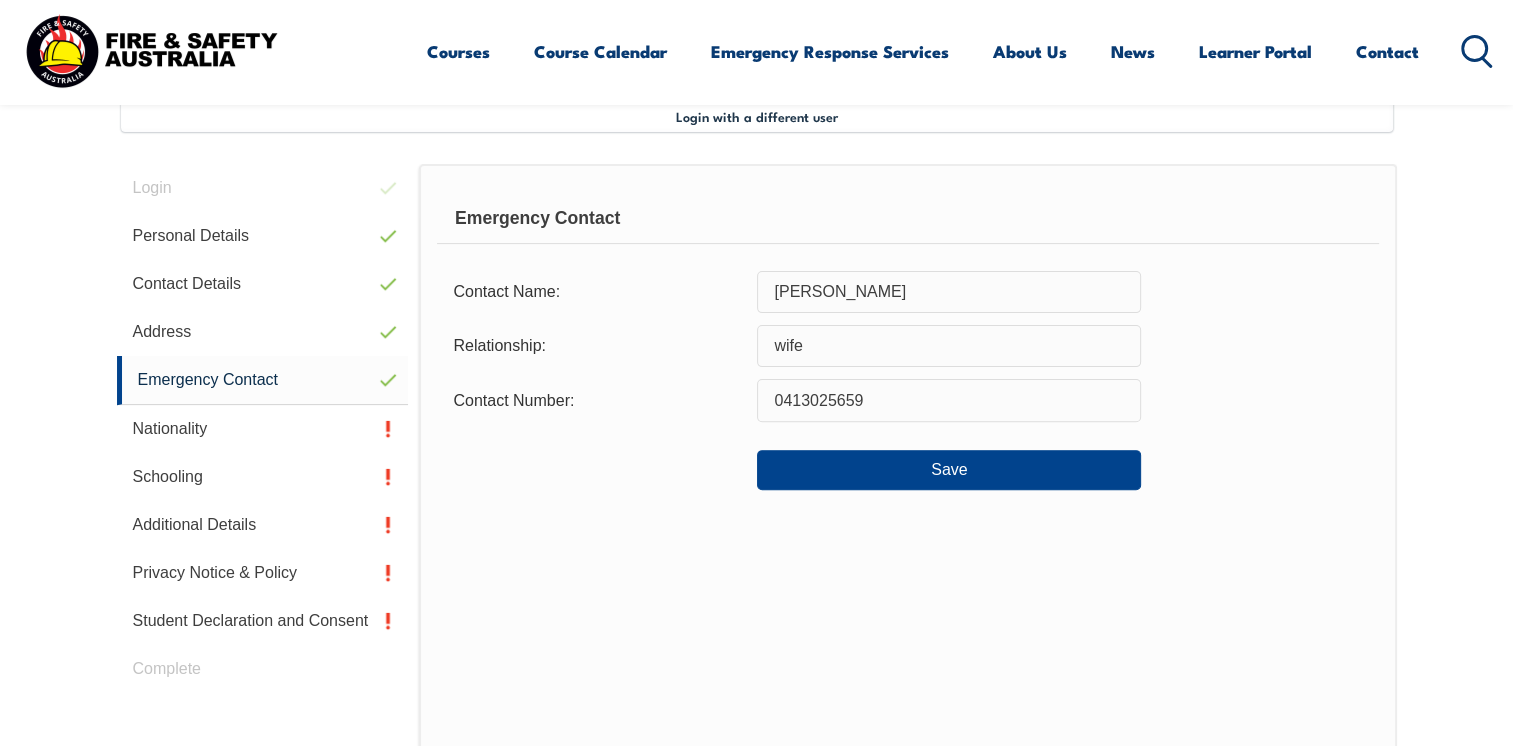 scroll, scrollTop: 544, scrollLeft: 0, axis: vertical 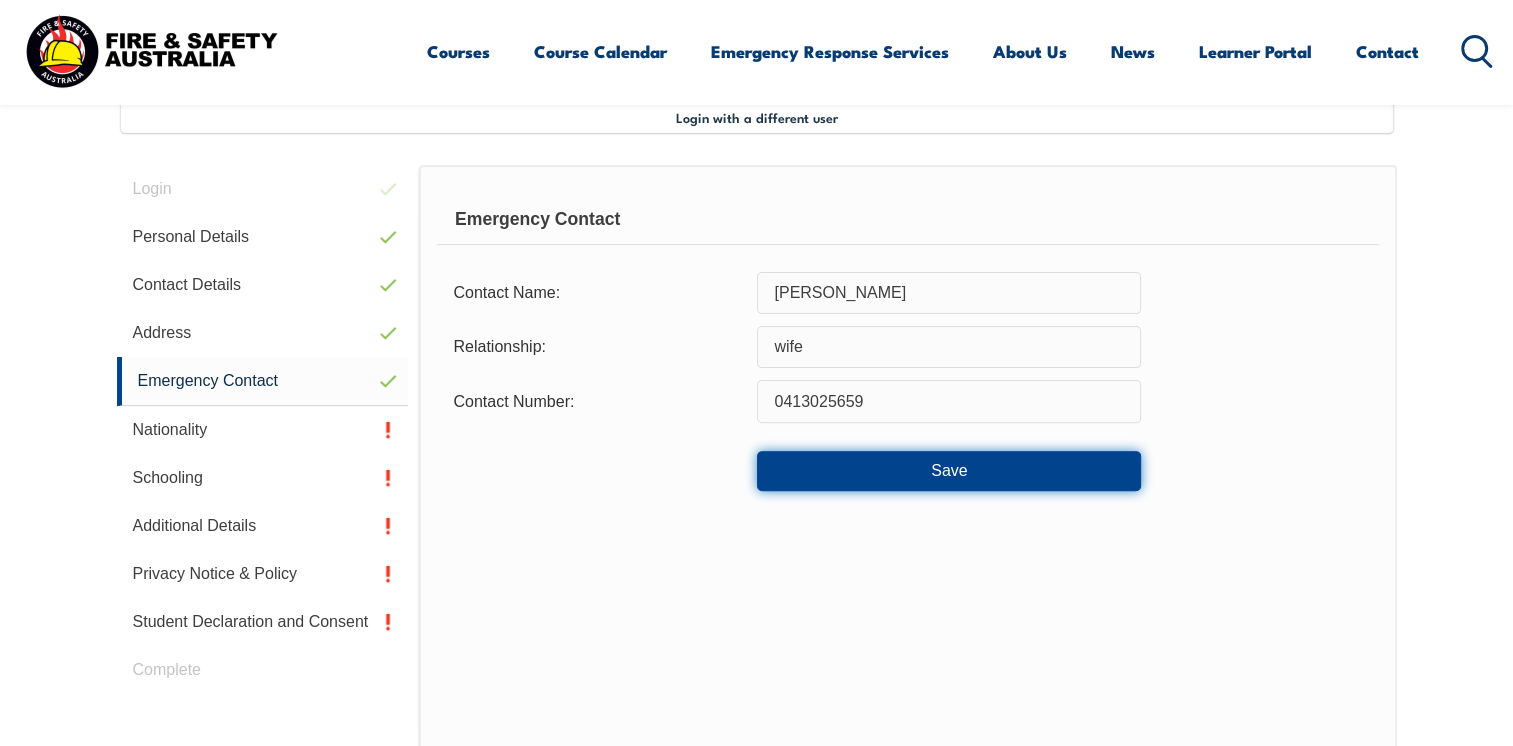 click on "Save" at bounding box center [949, 471] 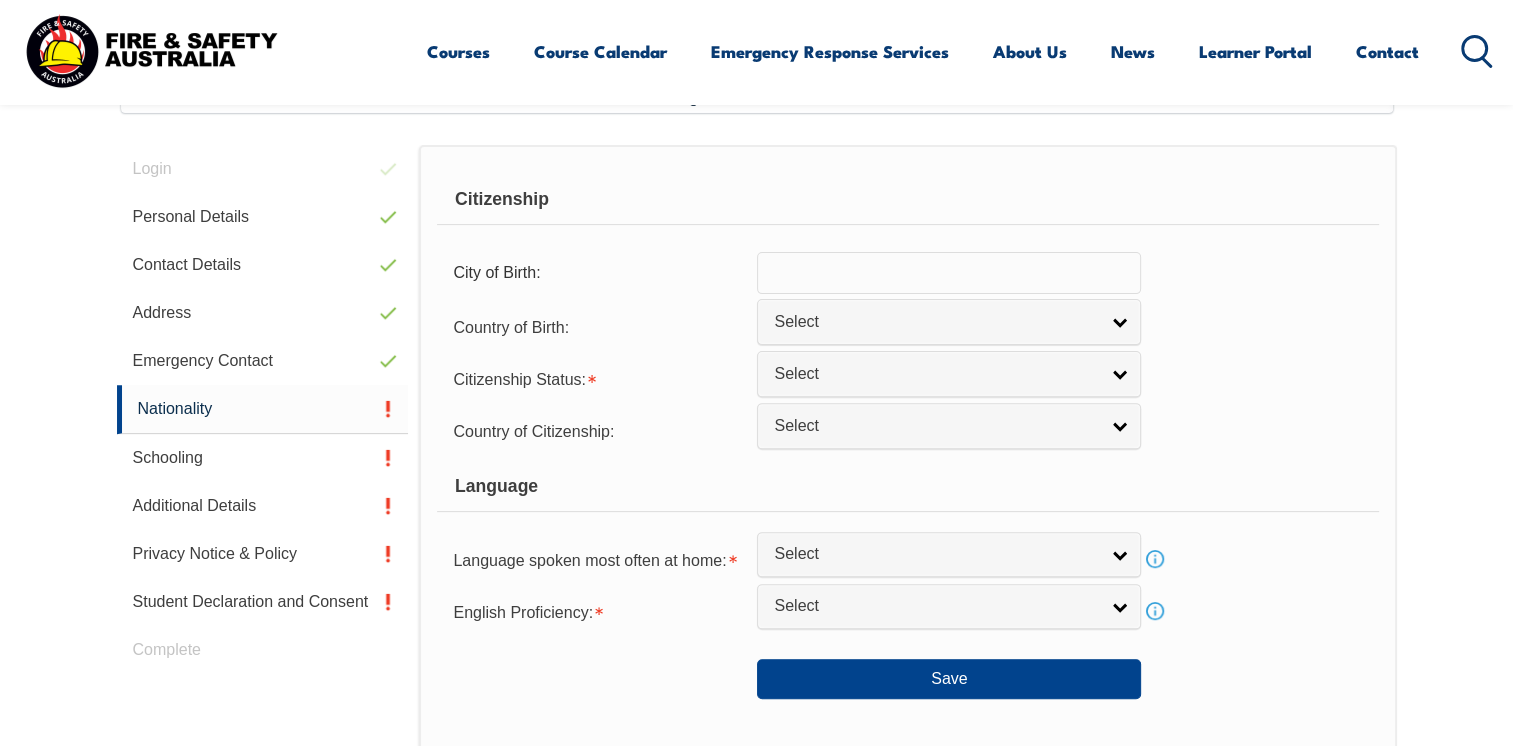 scroll, scrollTop: 544, scrollLeft: 0, axis: vertical 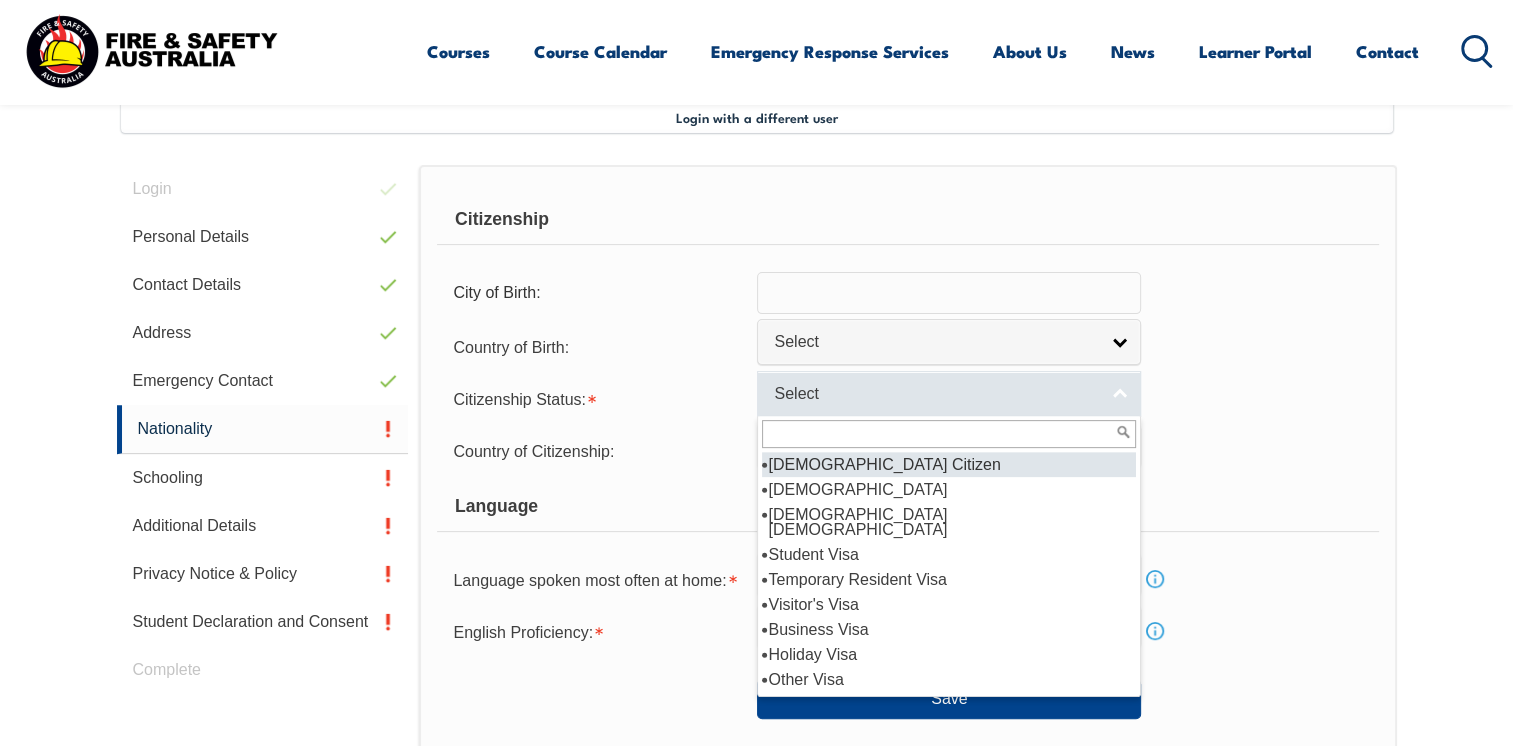 click on "Select" at bounding box center [949, 393] 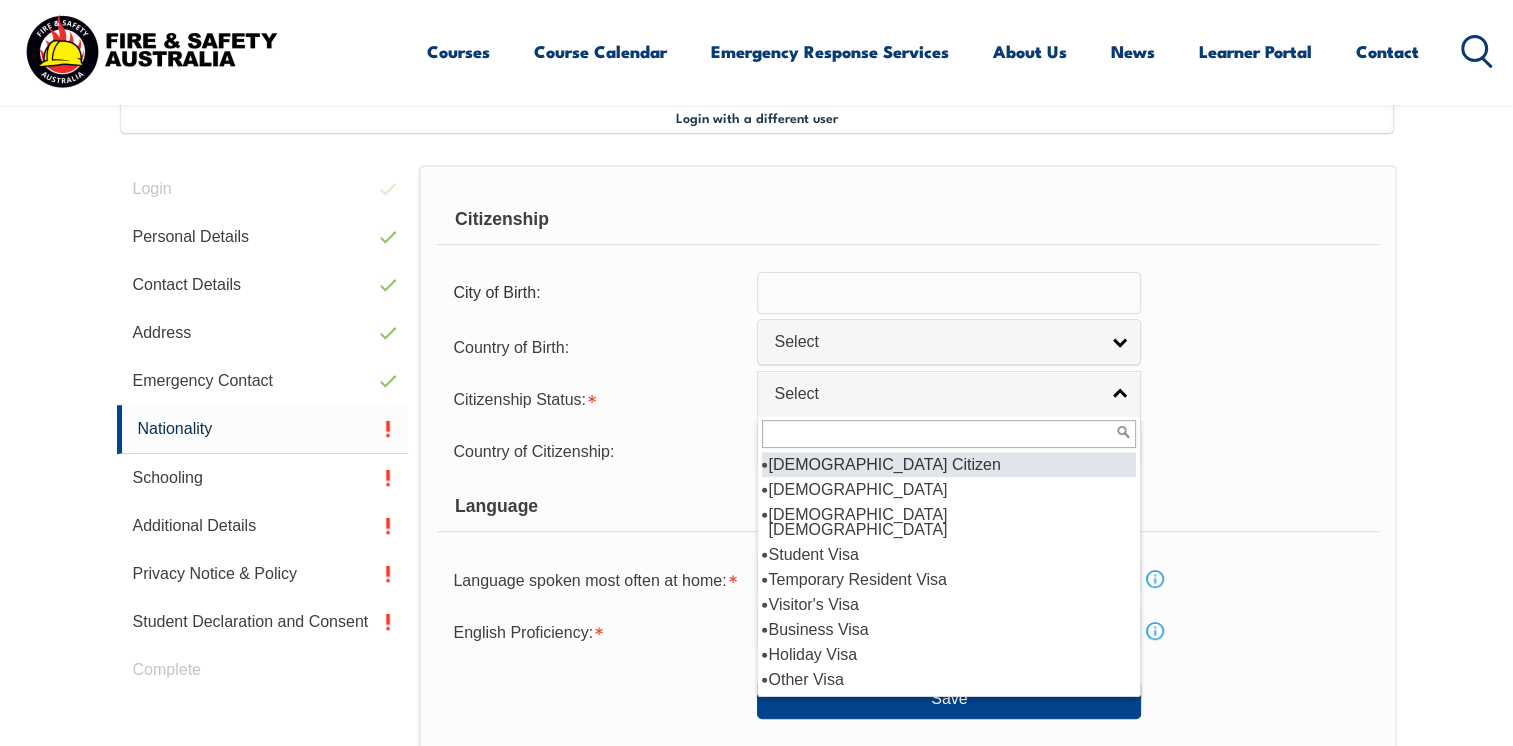 click on "[DEMOGRAPHIC_DATA] Citizen" at bounding box center [949, 464] 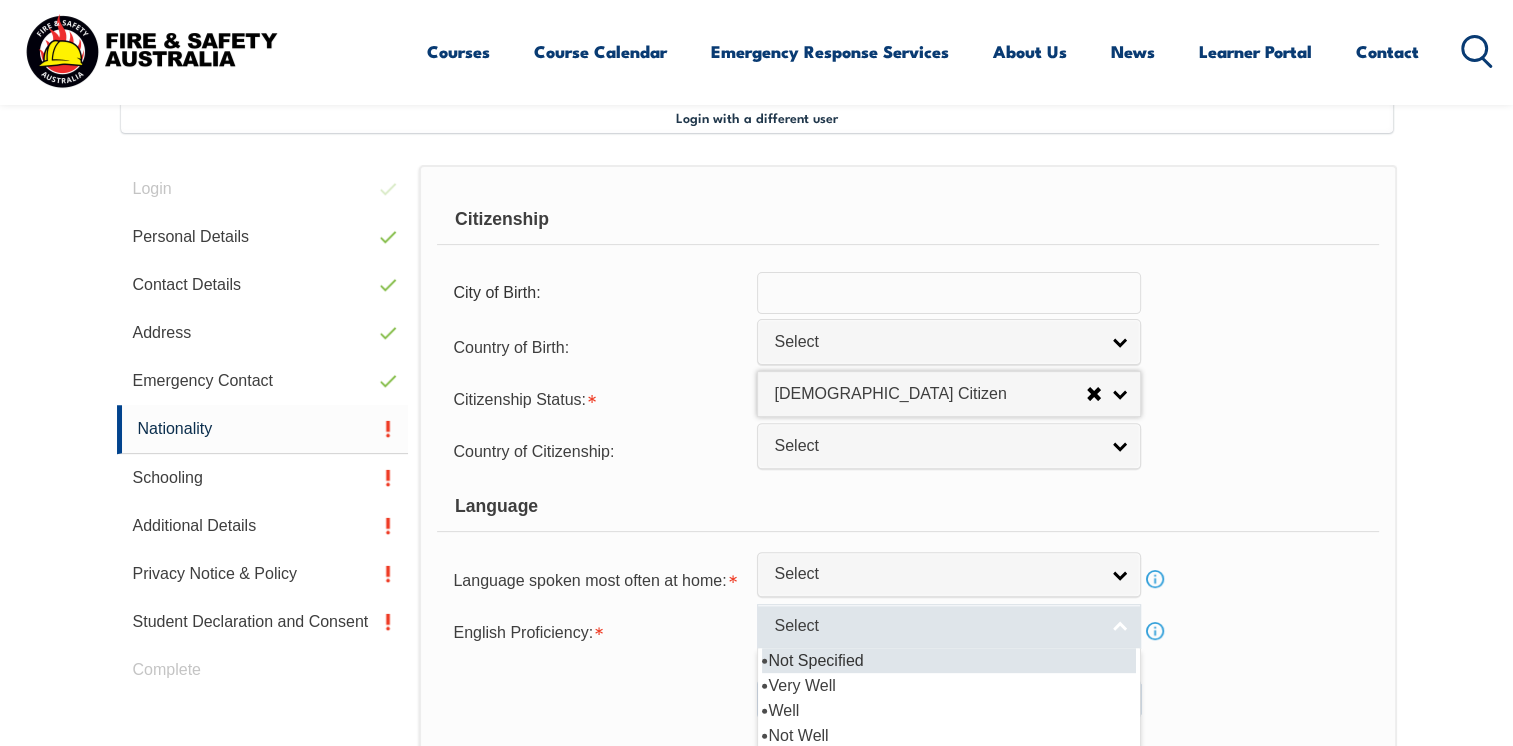 click on "Select" at bounding box center [949, 626] 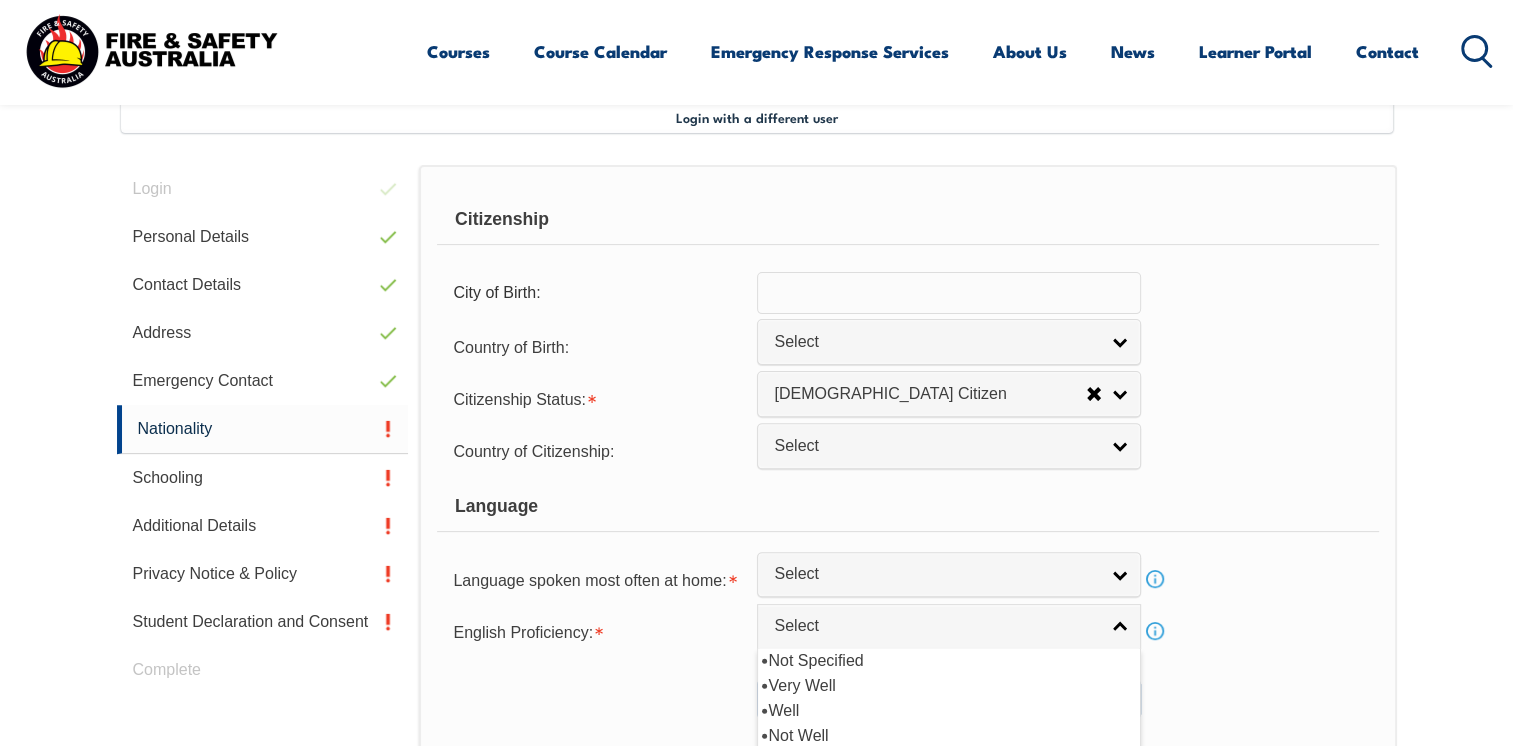 scroll, scrollTop: 1197, scrollLeft: 0, axis: vertical 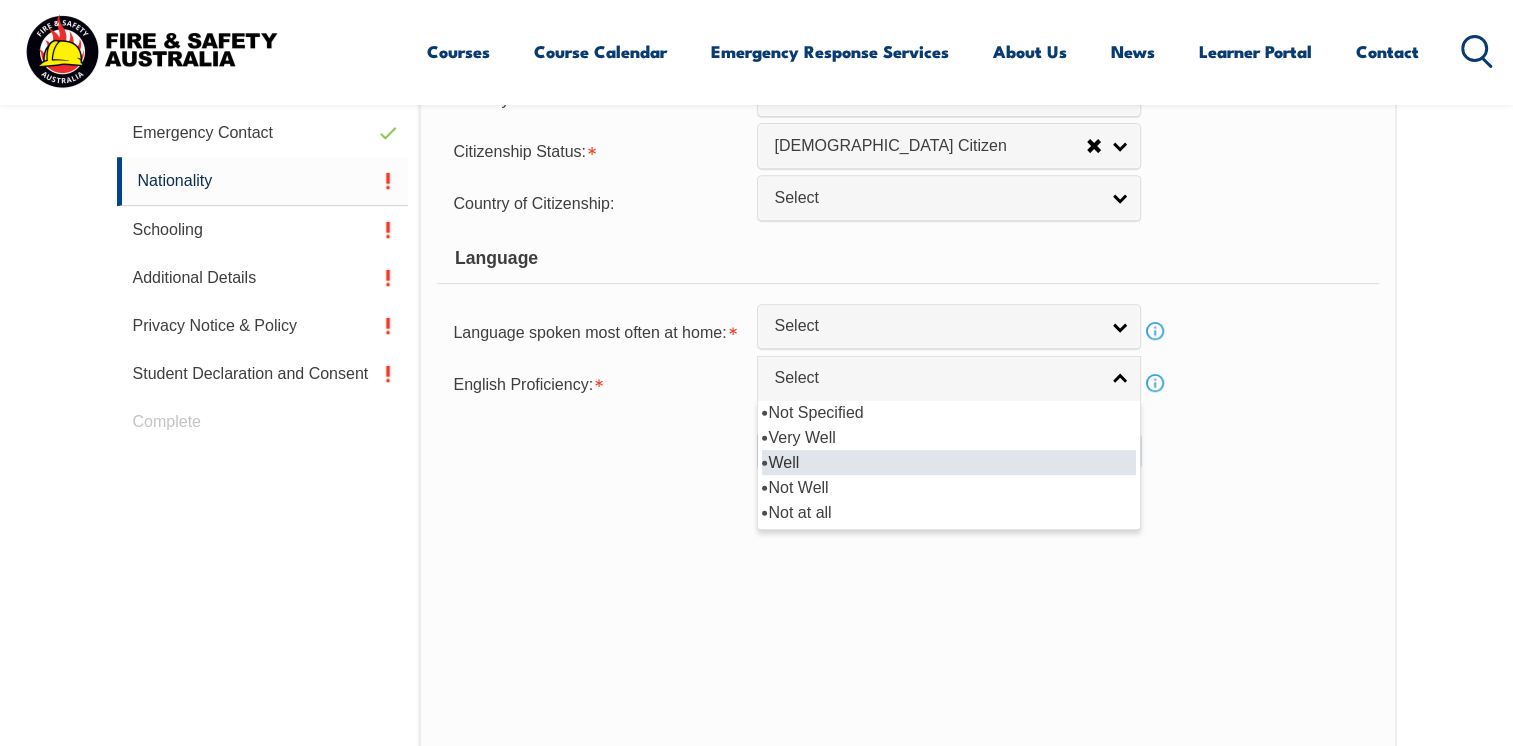 click on "Well" at bounding box center [949, 462] 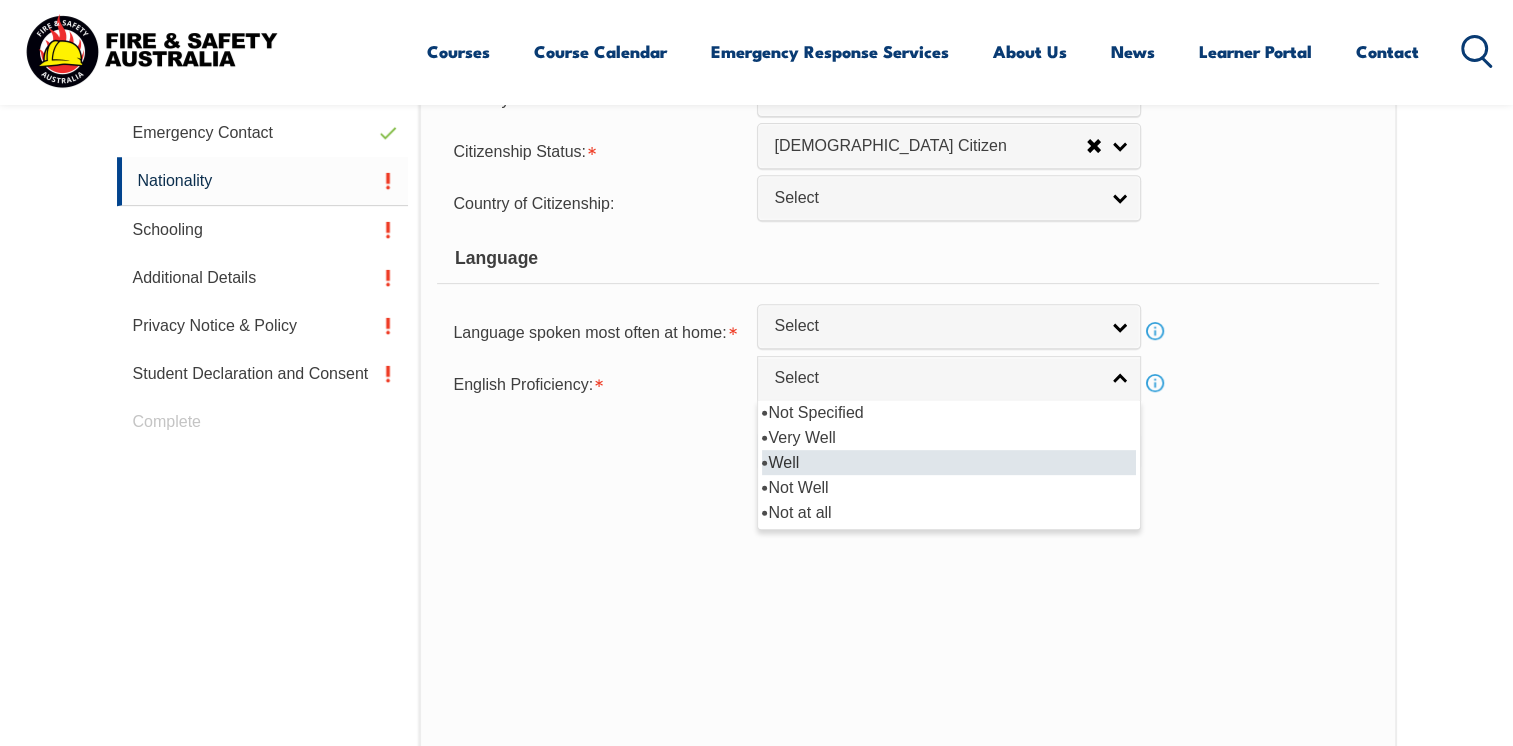select on "2" 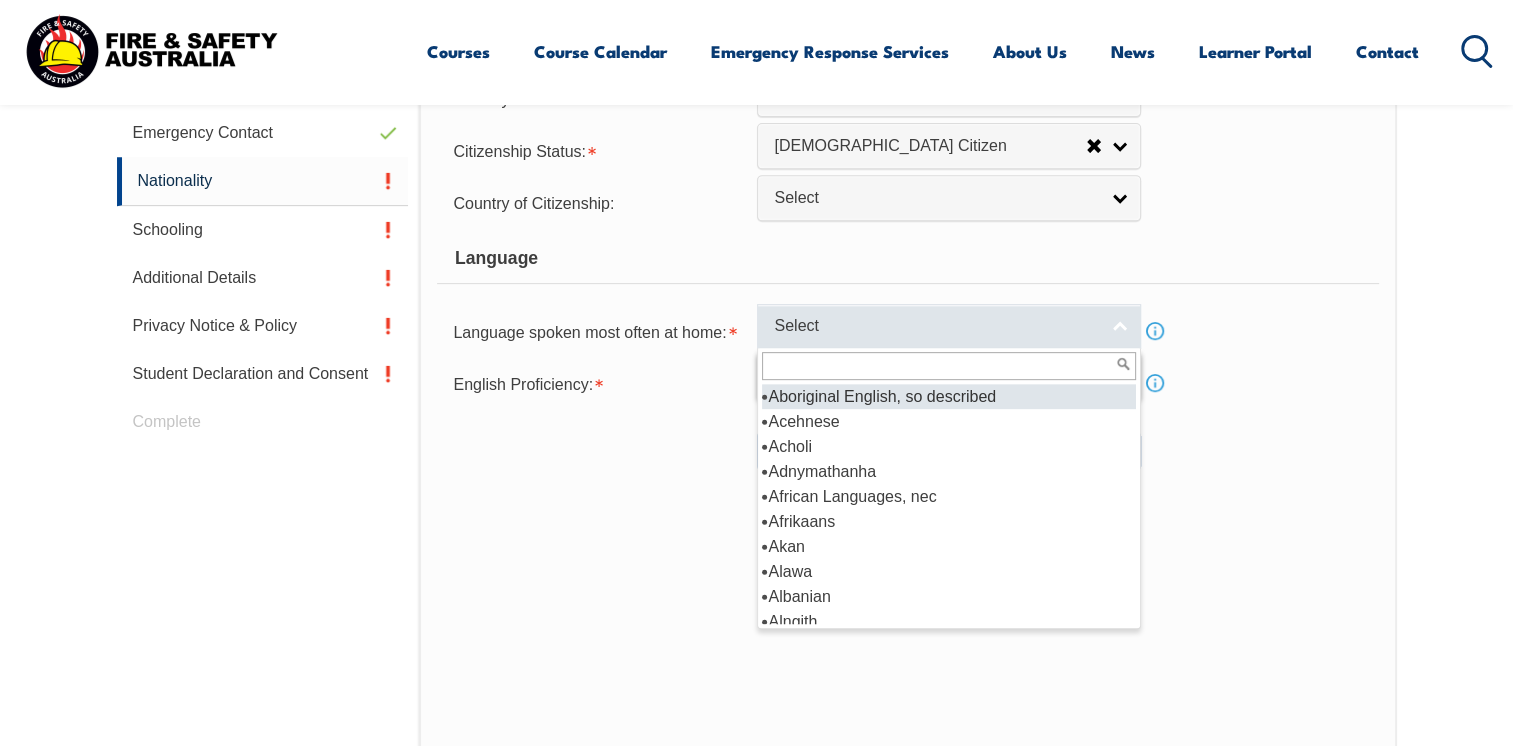 click on "Select" at bounding box center [949, 326] 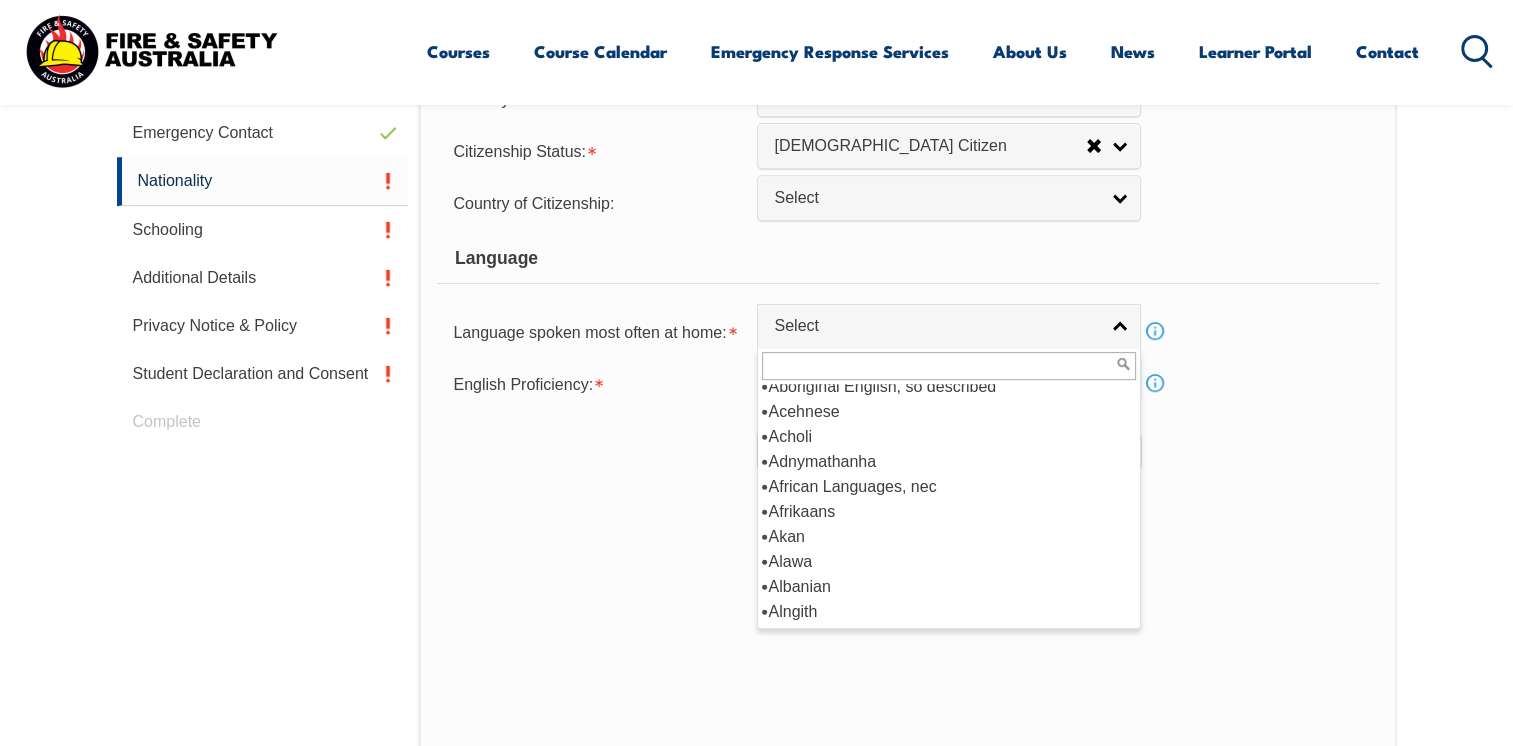 scroll, scrollTop: 0, scrollLeft: 0, axis: both 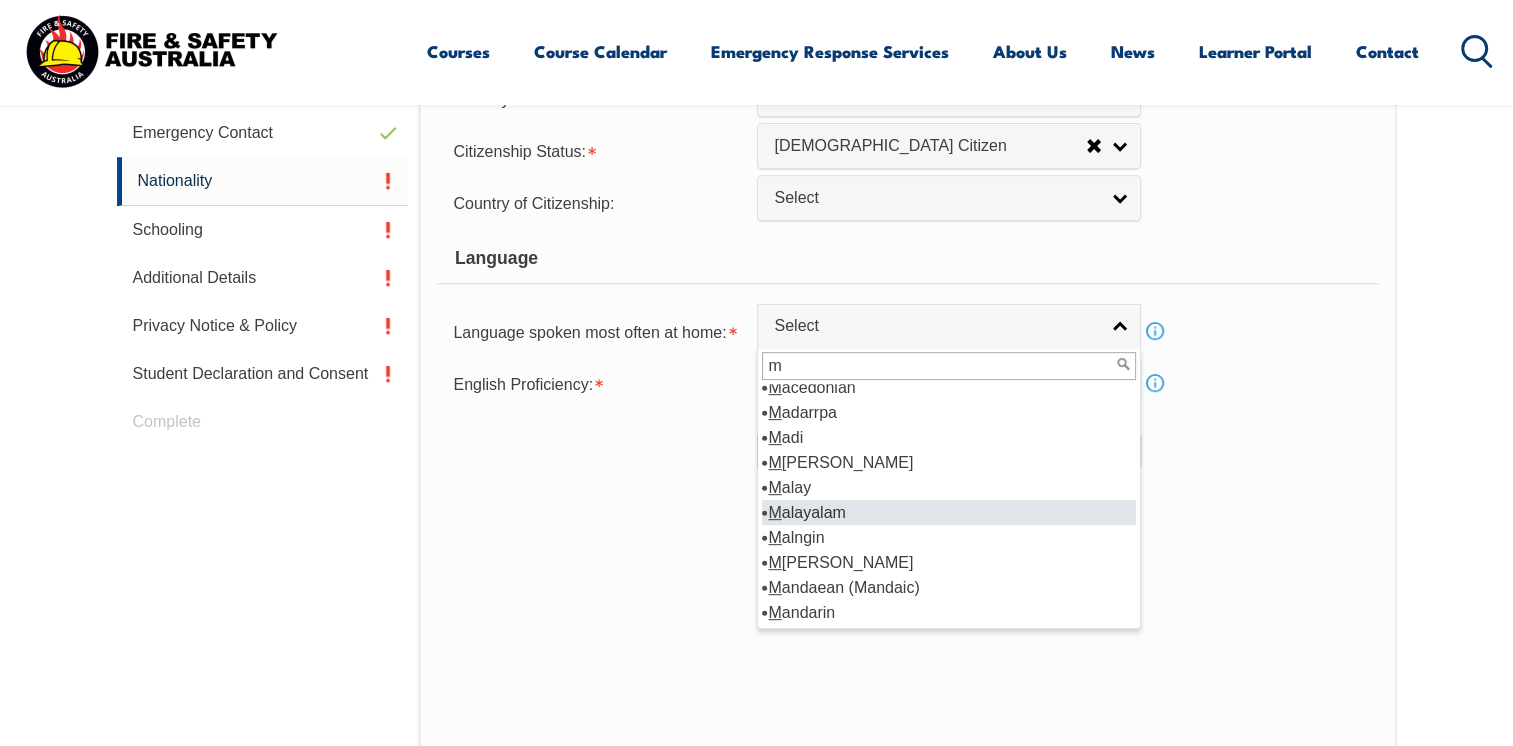type on "m" 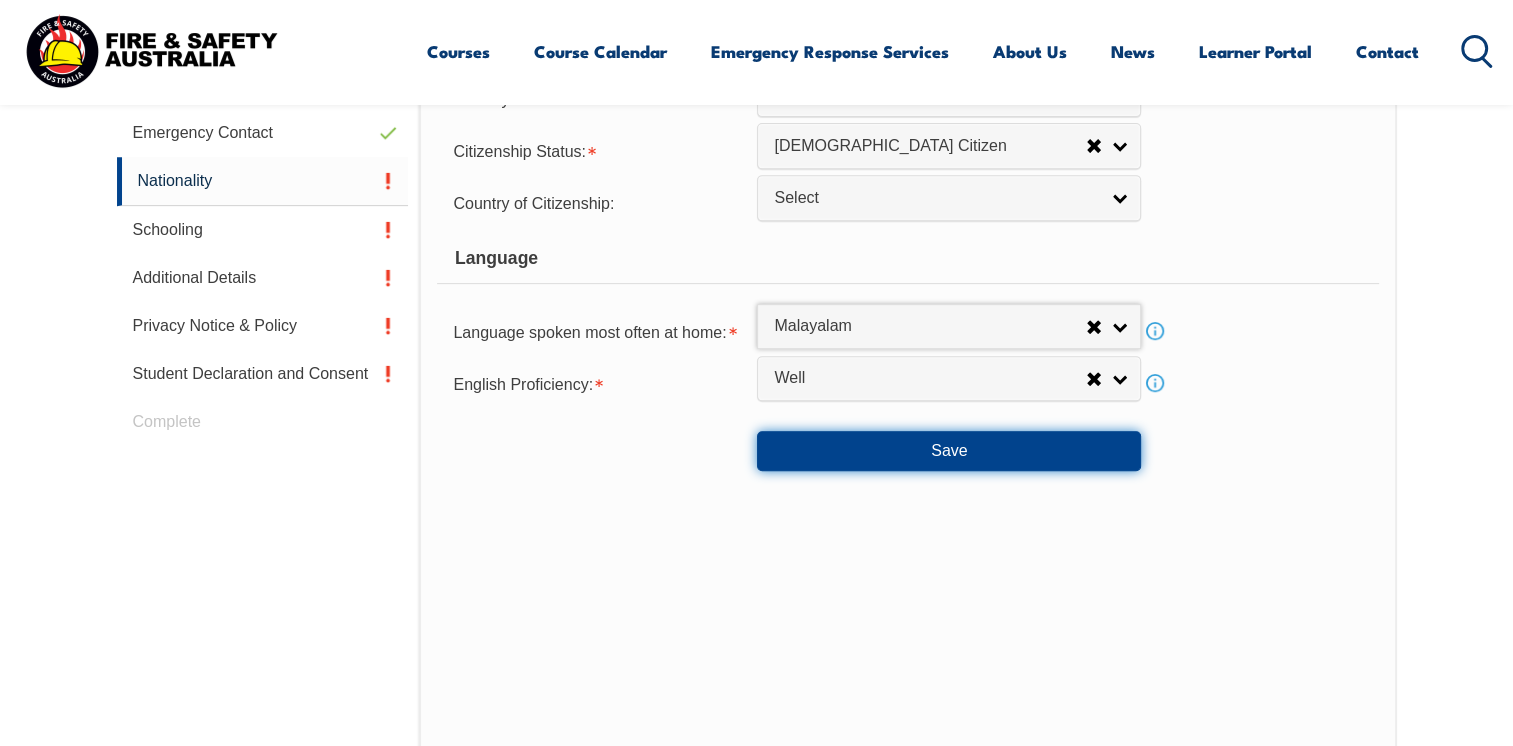 click on "Save" at bounding box center (949, 451) 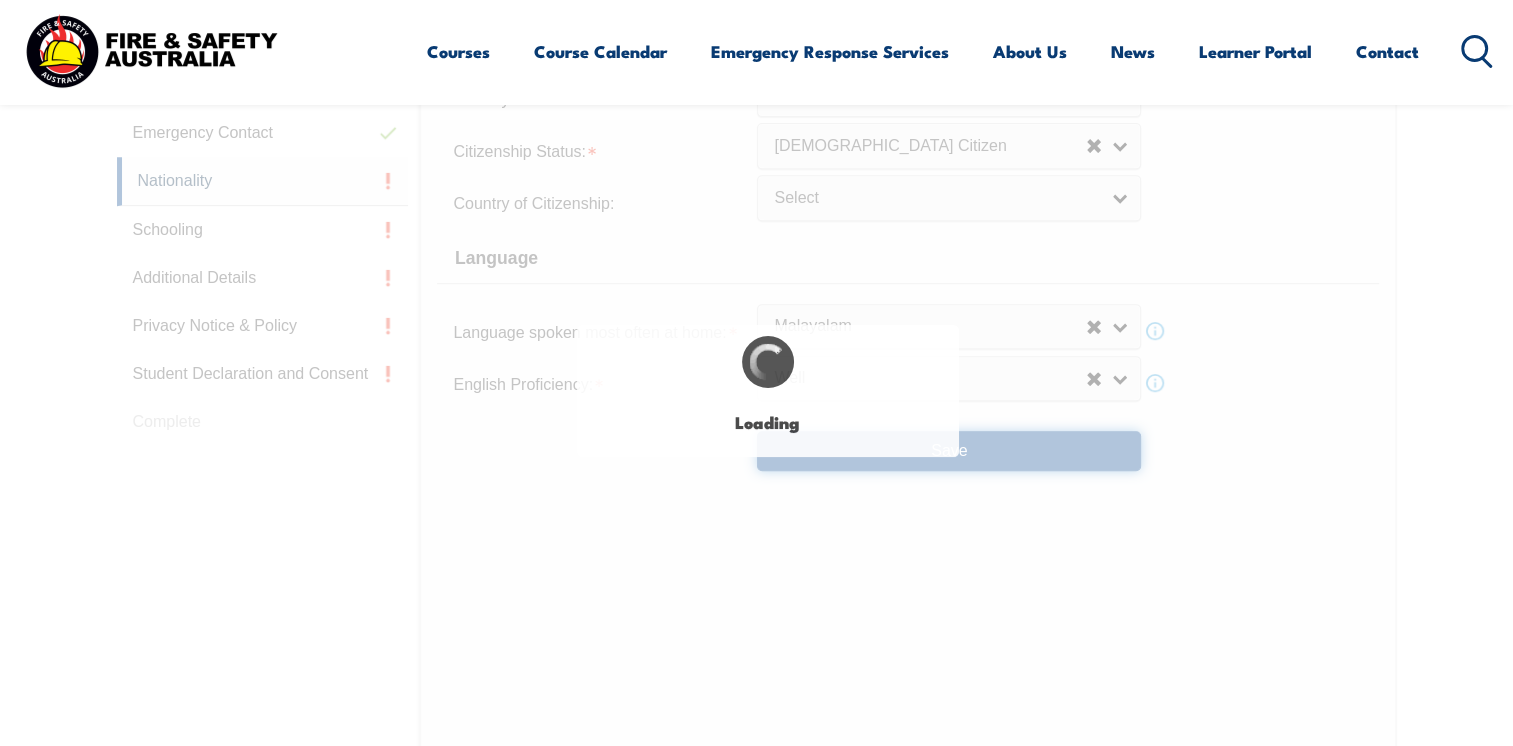 scroll, scrollTop: 0, scrollLeft: 0, axis: both 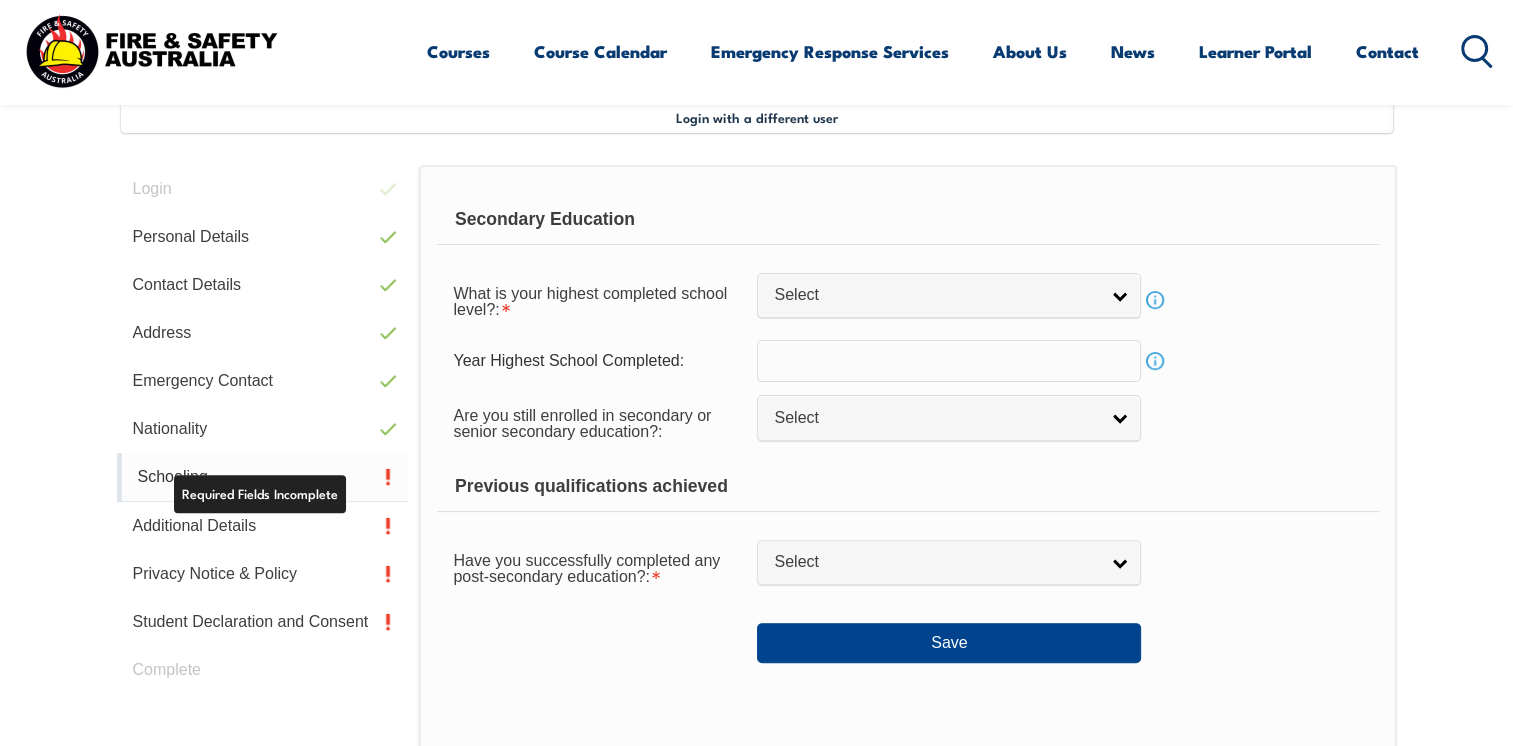 click on "Schooling" at bounding box center (263, 477) 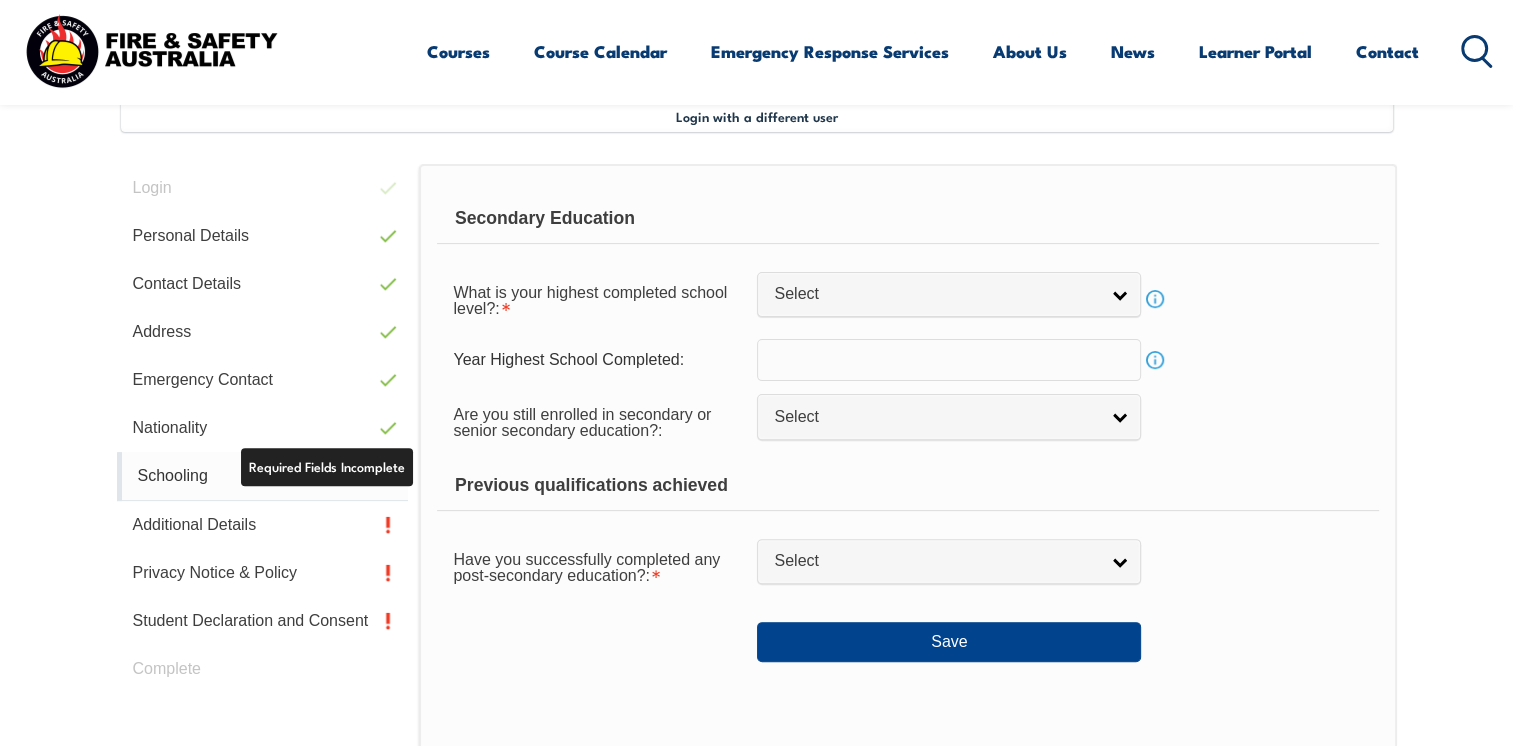 scroll, scrollTop: 544, scrollLeft: 0, axis: vertical 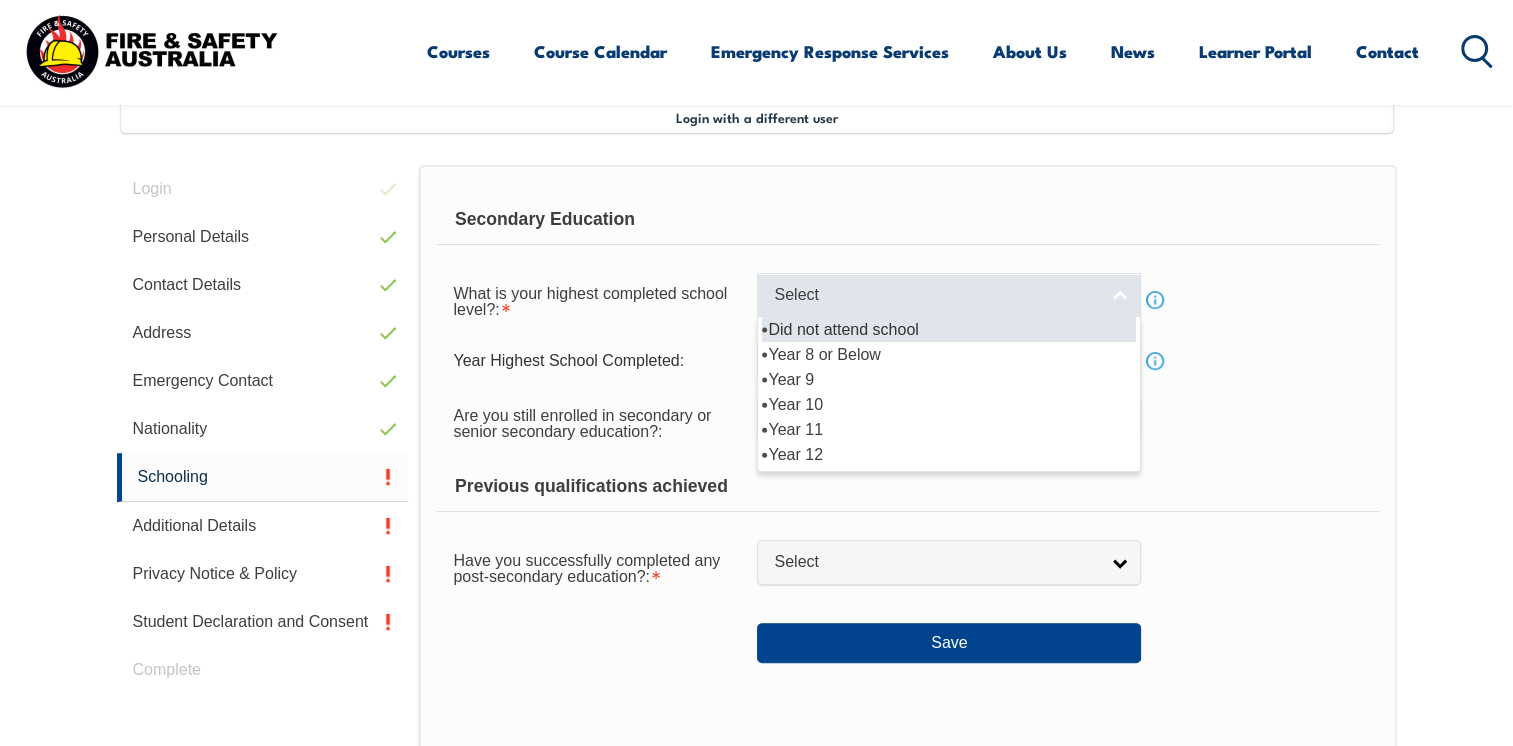 click on "Select" at bounding box center [949, 295] 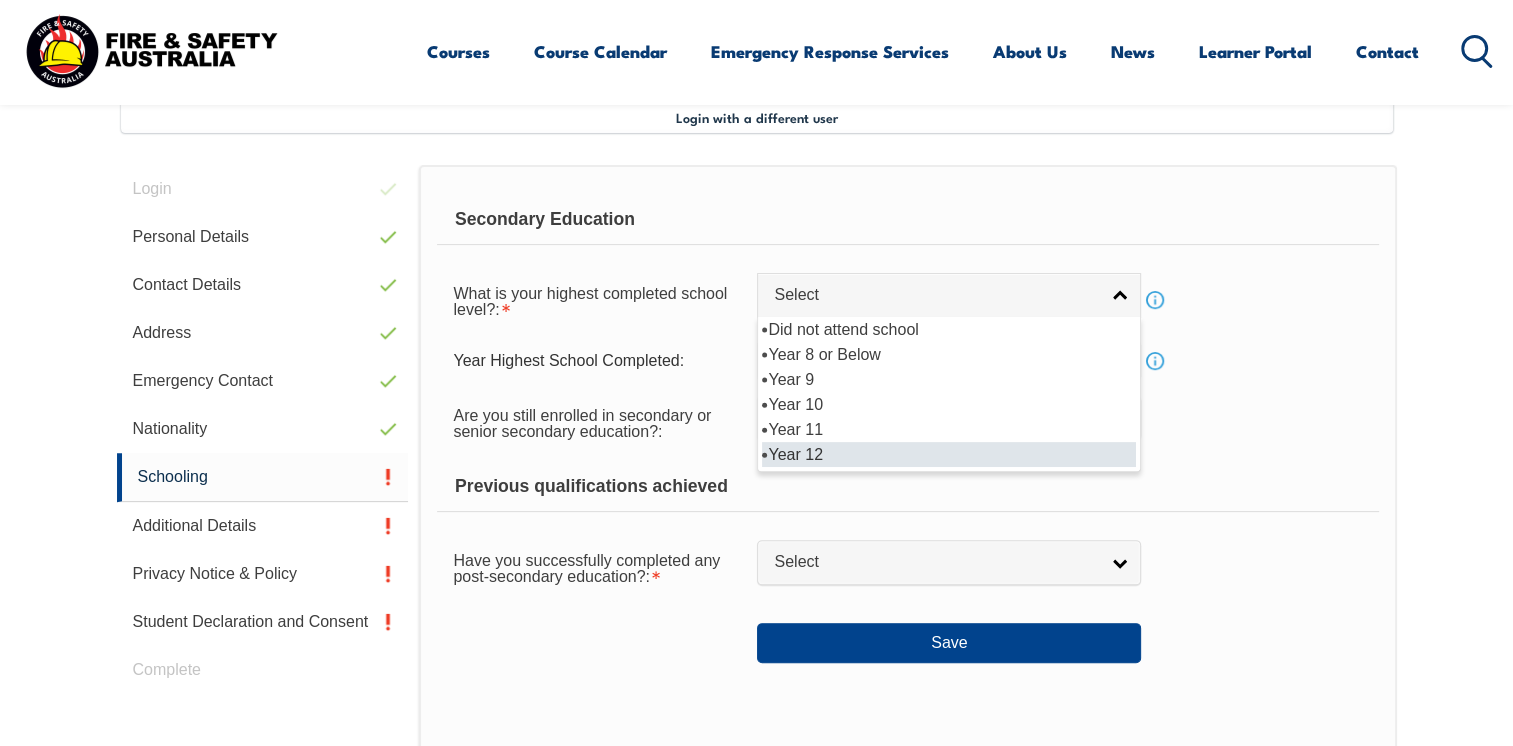 click on "Year 12" at bounding box center [949, 454] 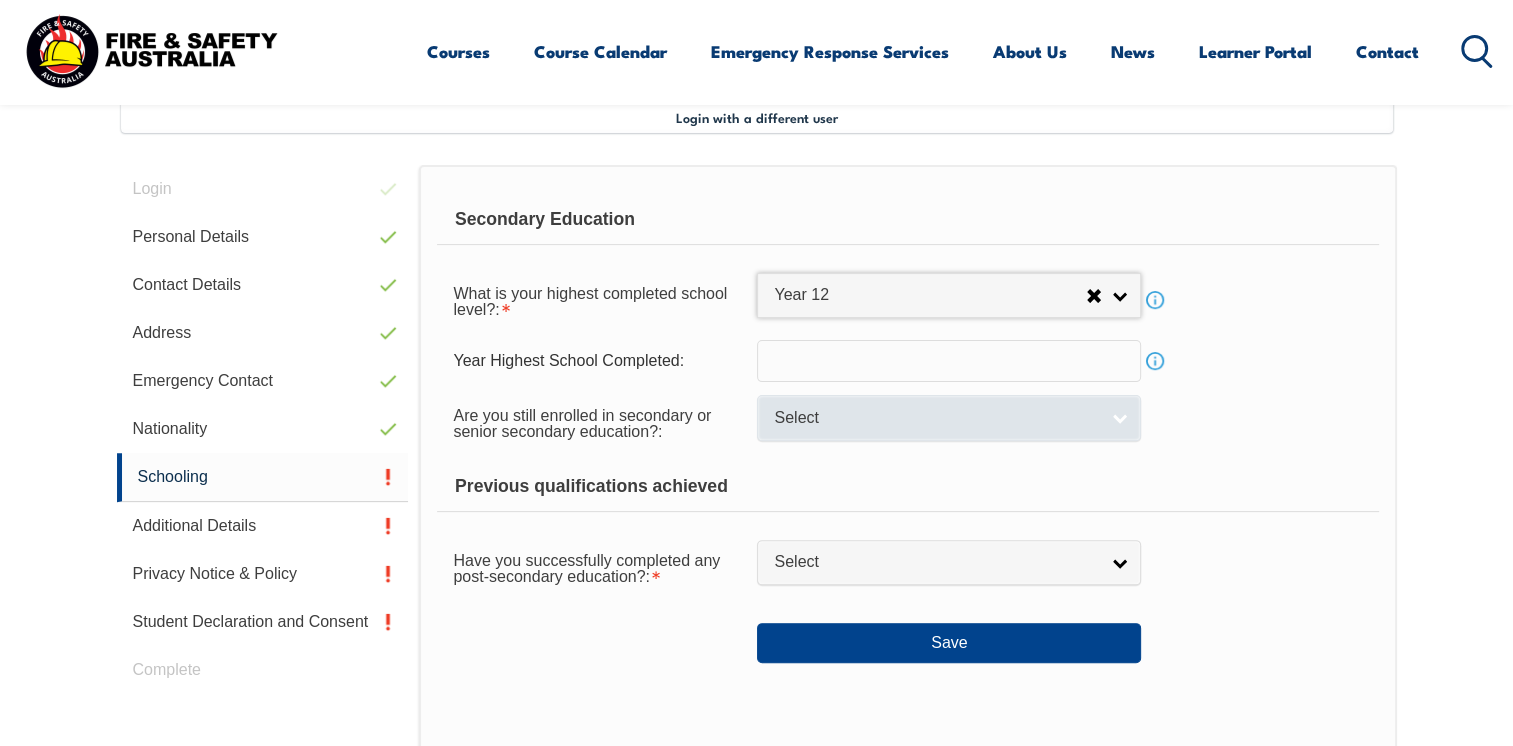 click on "Select" at bounding box center (949, 417) 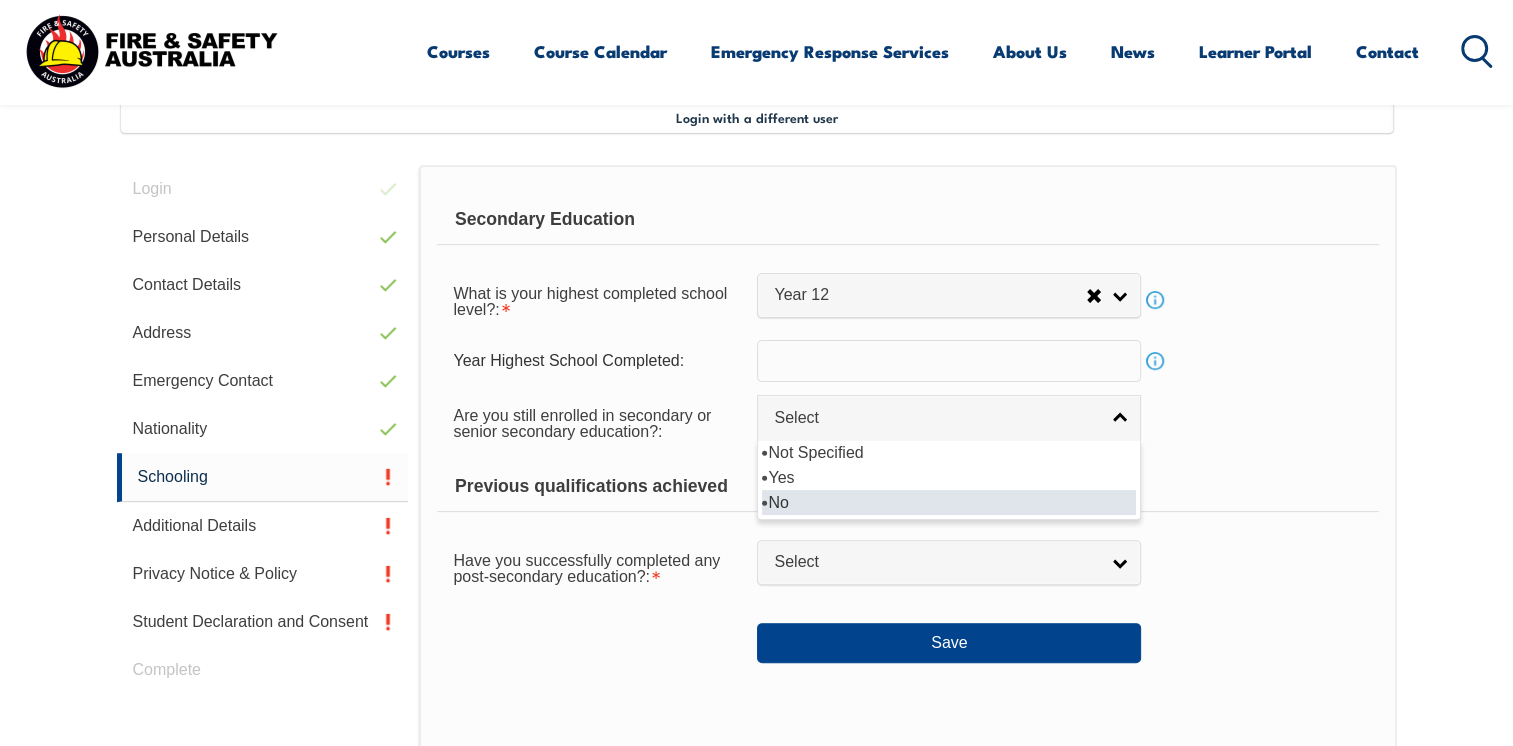click on "No" at bounding box center (949, 502) 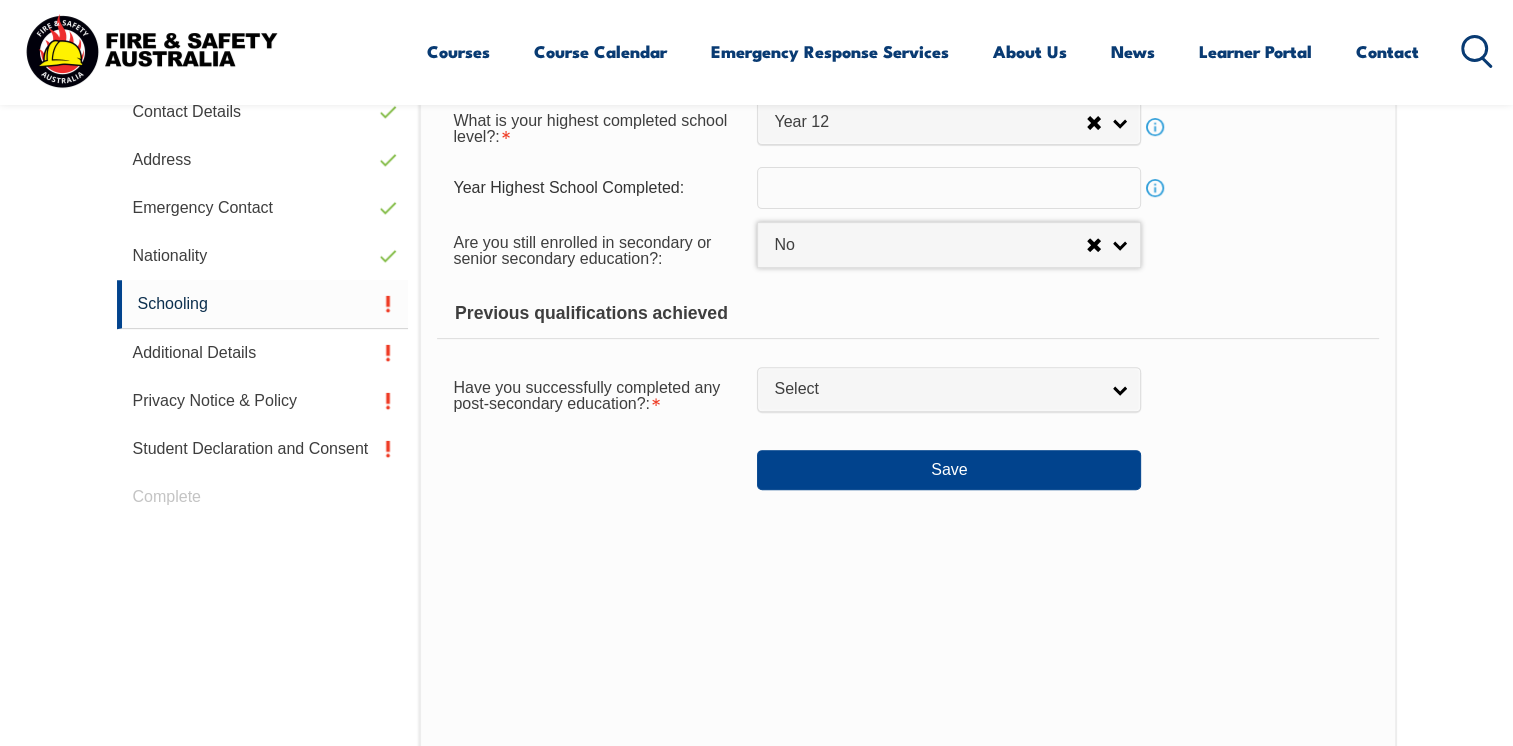 scroll, scrollTop: 750, scrollLeft: 0, axis: vertical 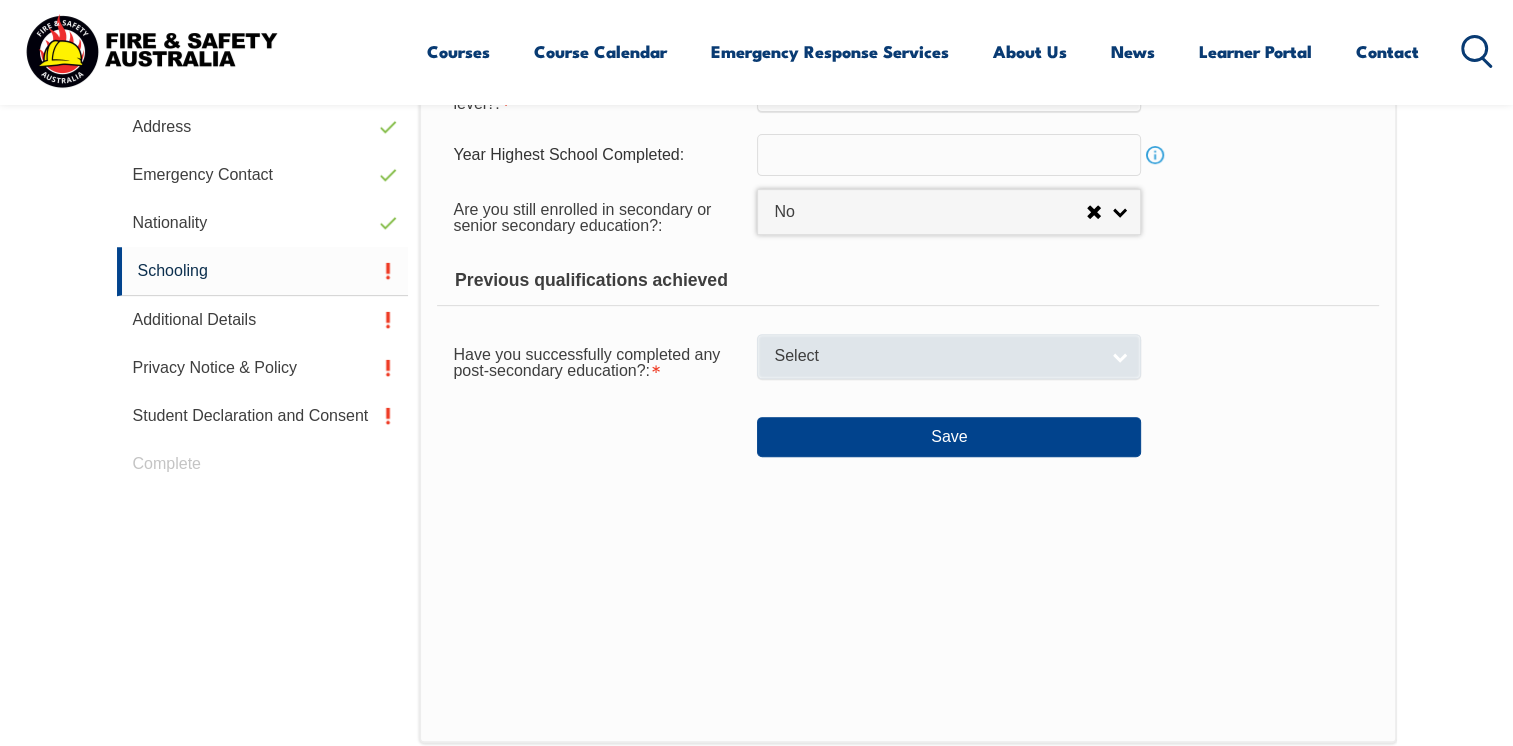 click on "Select" at bounding box center (949, 356) 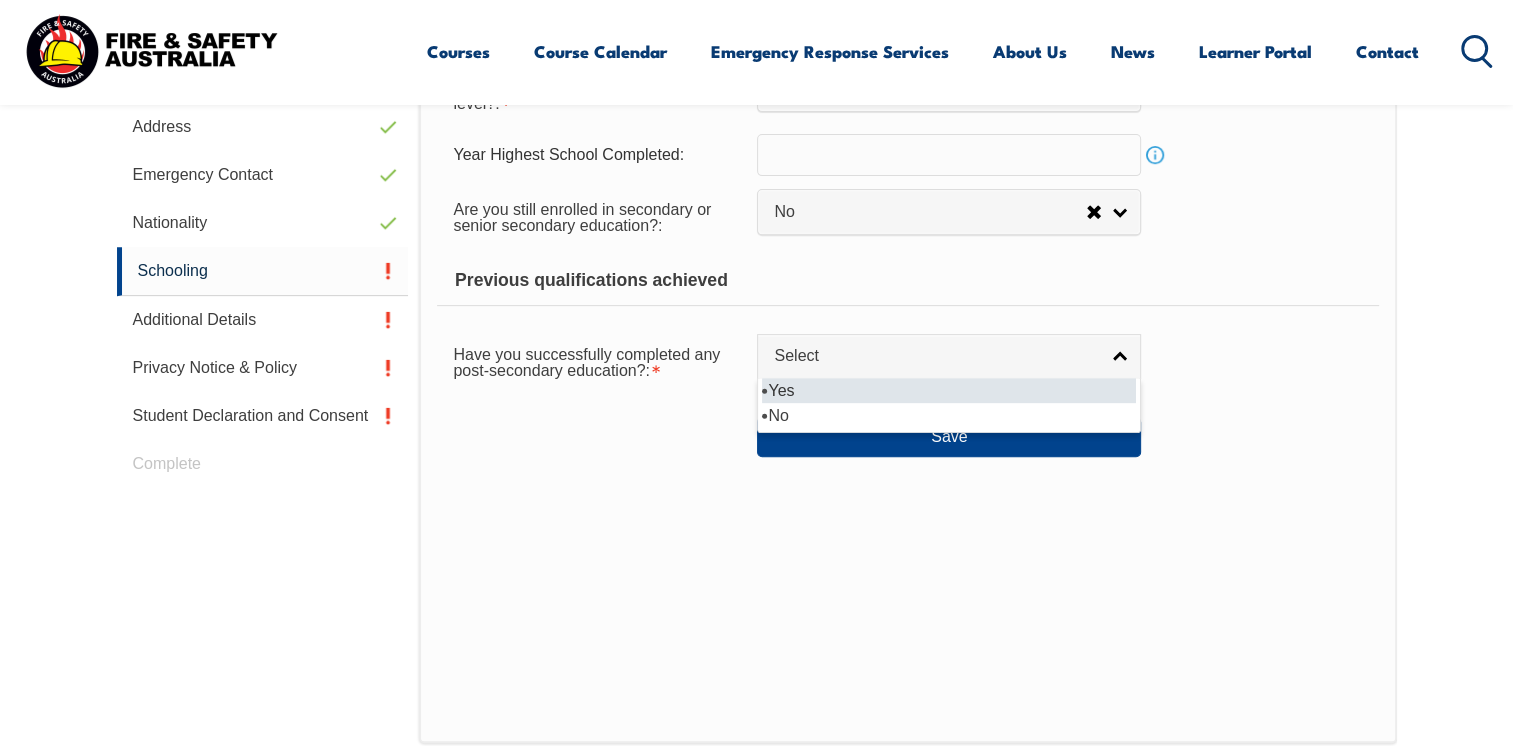 click on "Yes" at bounding box center (949, 390) 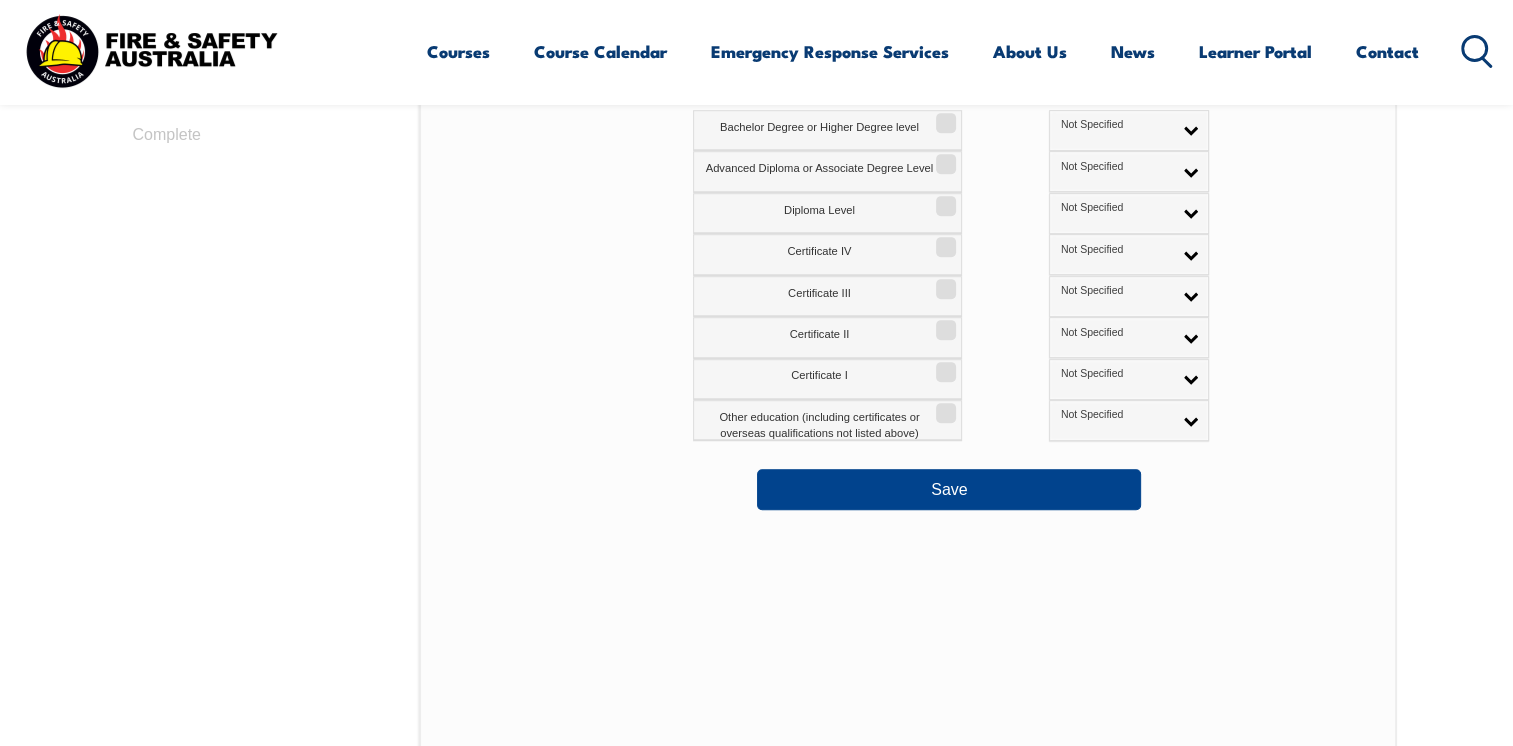 scroll, scrollTop: 992, scrollLeft: 0, axis: vertical 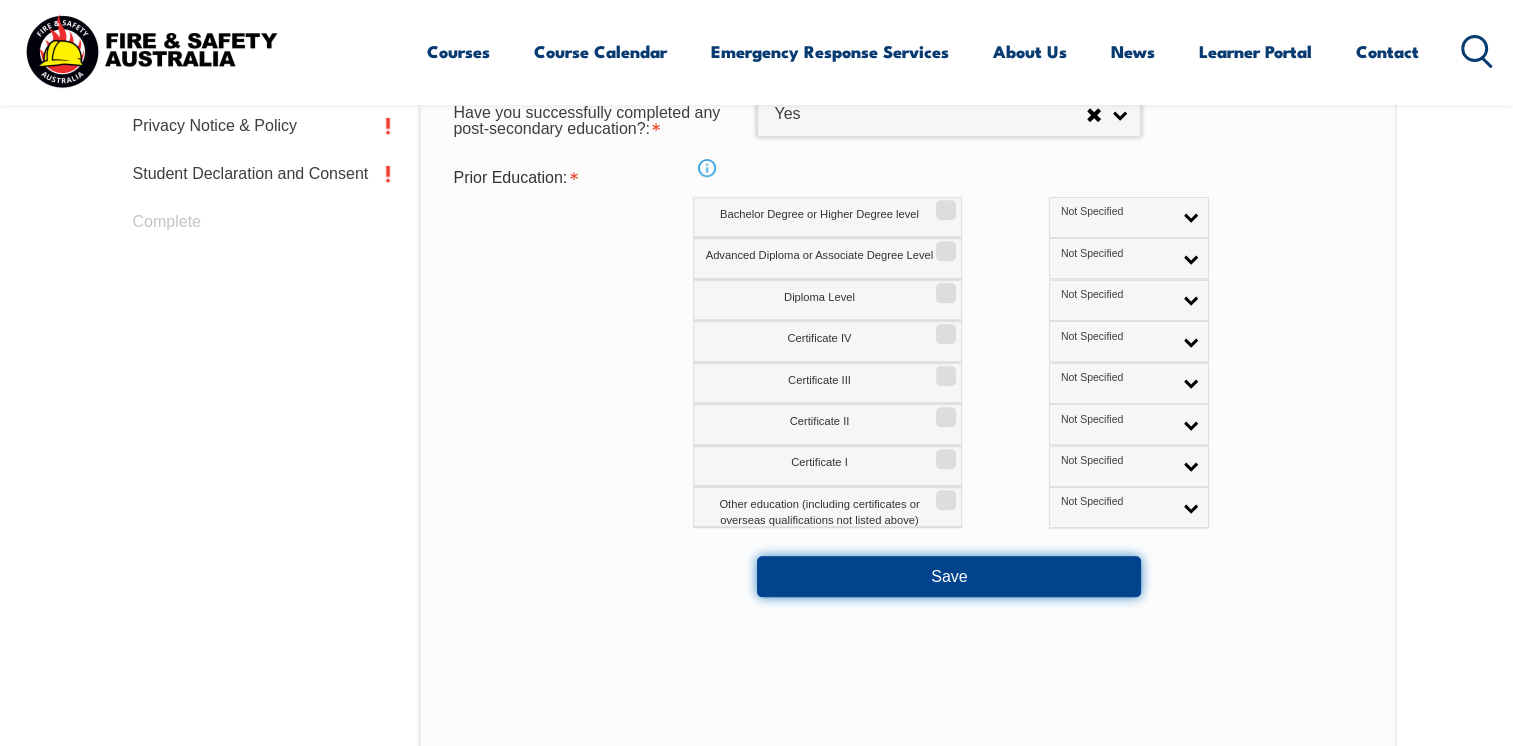 click on "Save" at bounding box center (949, 576) 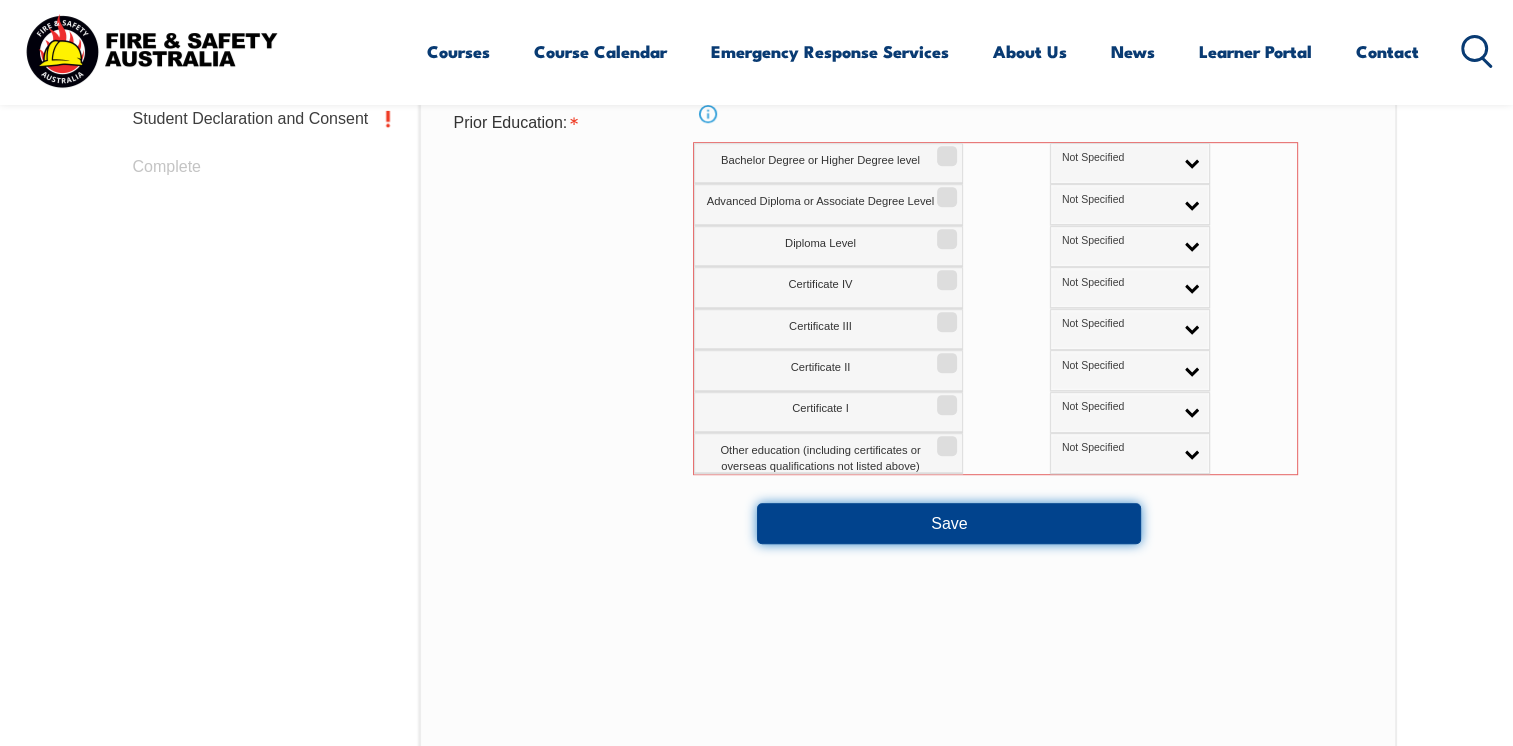 scroll, scrollTop: 1049, scrollLeft: 0, axis: vertical 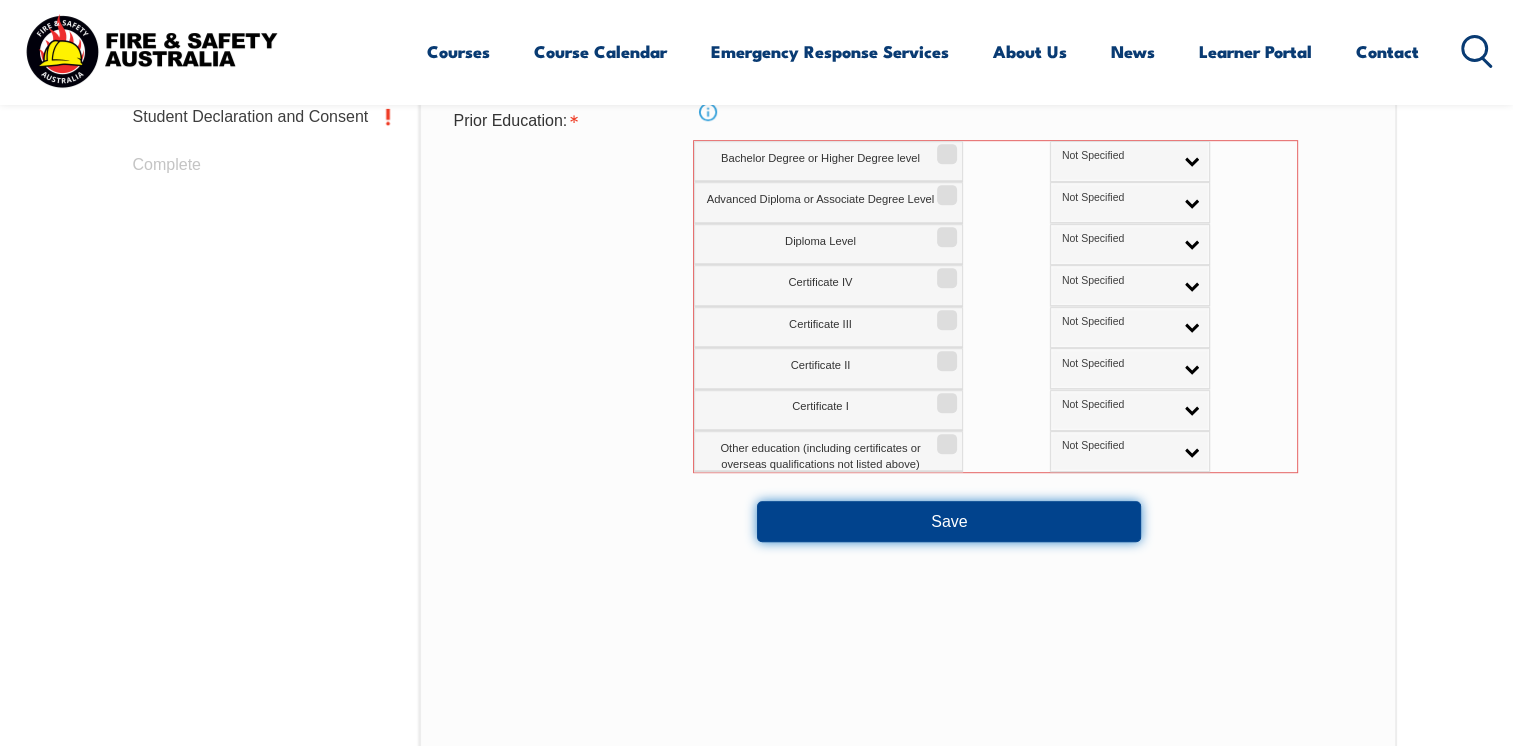 click on "Save" at bounding box center [949, 521] 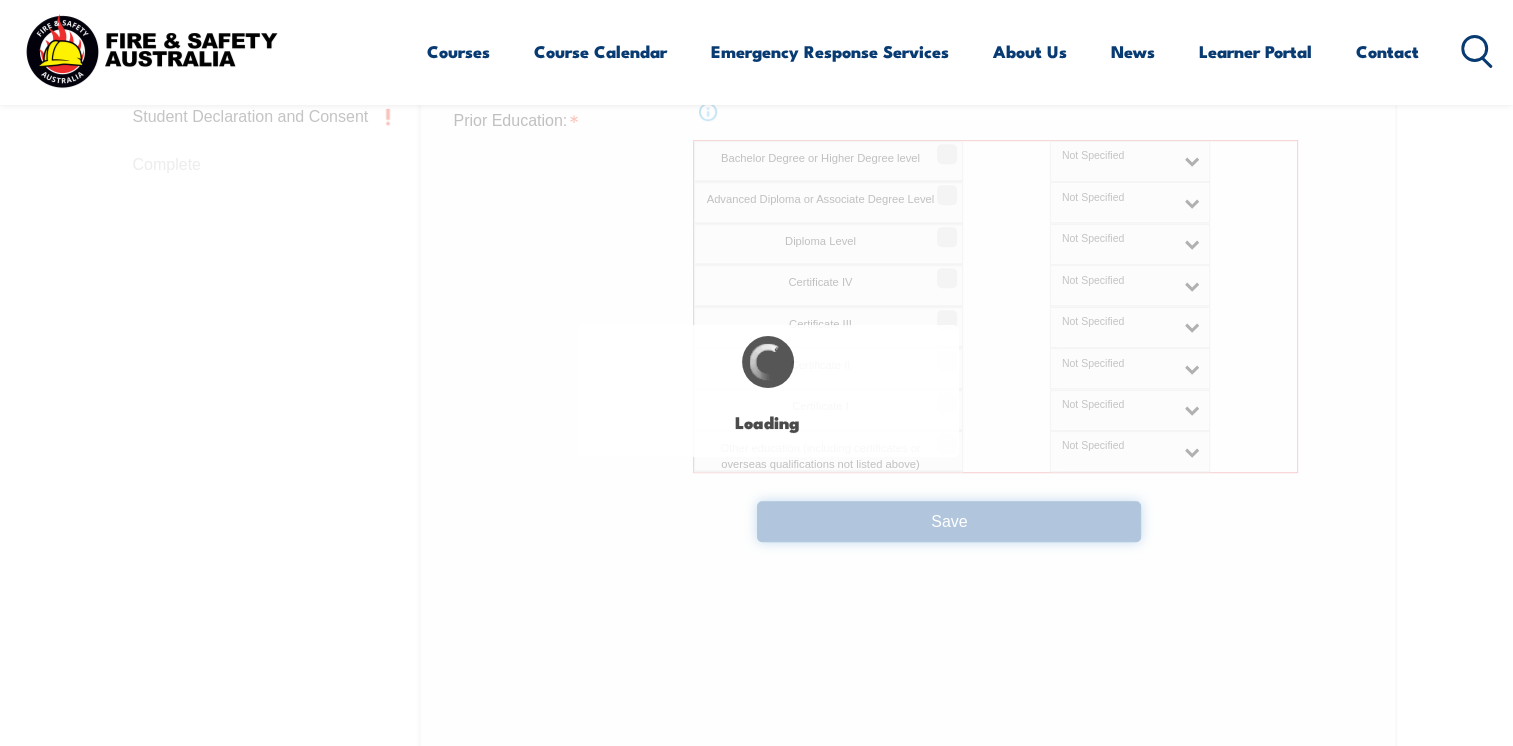 select on "false" 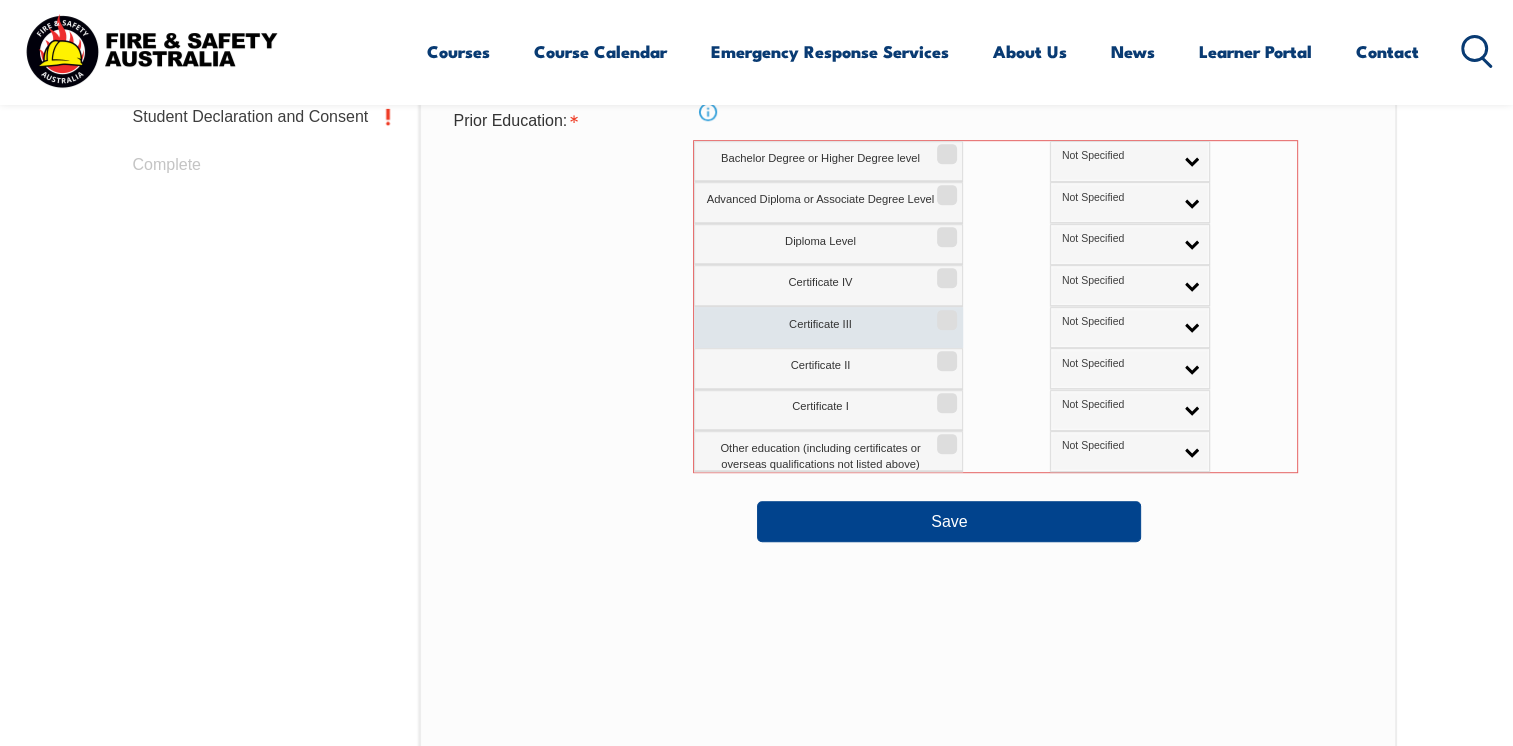click on "Certificate III" at bounding box center (828, 327) 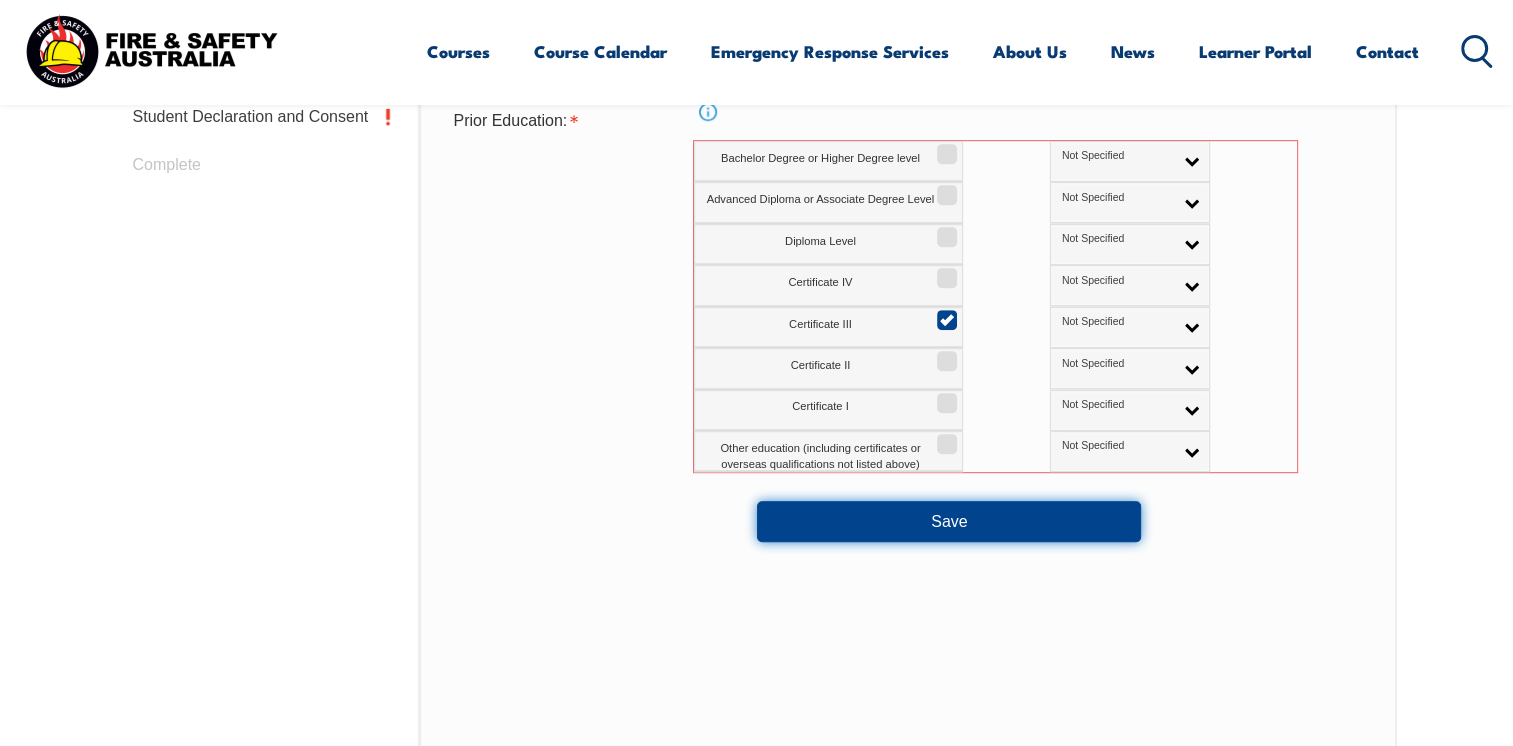 click on "Save" at bounding box center [949, 521] 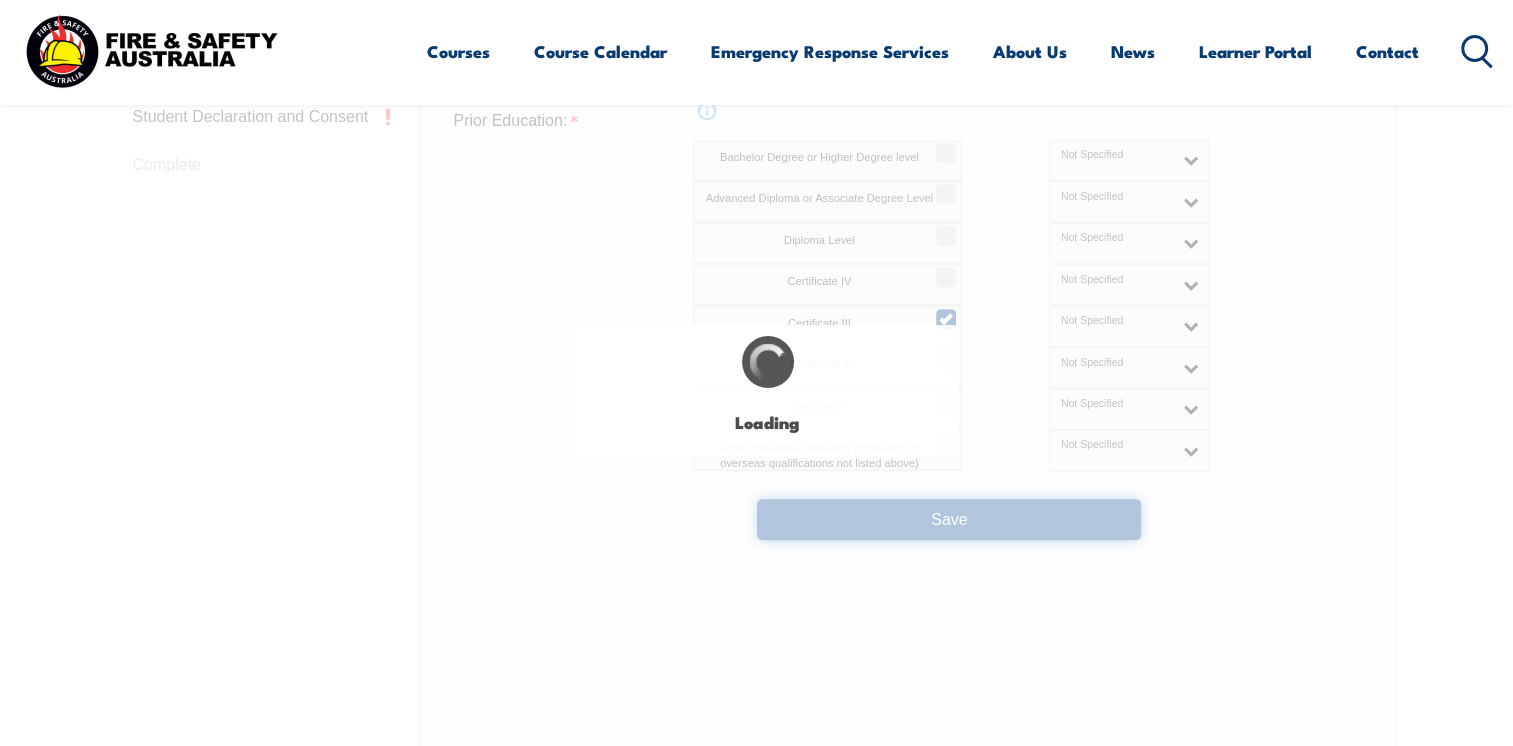 select 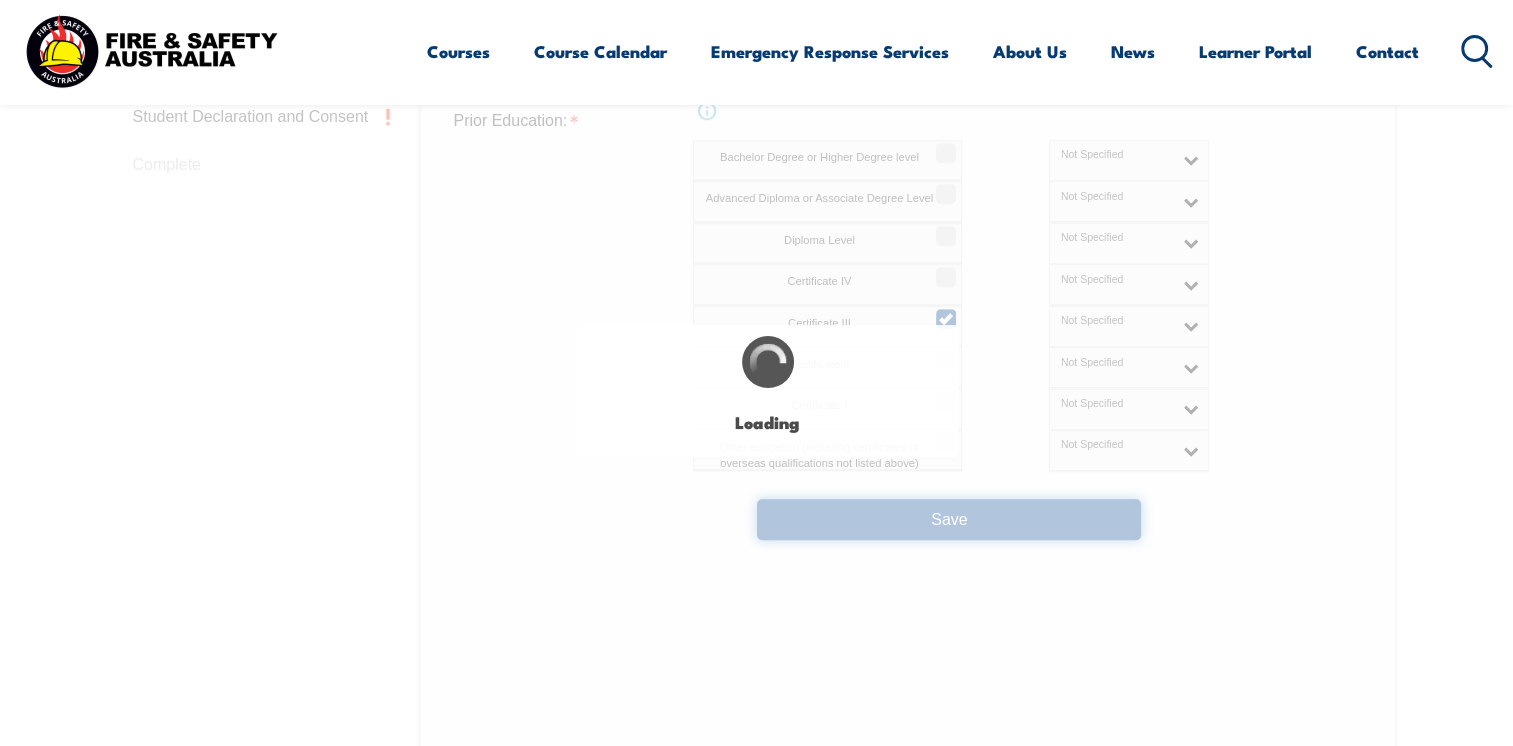 select on "false" 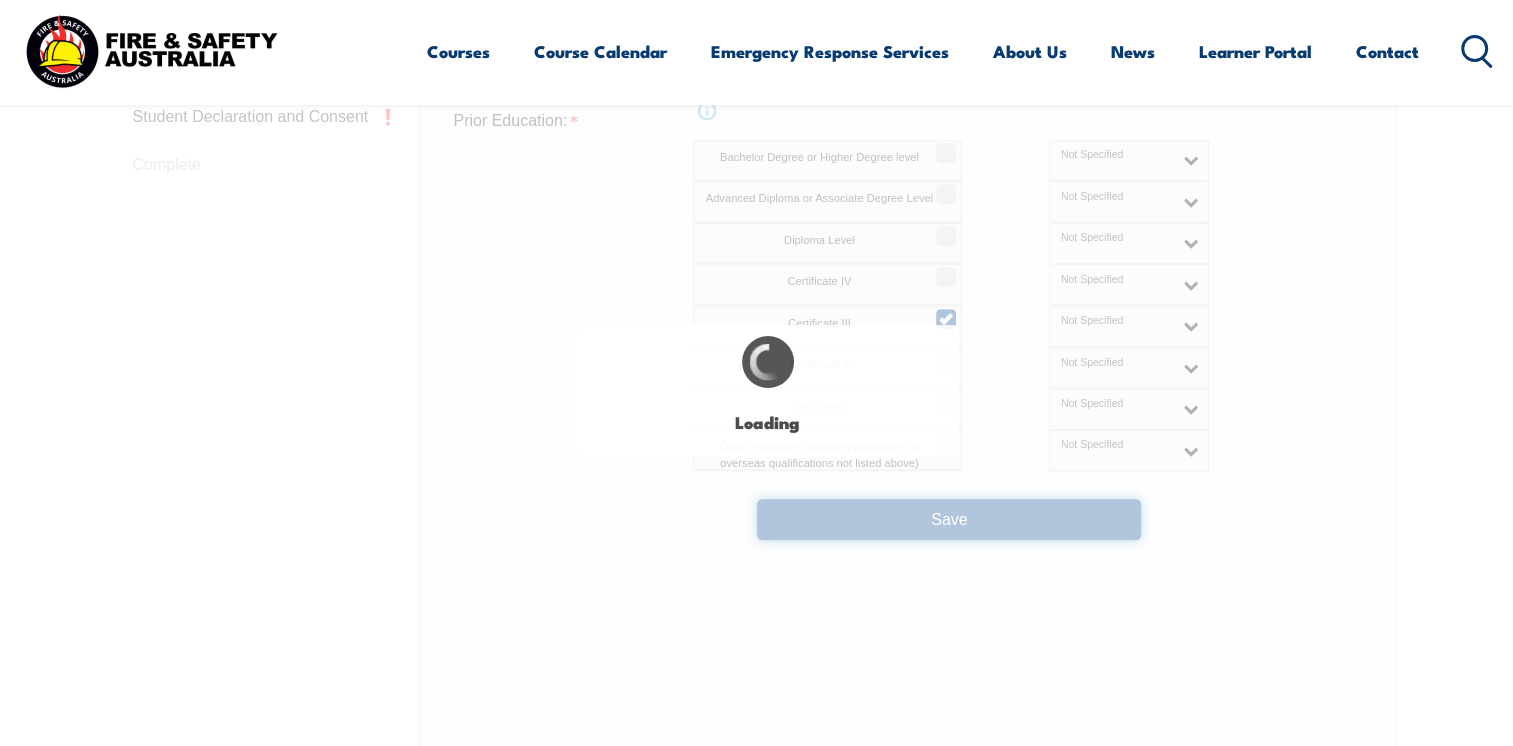 select on "true" 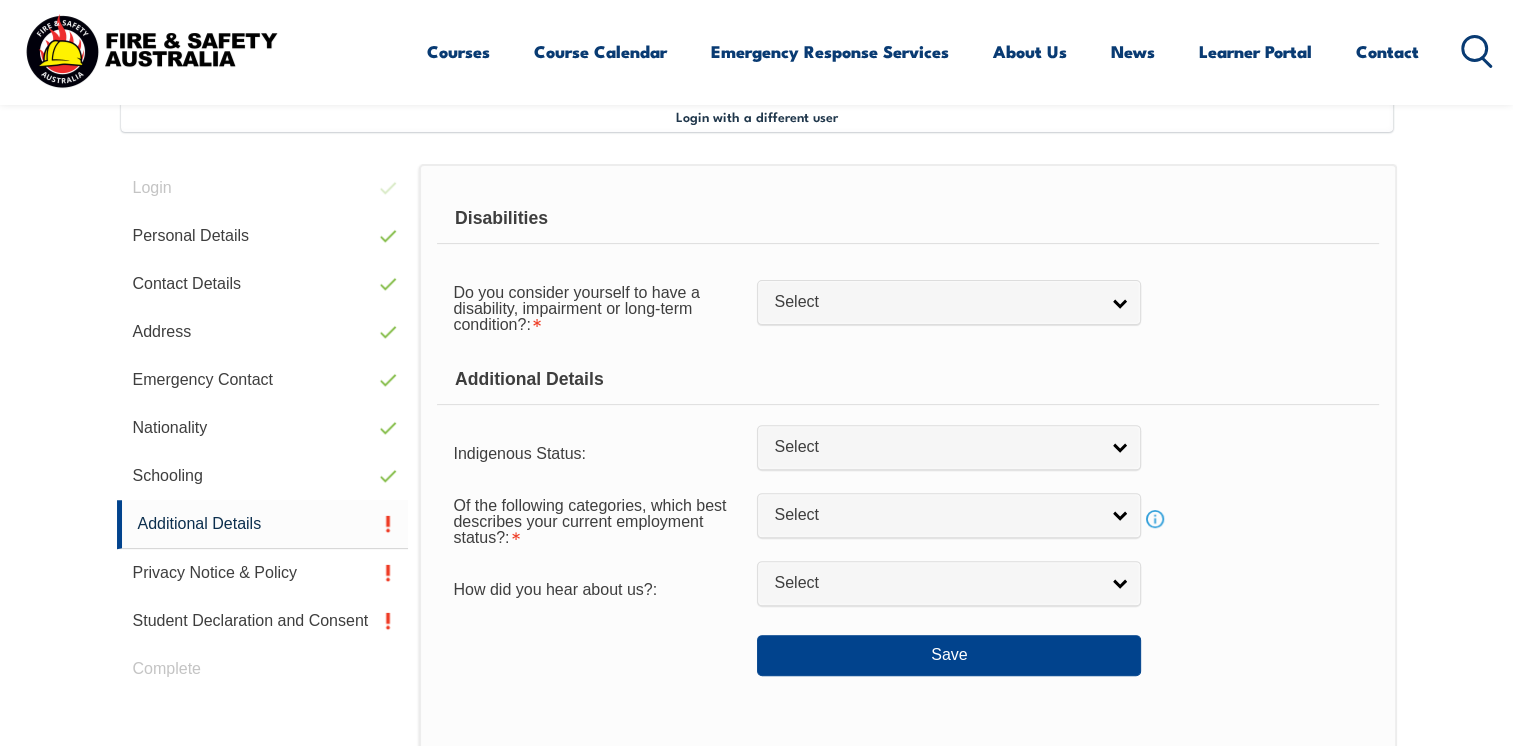 scroll, scrollTop: 544, scrollLeft: 0, axis: vertical 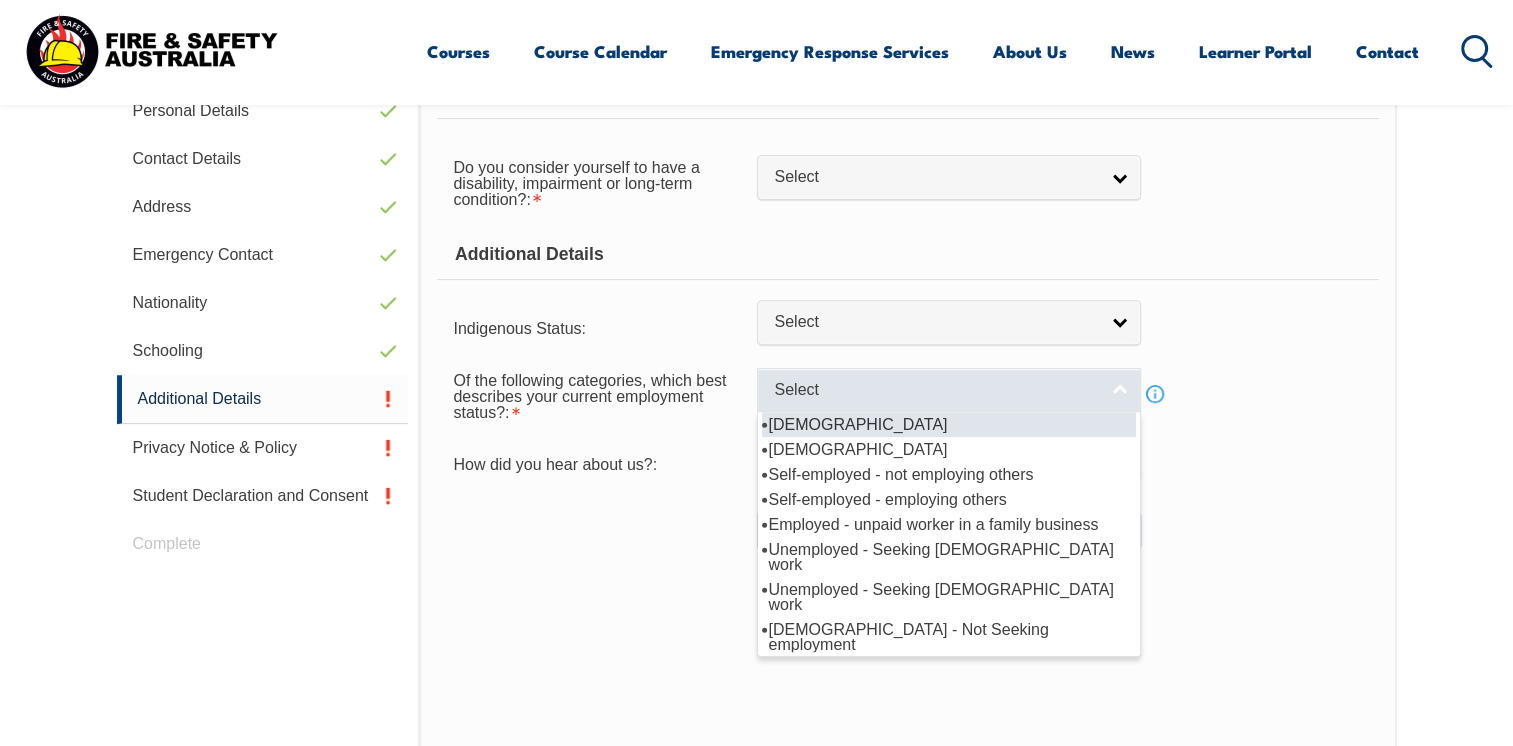 click on "Select" at bounding box center [949, 390] 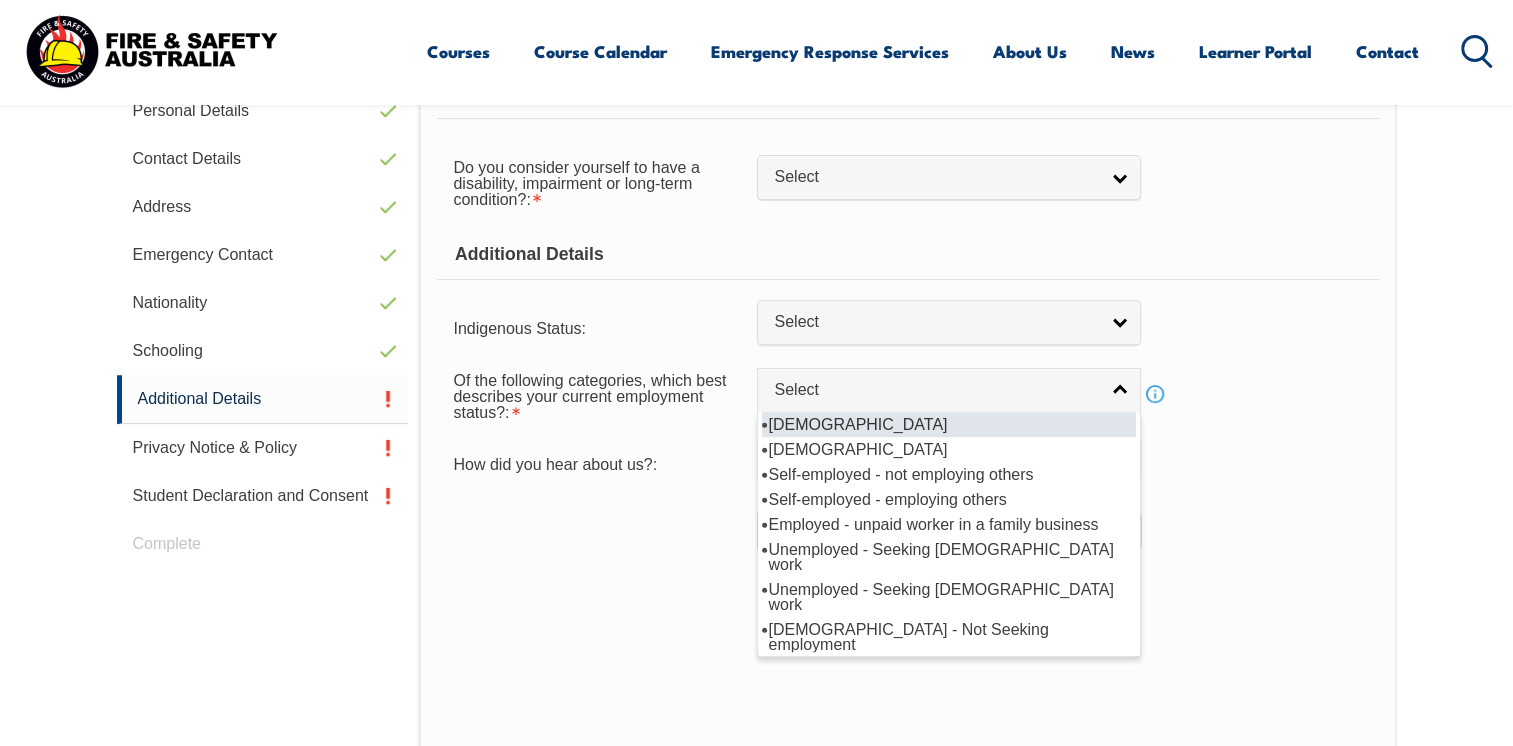 click on "[DEMOGRAPHIC_DATA]" at bounding box center (949, 424) 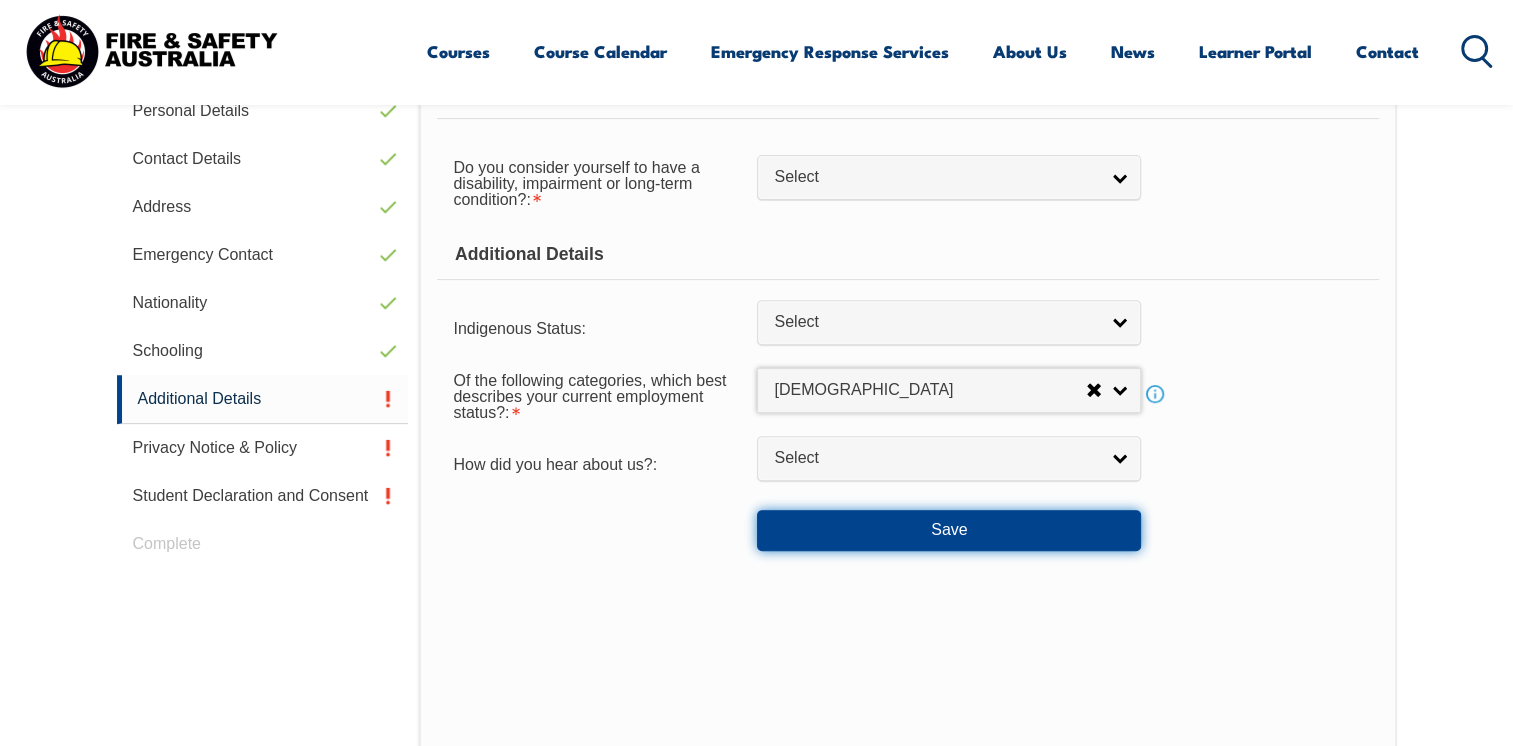 click on "Save" at bounding box center [949, 530] 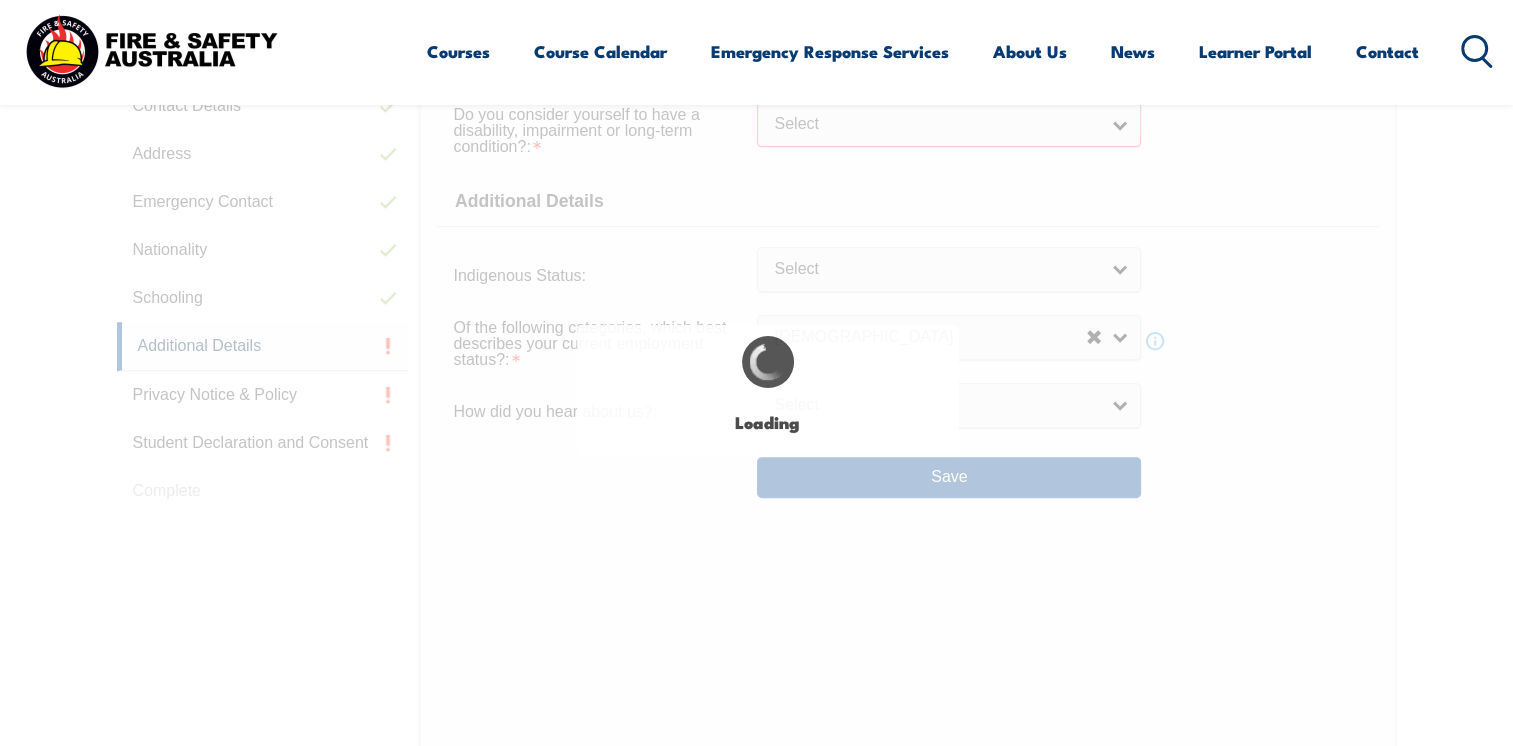 select 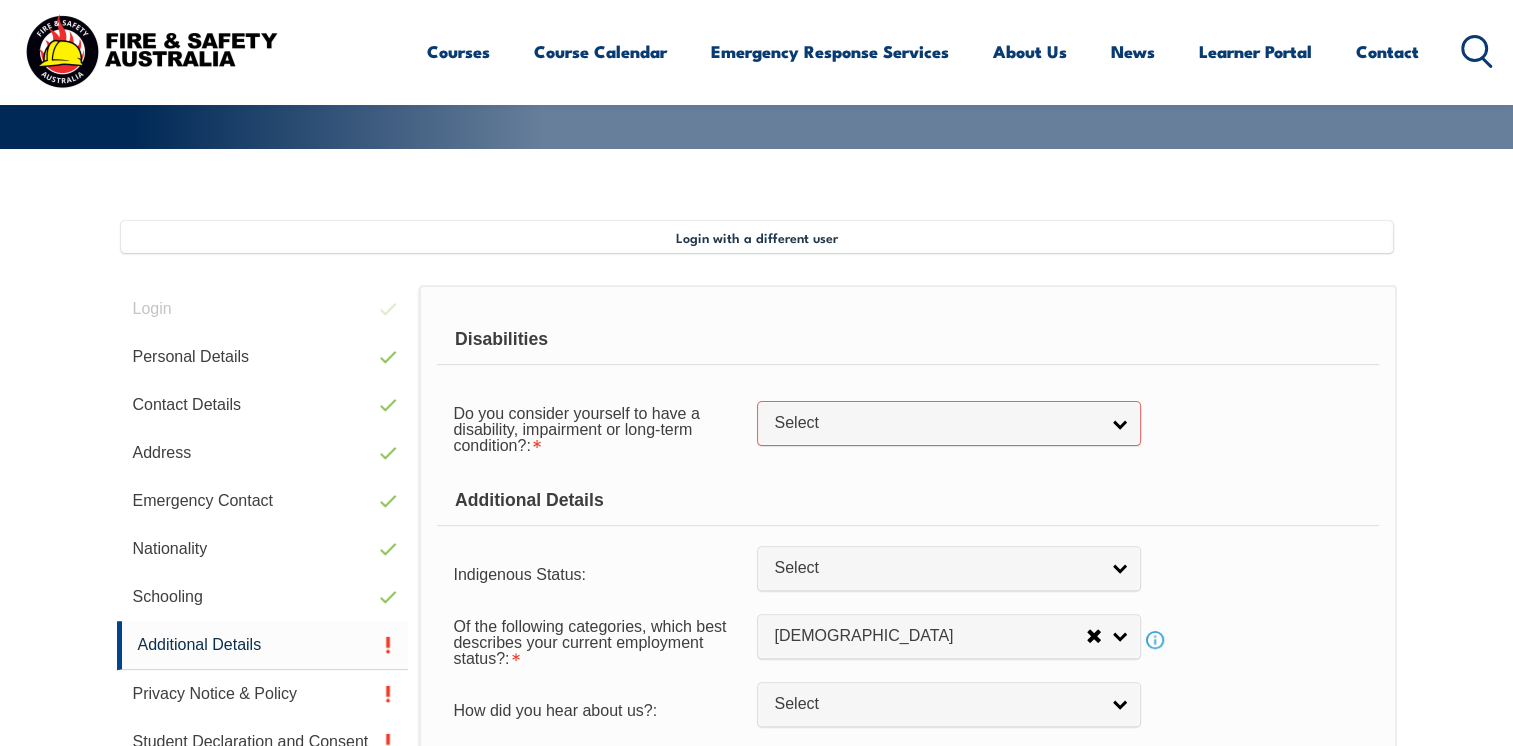 scroll, scrollTop: 419, scrollLeft: 0, axis: vertical 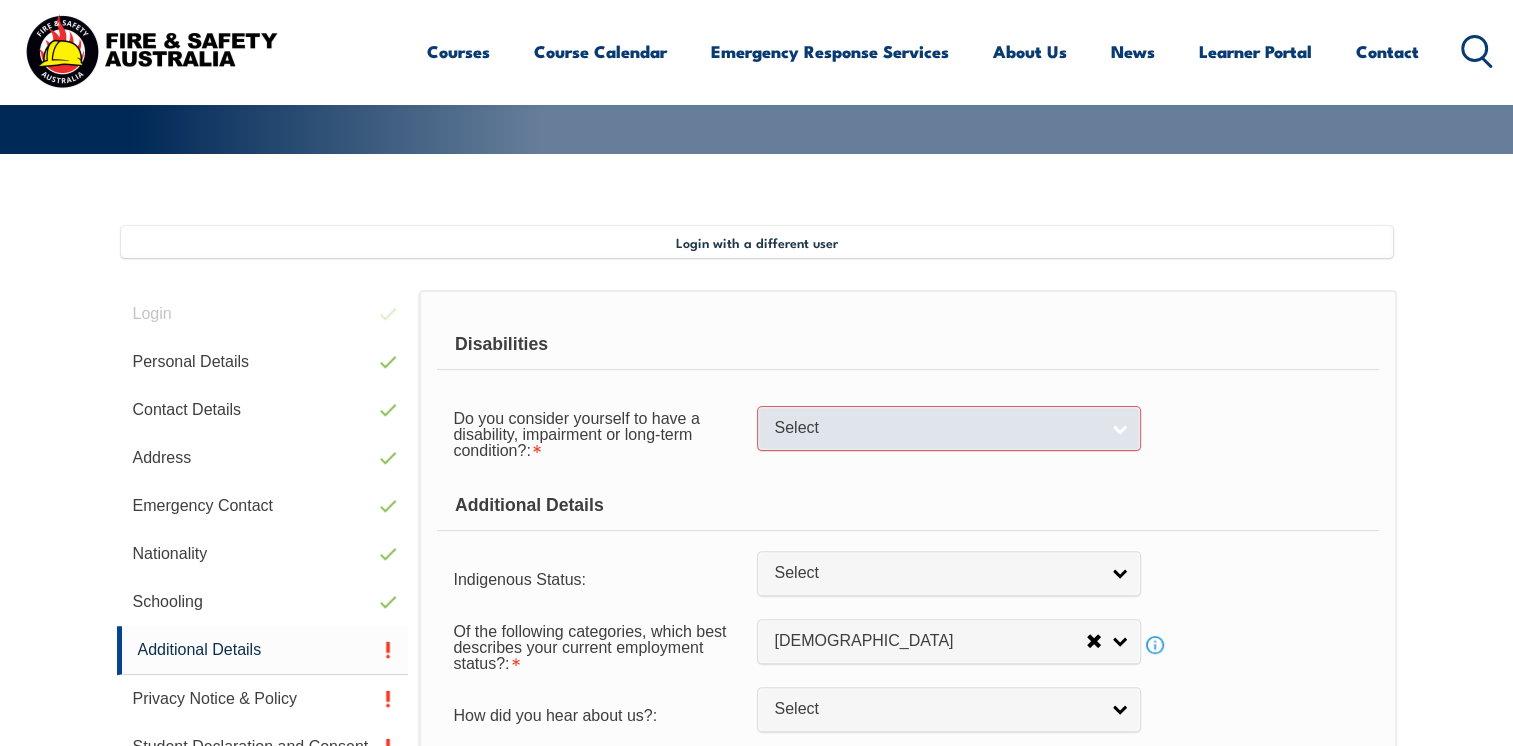 click on "Select" at bounding box center [949, 428] 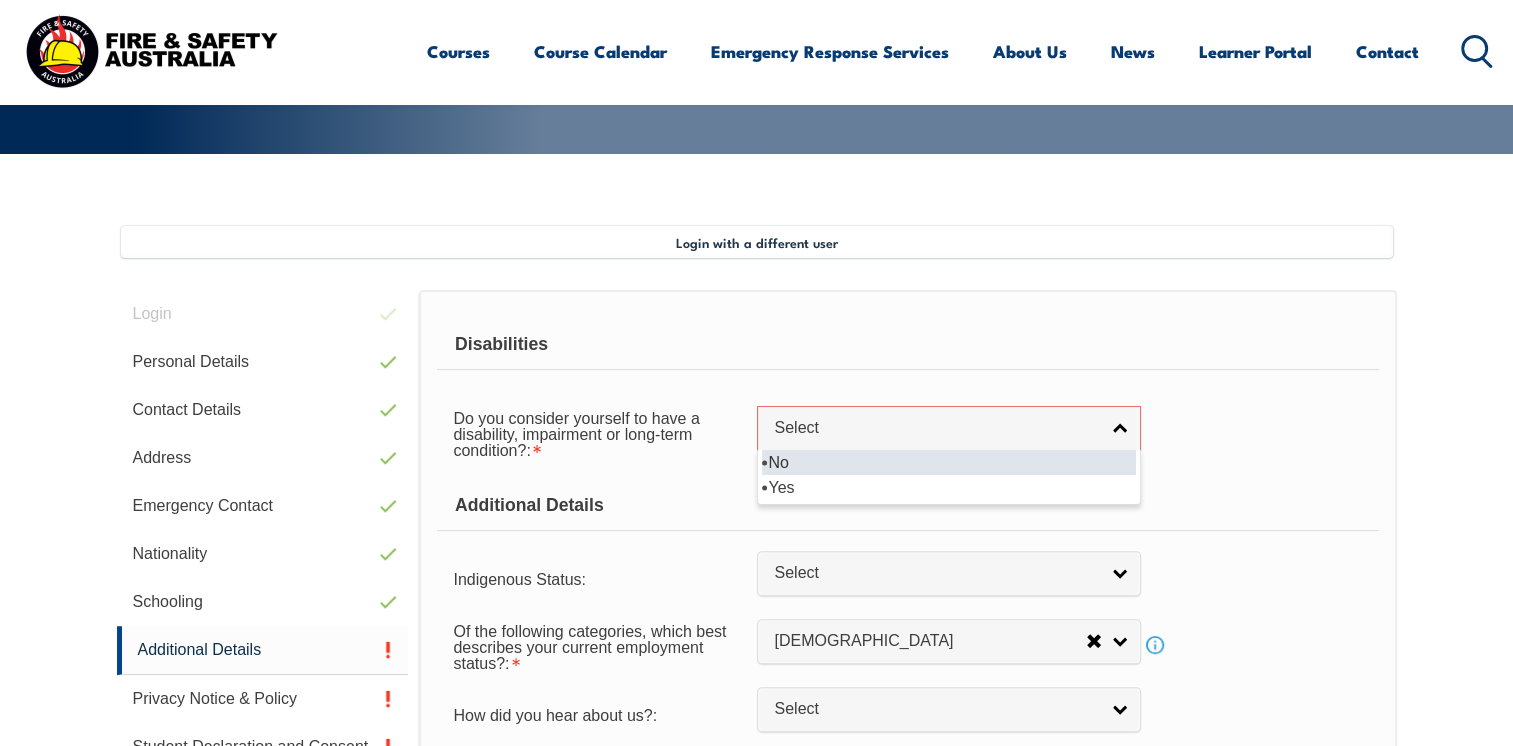 click on "No" at bounding box center (949, 462) 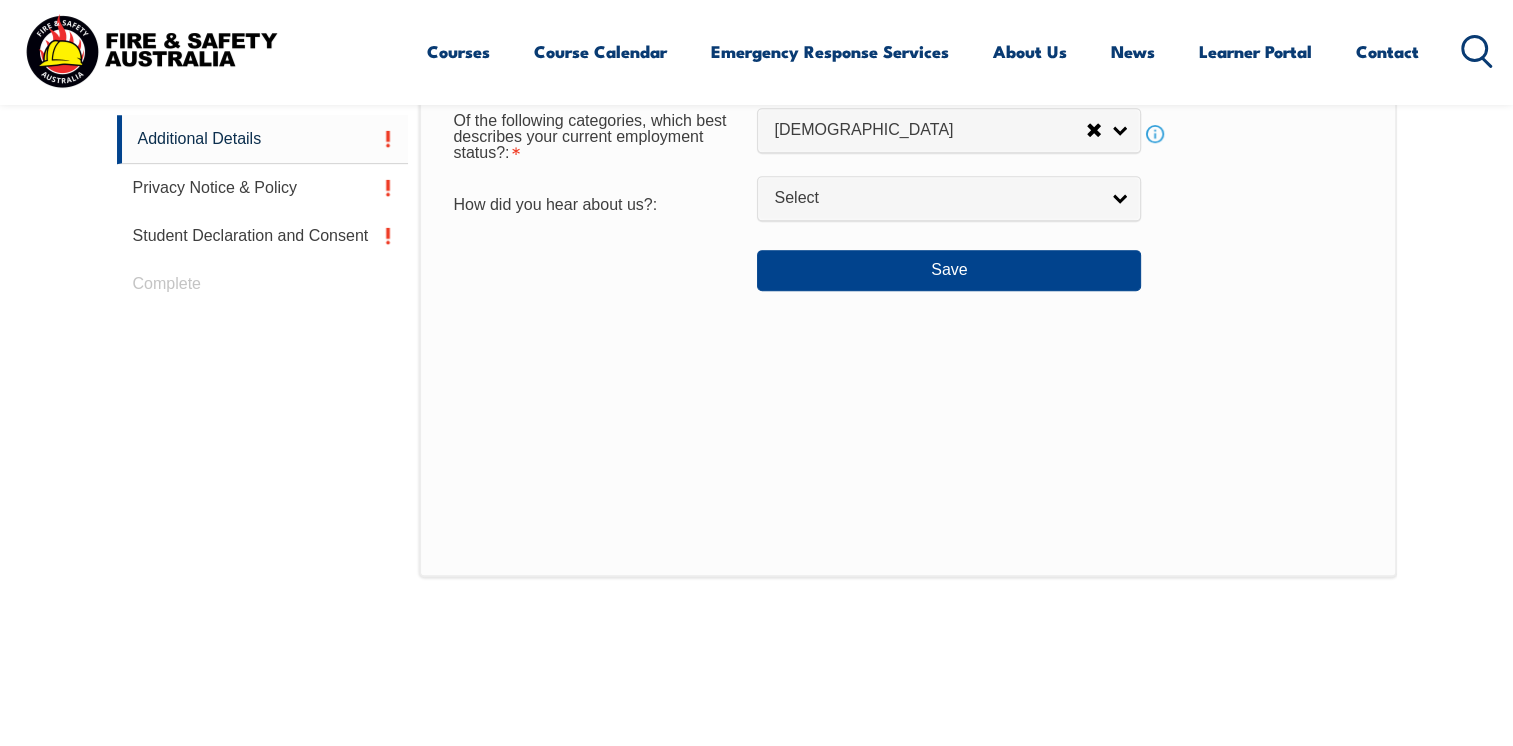 scroll, scrollTop: 1006, scrollLeft: 0, axis: vertical 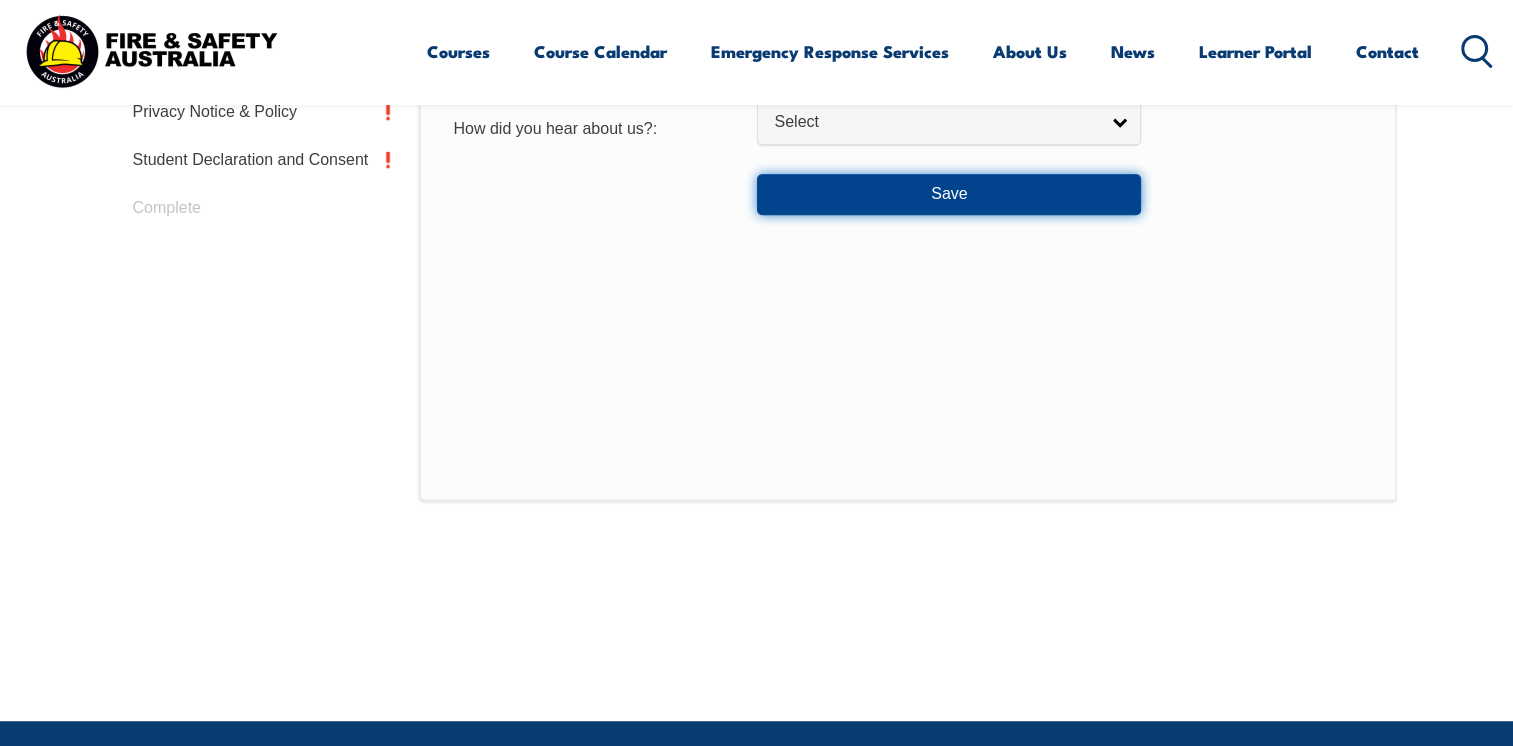 click on "Save" at bounding box center (949, 194) 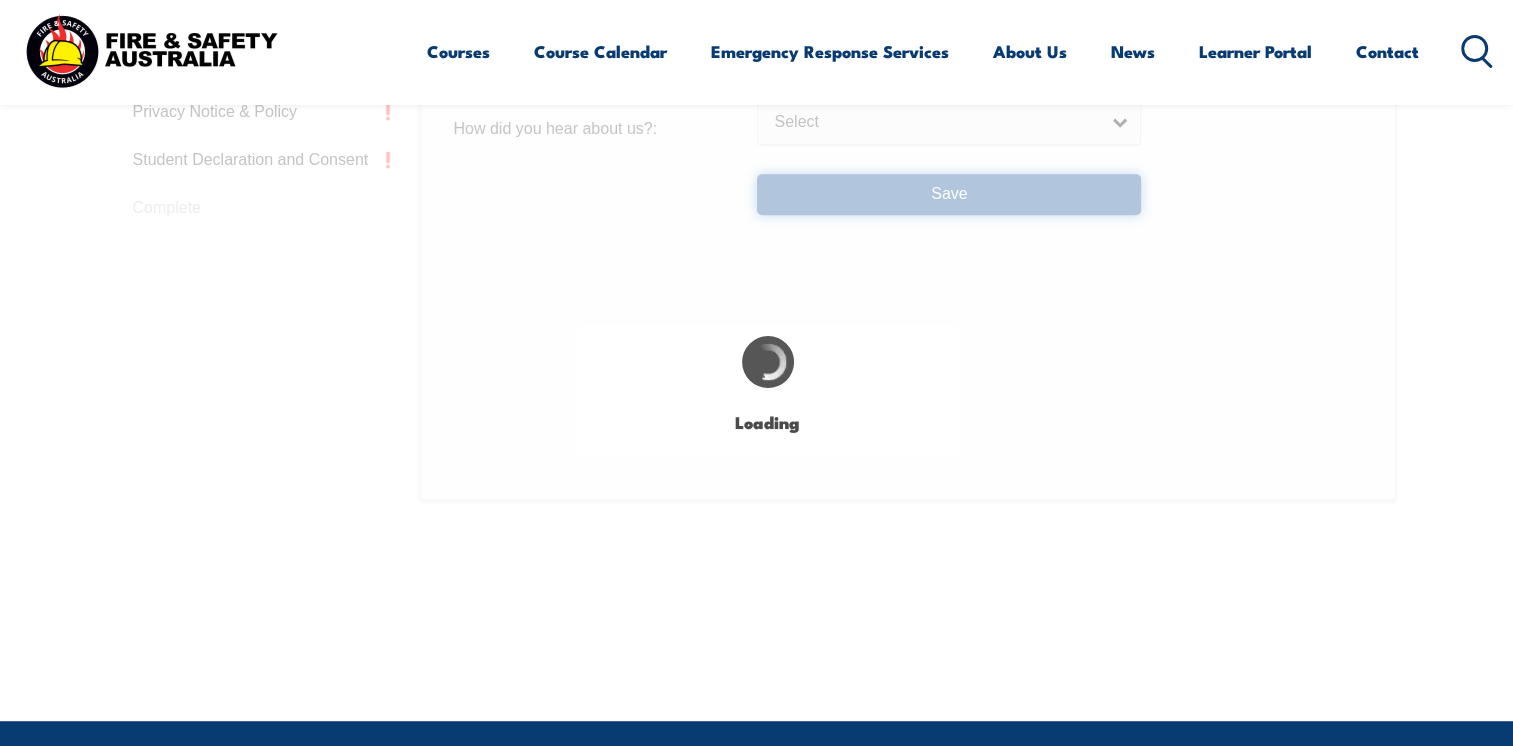 select on "false" 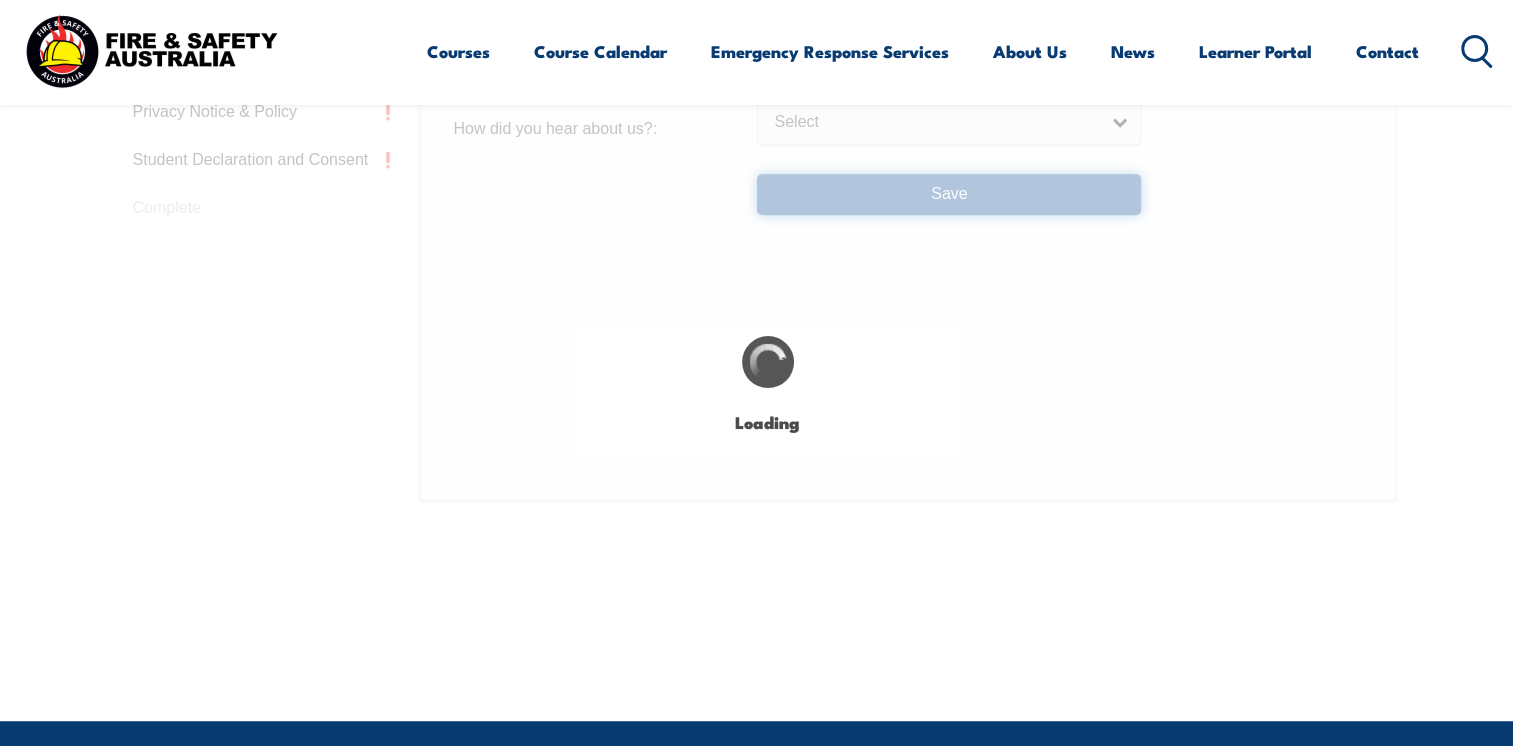 select 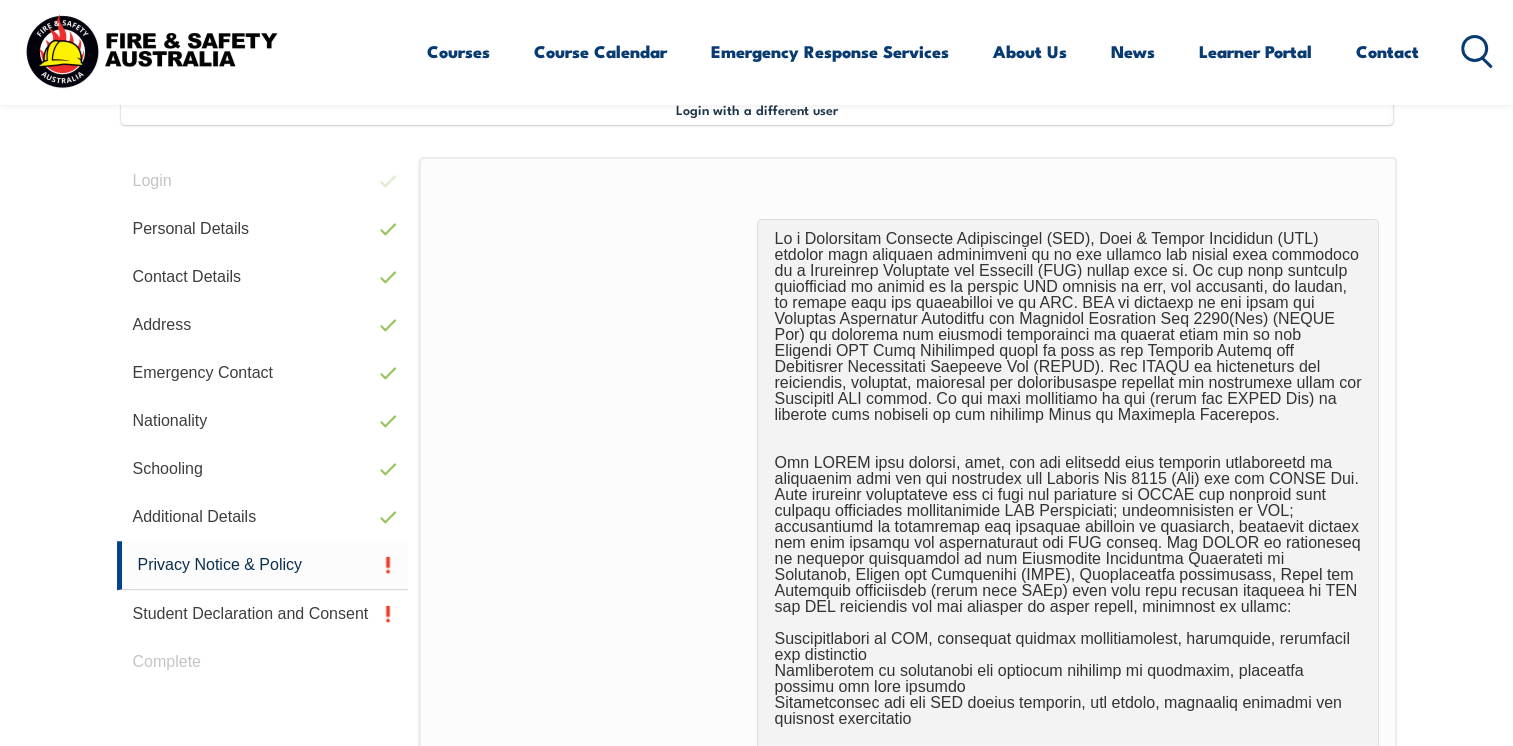 scroll, scrollTop: 544, scrollLeft: 0, axis: vertical 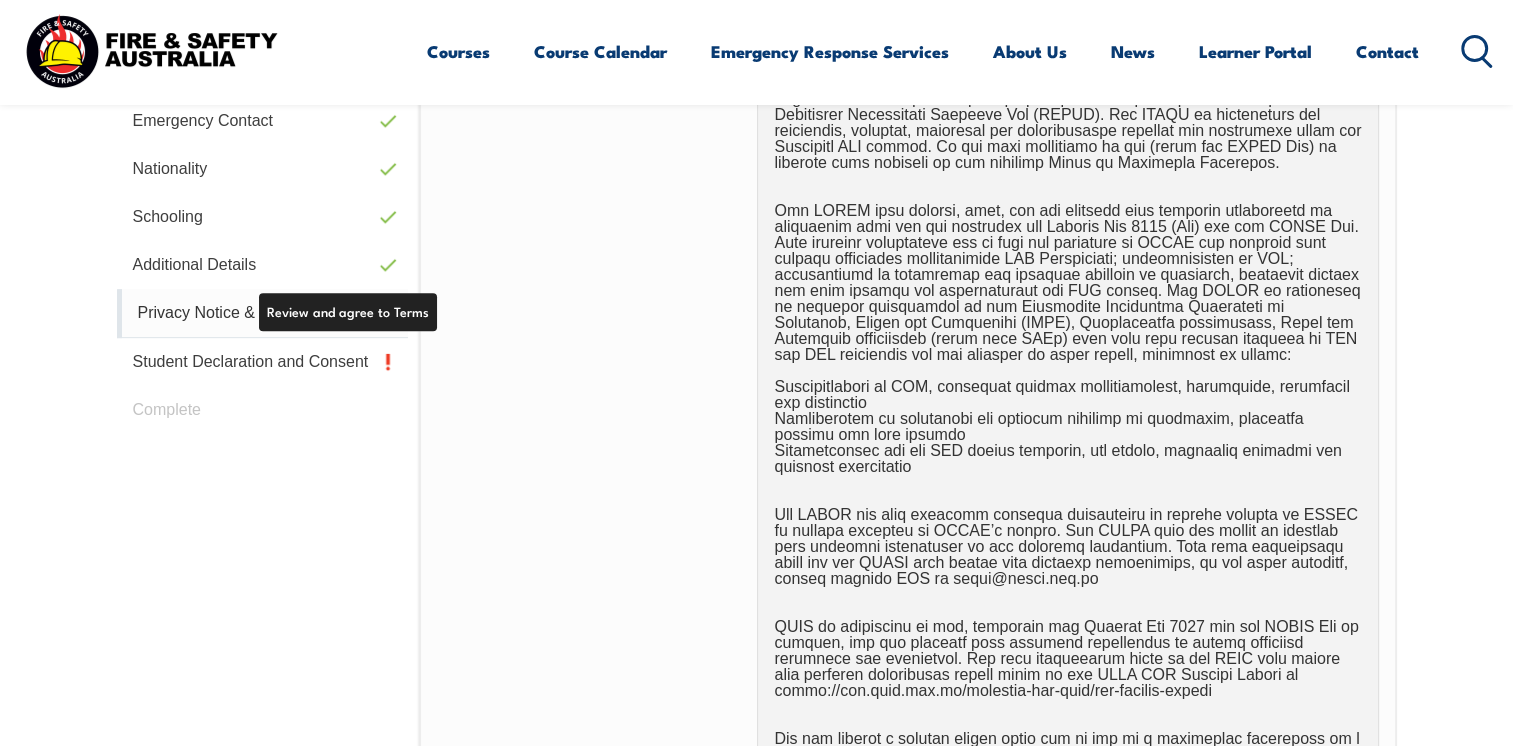 click on "Privacy Notice & Policy" at bounding box center [263, 313] 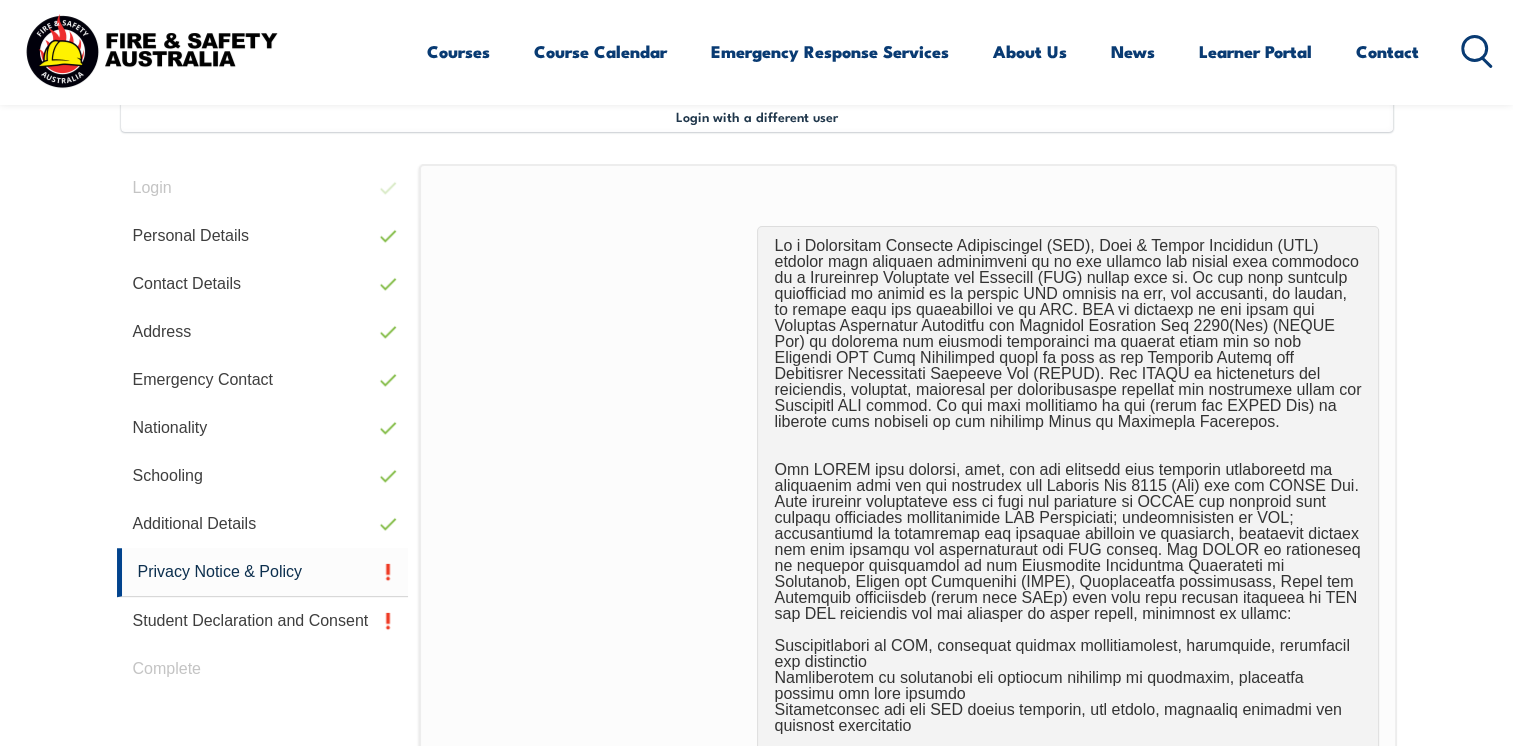 scroll, scrollTop: 544, scrollLeft: 0, axis: vertical 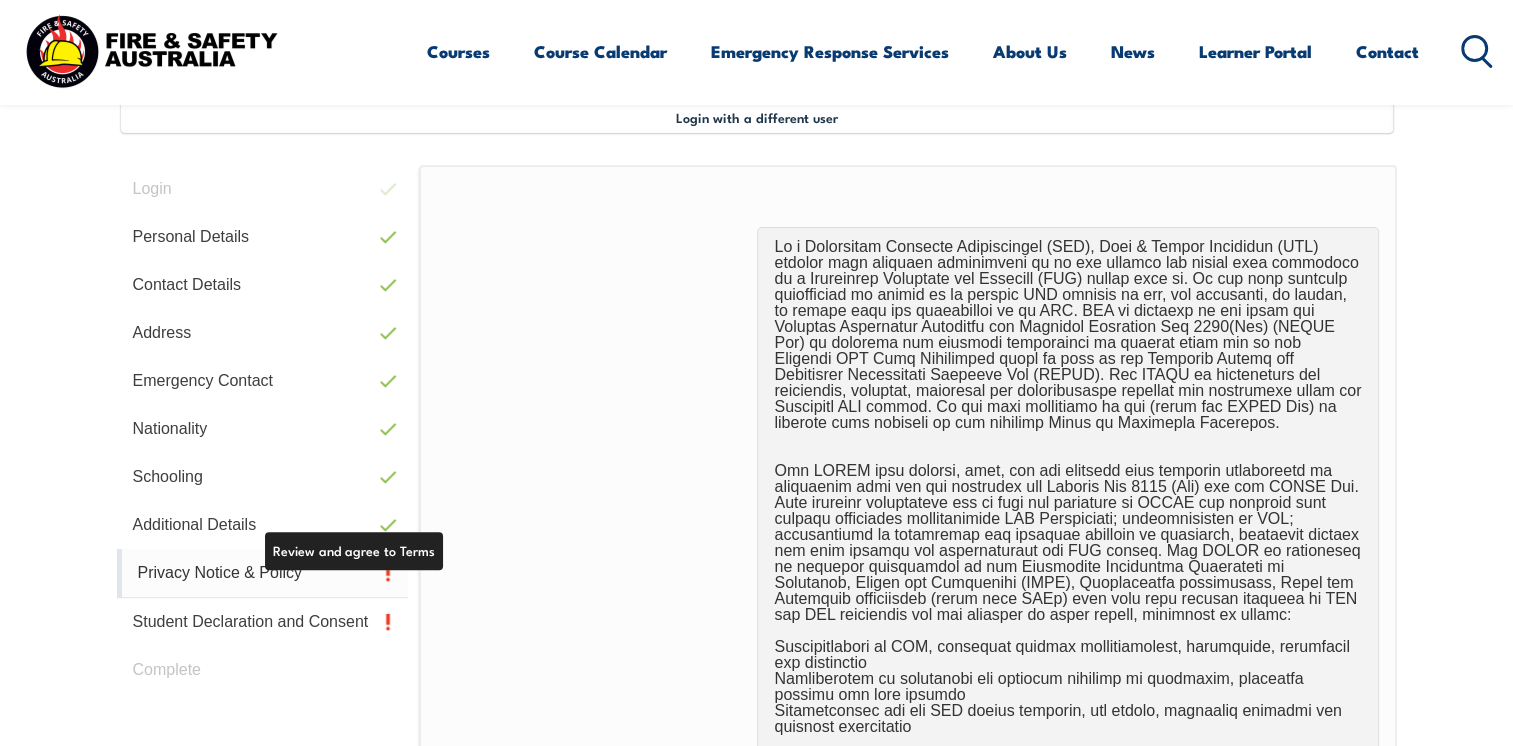 click on "Privacy Notice & Policy" at bounding box center (263, 573) 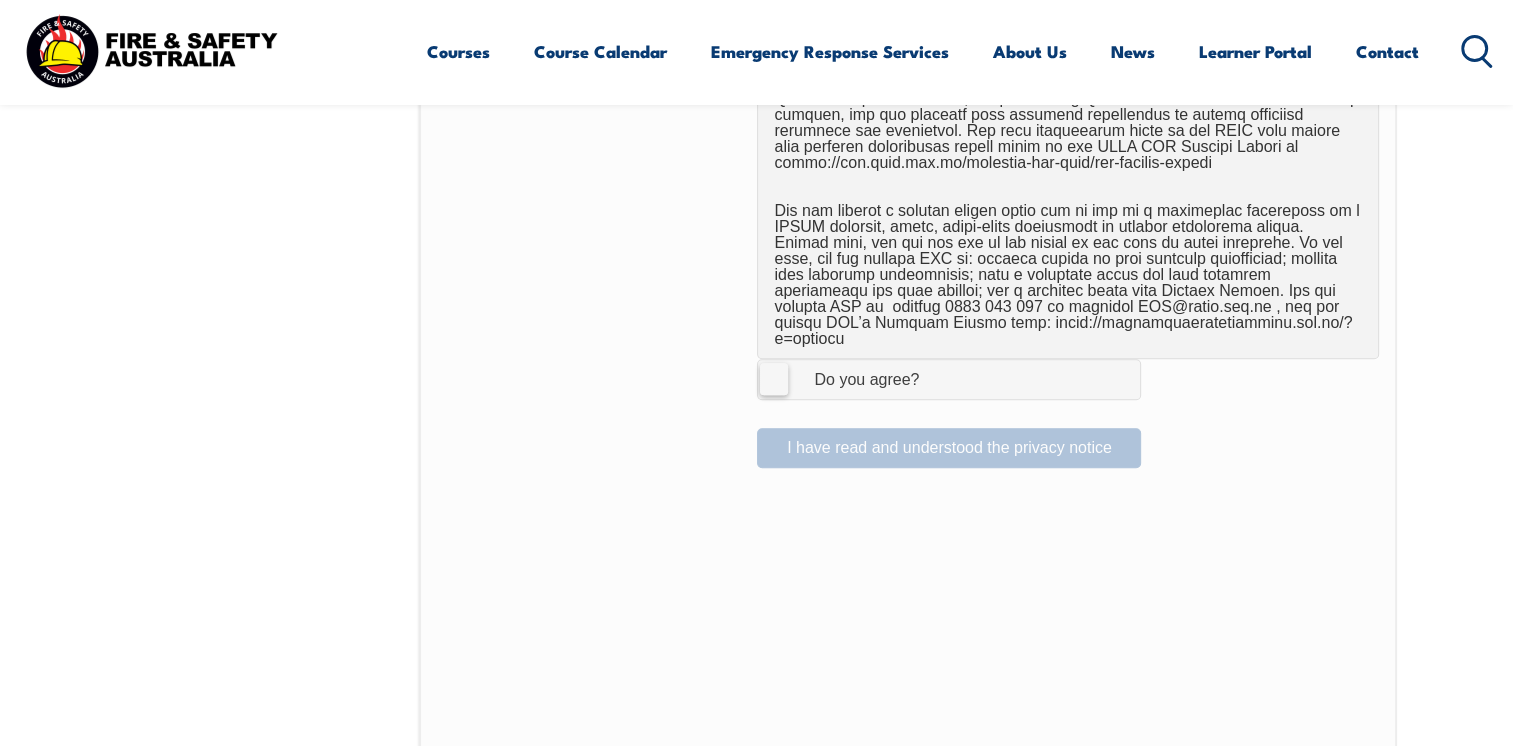scroll, scrollTop: 1355, scrollLeft: 0, axis: vertical 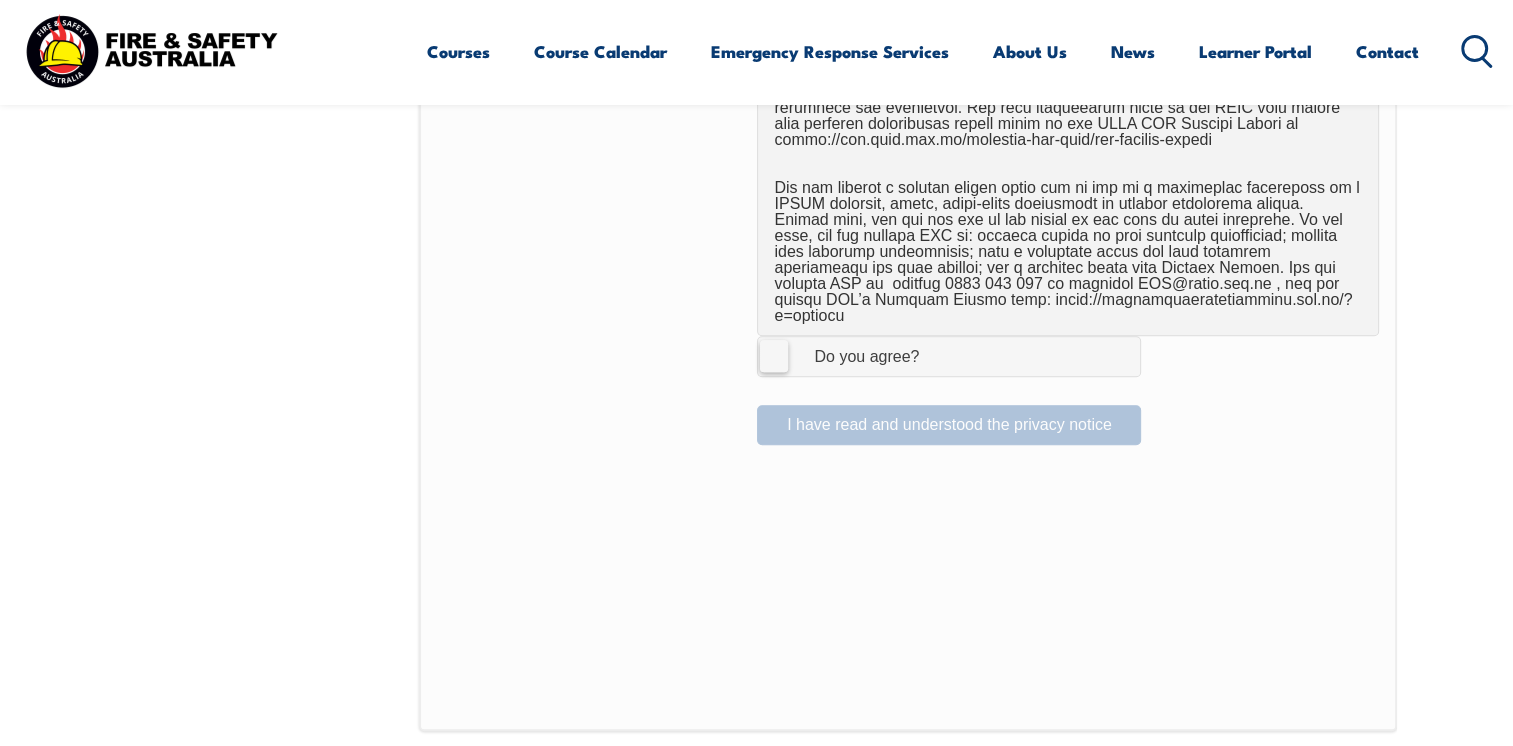 click on "I Agree Do you agree?" at bounding box center (949, 356) 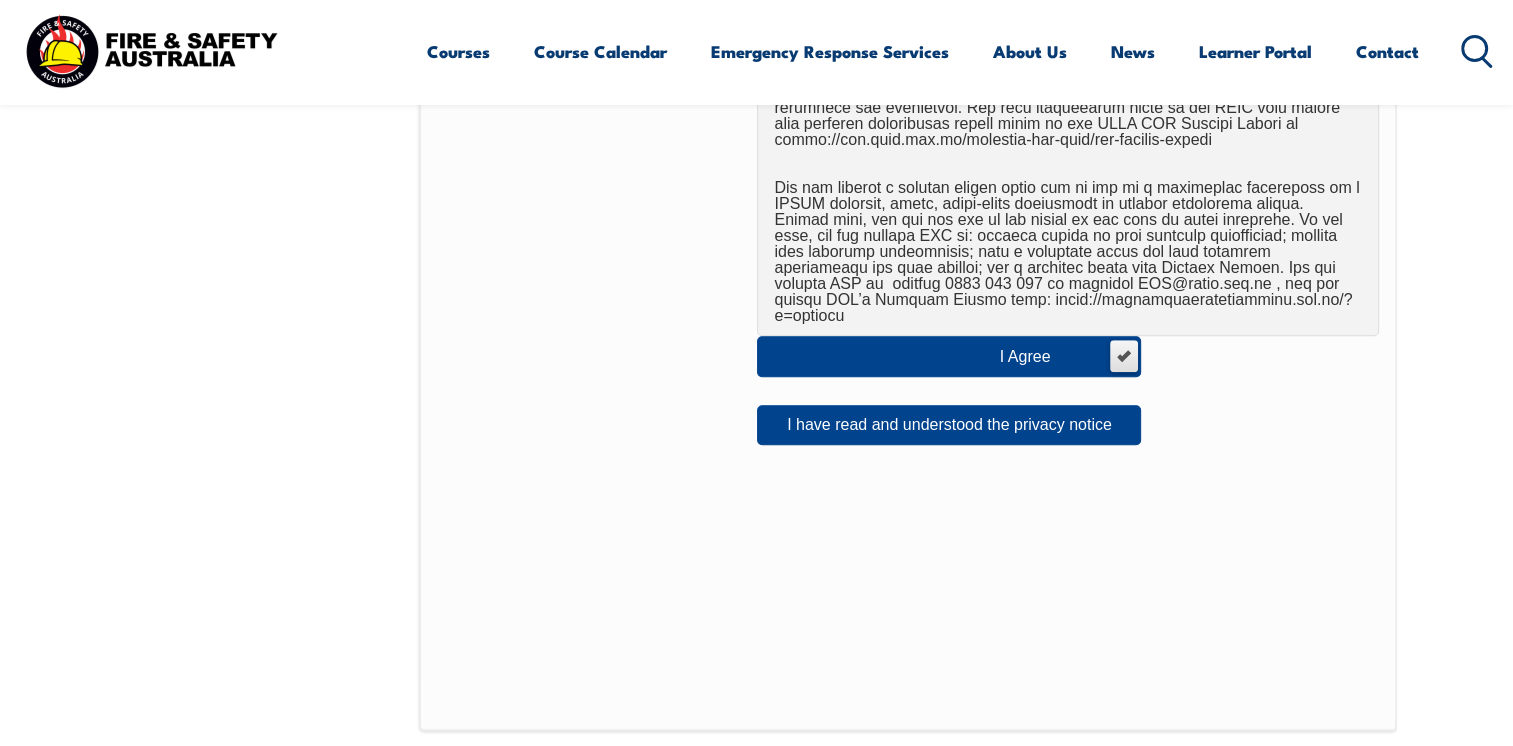 drag, startPoint x: 1511, startPoint y: 474, endPoint x: 1513, endPoint y: 352, distance: 122.016396 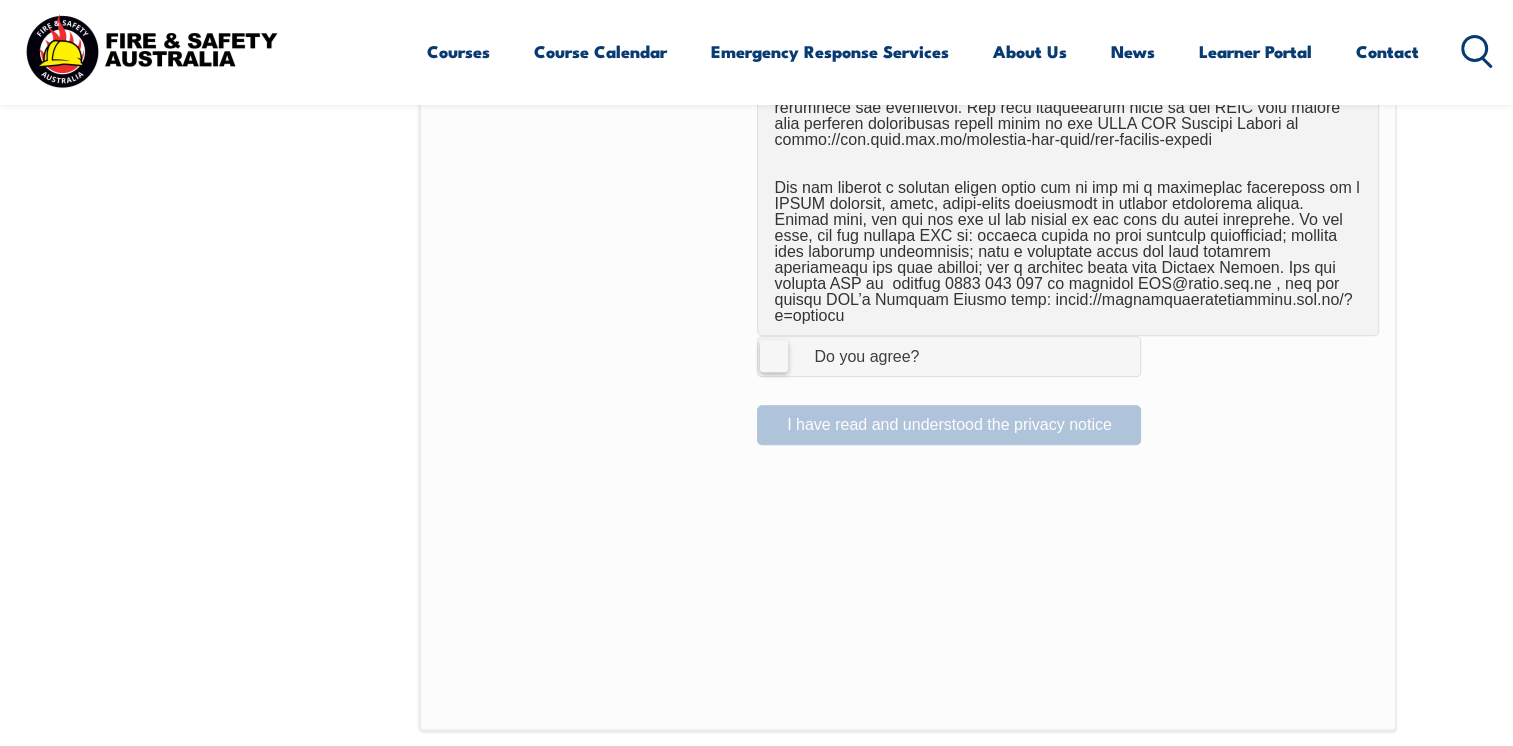 click on "I Agree Do you agree?" at bounding box center (949, 356) 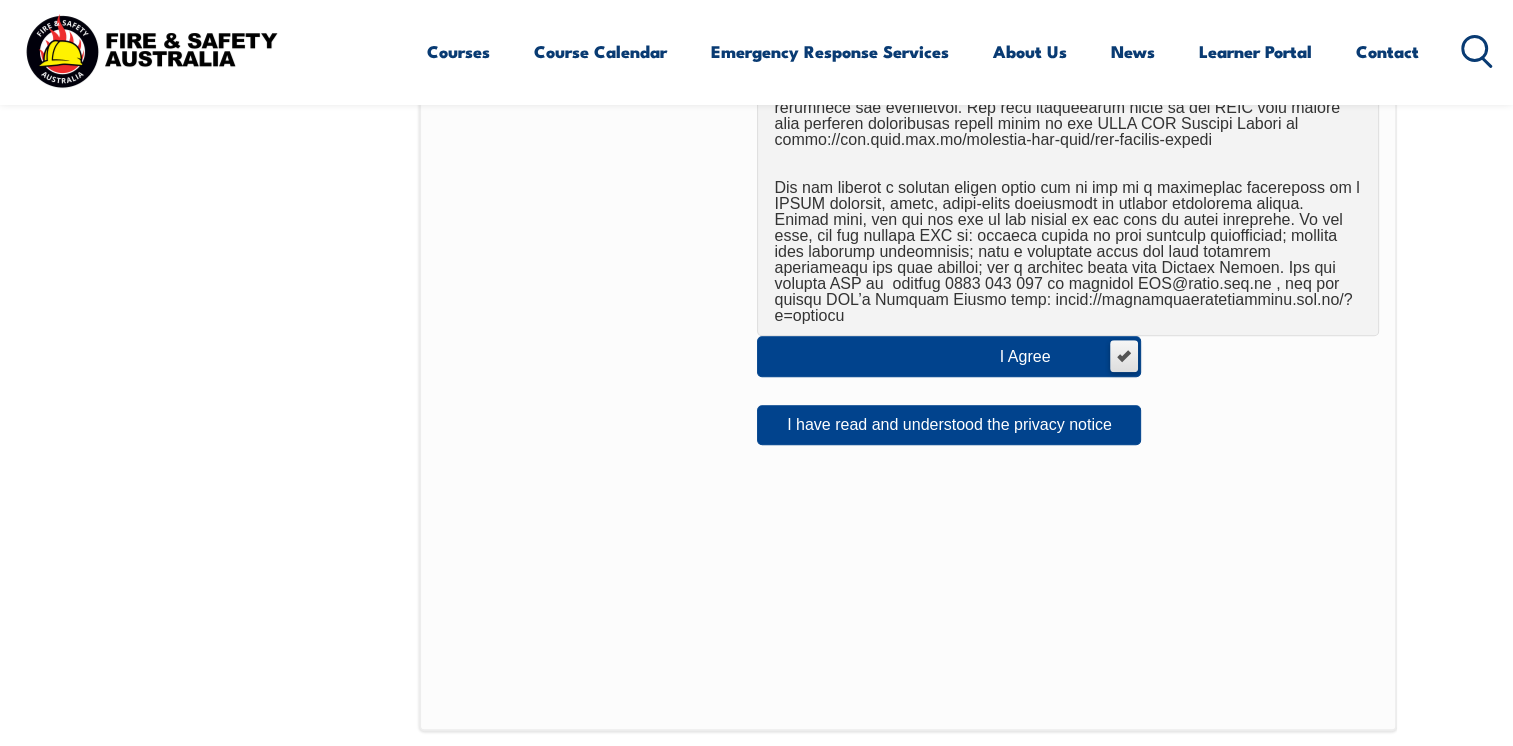 click on "I Agree Do you agree?" at bounding box center (1045, 356) 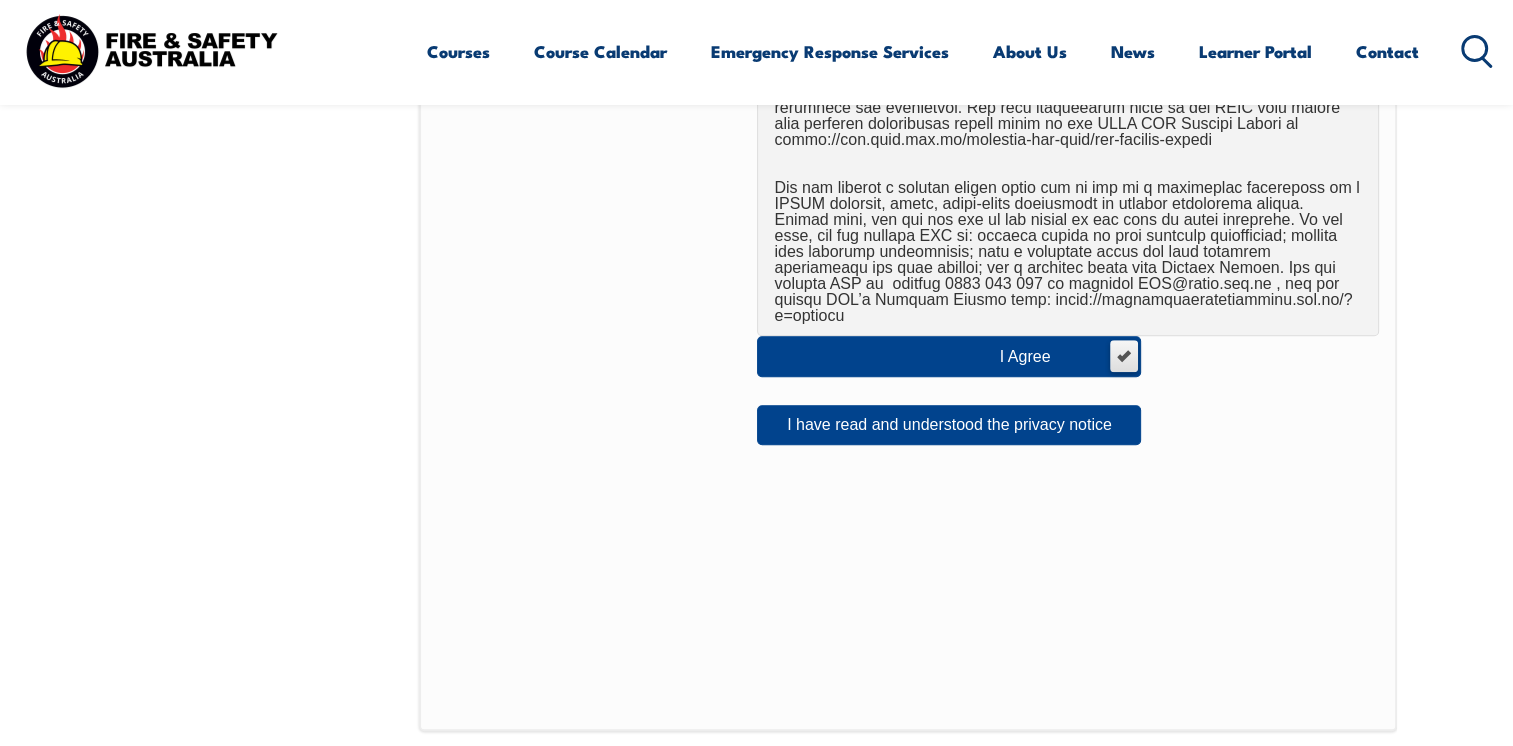 click on "I Agree Do you agree?" at bounding box center [1123, 356] 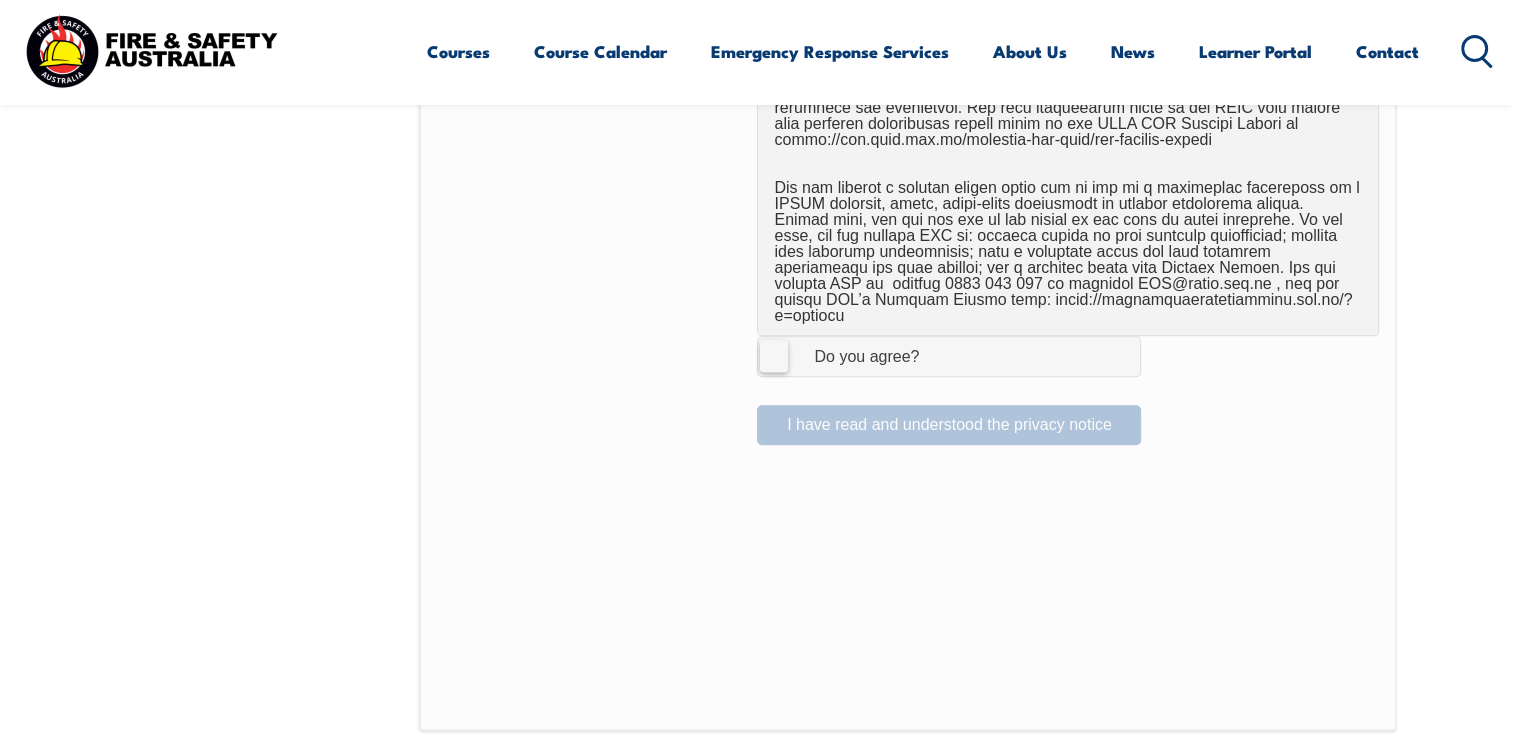 click on "I Agree Do you agree?" at bounding box center [949, 356] 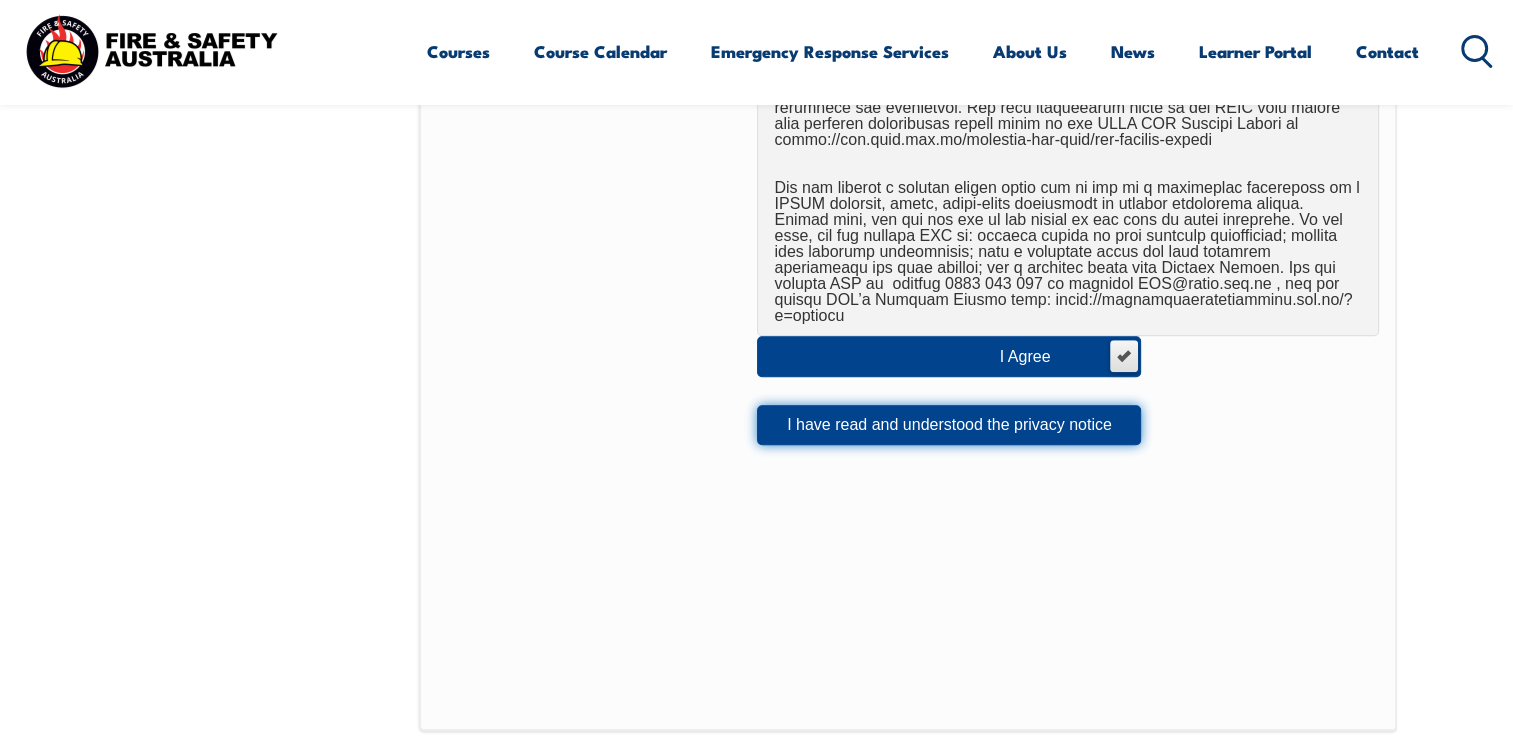 click on "I have read and understood the privacy notice" at bounding box center [949, 425] 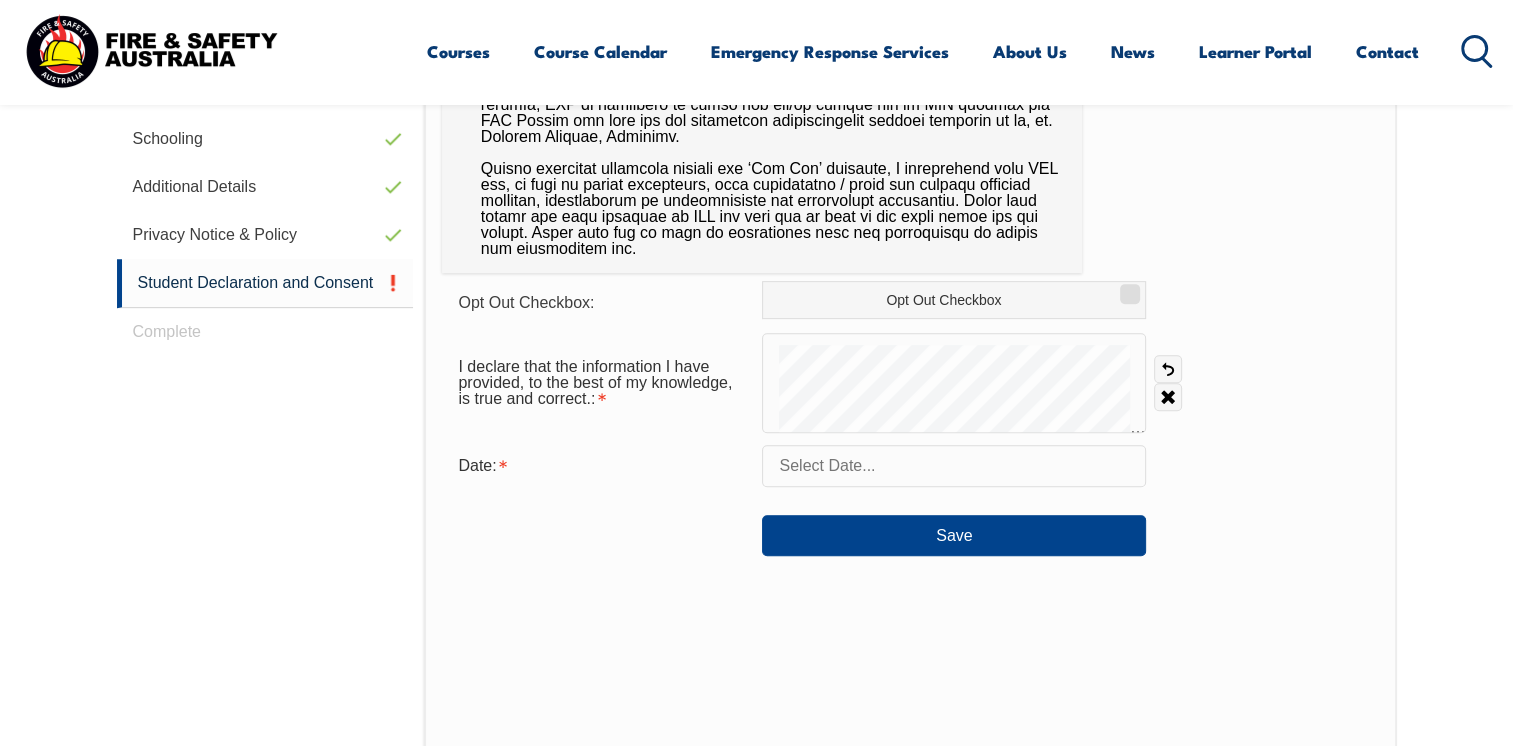 scroll, scrollTop: 903, scrollLeft: 0, axis: vertical 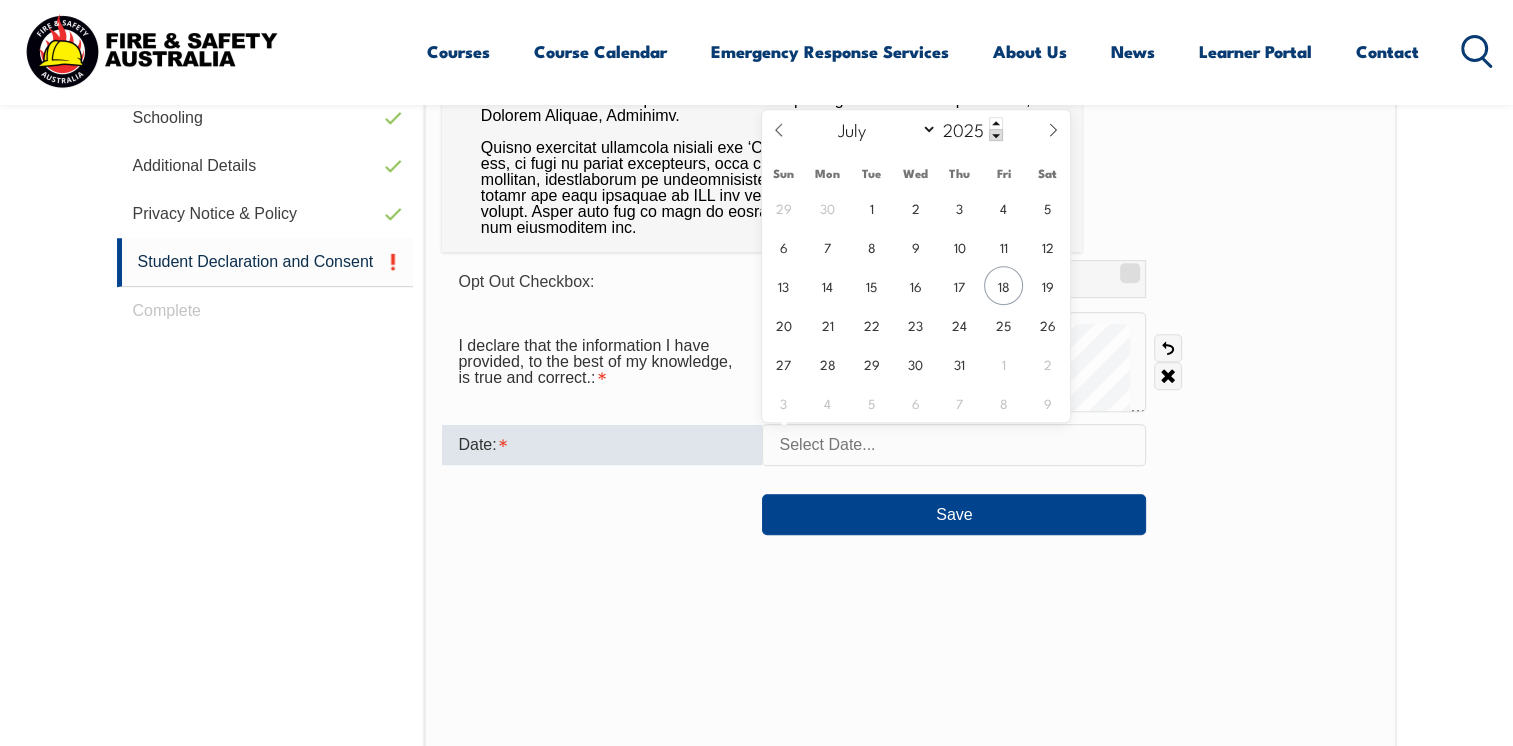 click at bounding box center [954, 445] 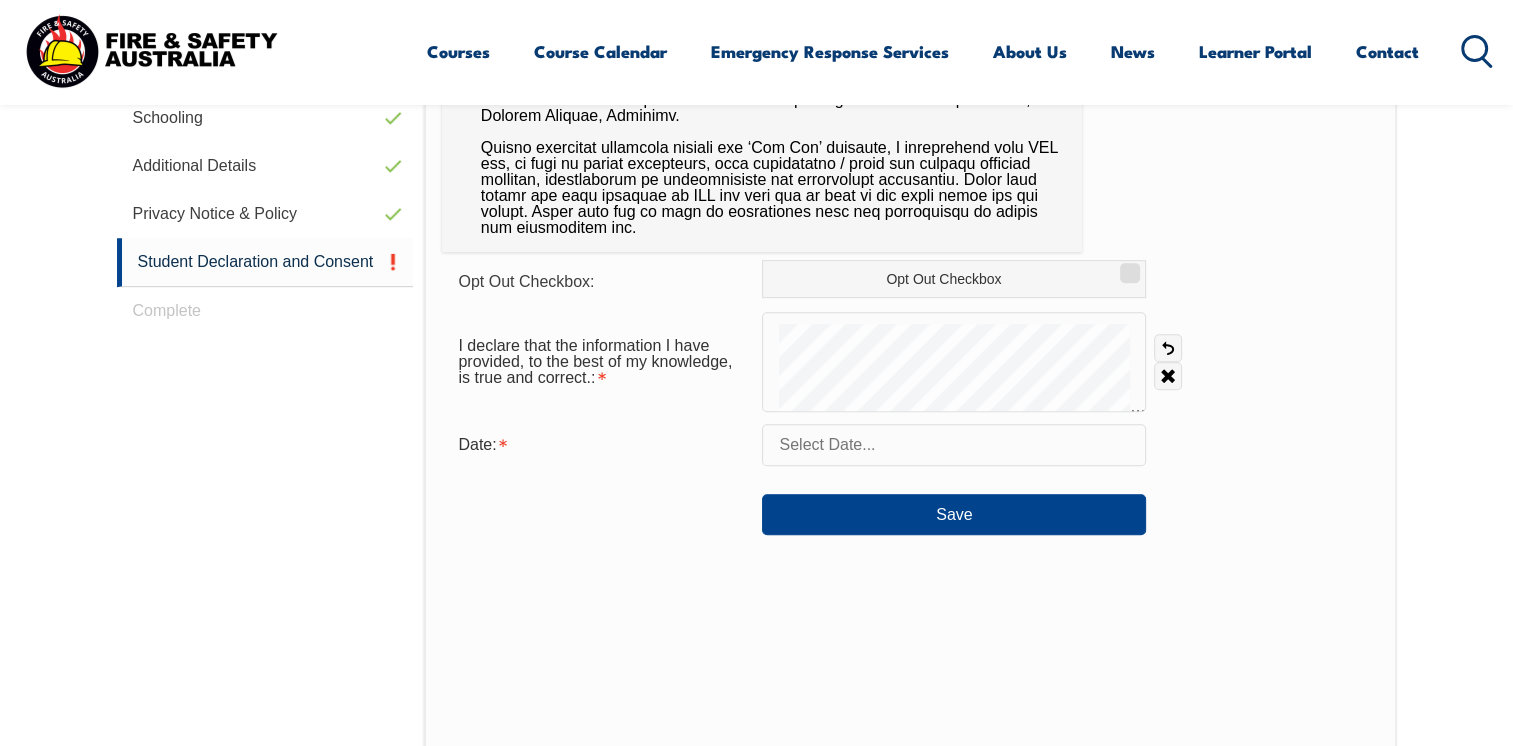 click on "Opt Out Checkbox: Opt Out Checkbox I declare that the information I have provided, to the best of my knowledge, is true and correct.: Undo Clear Date: Save" at bounding box center [910, 313] 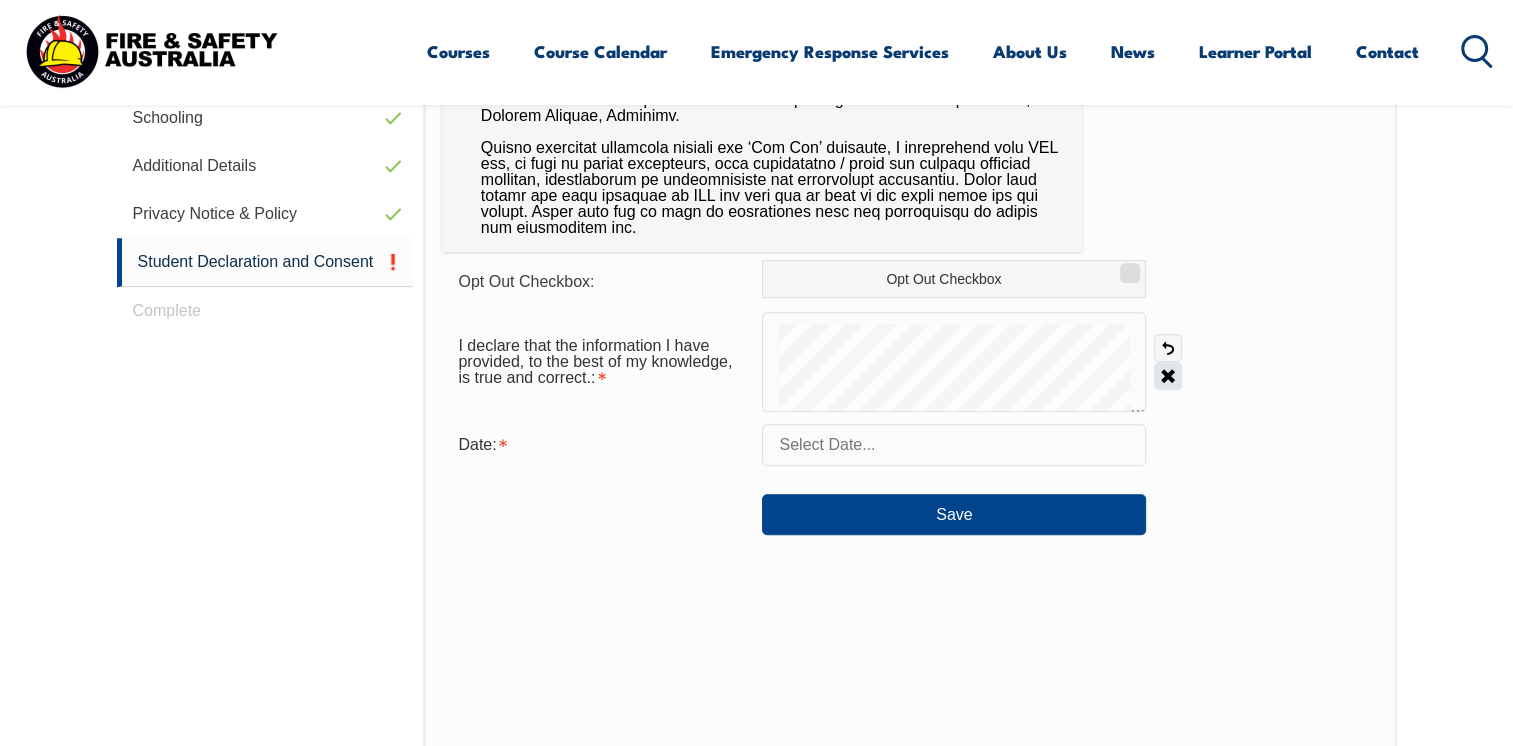 click on "Clear" at bounding box center [1168, 376] 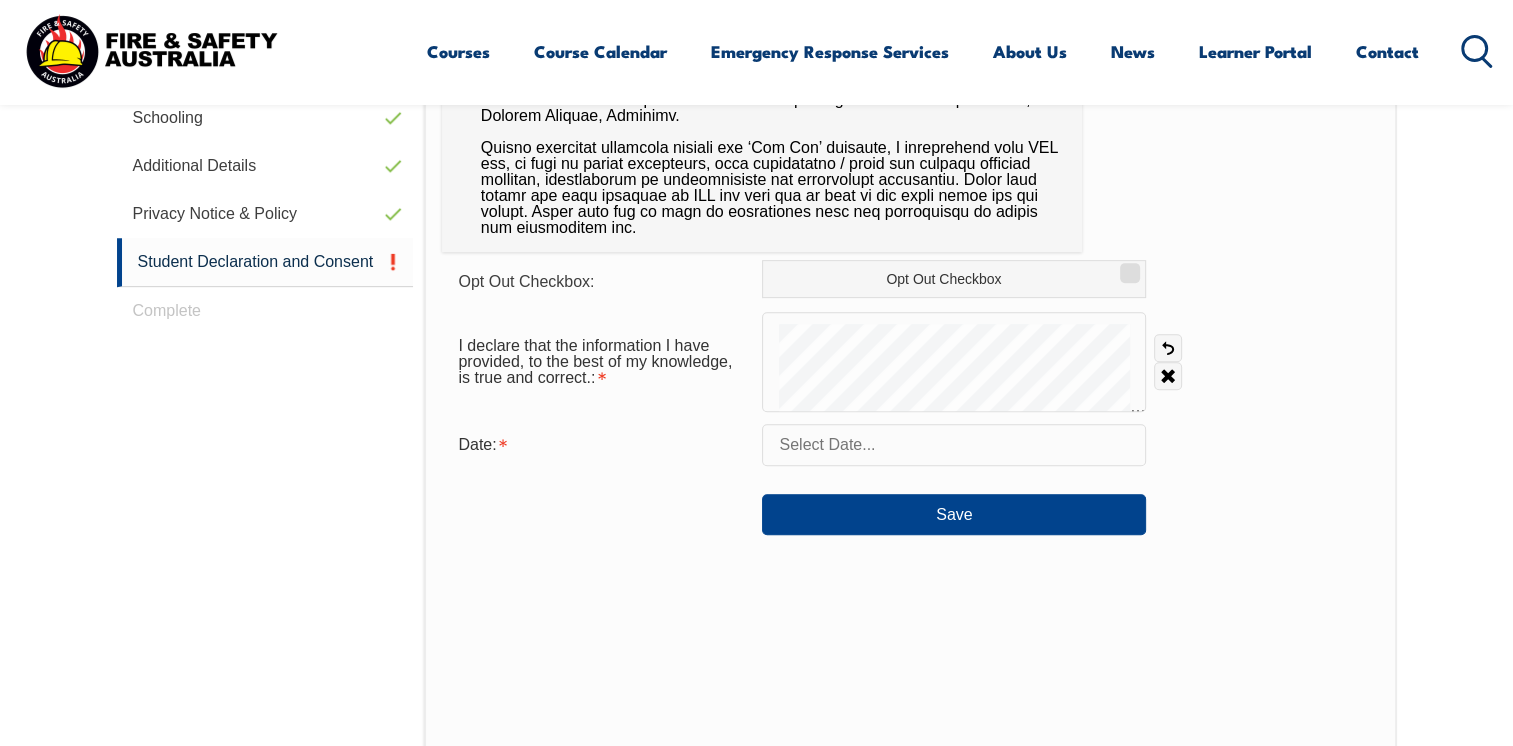 click on "Opt Out Checkbox: Opt Out Checkbox I declare that the information I have provided, to the best of my knowledge, is true and correct.: Undo Clear Date: Save" at bounding box center [910, 397] 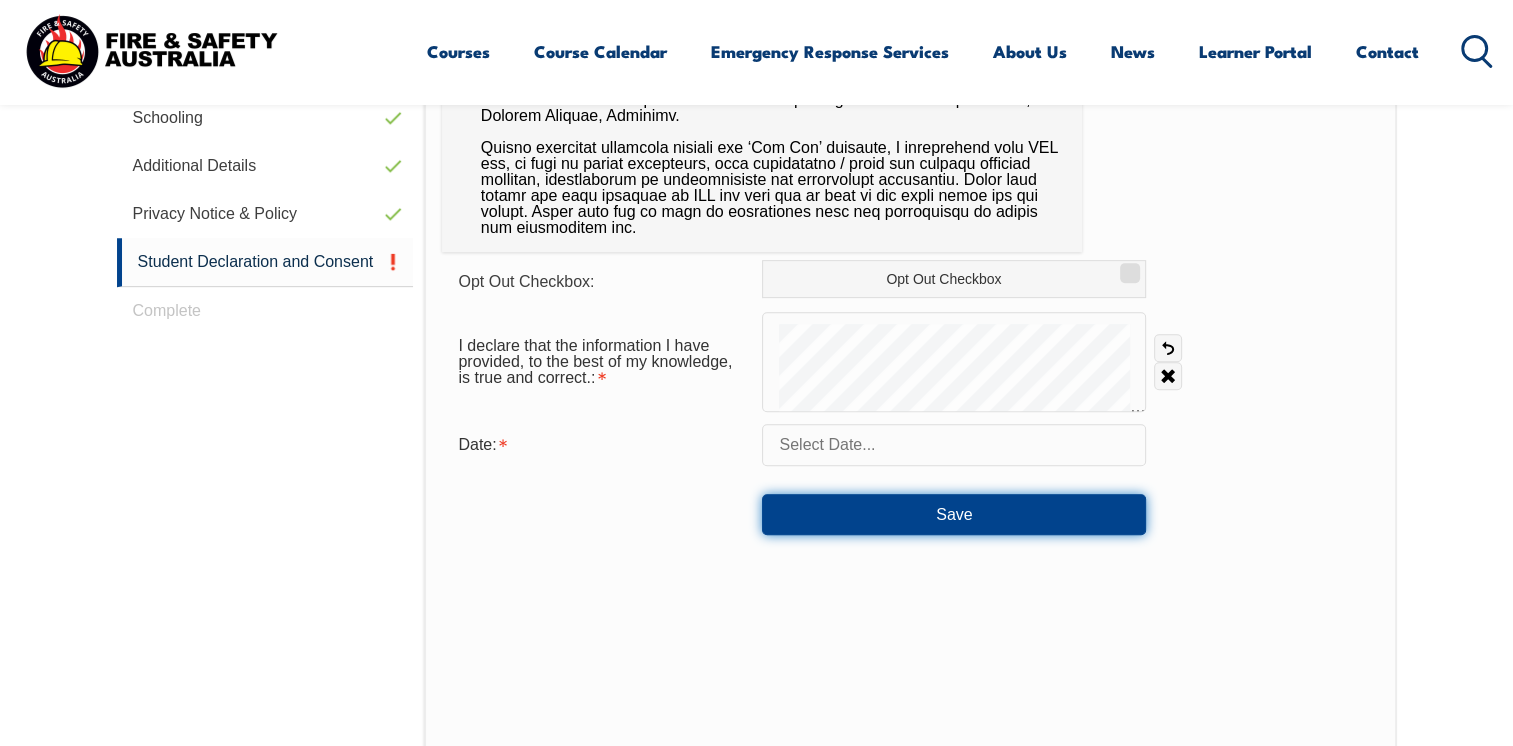 drag, startPoint x: 978, startPoint y: 508, endPoint x: 953, endPoint y: 500, distance: 26.24881 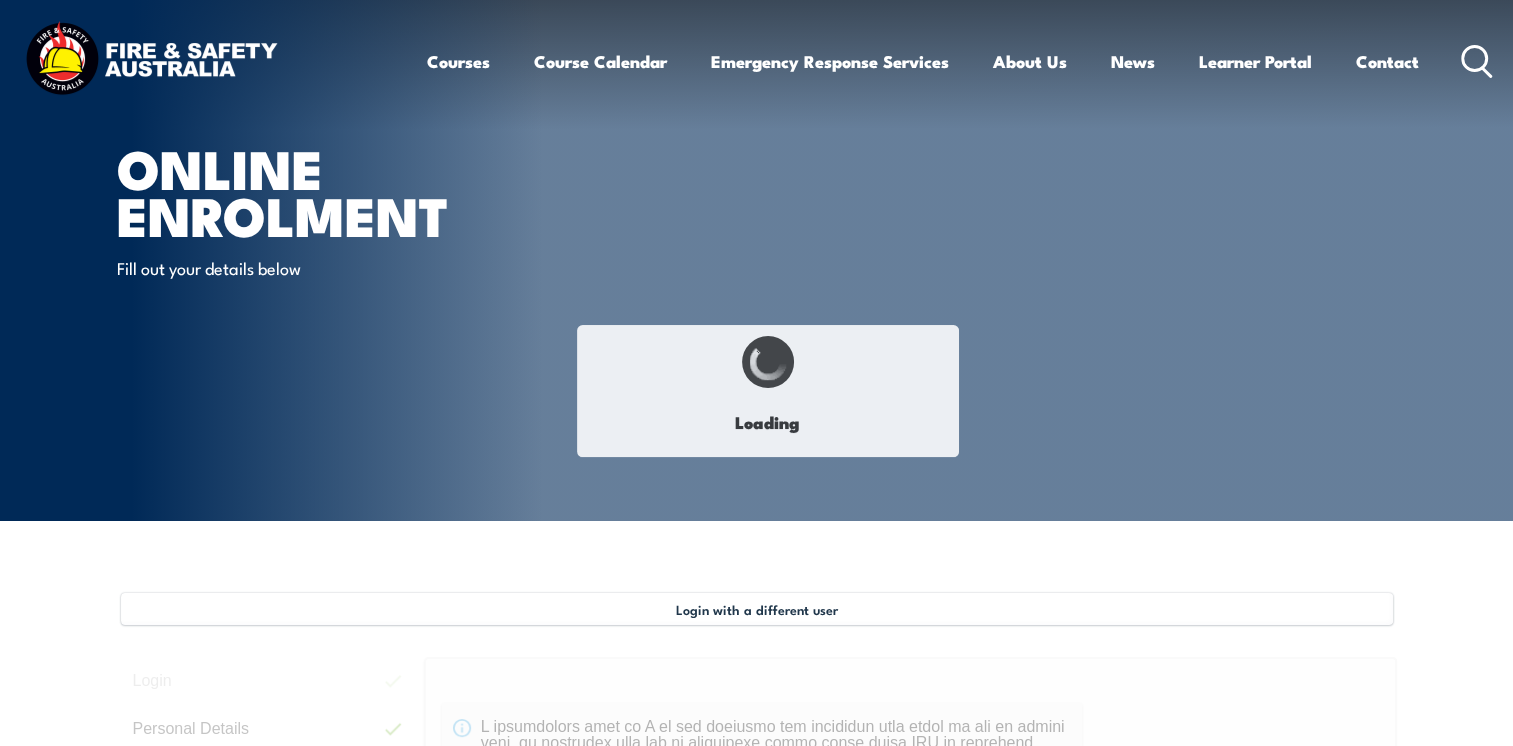 scroll, scrollTop: 0, scrollLeft: 0, axis: both 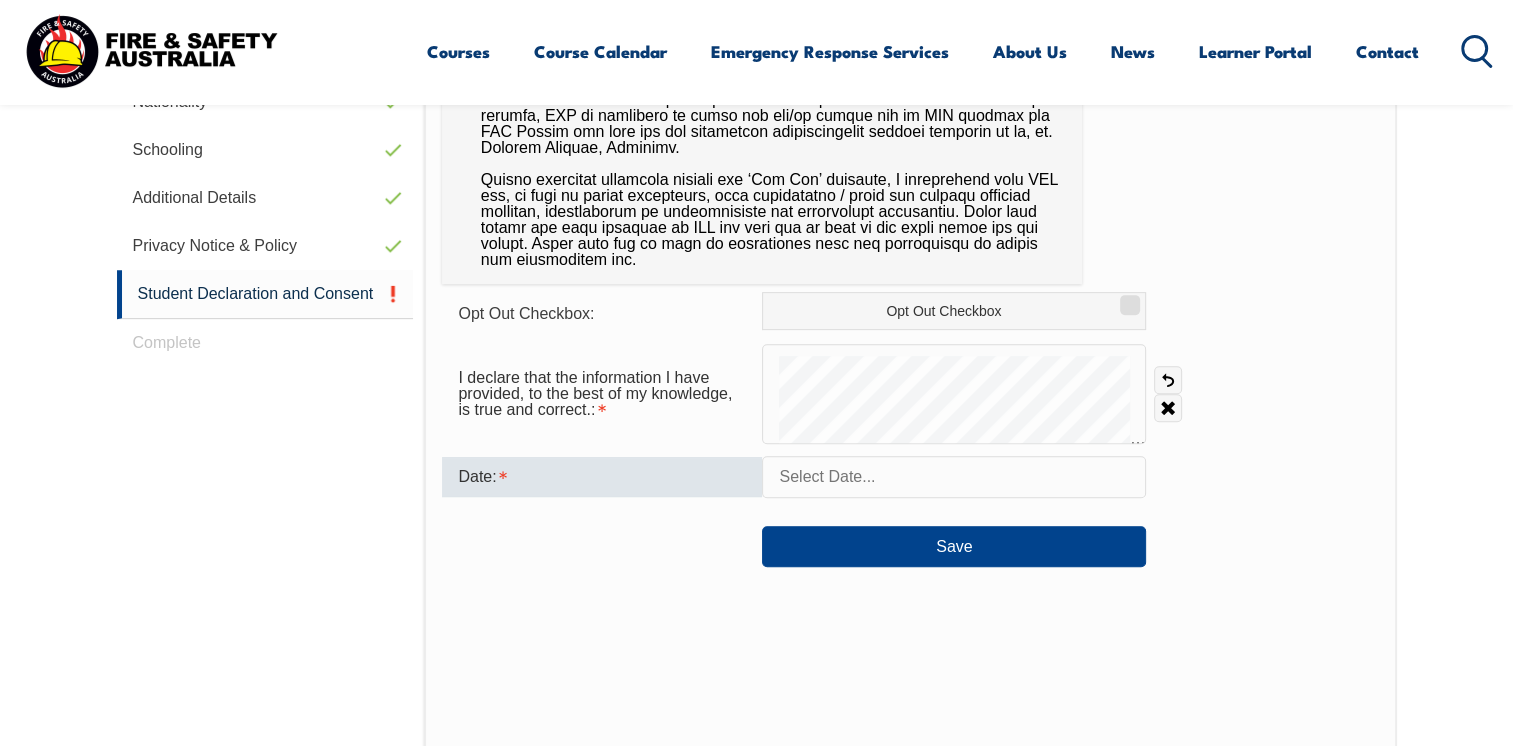click at bounding box center (954, 477) 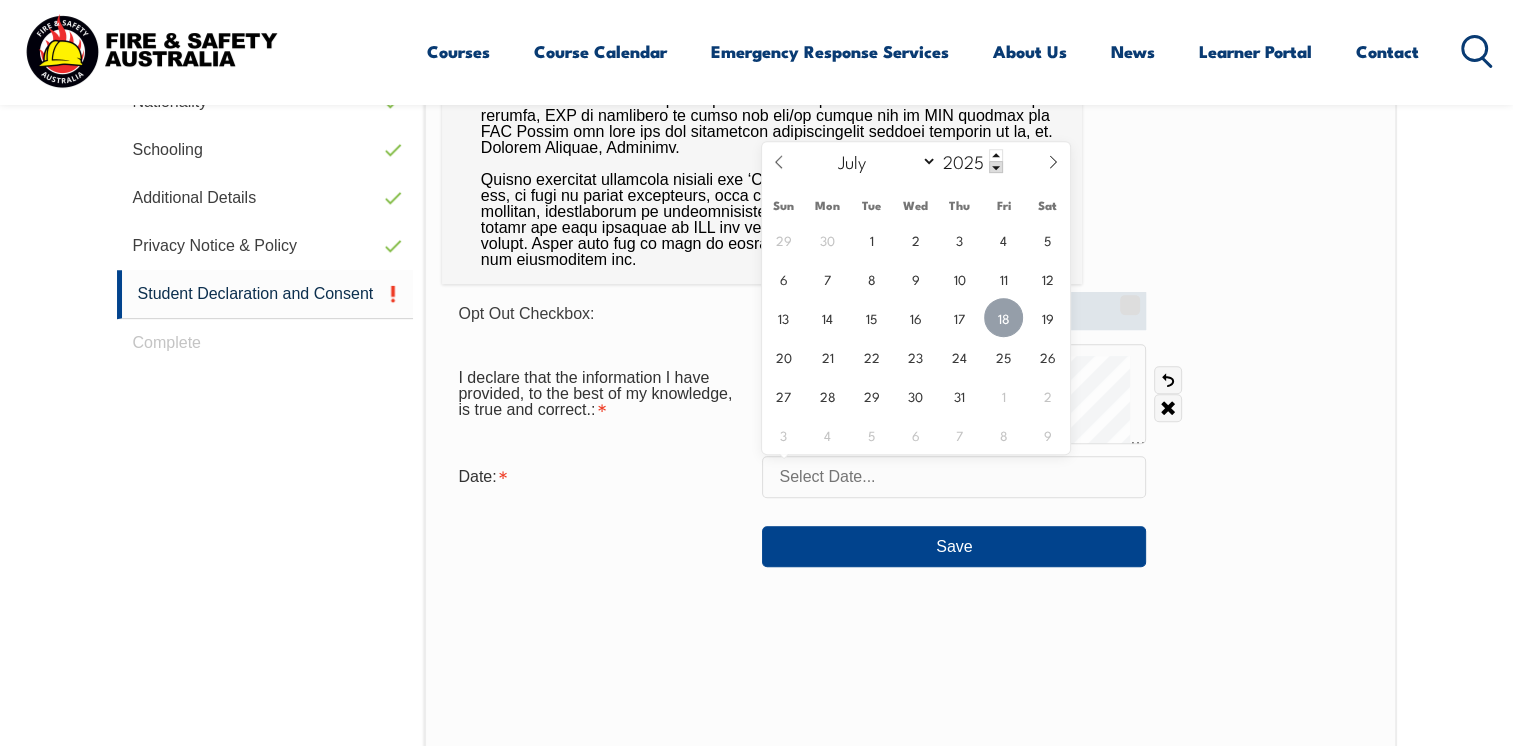 drag, startPoint x: 1000, startPoint y: 317, endPoint x: 969, endPoint y: 323, distance: 31.575306 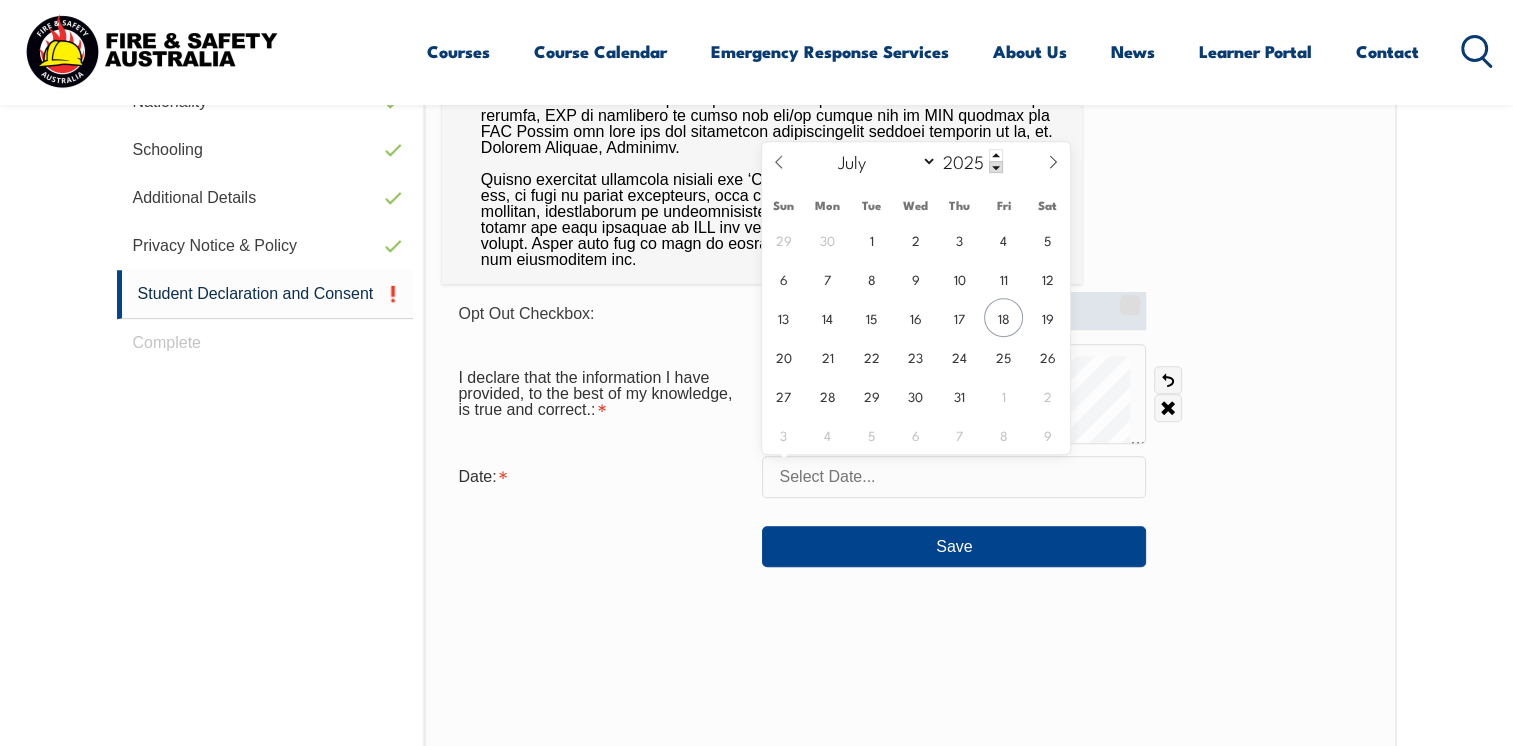 type on "[DATE]" 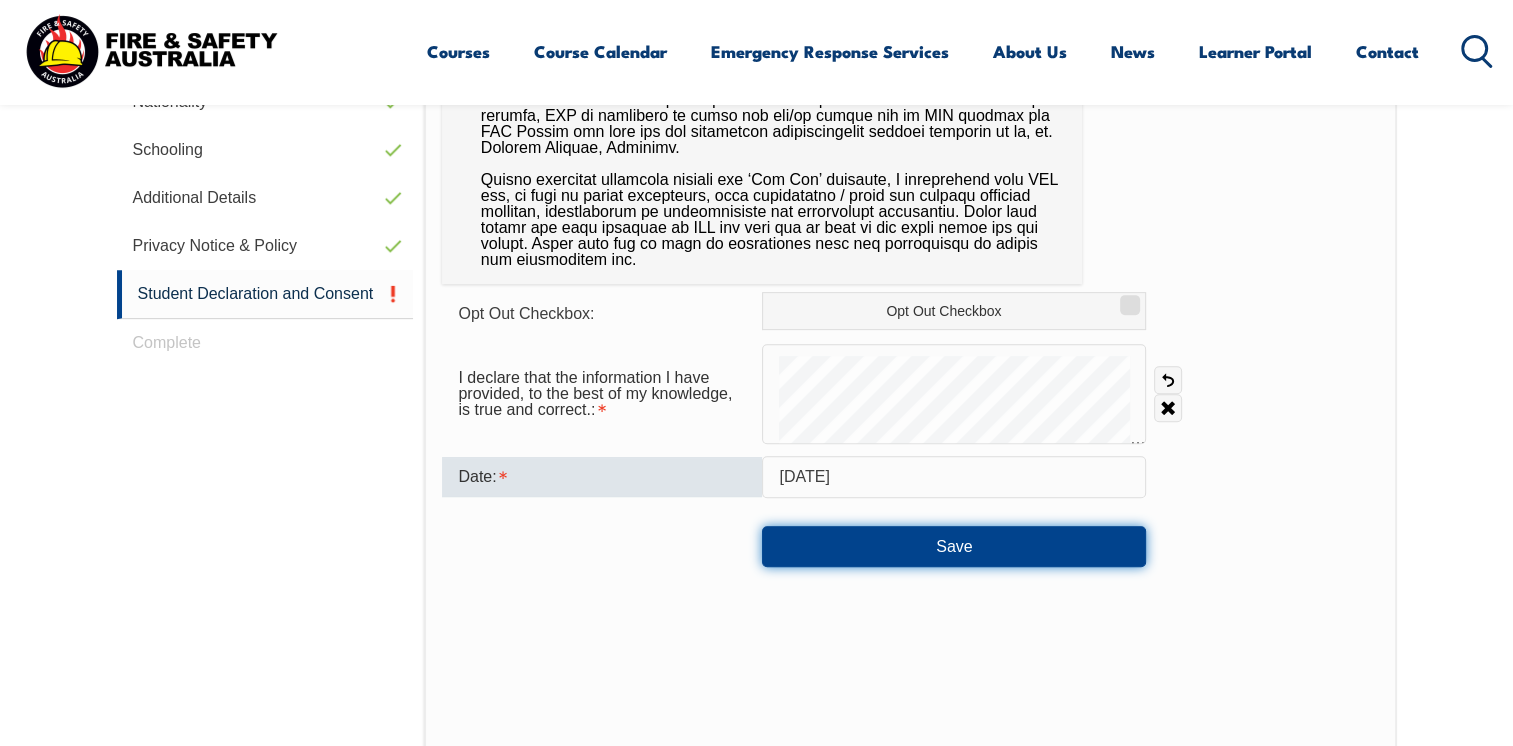 drag, startPoint x: 967, startPoint y: 542, endPoint x: 961, endPoint y: 532, distance: 11.661903 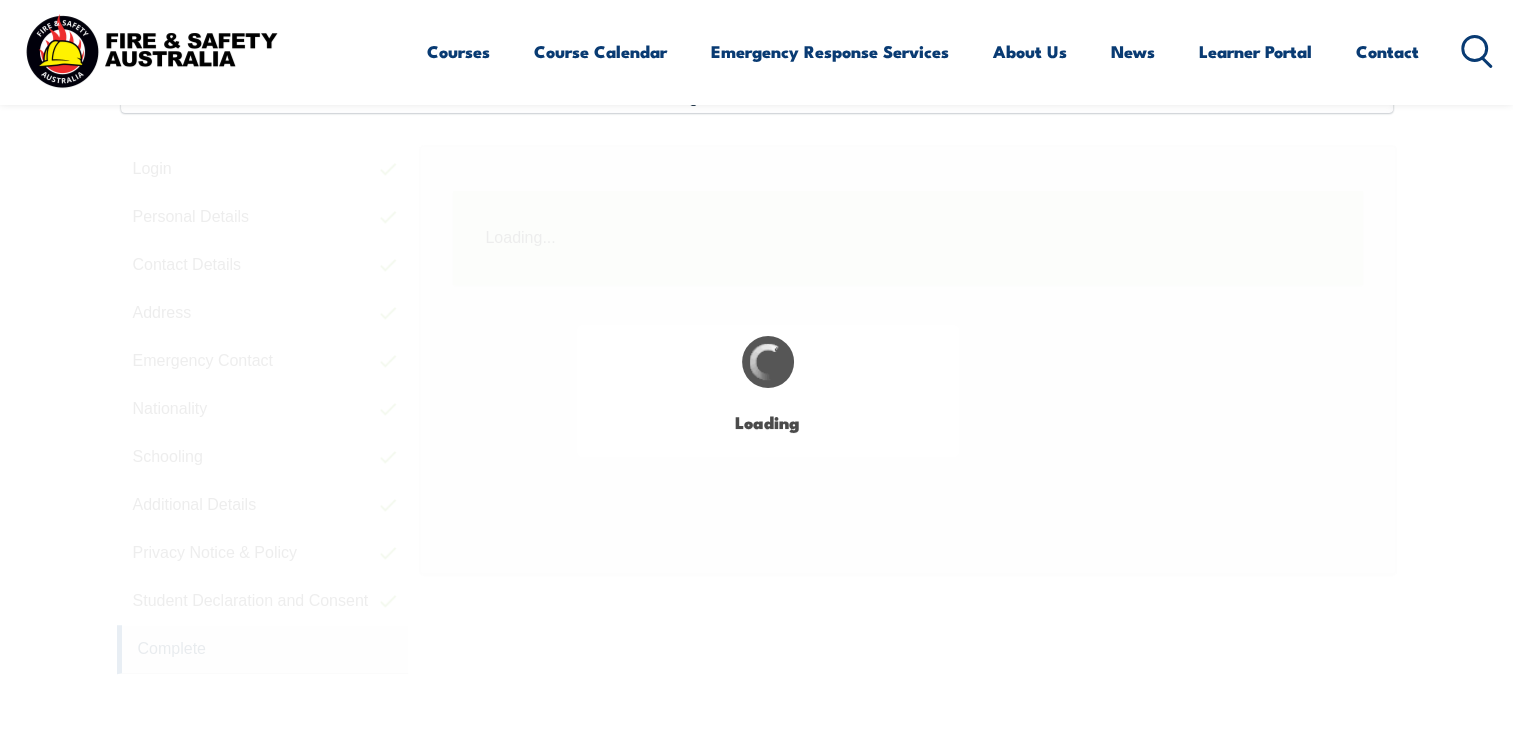 scroll, scrollTop: 544, scrollLeft: 0, axis: vertical 